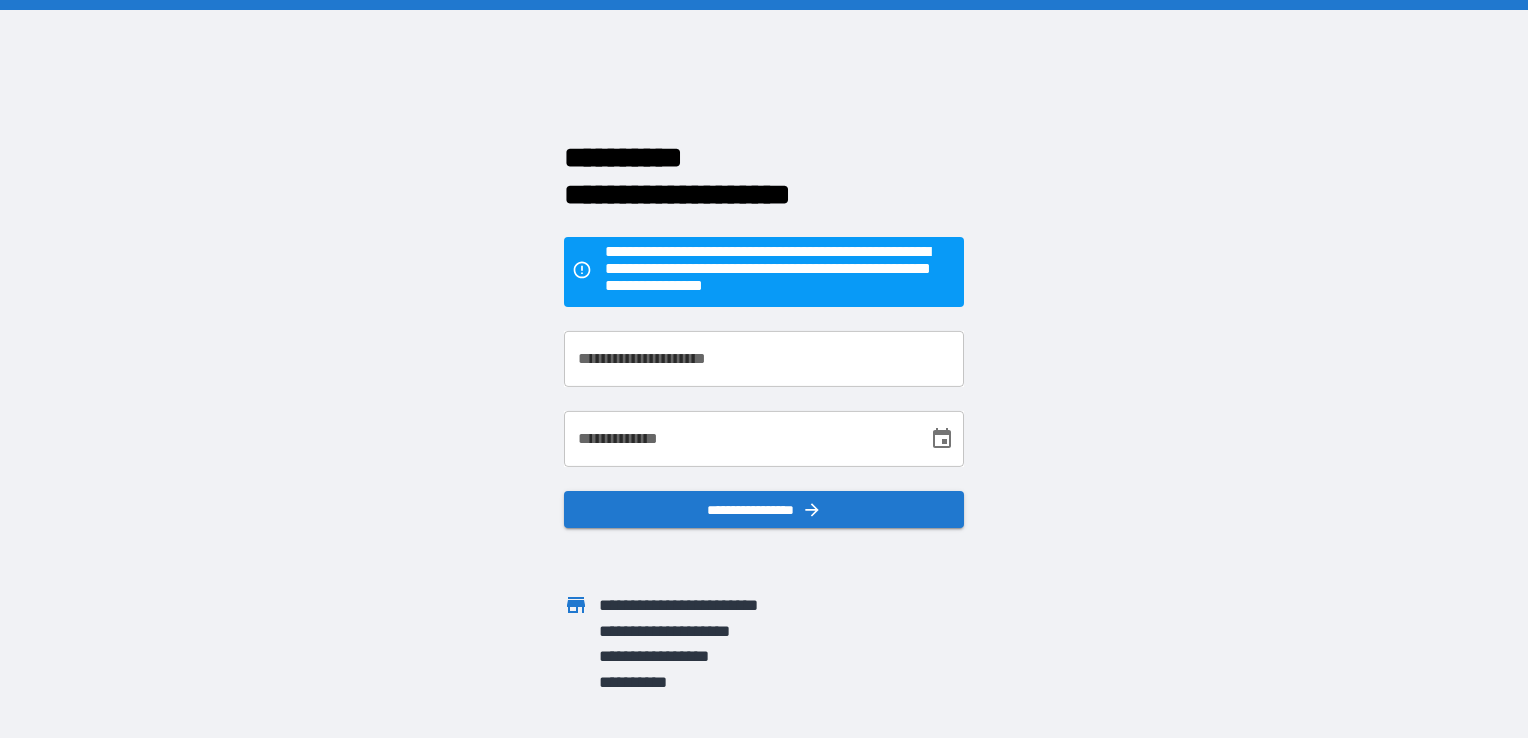 scroll, scrollTop: 0, scrollLeft: 0, axis: both 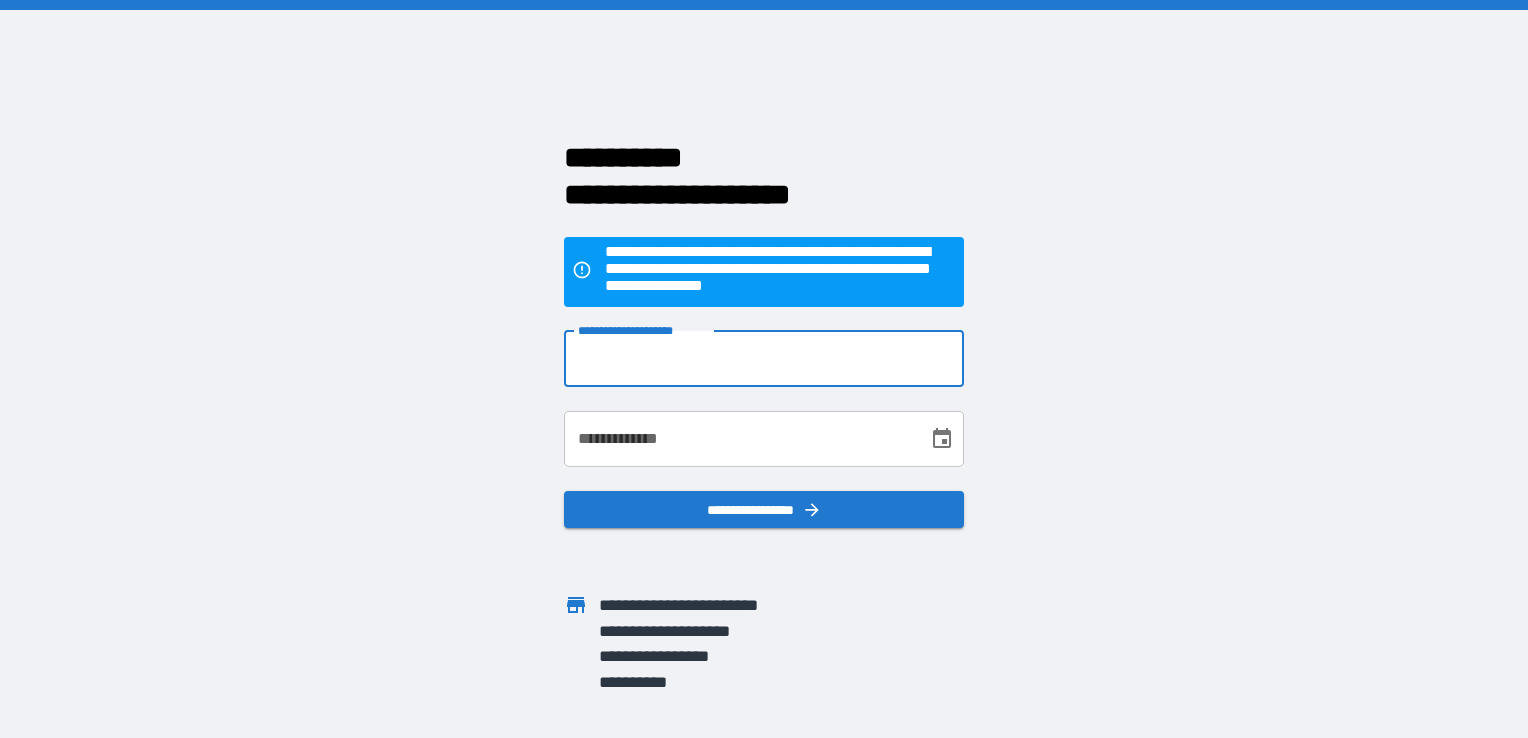 click on "**********" at bounding box center [764, 359] 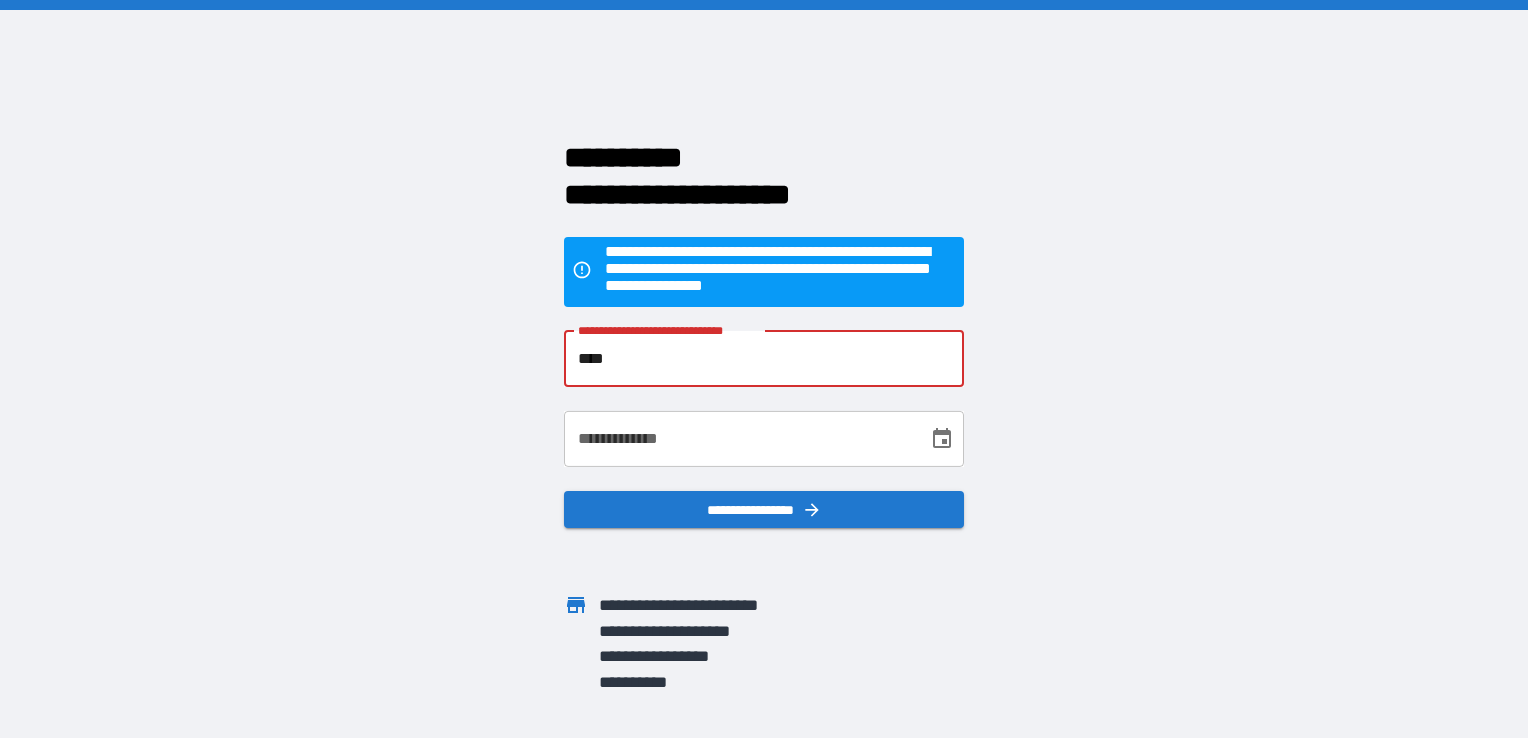 type on "**********" 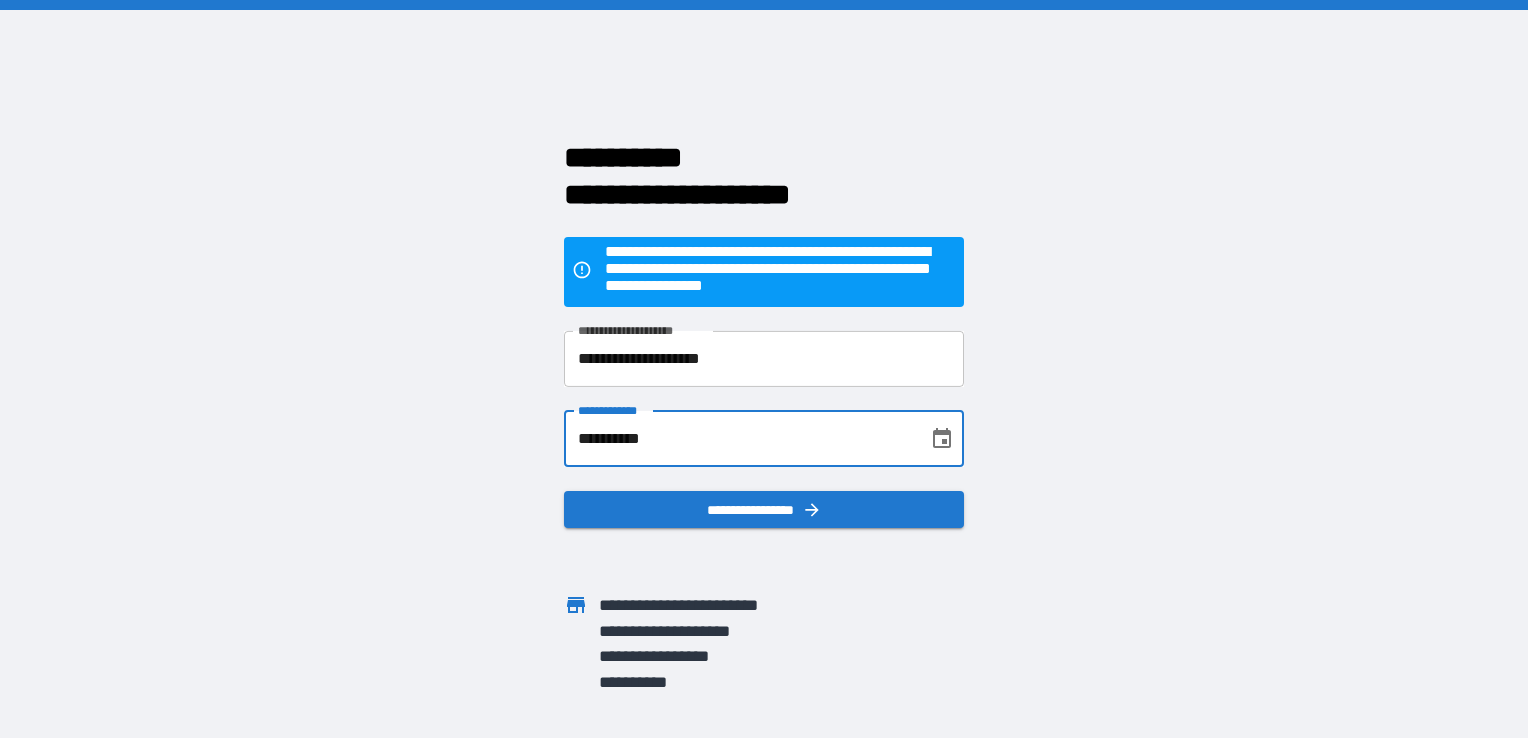 type on "**********" 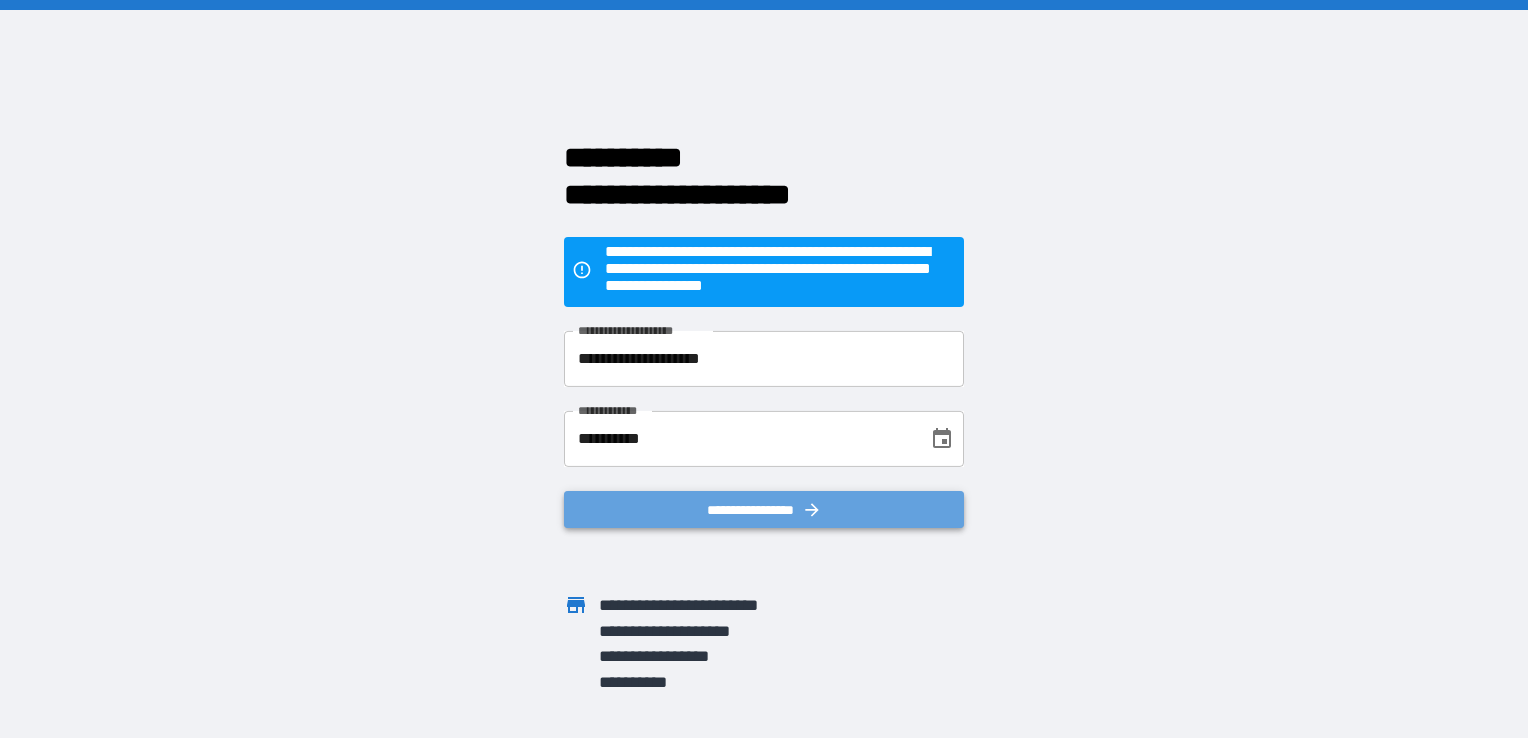 click on "**********" at bounding box center [764, 510] 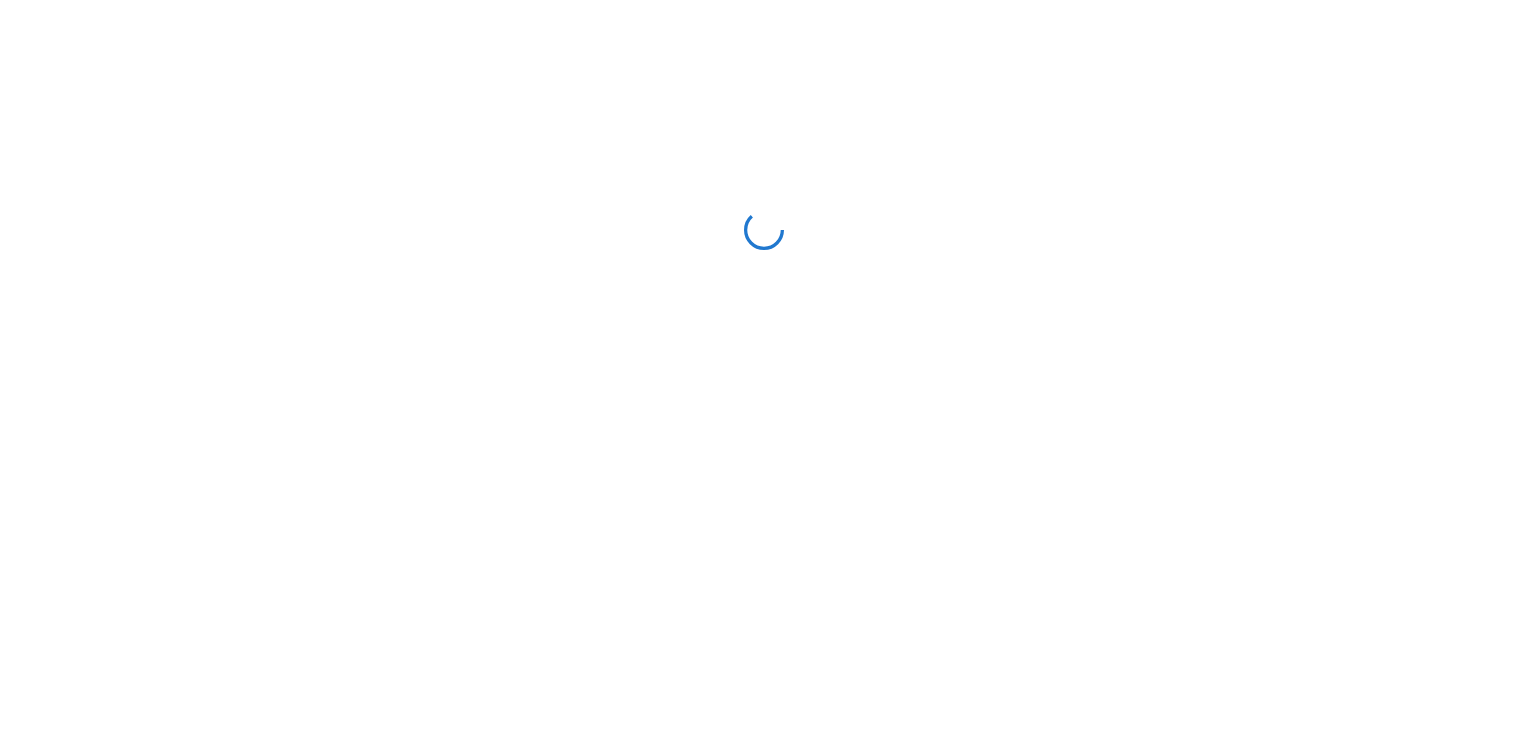 scroll, scrollTop: 0, scrollLeft: 0, axis: both 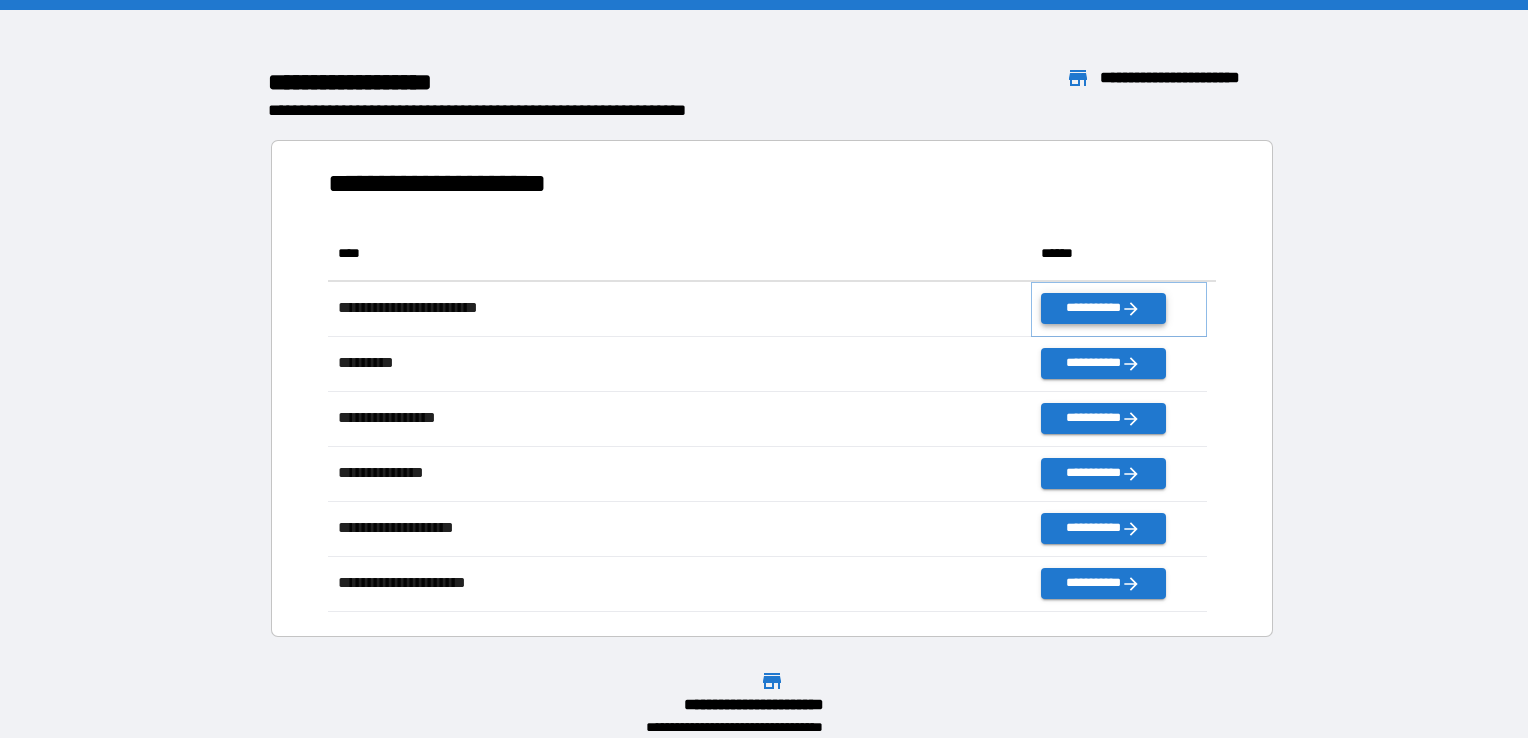 click on "**********" at bounding box center [1103, 308] 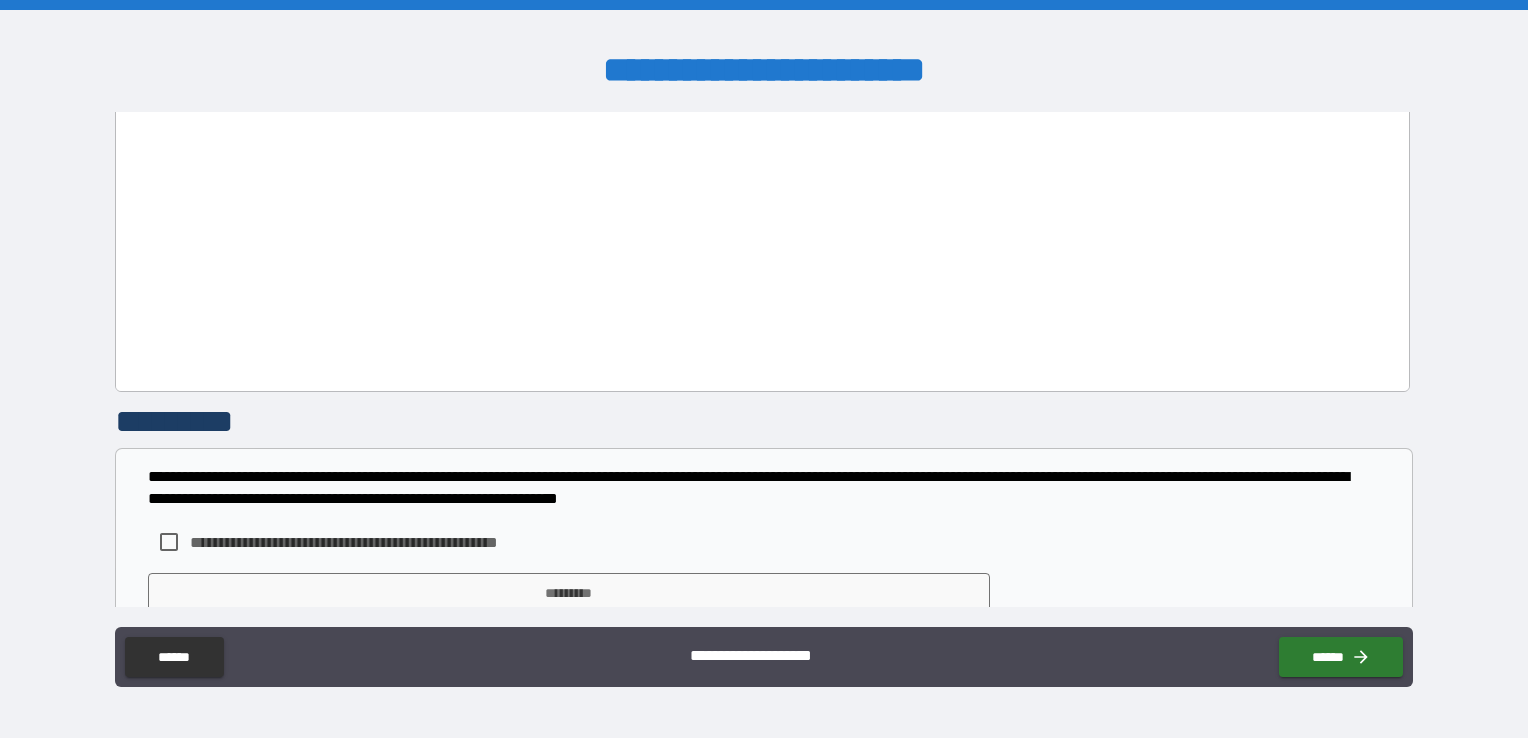 scroll, scrollTop: 1481, scrollLeft: 0, axis: vertical 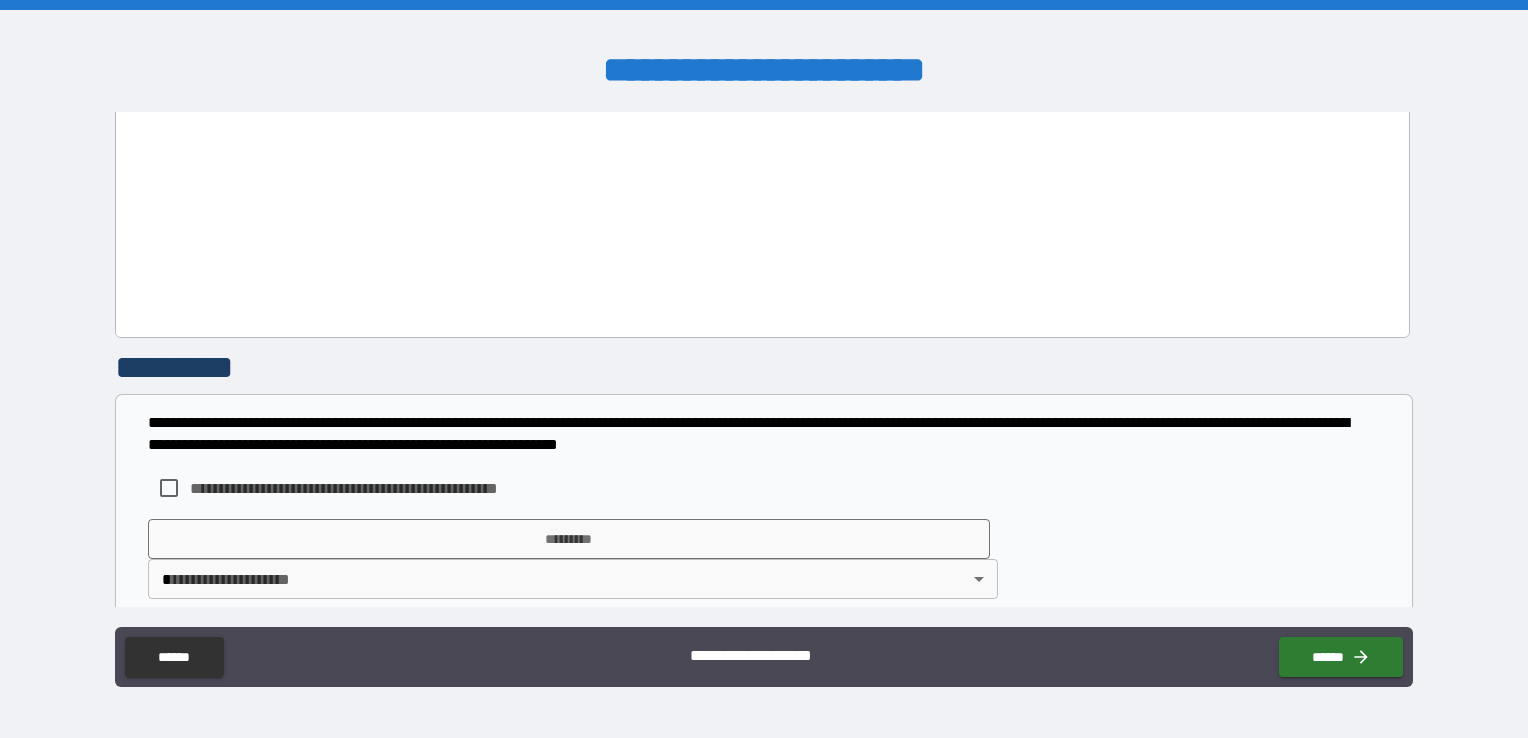 click on "**********" at bounding box center [376, 488] 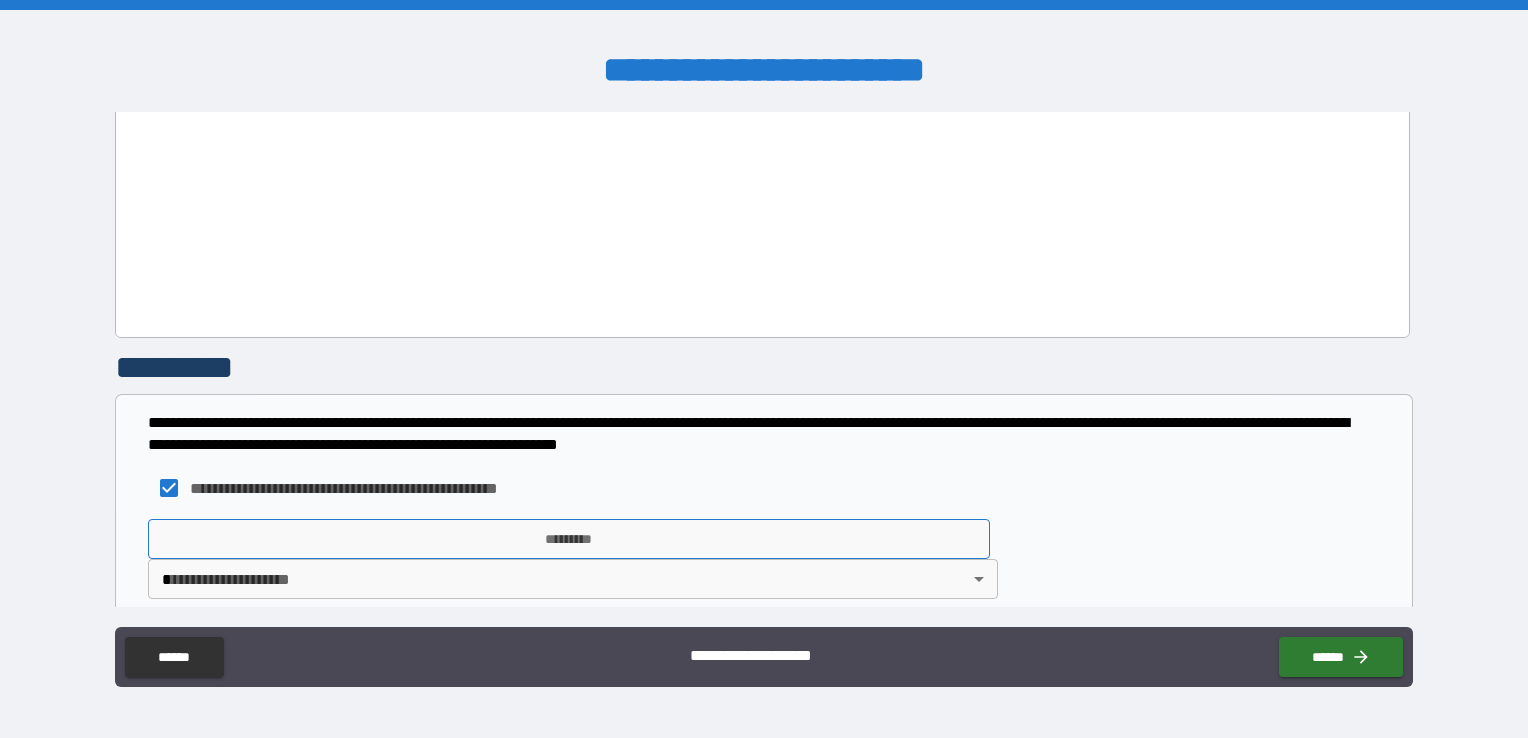 click on "*********" at bounding box center [569, 539] 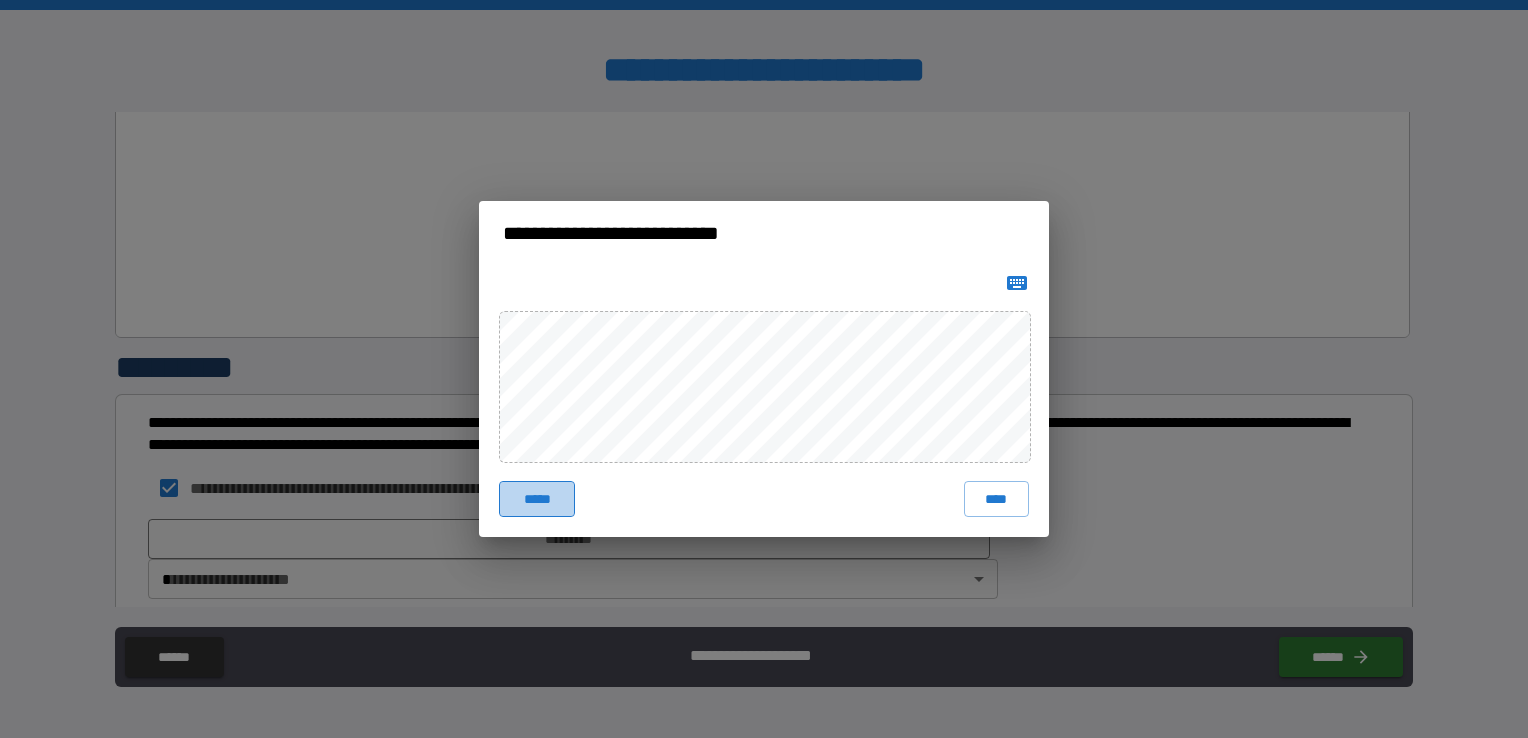 click on "*****" at bounding box center [537, 499] 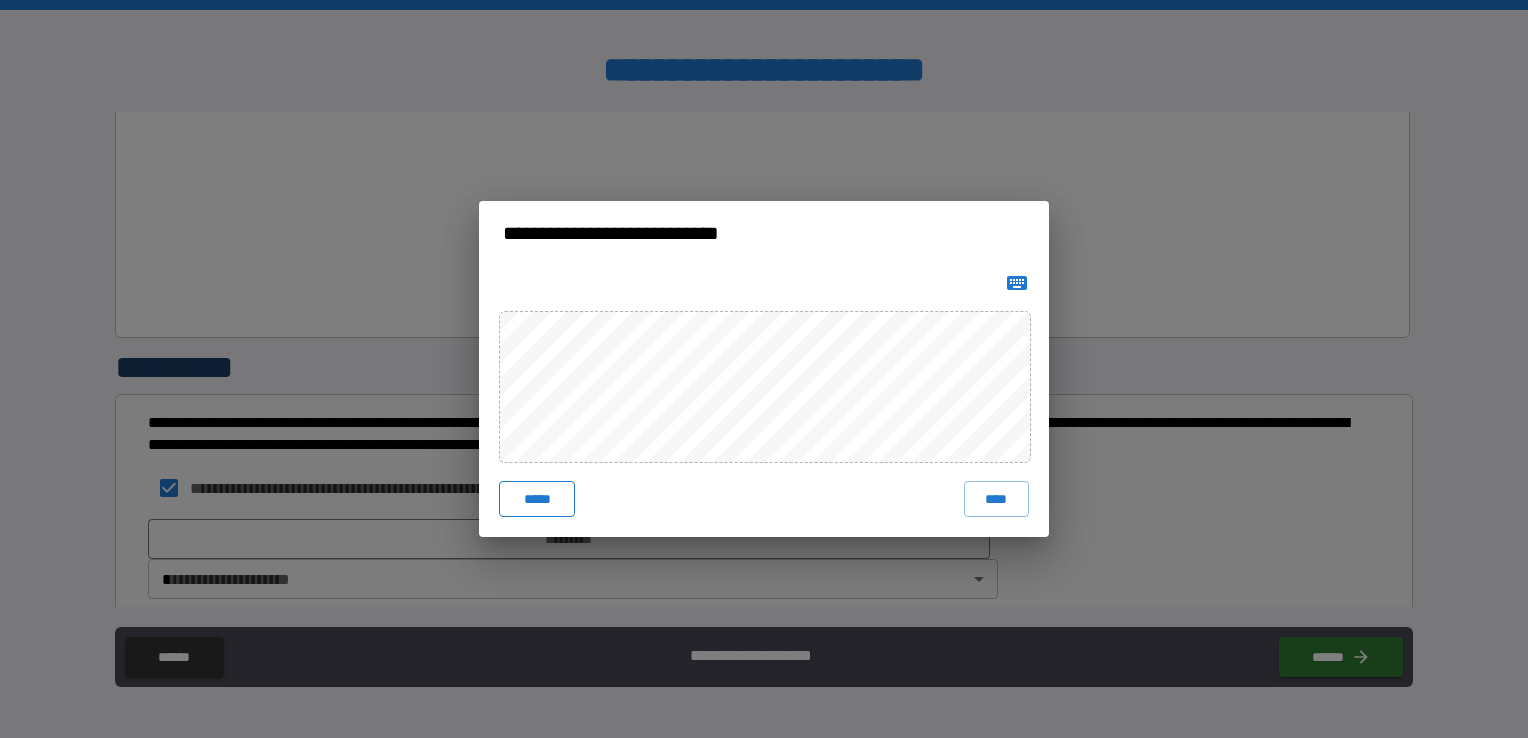 click on "*****" at bounding box center (537, 499) 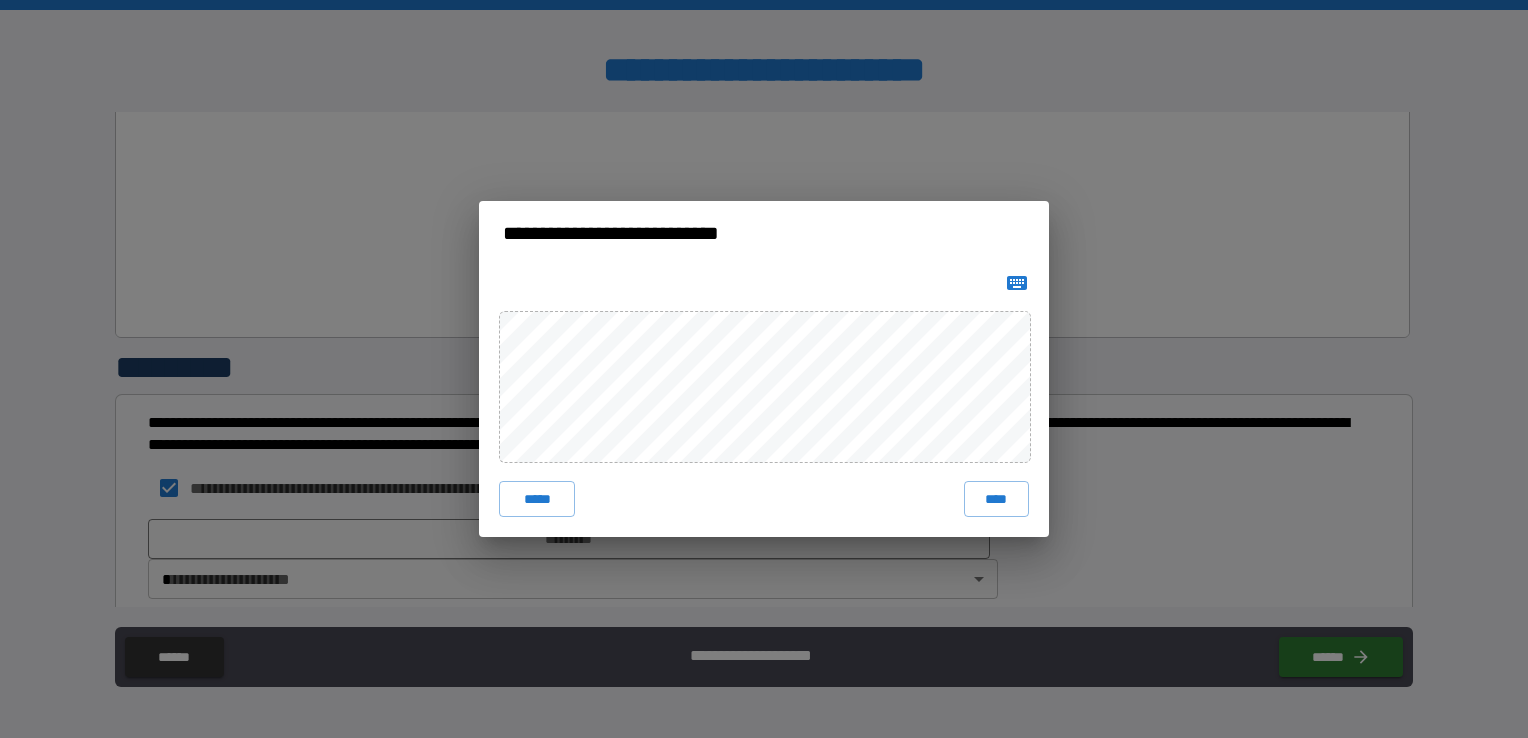 type 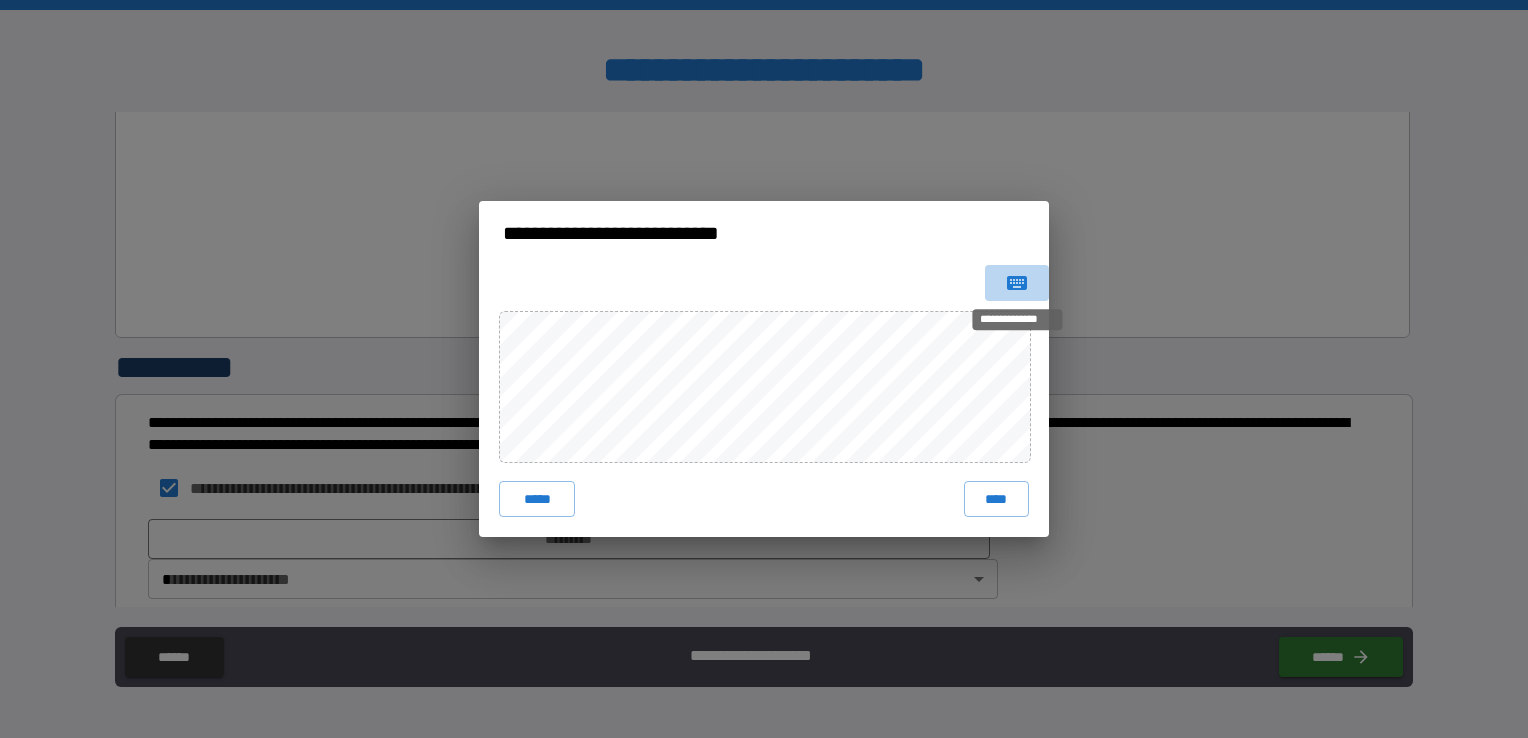 click 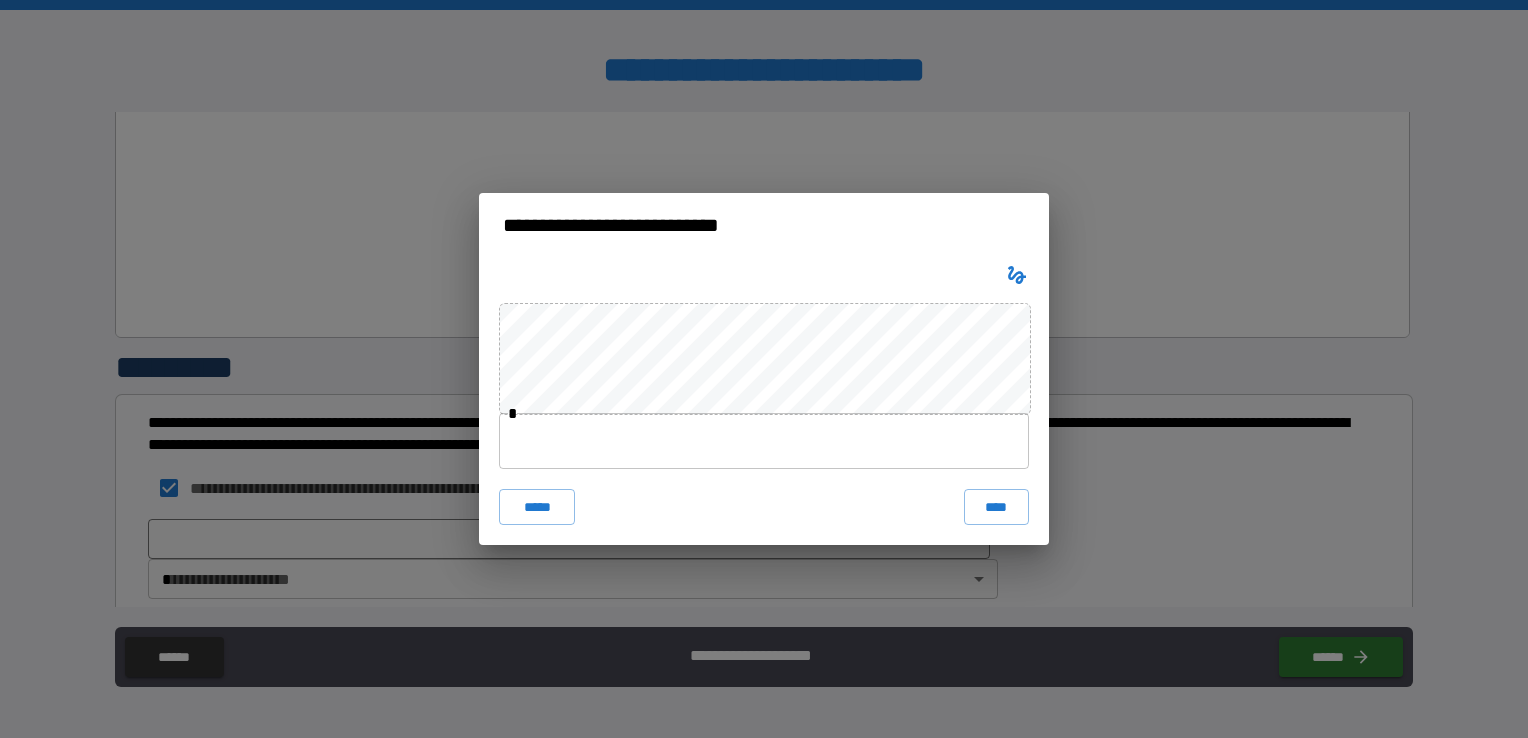 type 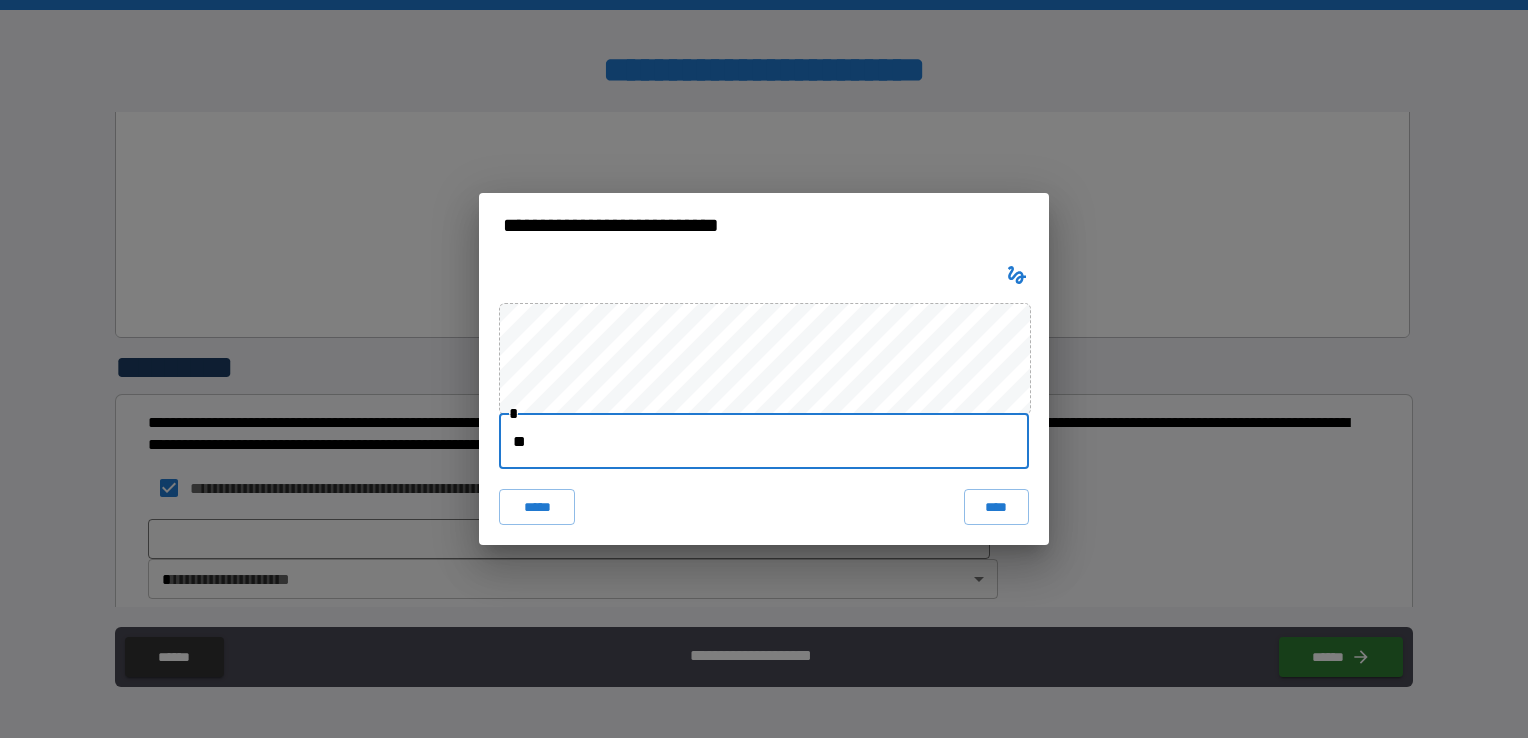 type on "*" 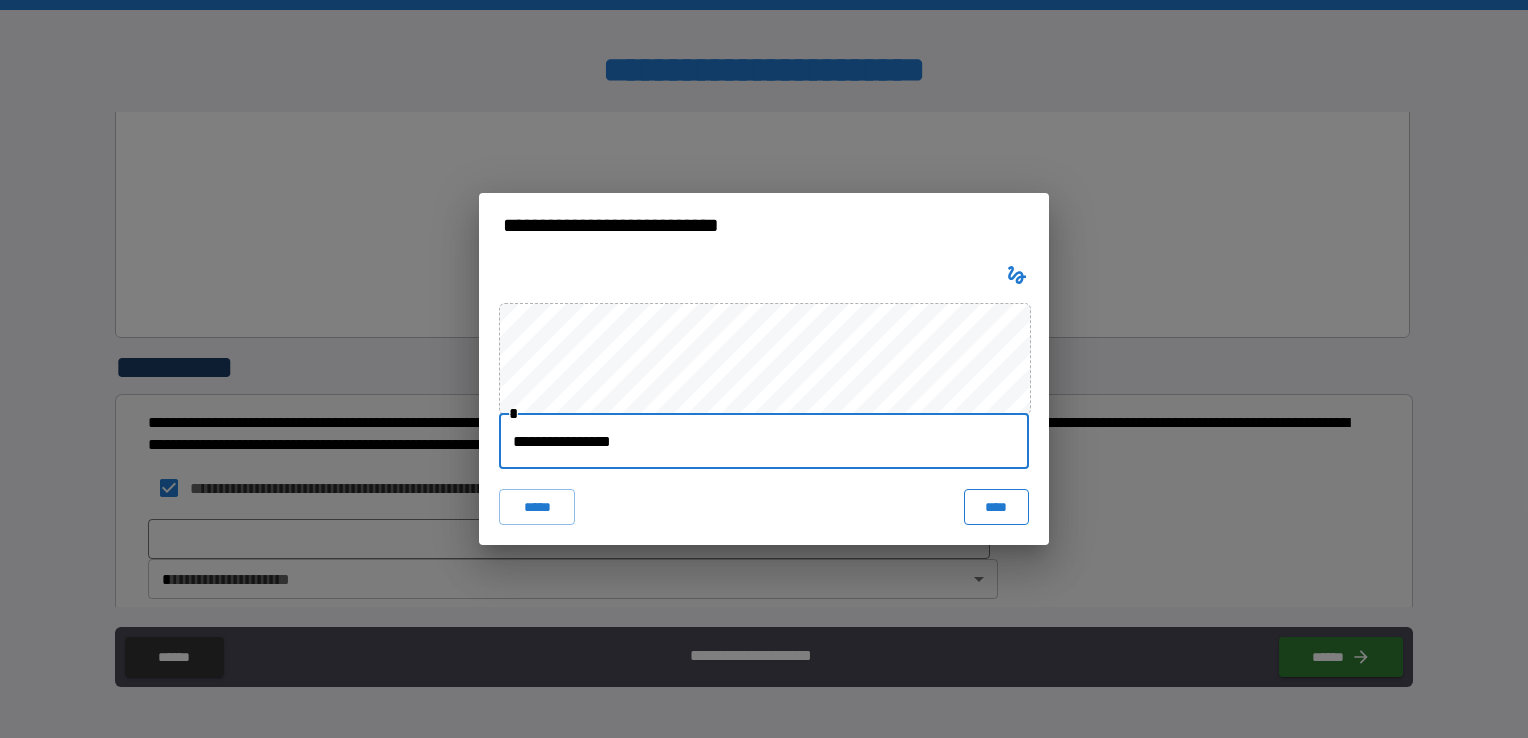 type on "**********" 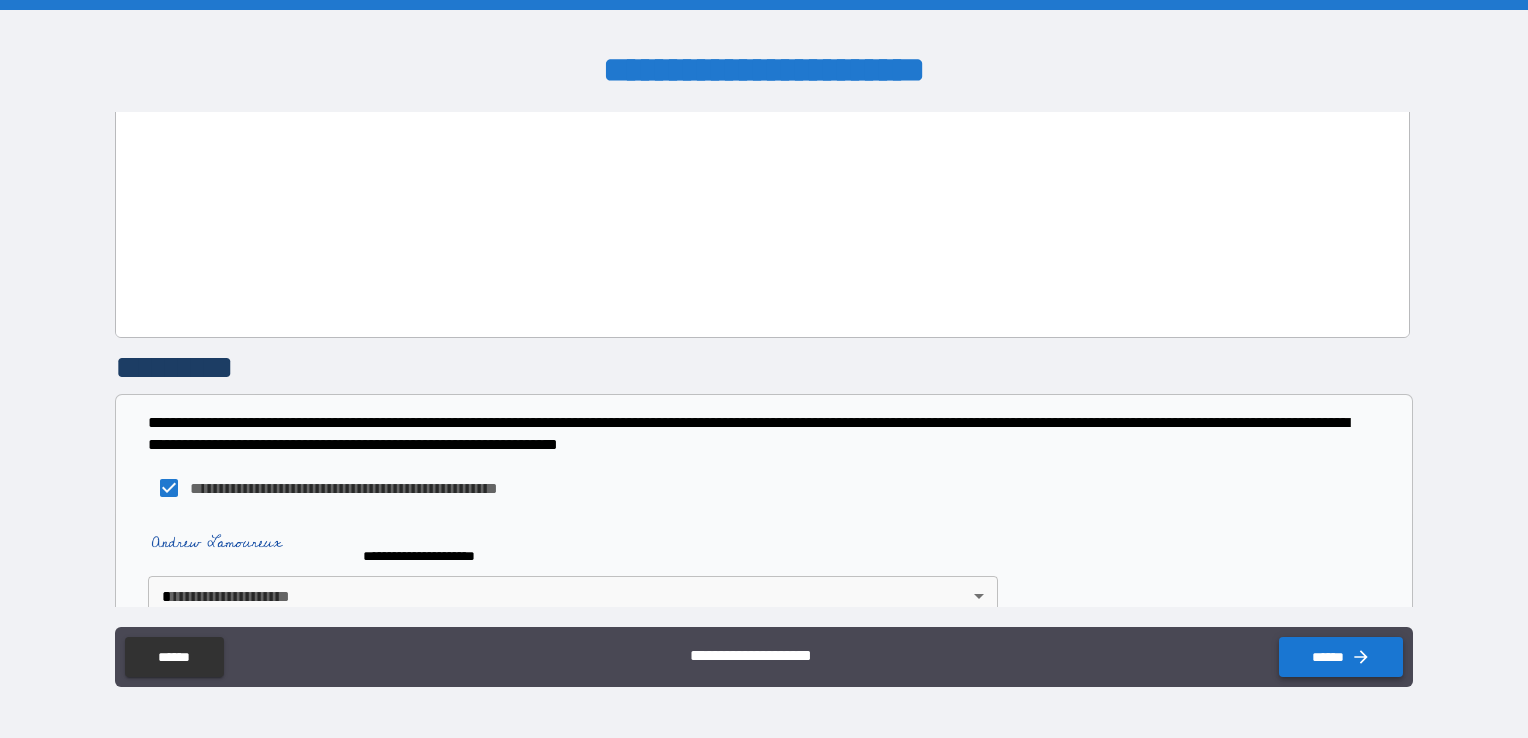 click on "******" at bounding box center [1341, 657] 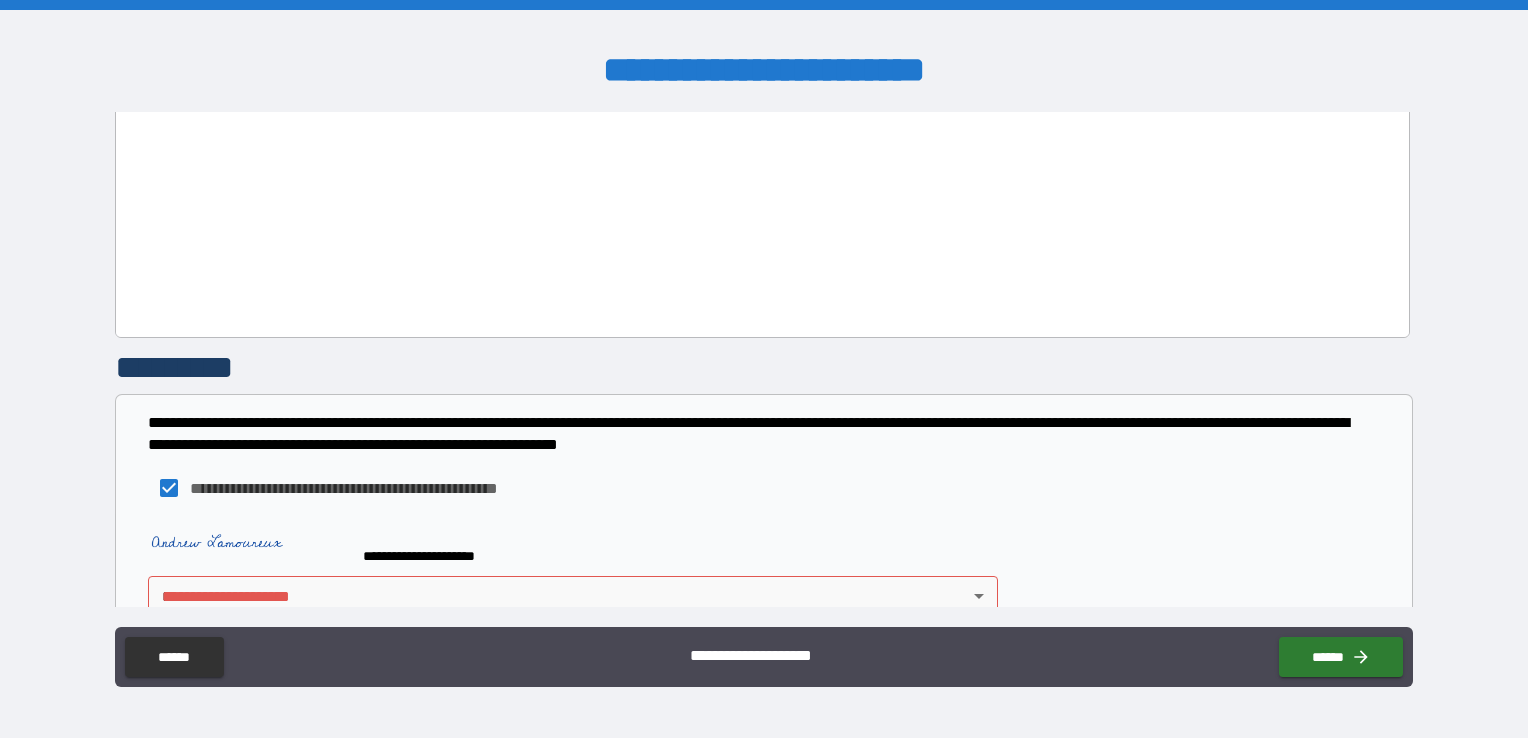 scroll, scrollTop: 1499, scrollLeft: 0, axis: vertical 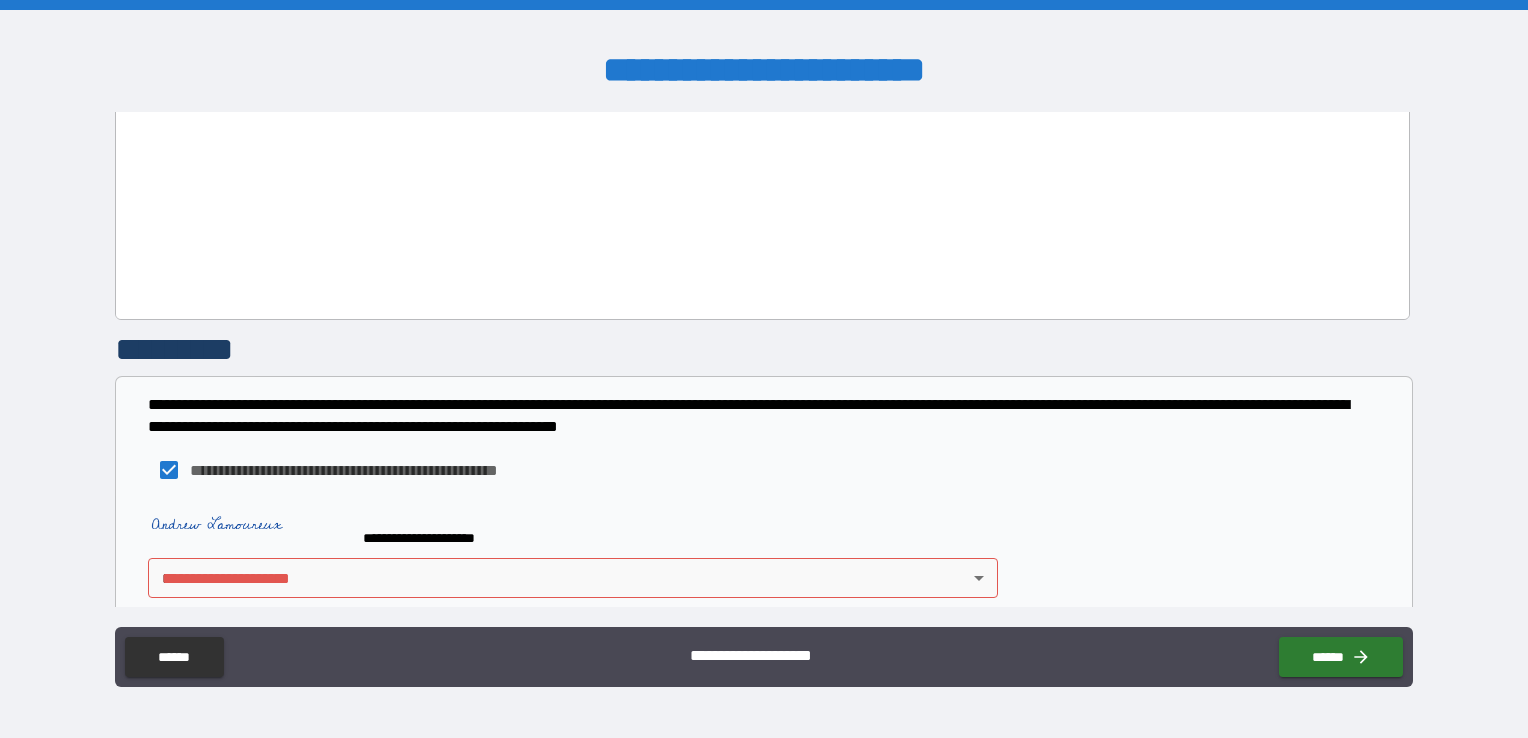 click on "**********" at bounding box center (764, 369) 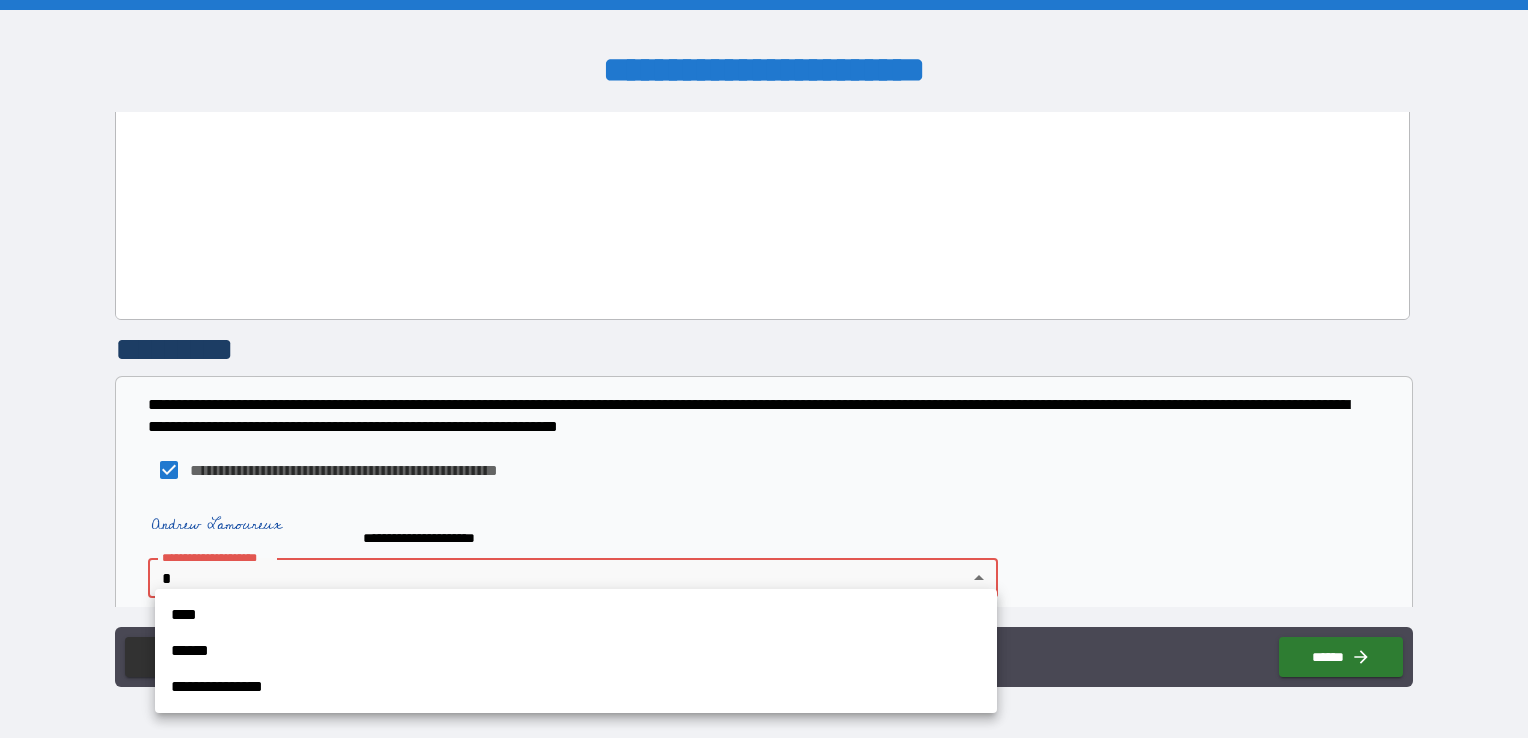 click on "****" at bounding box center (576, 615) 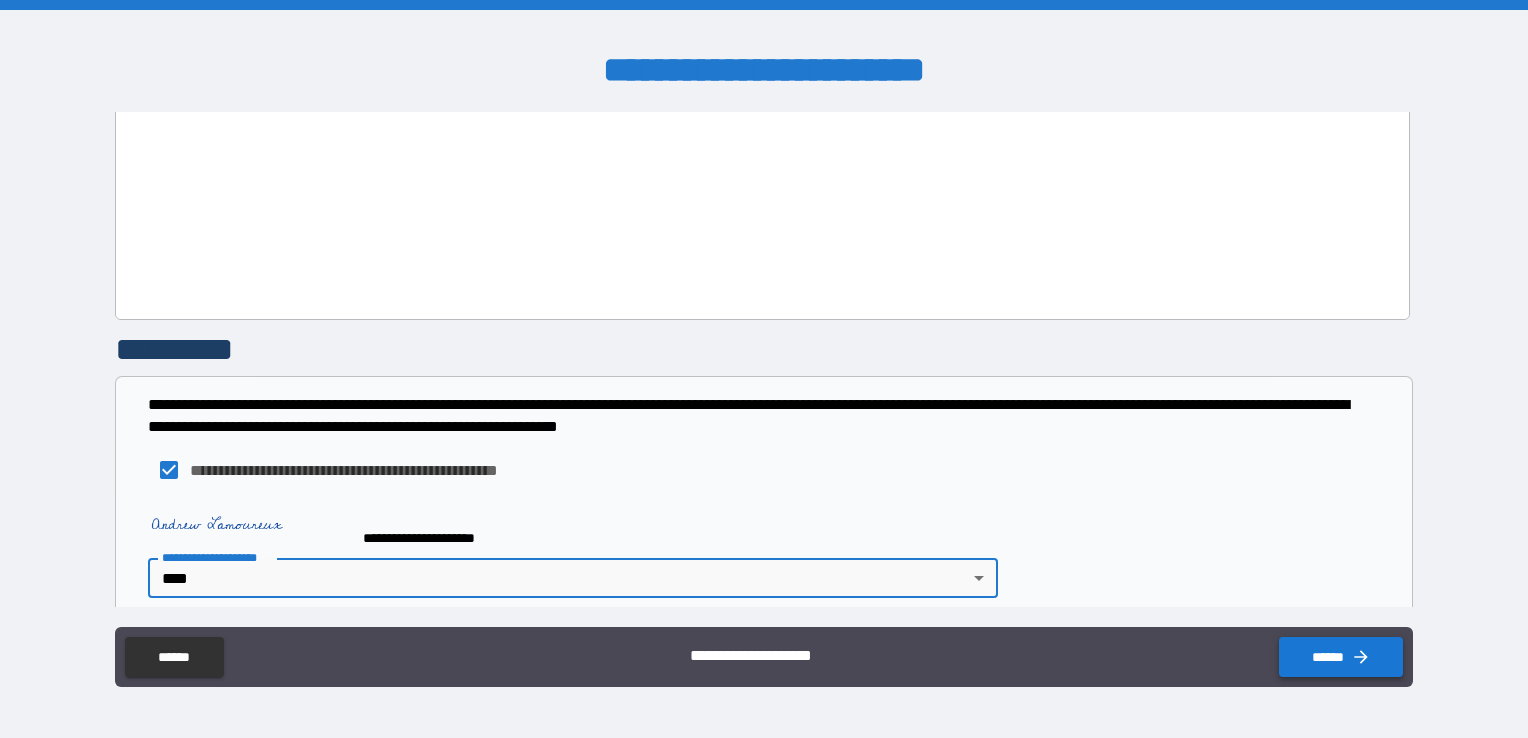 click on "******" at bounding box center (1341, 657) 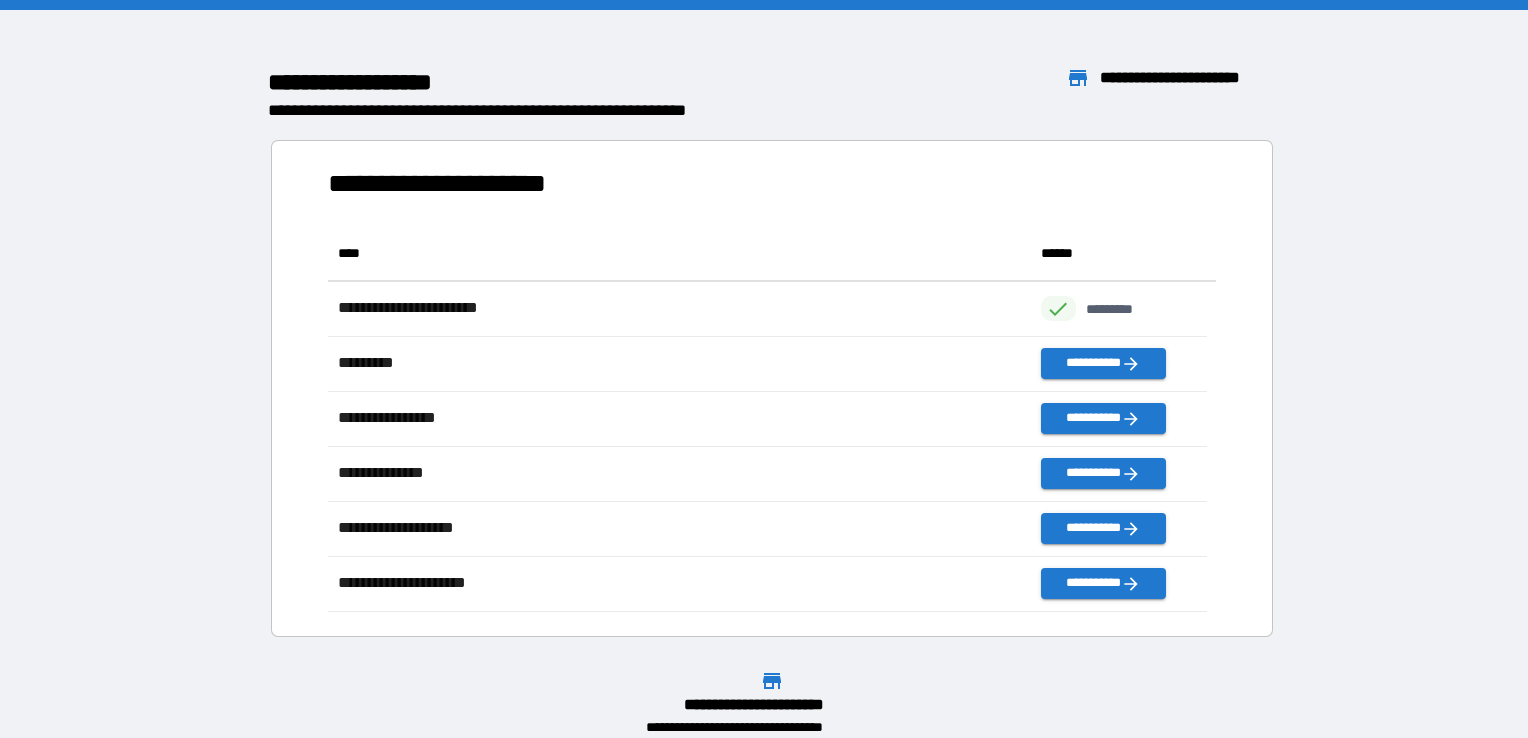 scroll, scrollTop: 16, scrollLeft: 16, axis: both 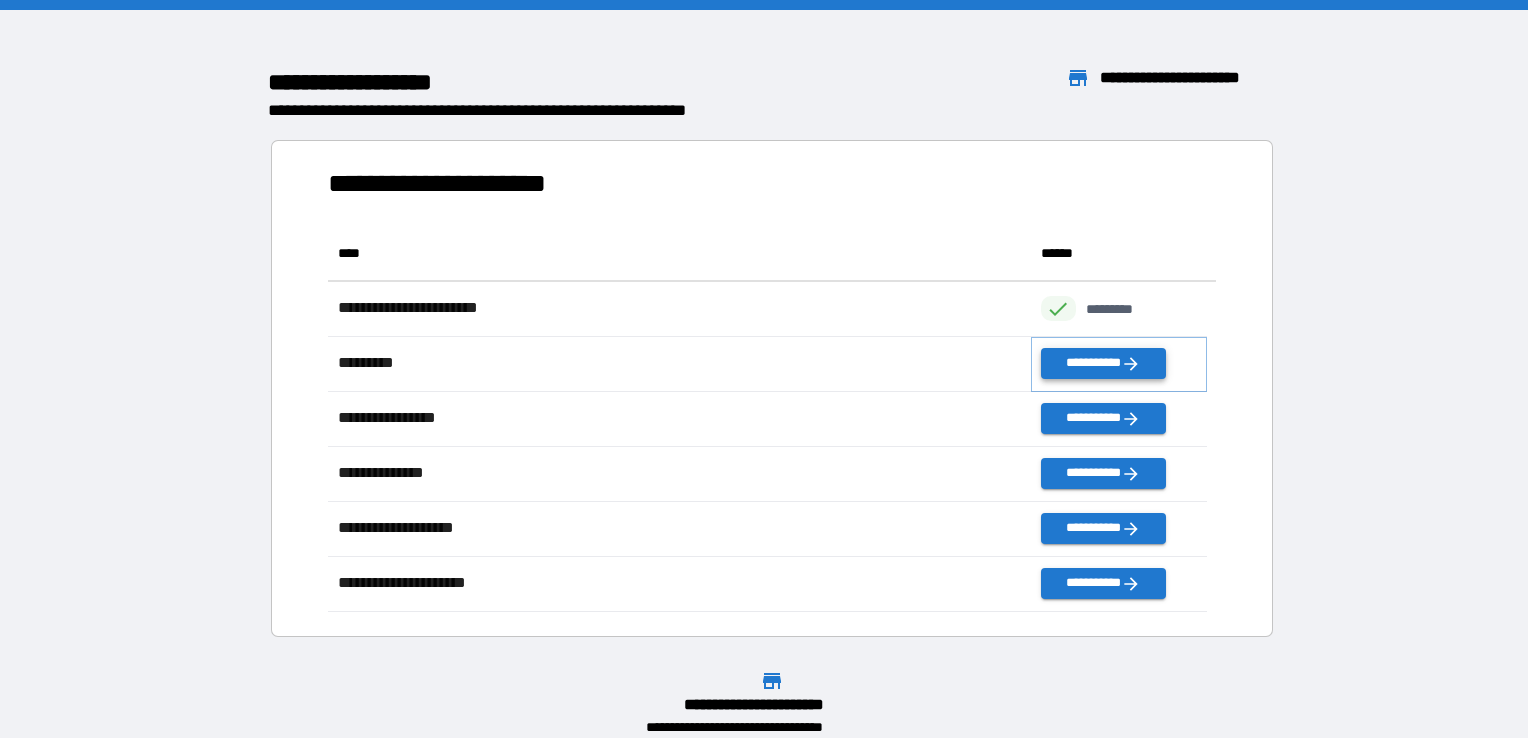 click on "**********" at bounding box center [1103, 363] 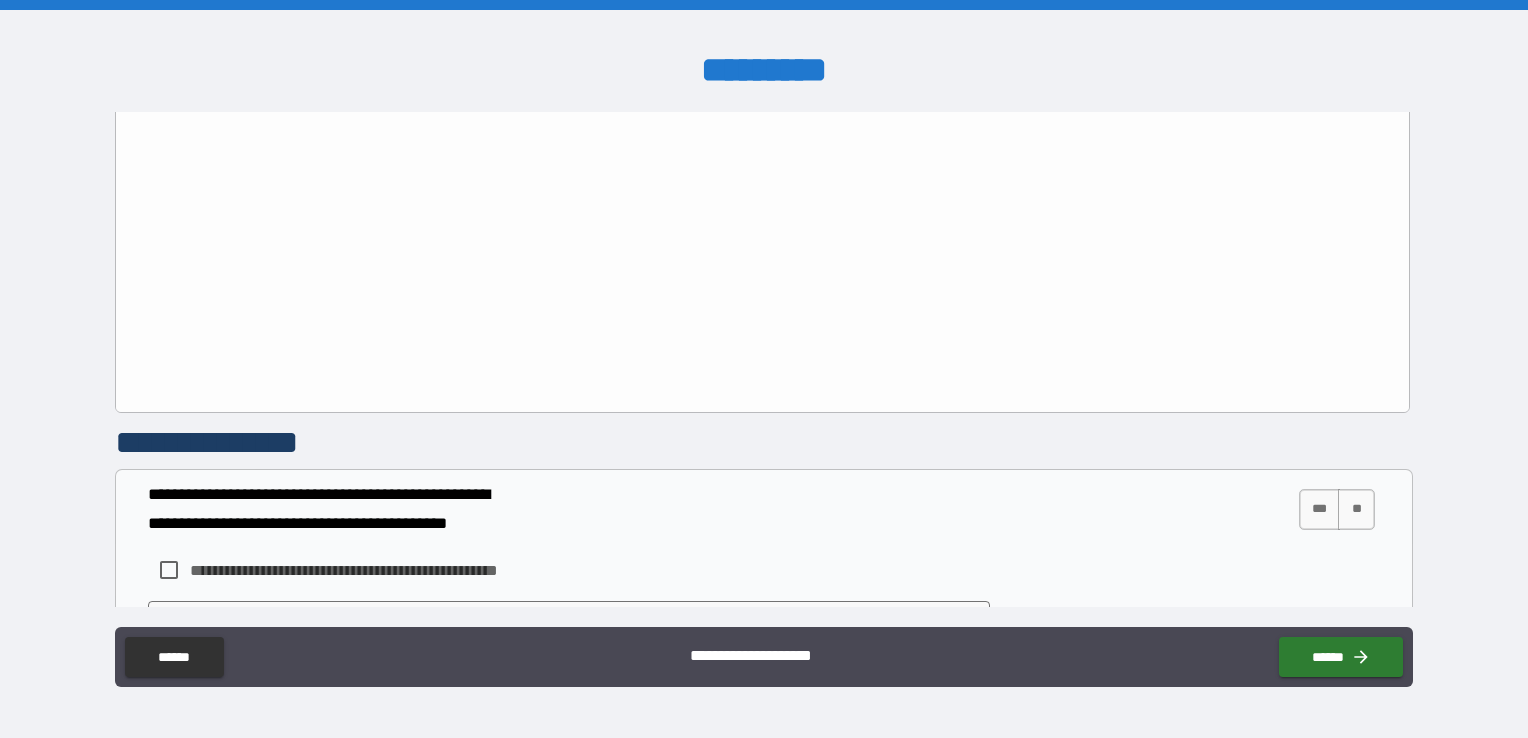 scroll, scrollTop: 3183, scrollLeft: 0, axis: vertical 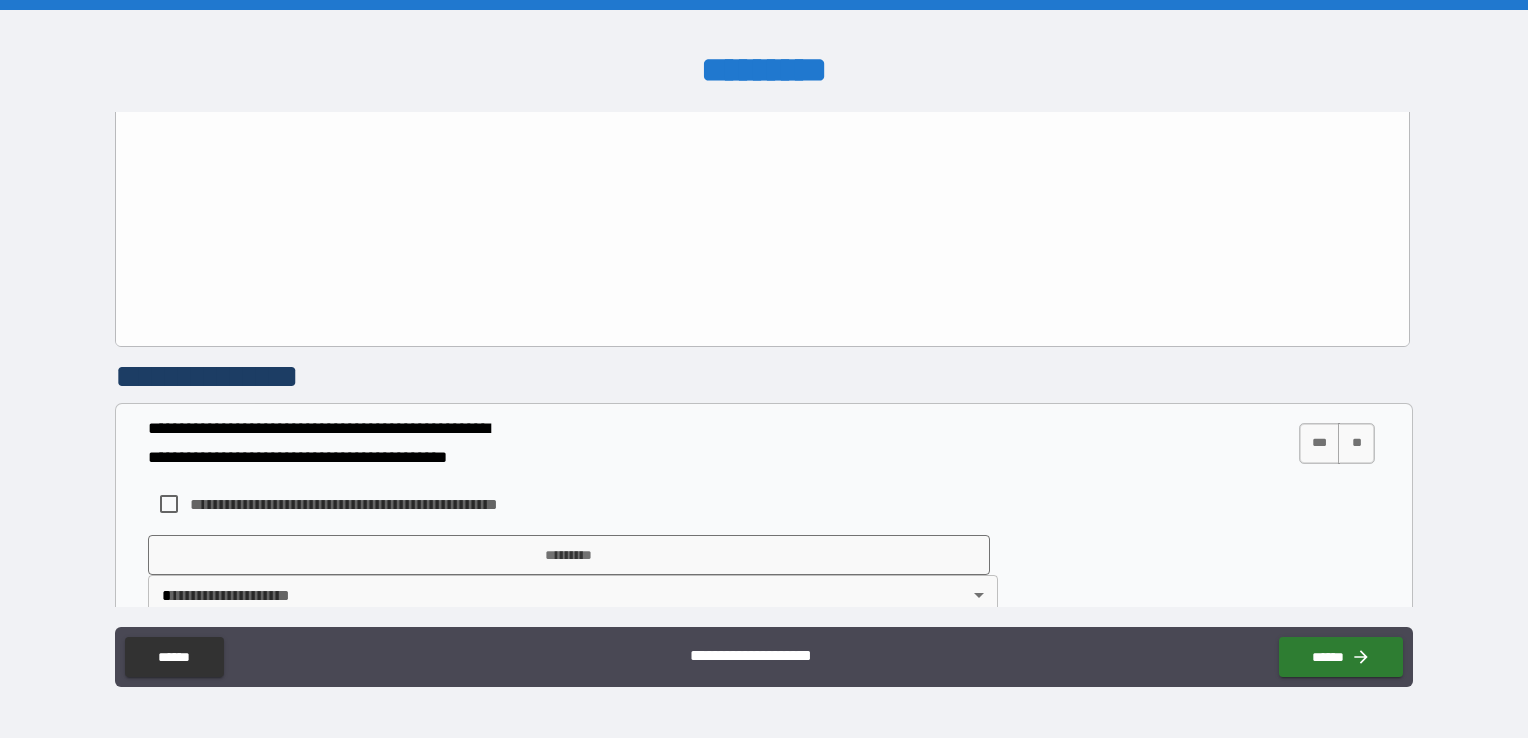 click on "**********" at bounding box center (355, 504) 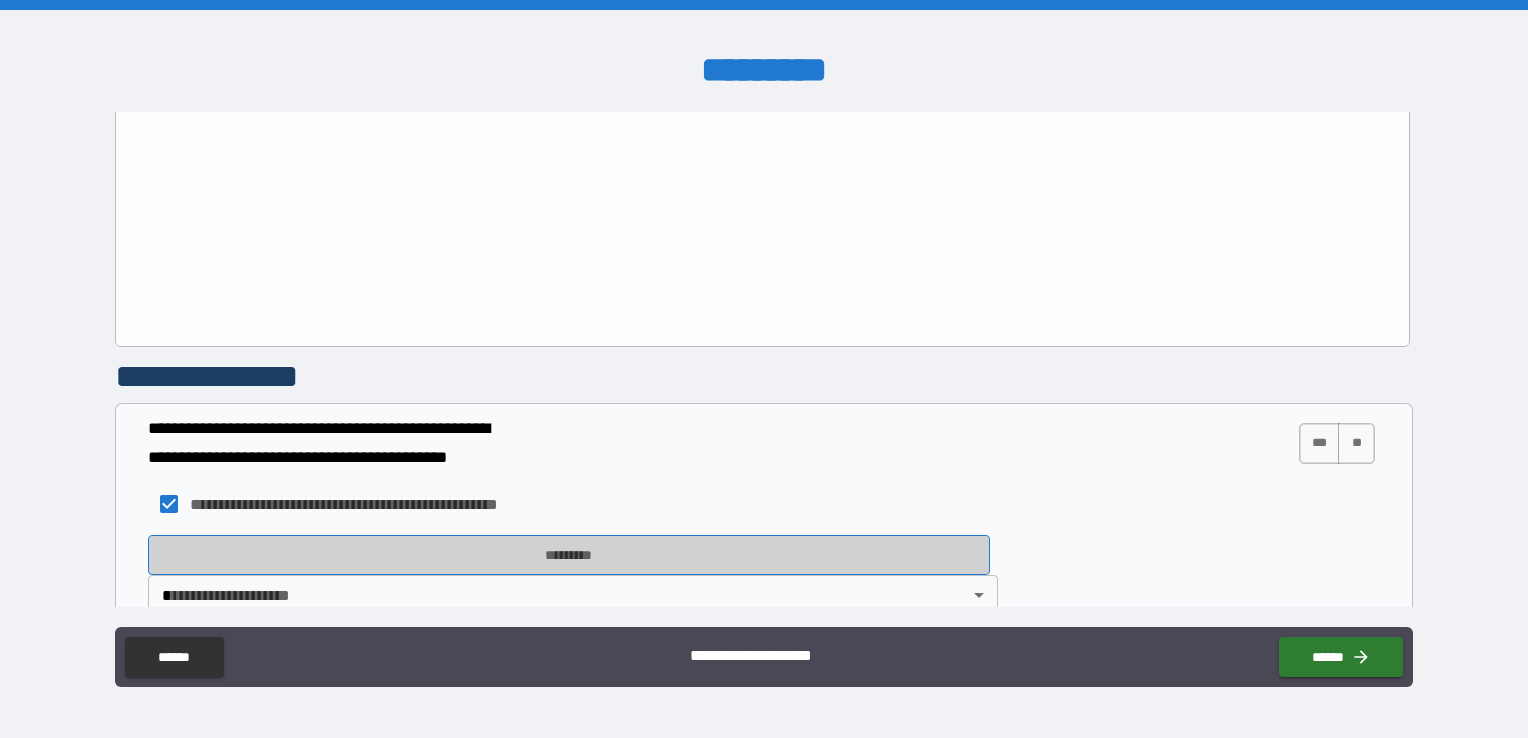 click on "*********" at bounding box center [569, 555] 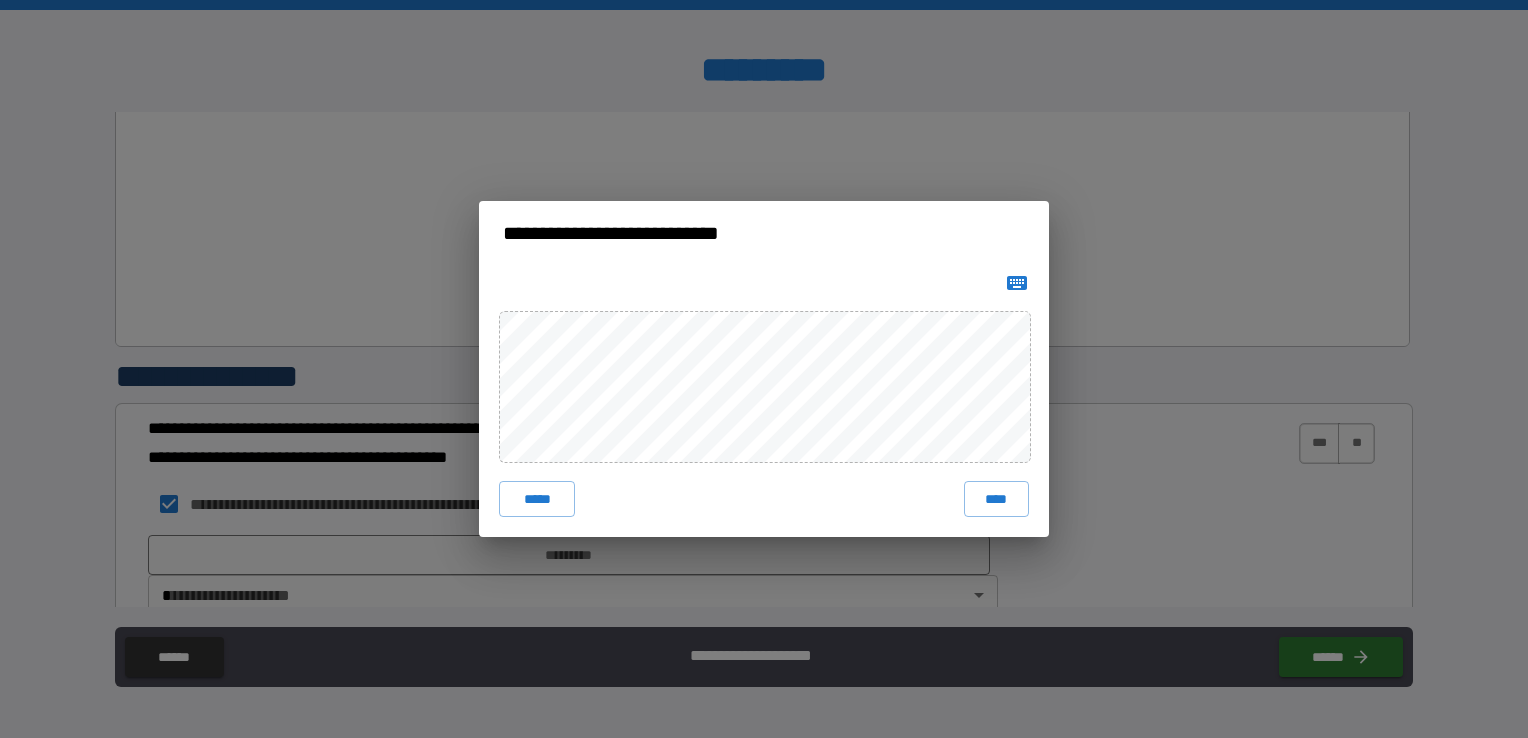 click 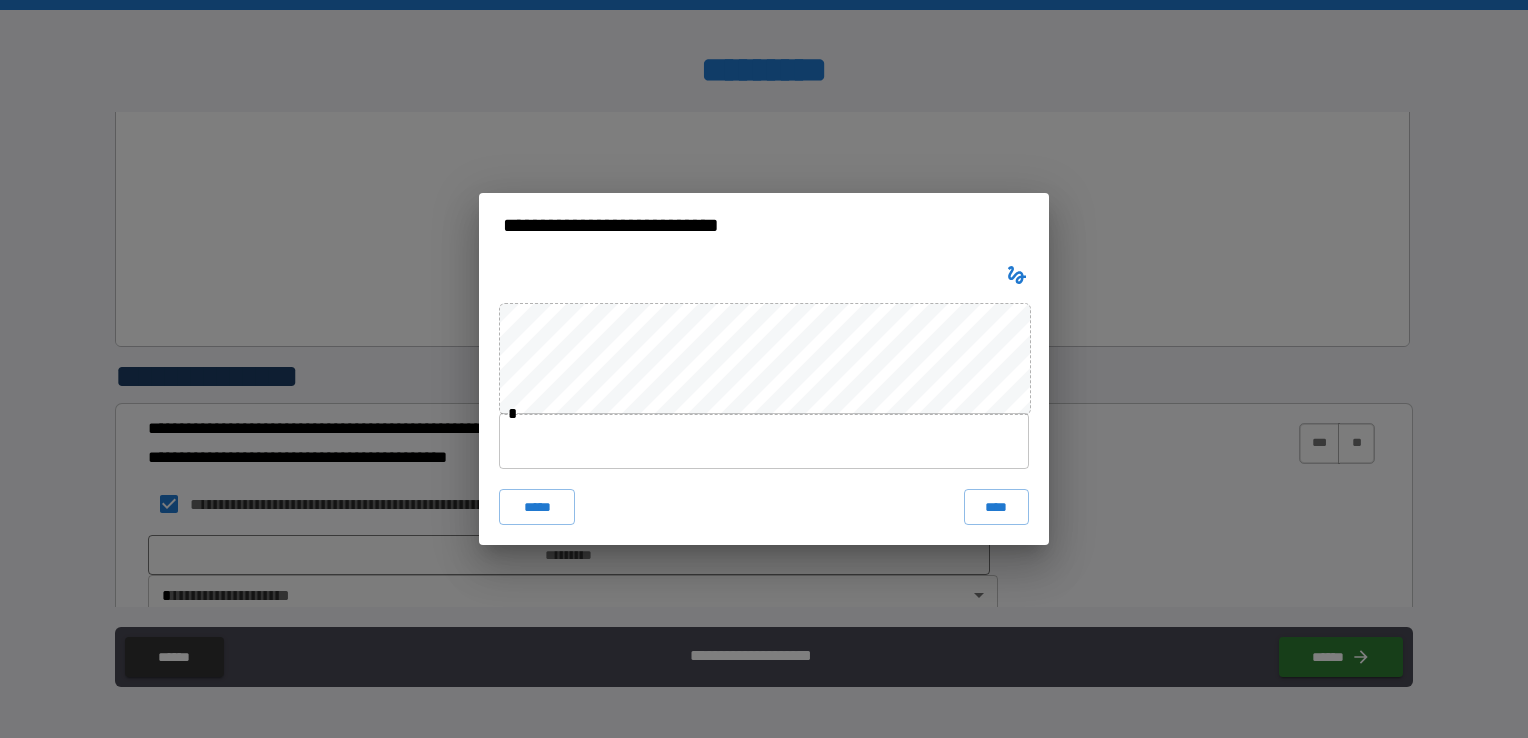 click at bounding box center [764, 441] 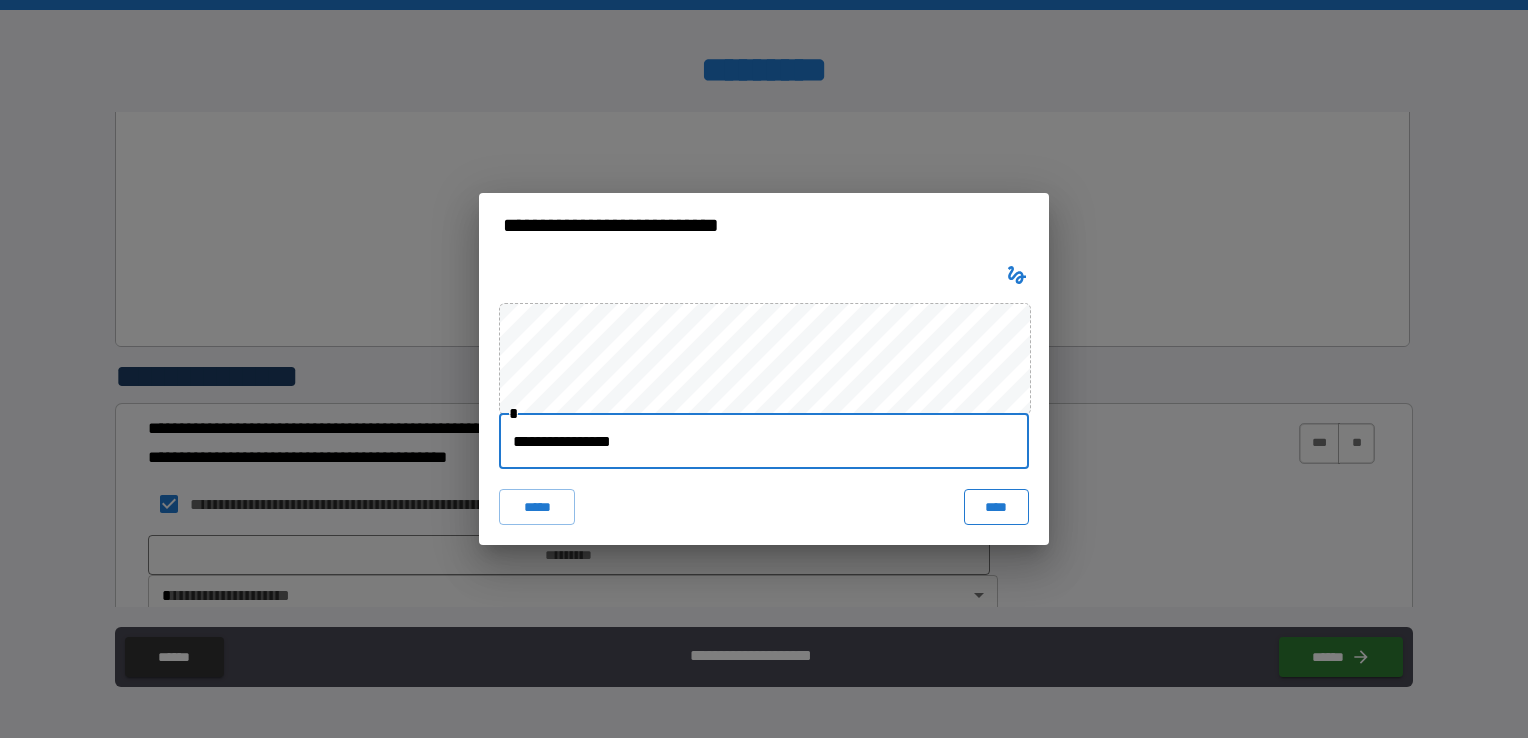 type on "**********" 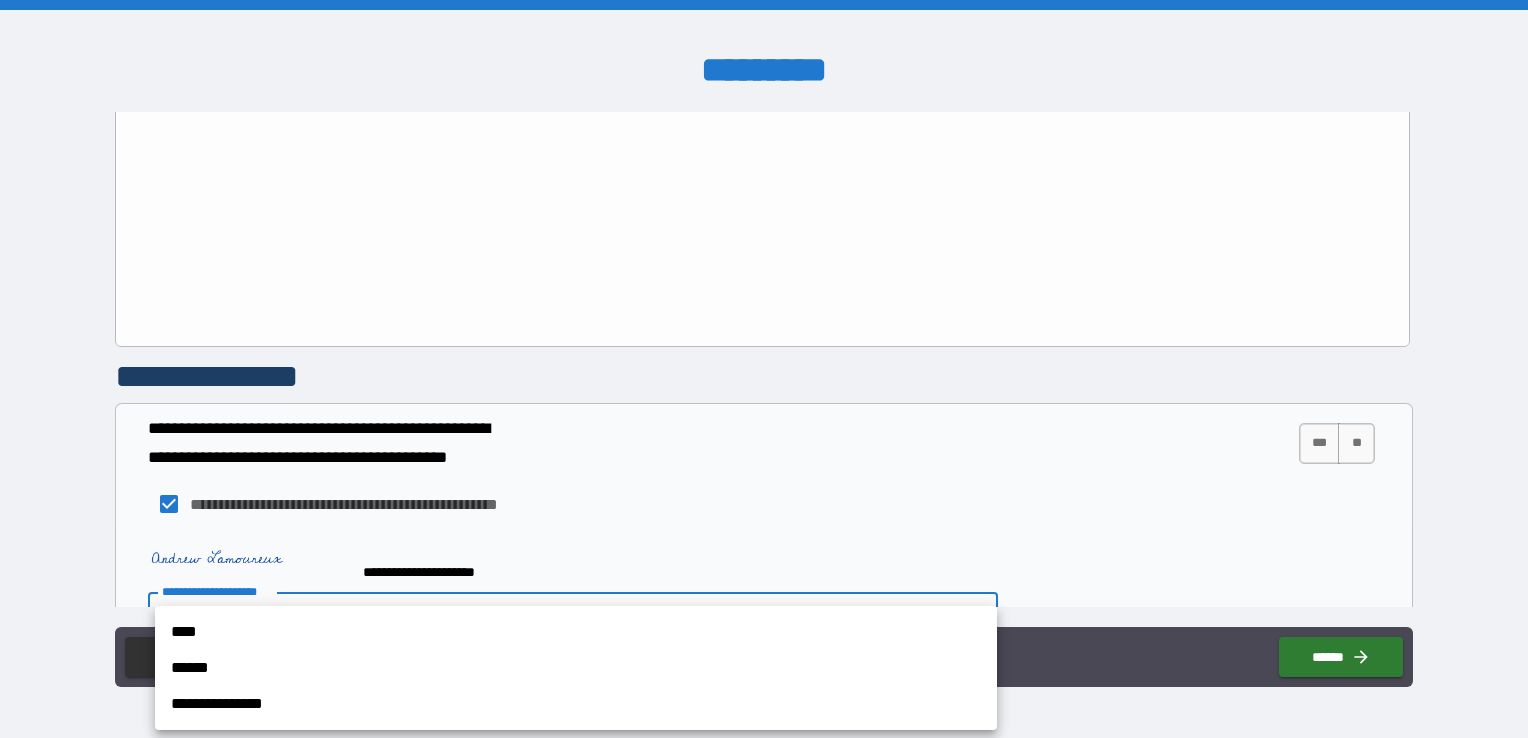 click on "**********" at bounding box center (764, 369) 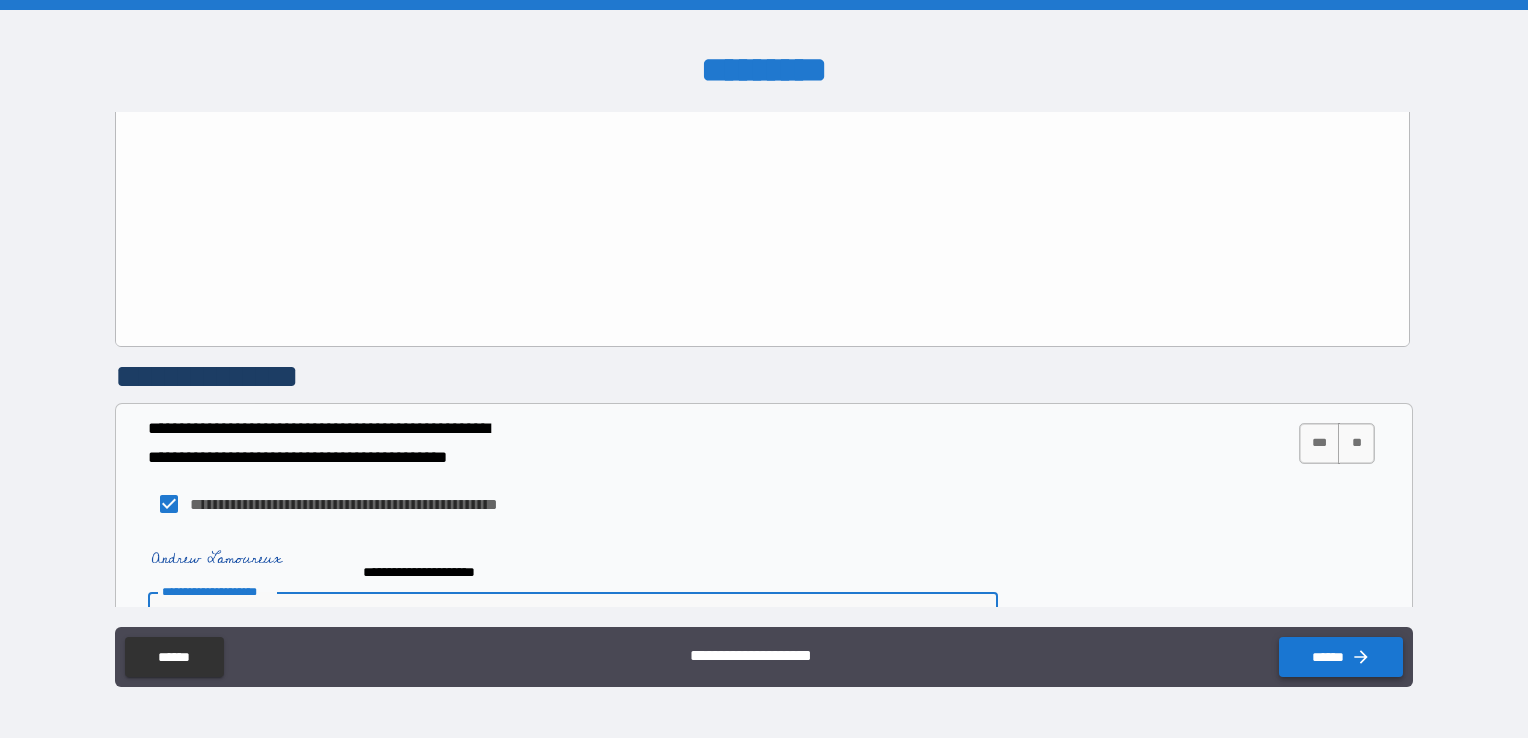 click on "******" at bounding box center (1341, 657) 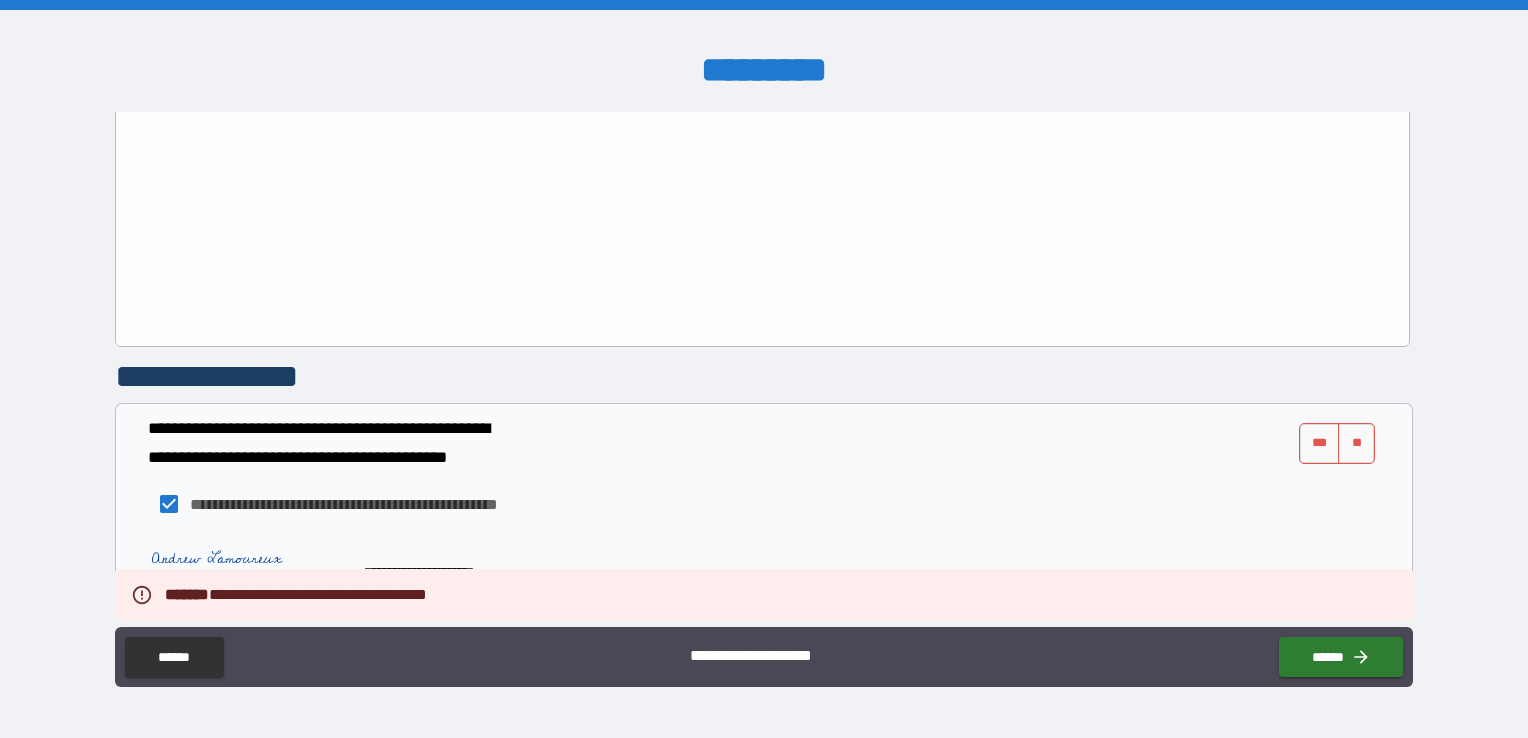 click on "**********" at bounding box center [764, 583] 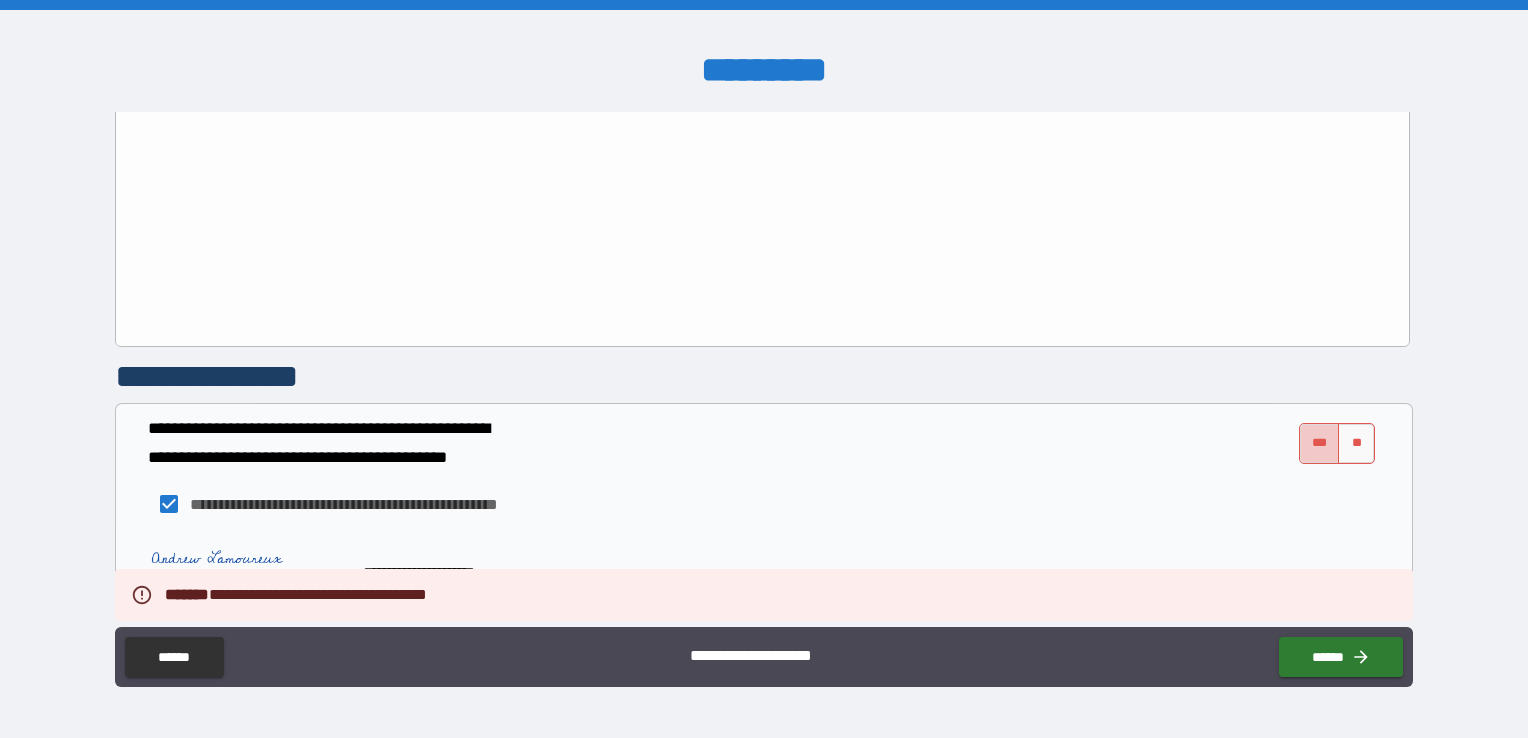 click on "***" at bounding box center [1320, 443] 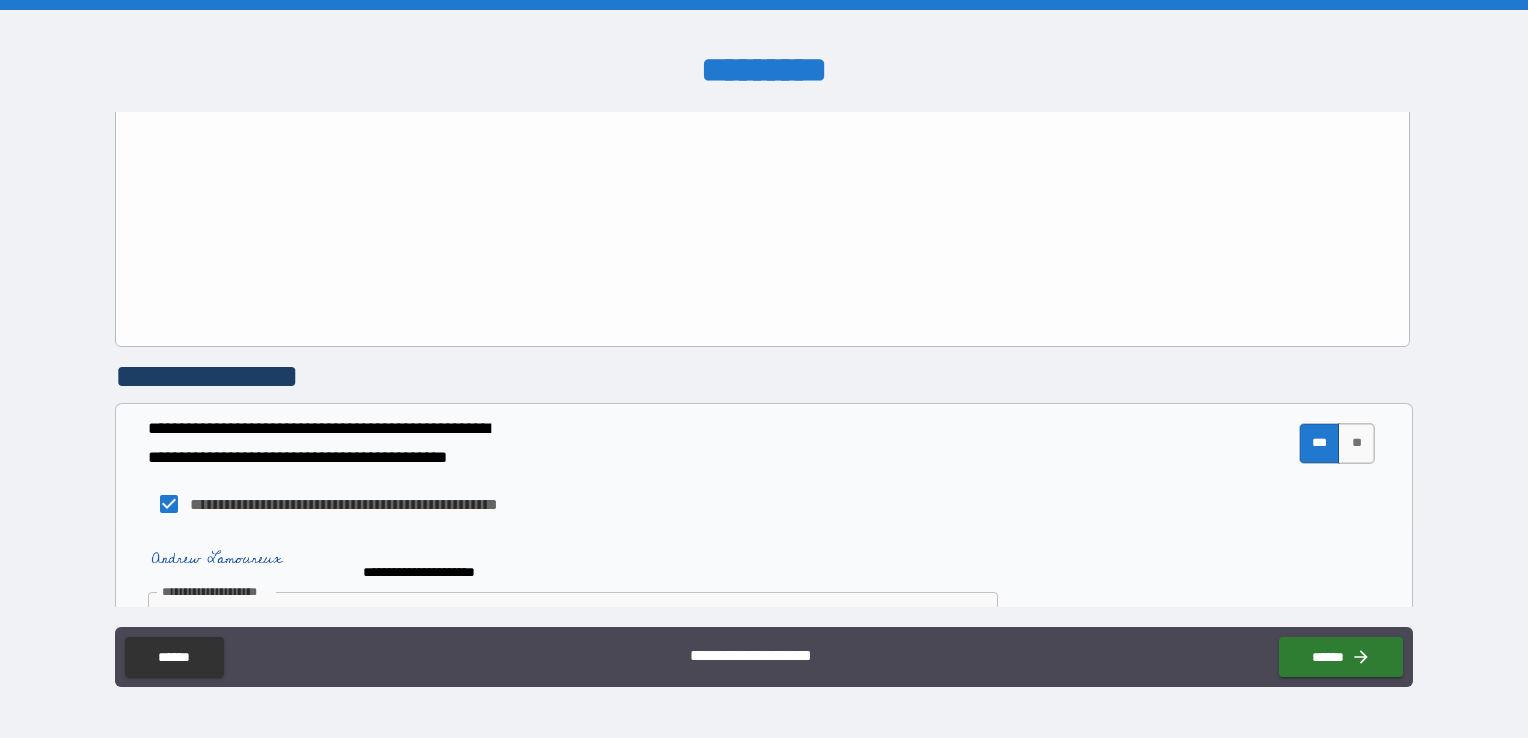 click on "**********" at bounding box center (764, 371) 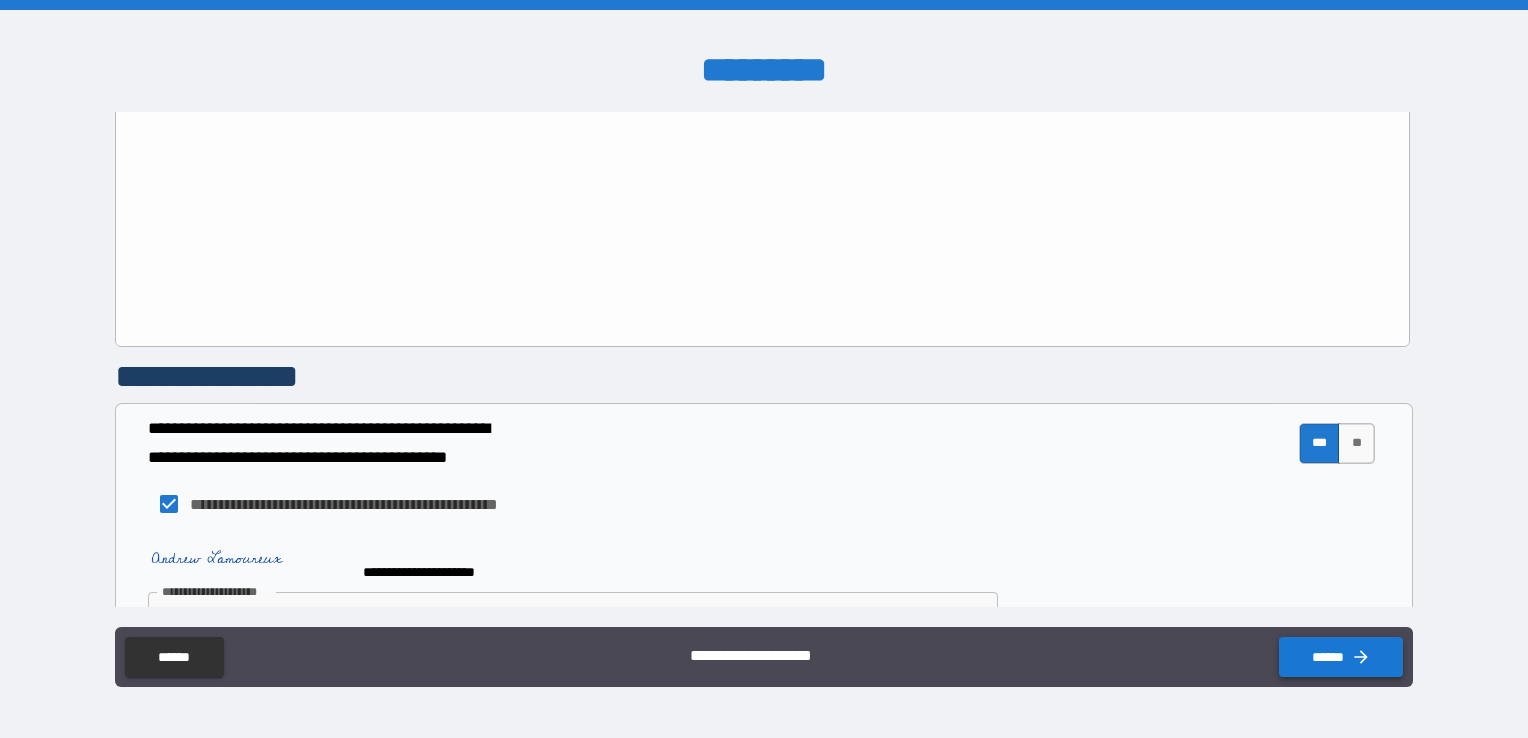 click on "******" at bounding box center [1341, 657] 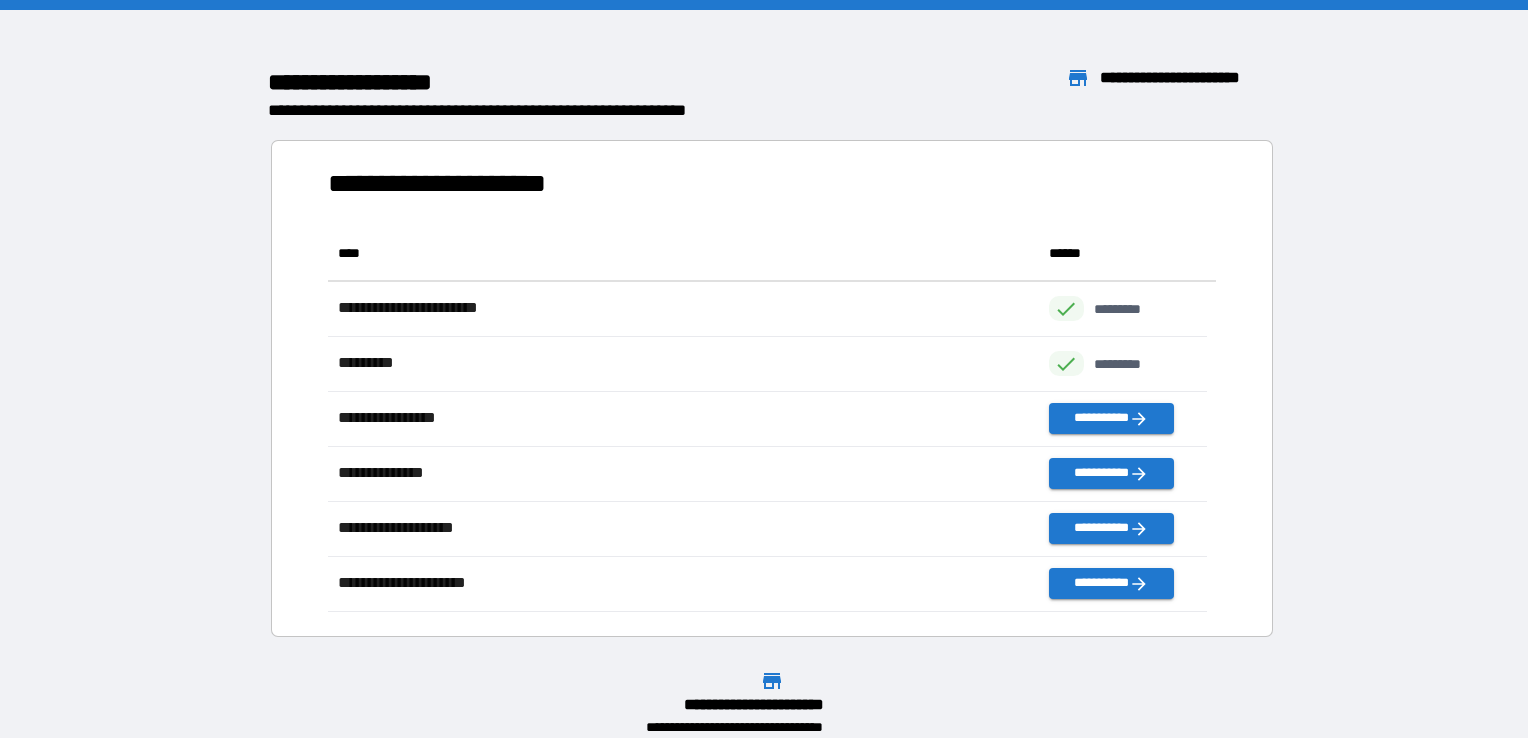 scroll, scrollTop: 16, scrollLeft: 16, axis: both 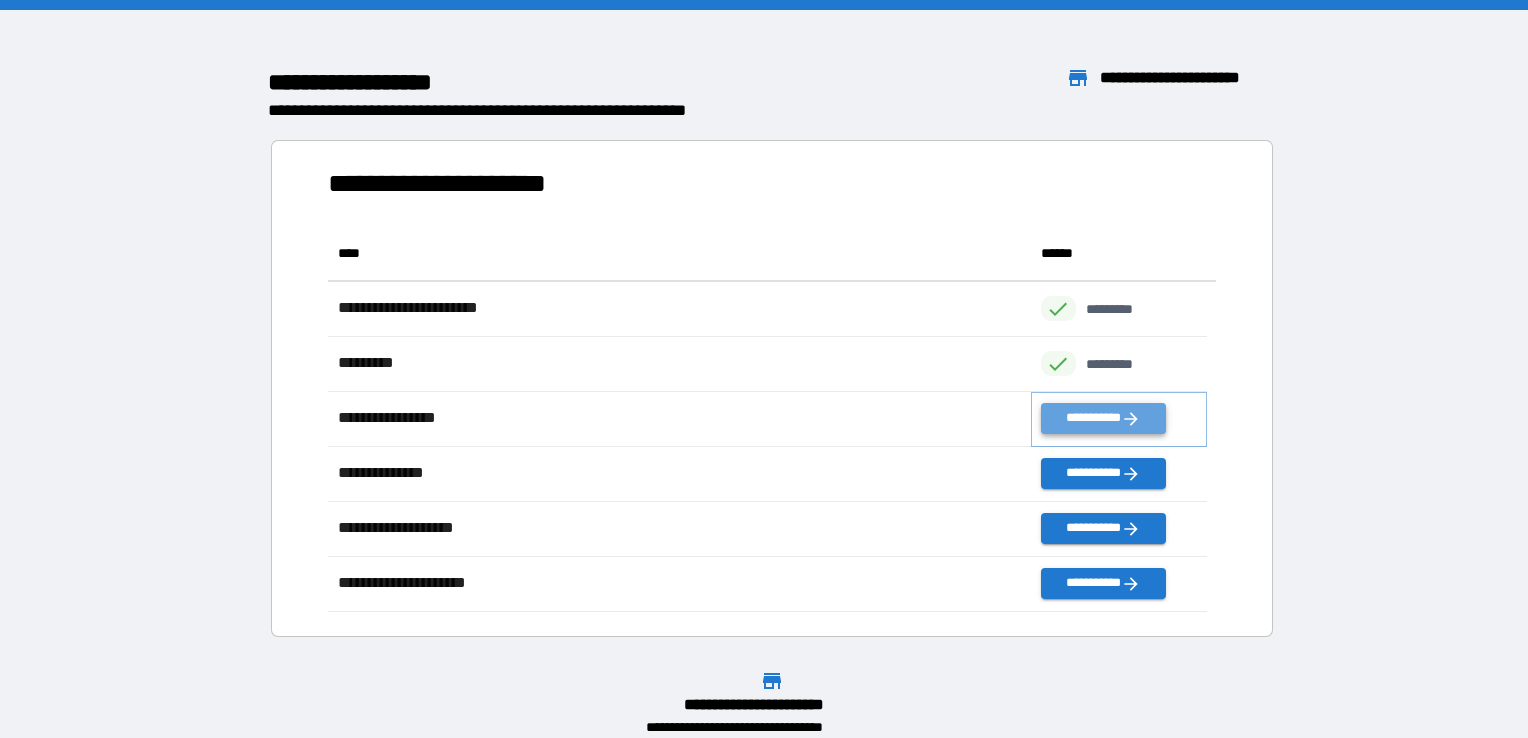 click on "**********" at bounding box center (1103, 418) 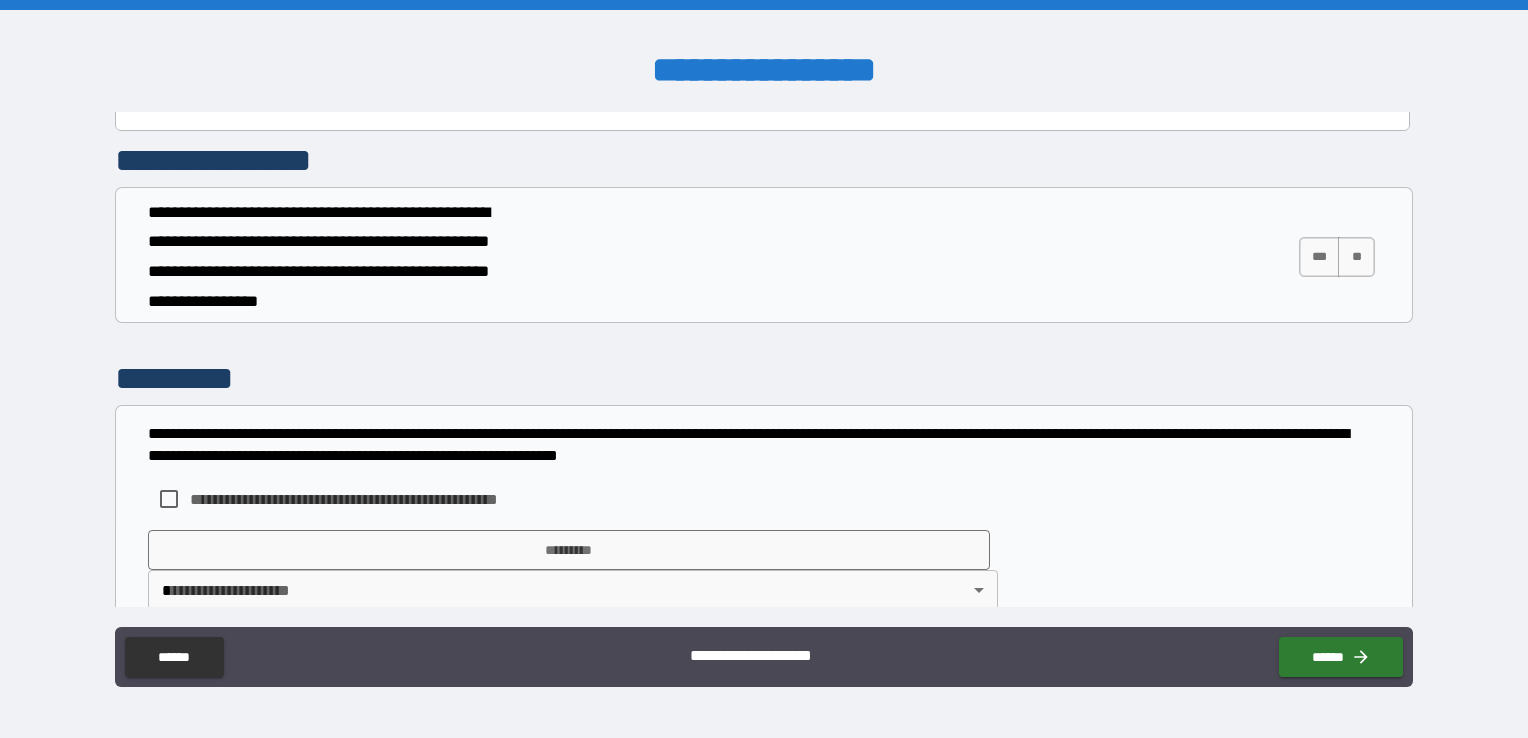 scroll, scrollTop: 1699, scrollLeft: 0, axis: vertical 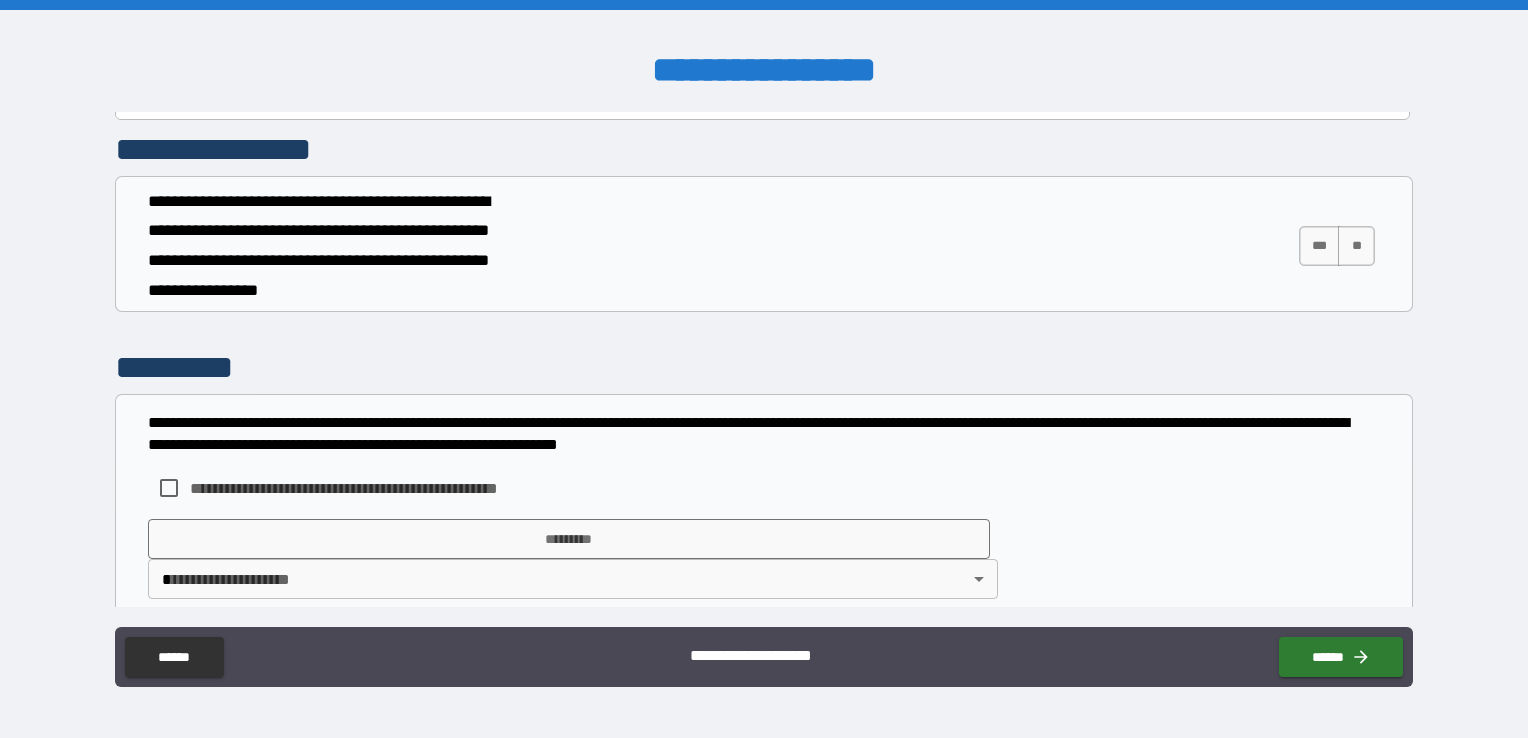 click on "**********" at bounding box center (376, 488) 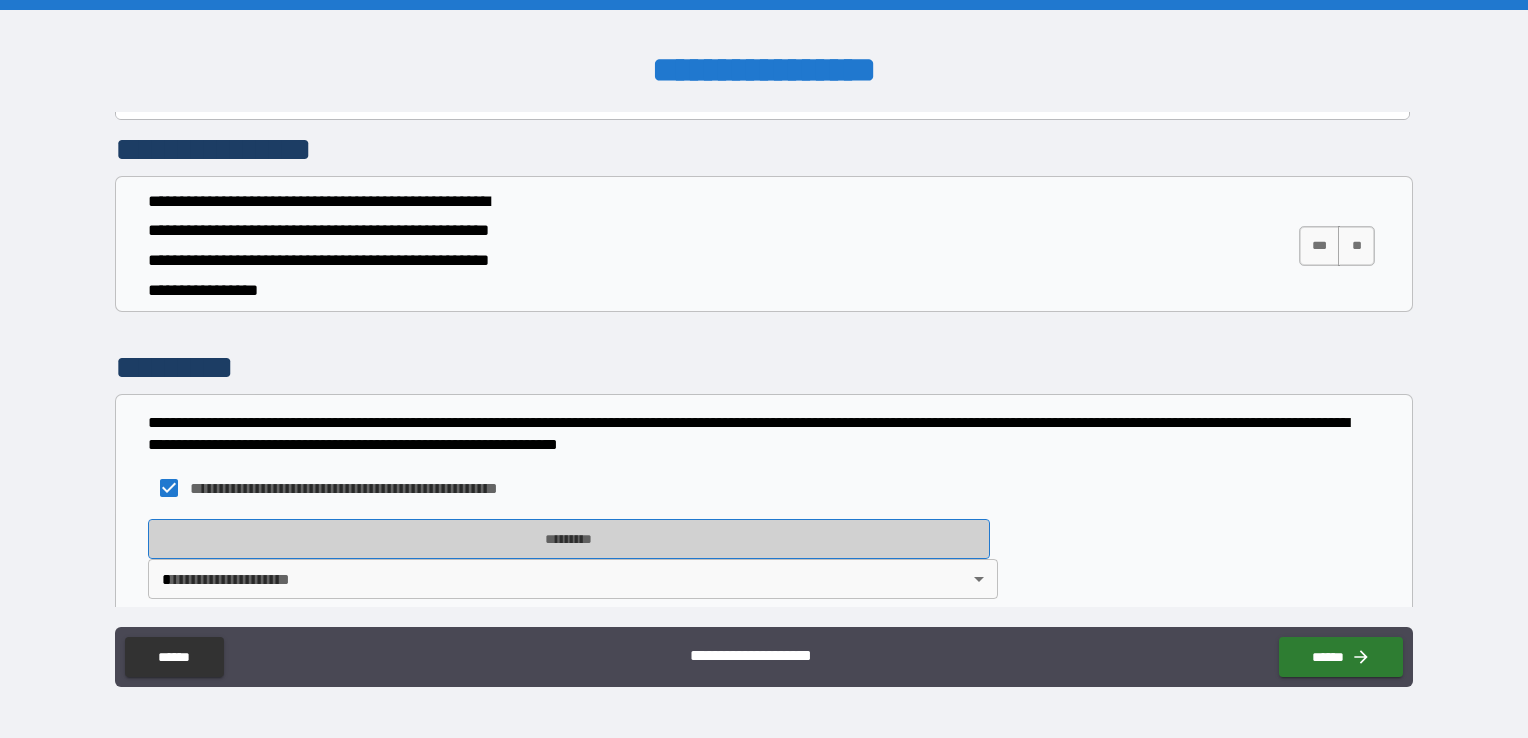 click on "*********" at bounding box center [569, 539] 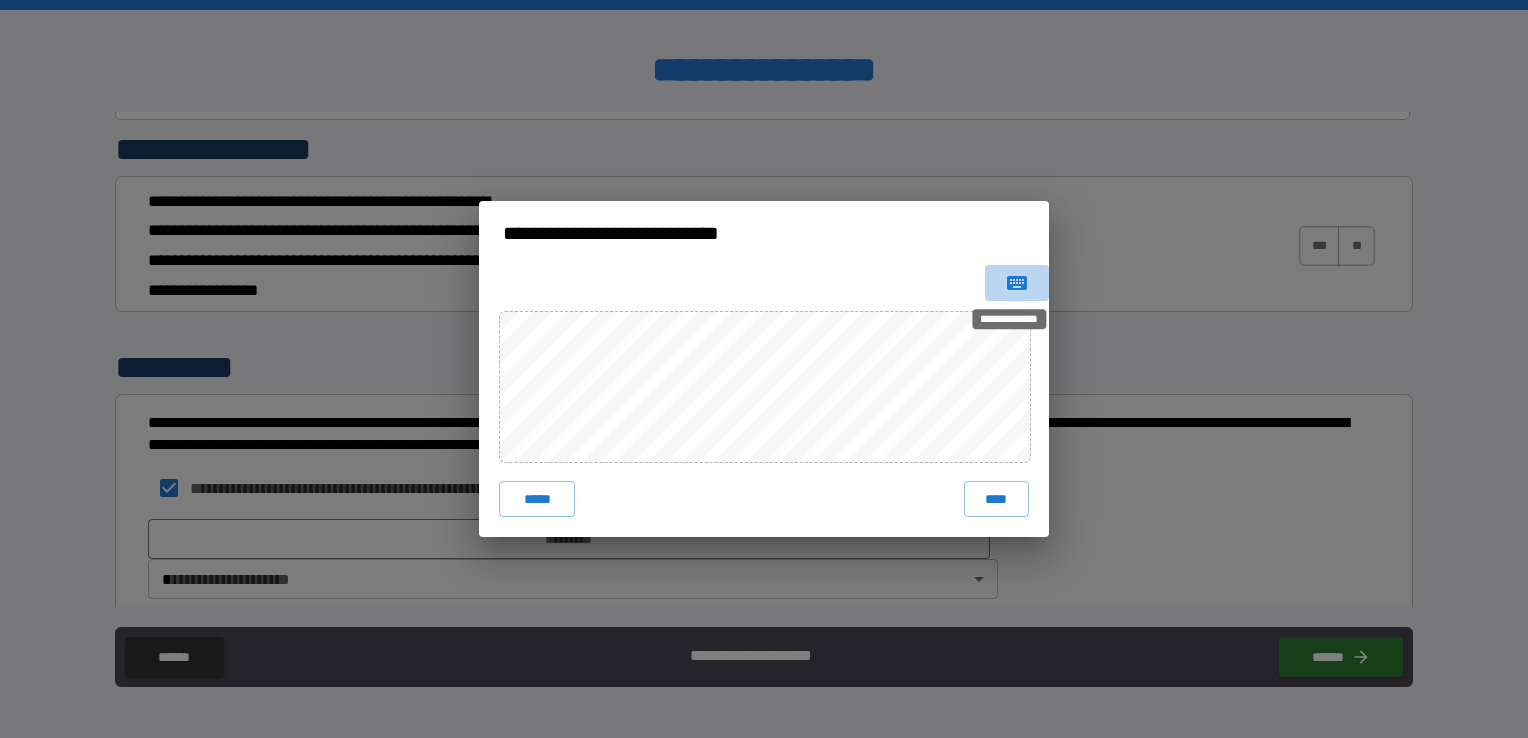click 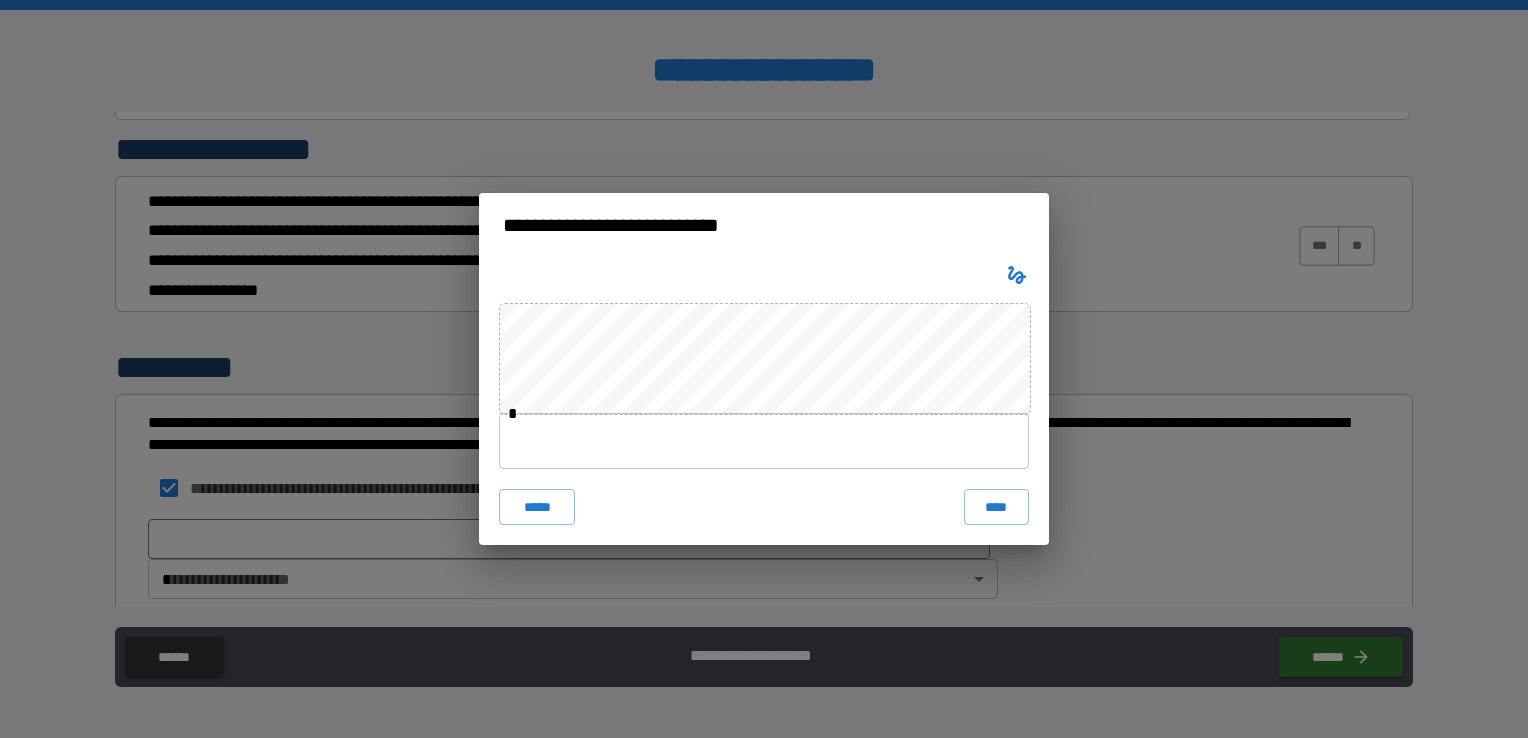 click at bounding box center [764, 441] 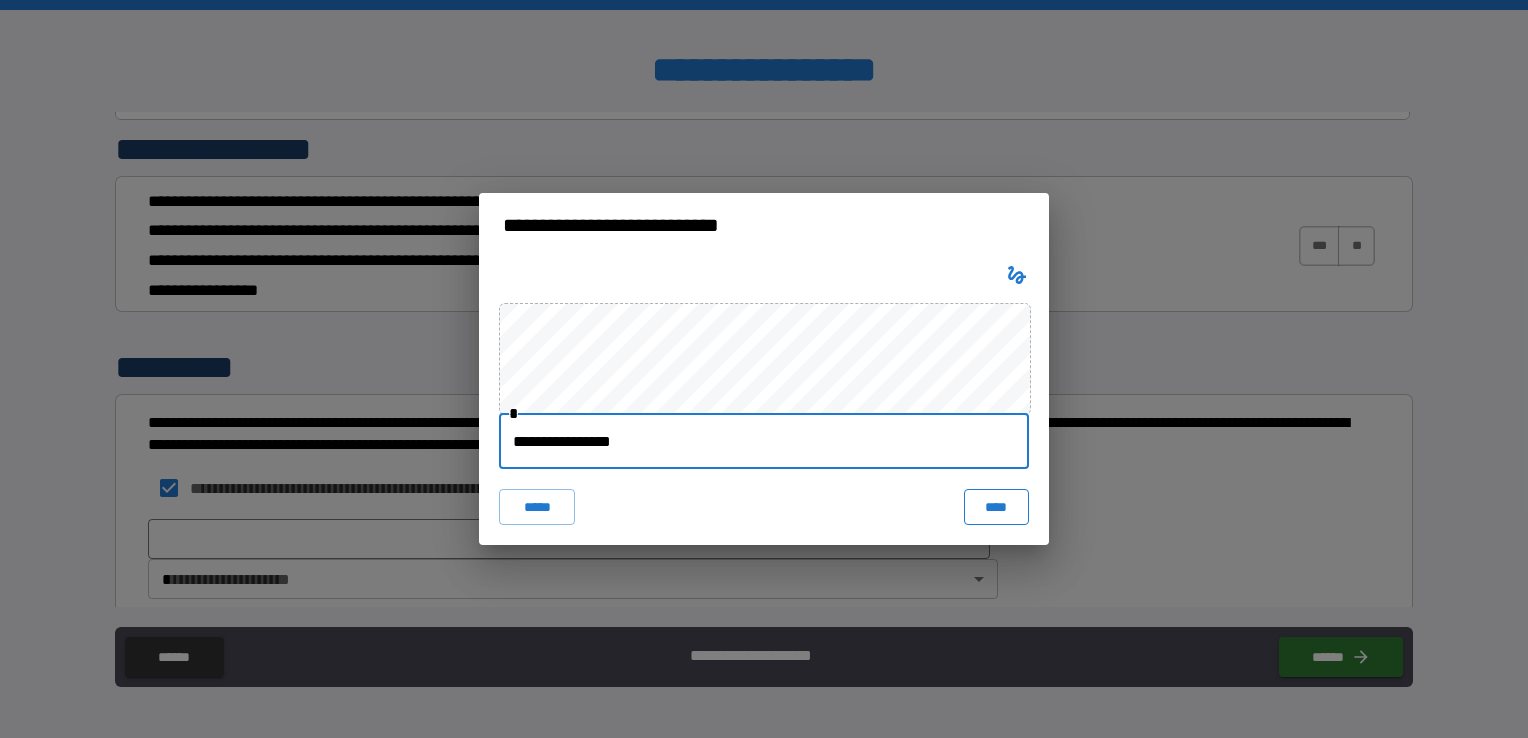 type on "**********" 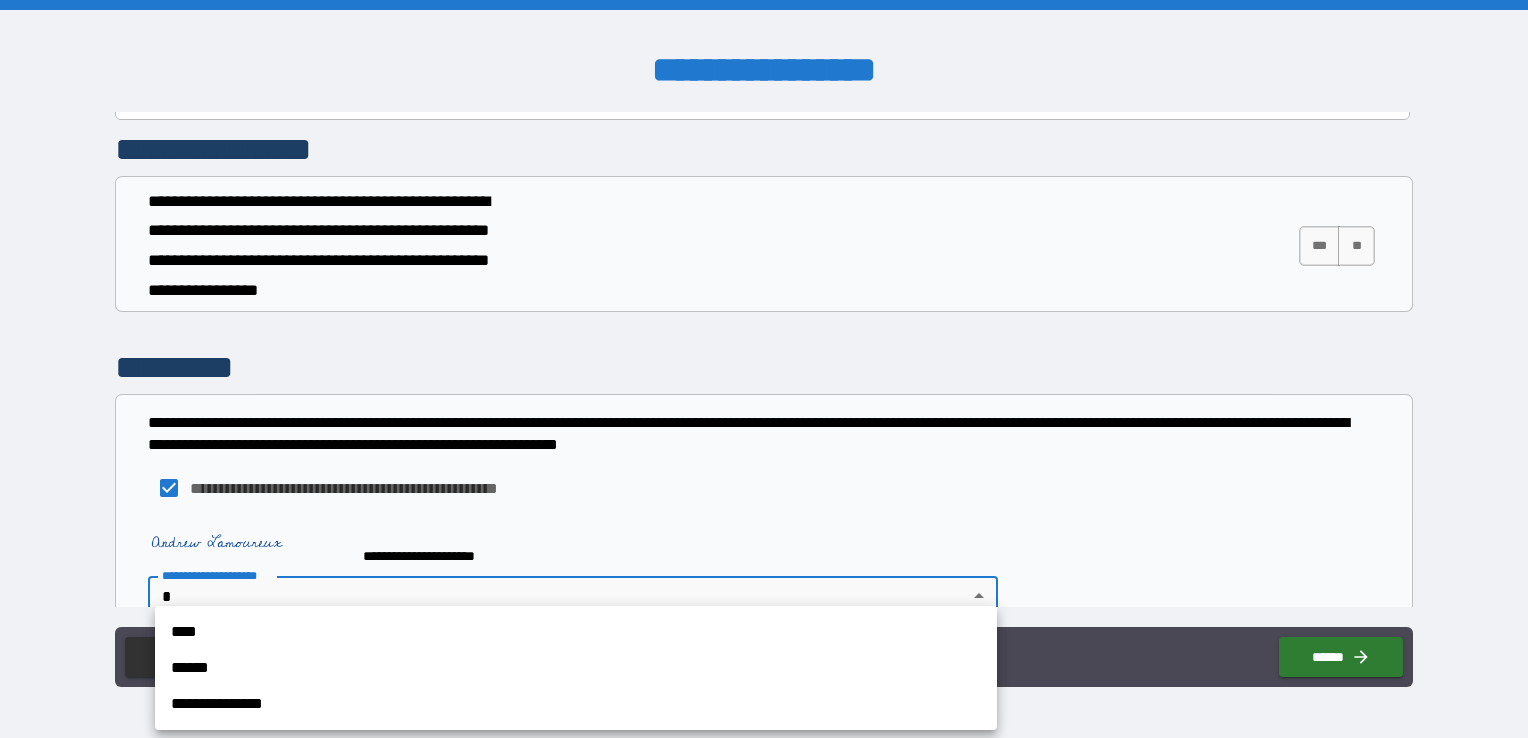 click on "**********" at bounding box center [764, 369] 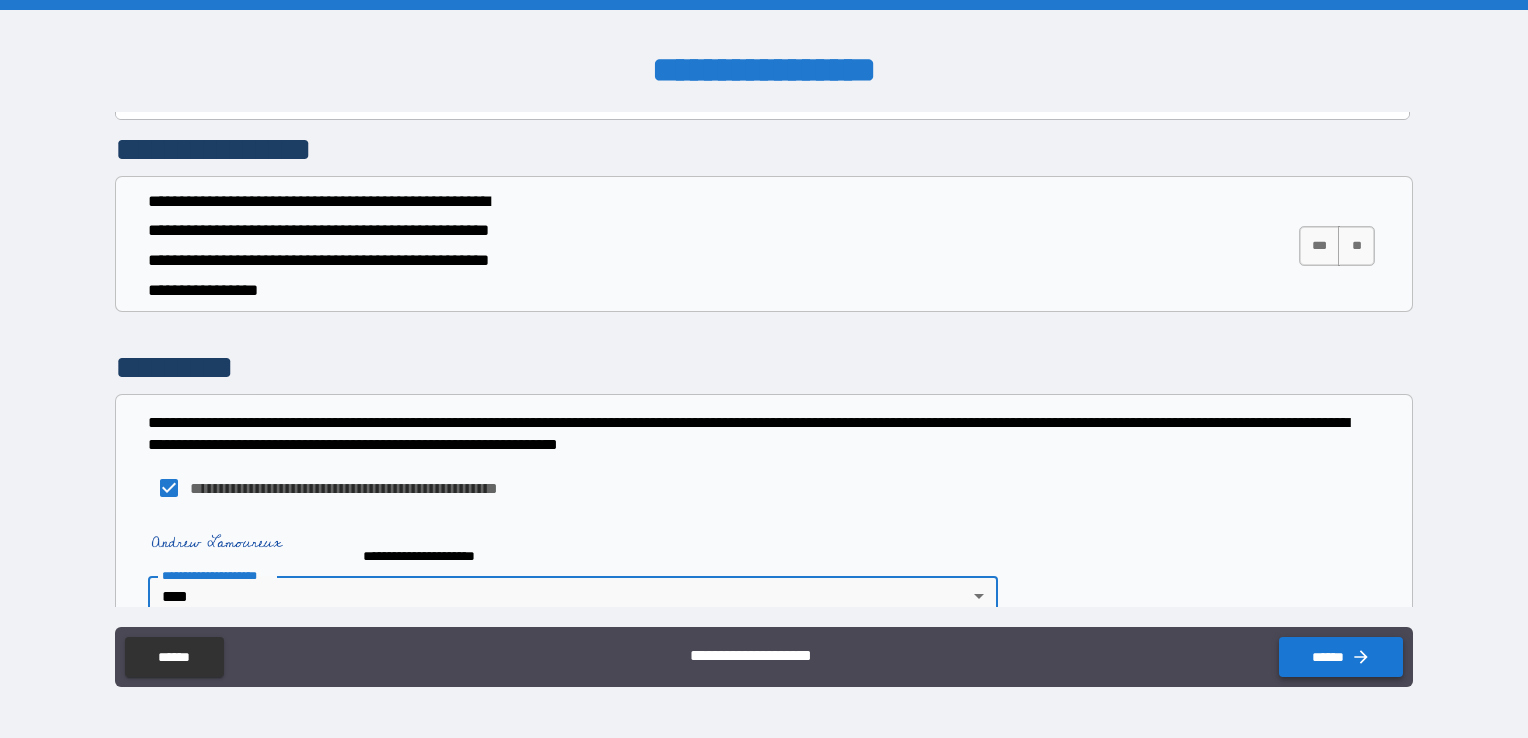 click 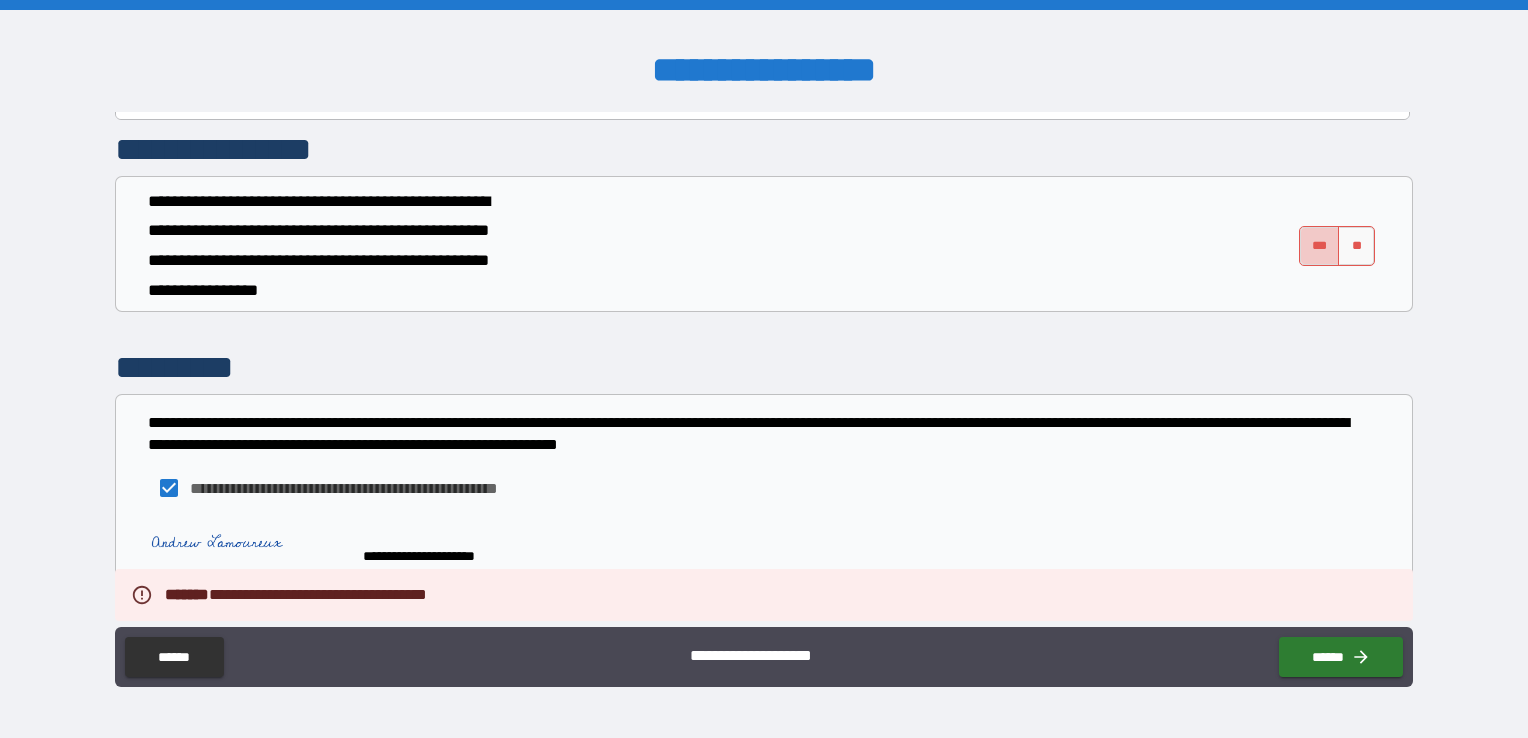 click on "***" at bounding box center [1320, 246] 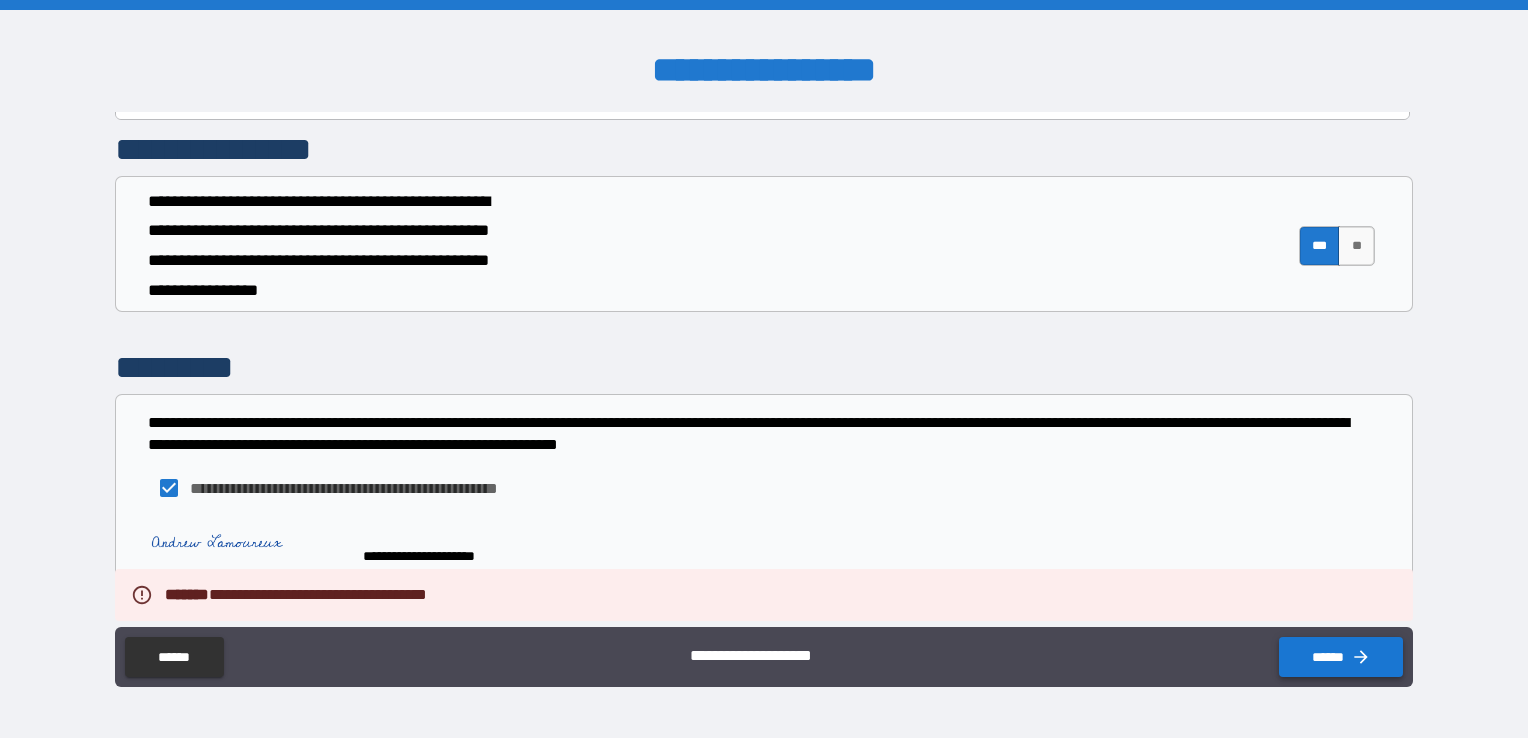 click on "******" at bounding box center (1341, 657) 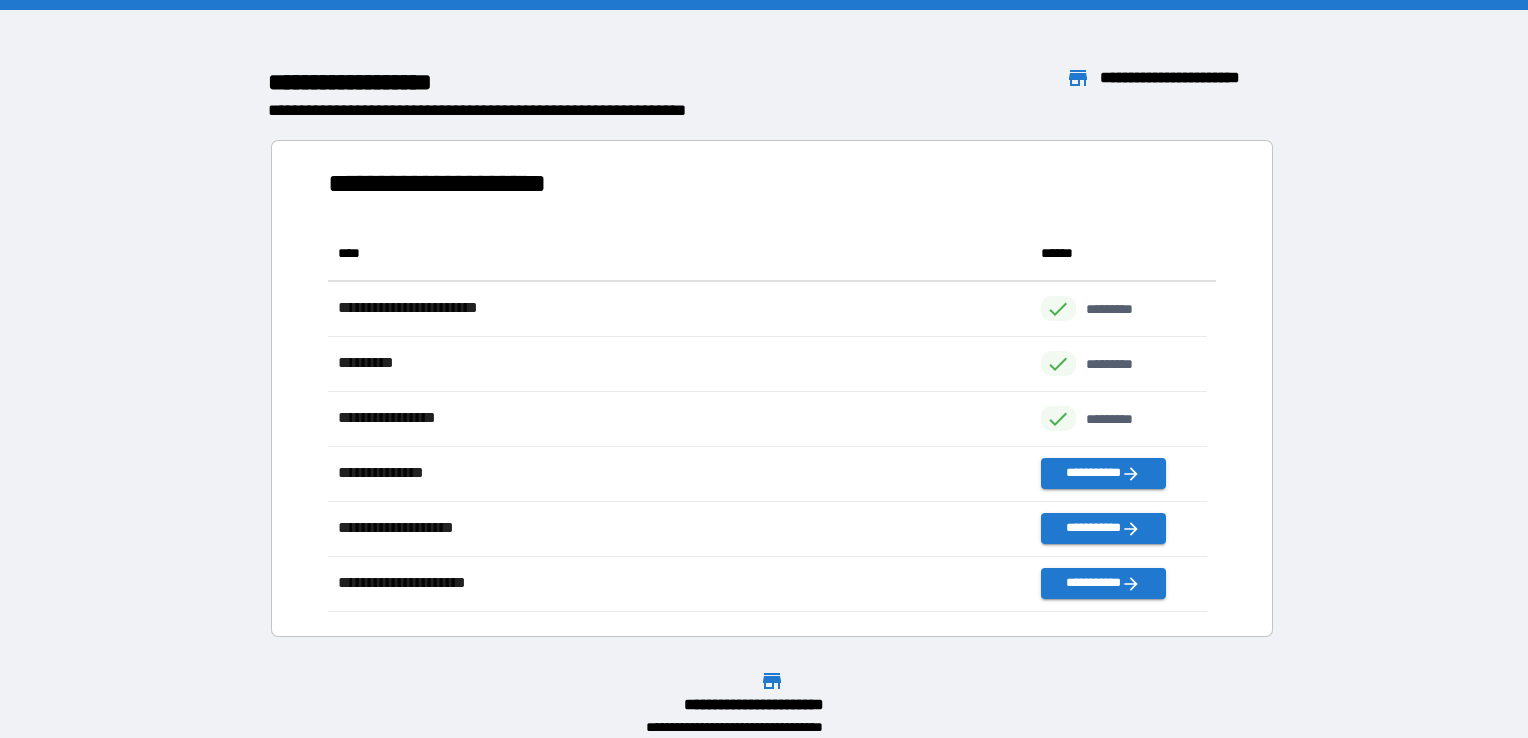 scroll, scrollTop: 16, scrollLeft: 16, axis: both 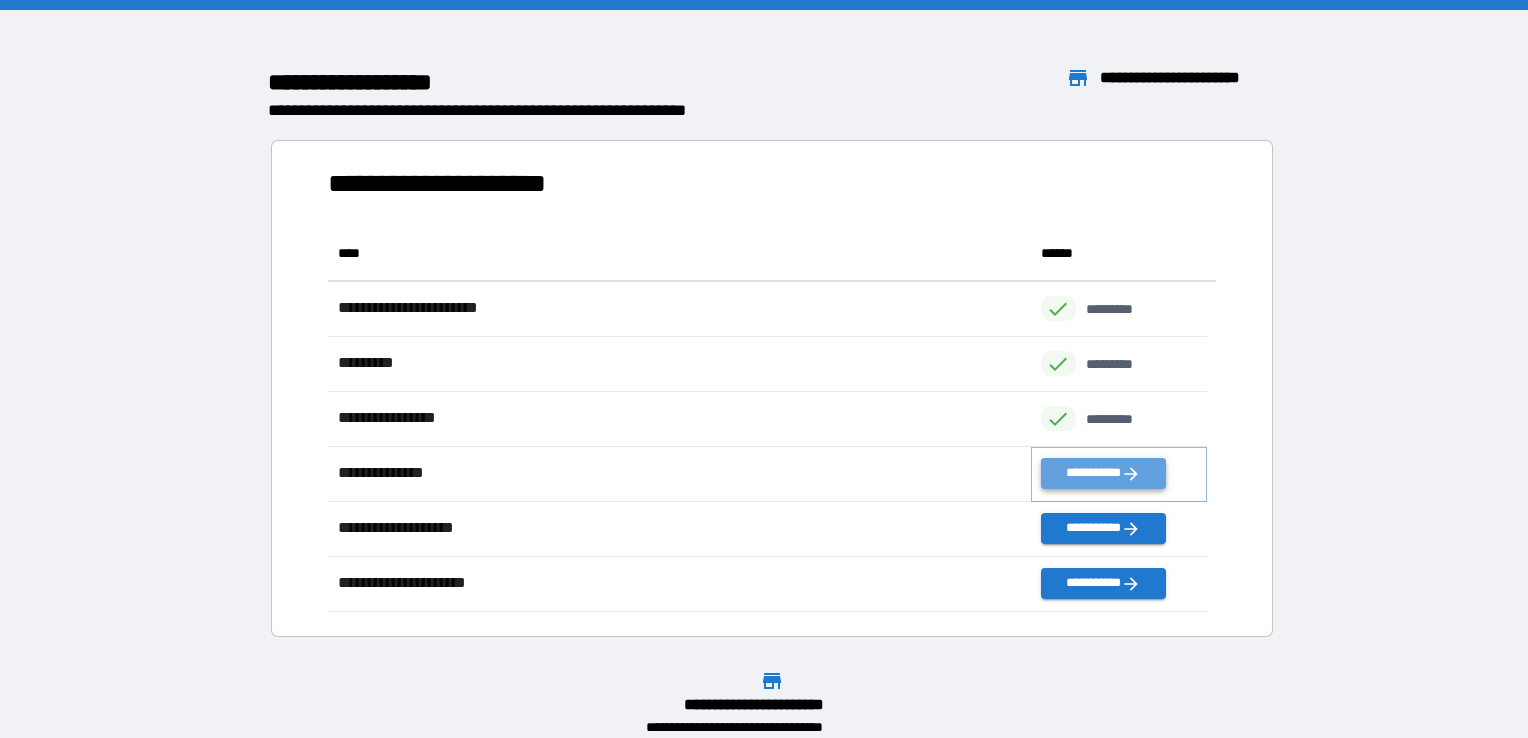 click on "**********" at bounding box center (1103, 473) 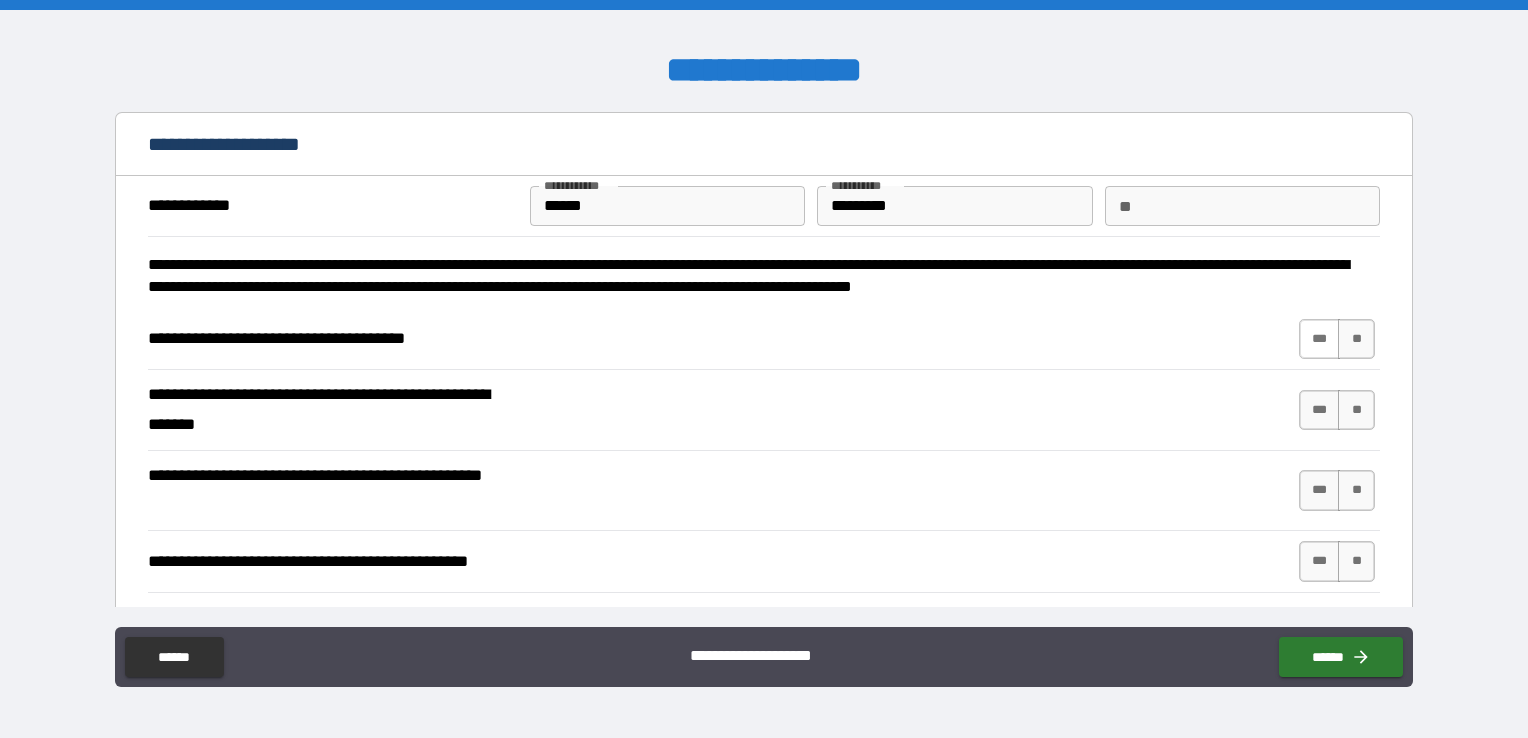 click on "***" at bounding box center (1320, 339) 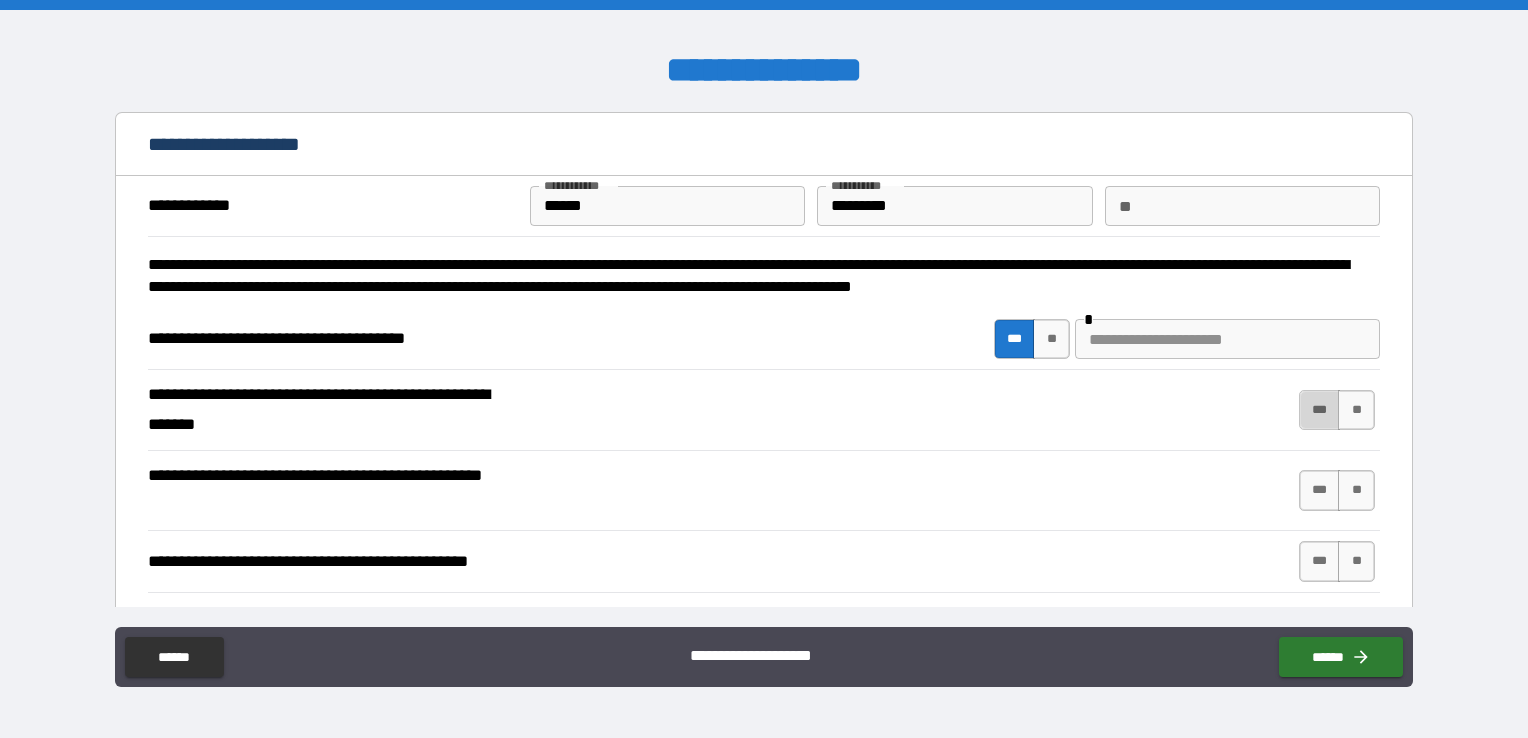 click on "***" at bounding box center [1320, 410] 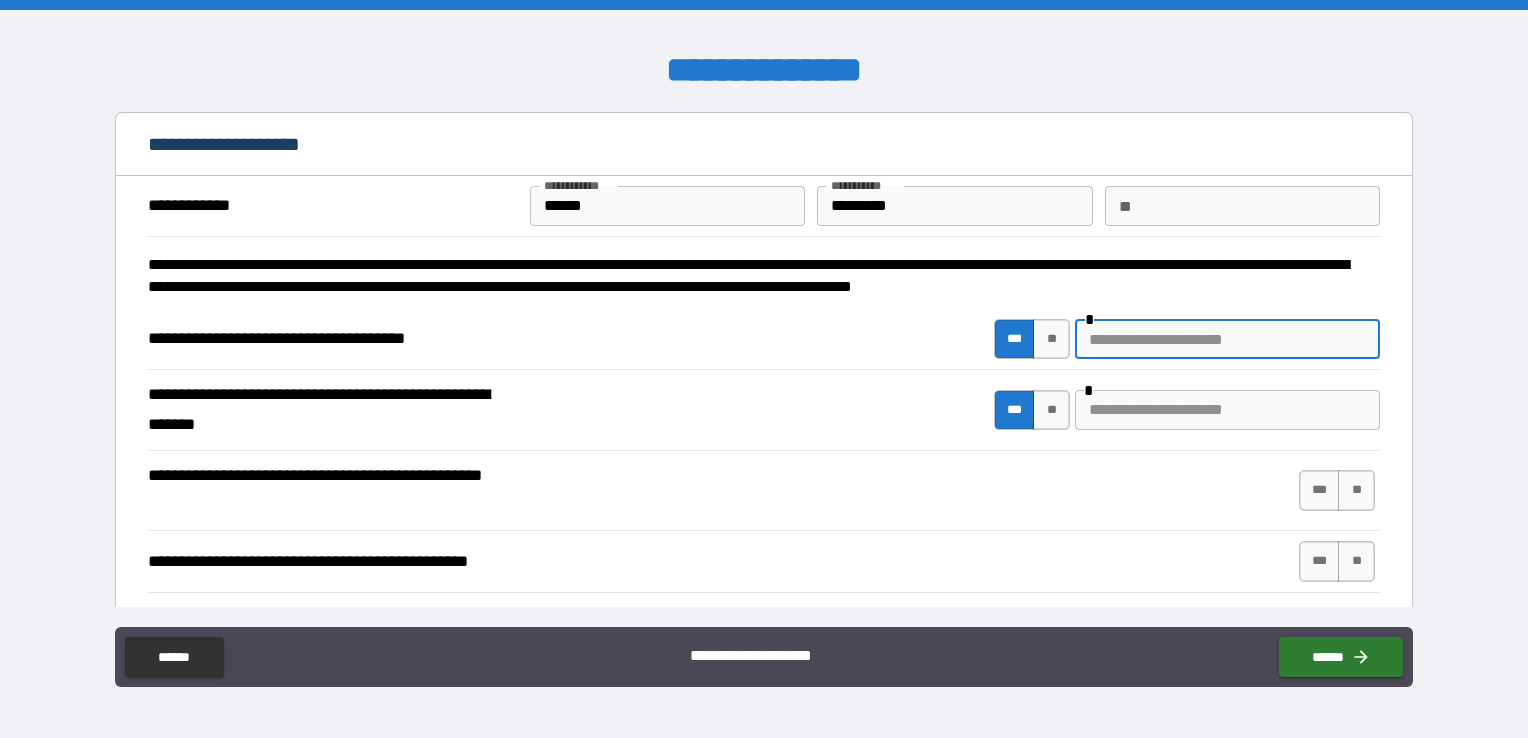 click at bounding box center (1227, 339) 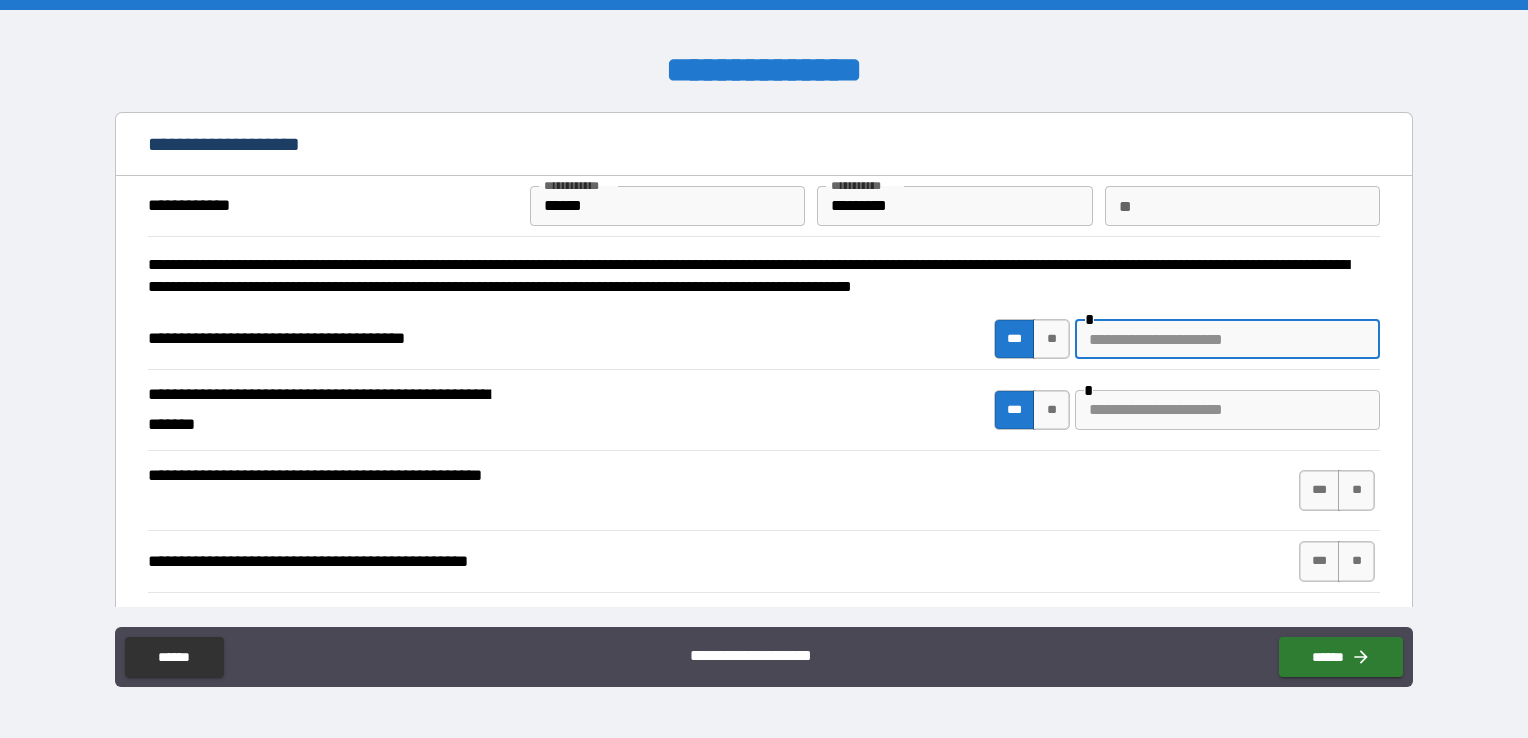 click at bounding box center [1227, 410] 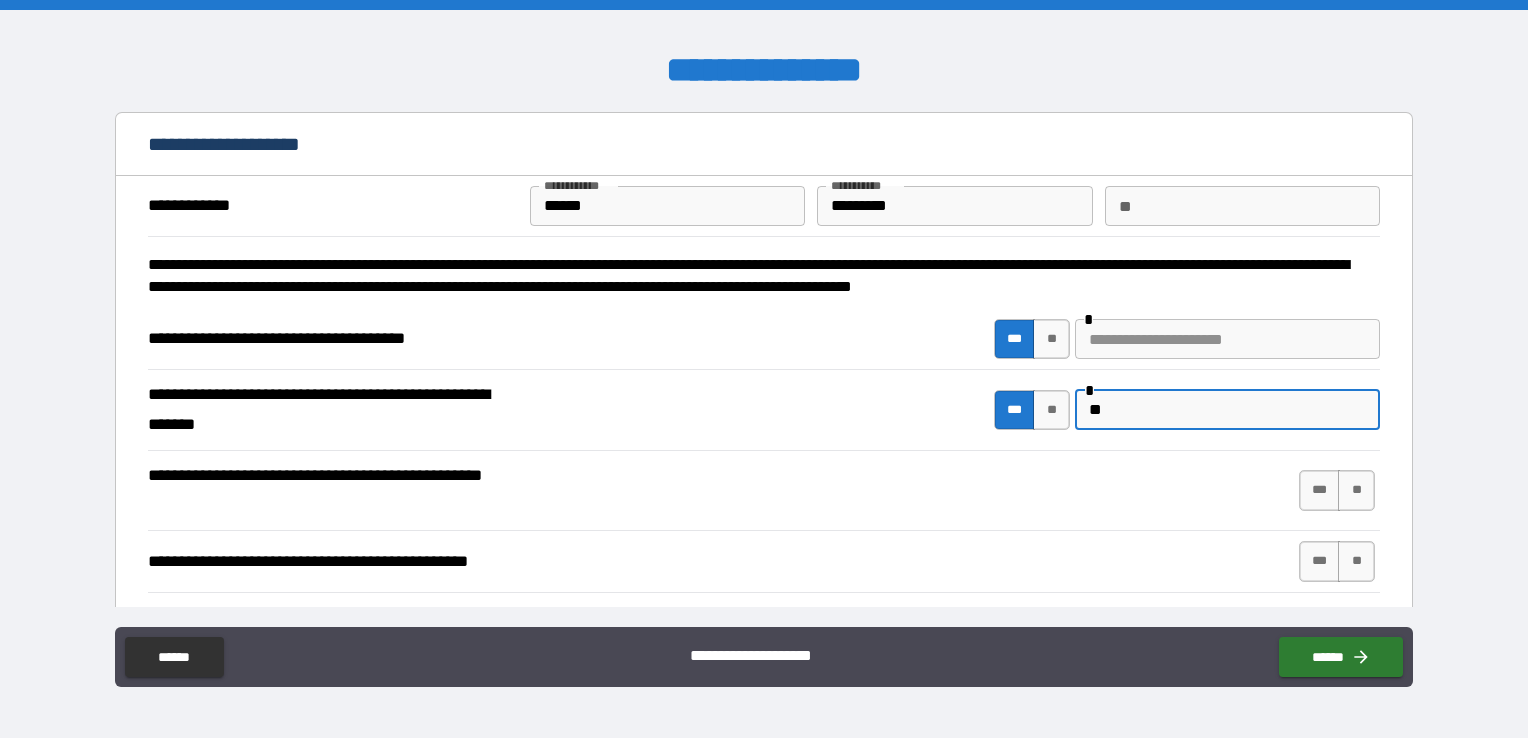 type on "*" 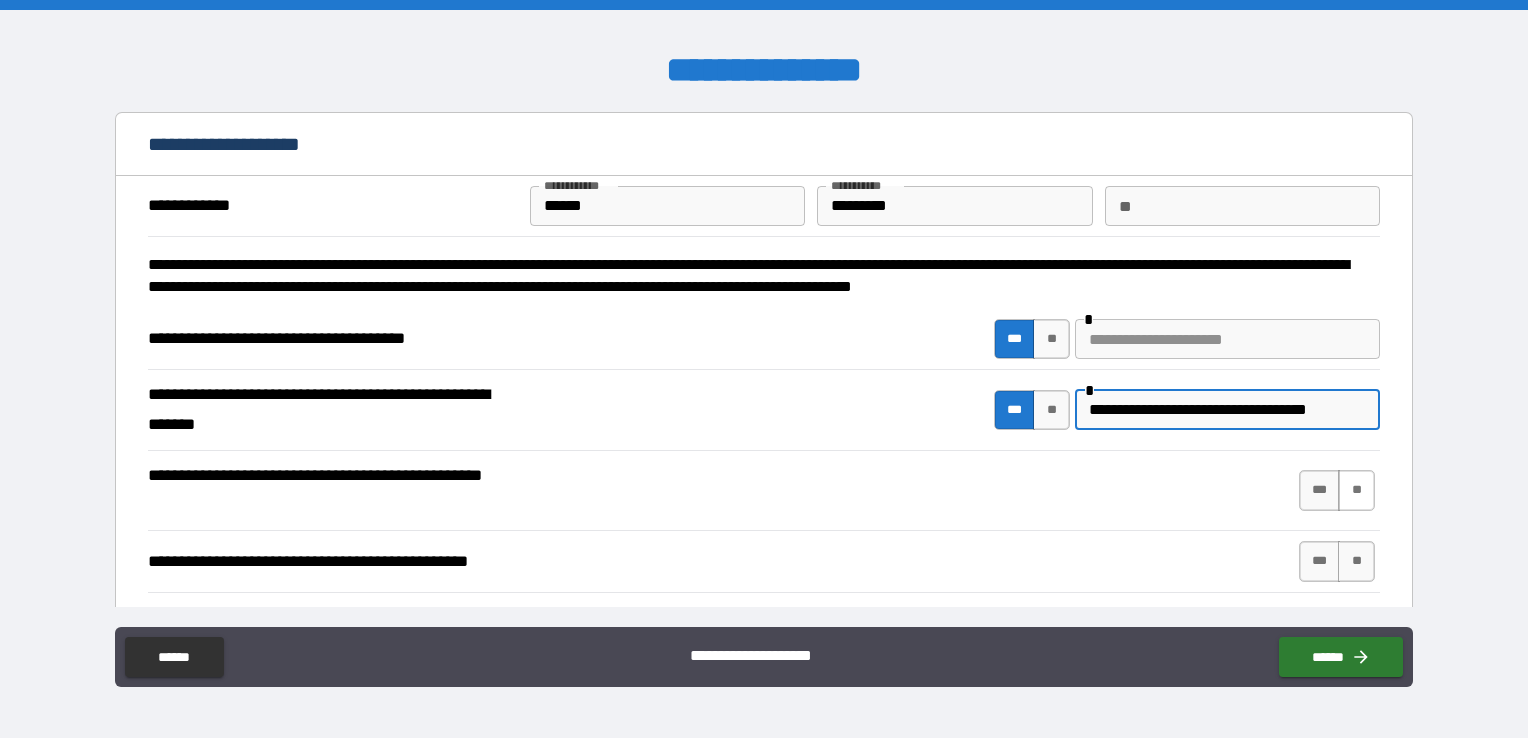 type on "**********" 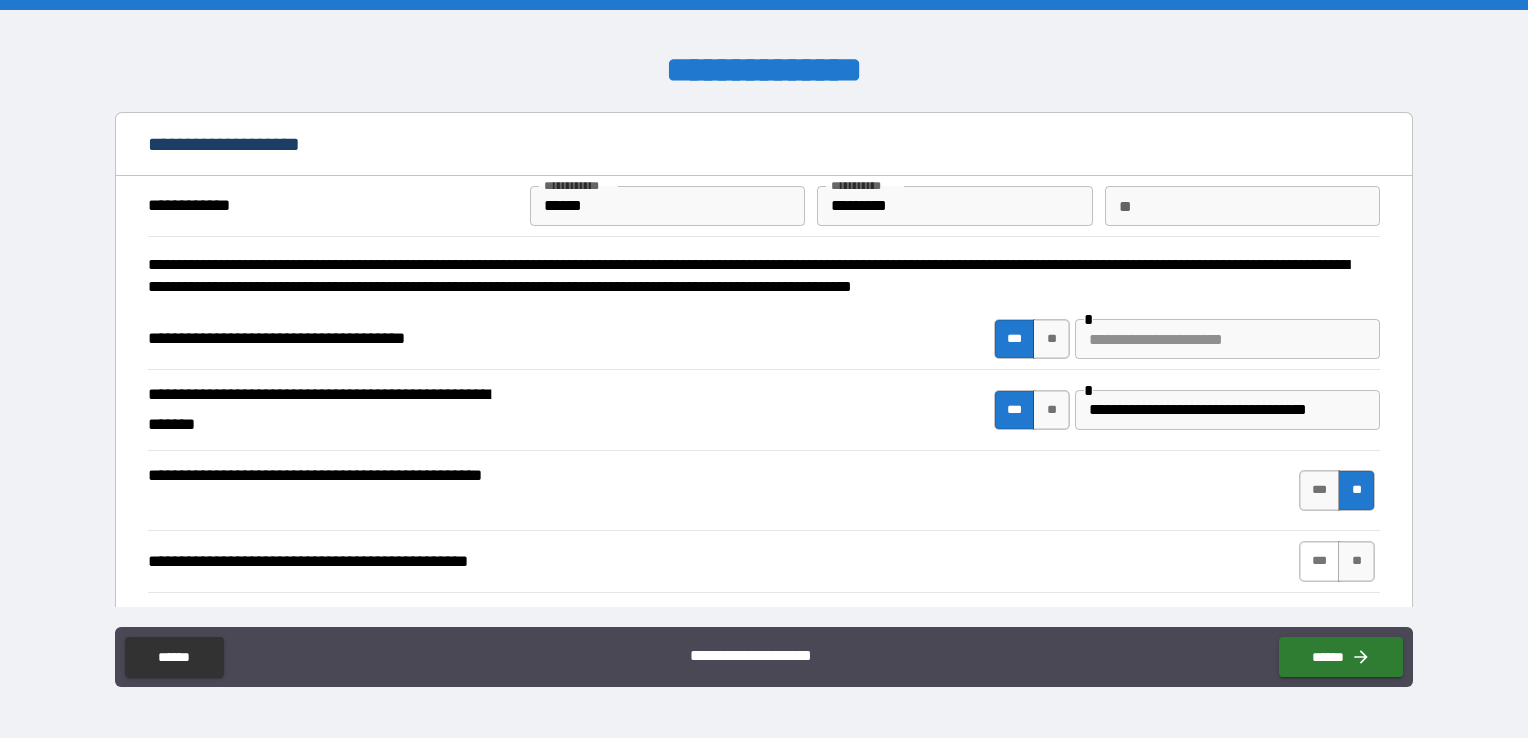 click on "***" at bounding box center (1320, 561) 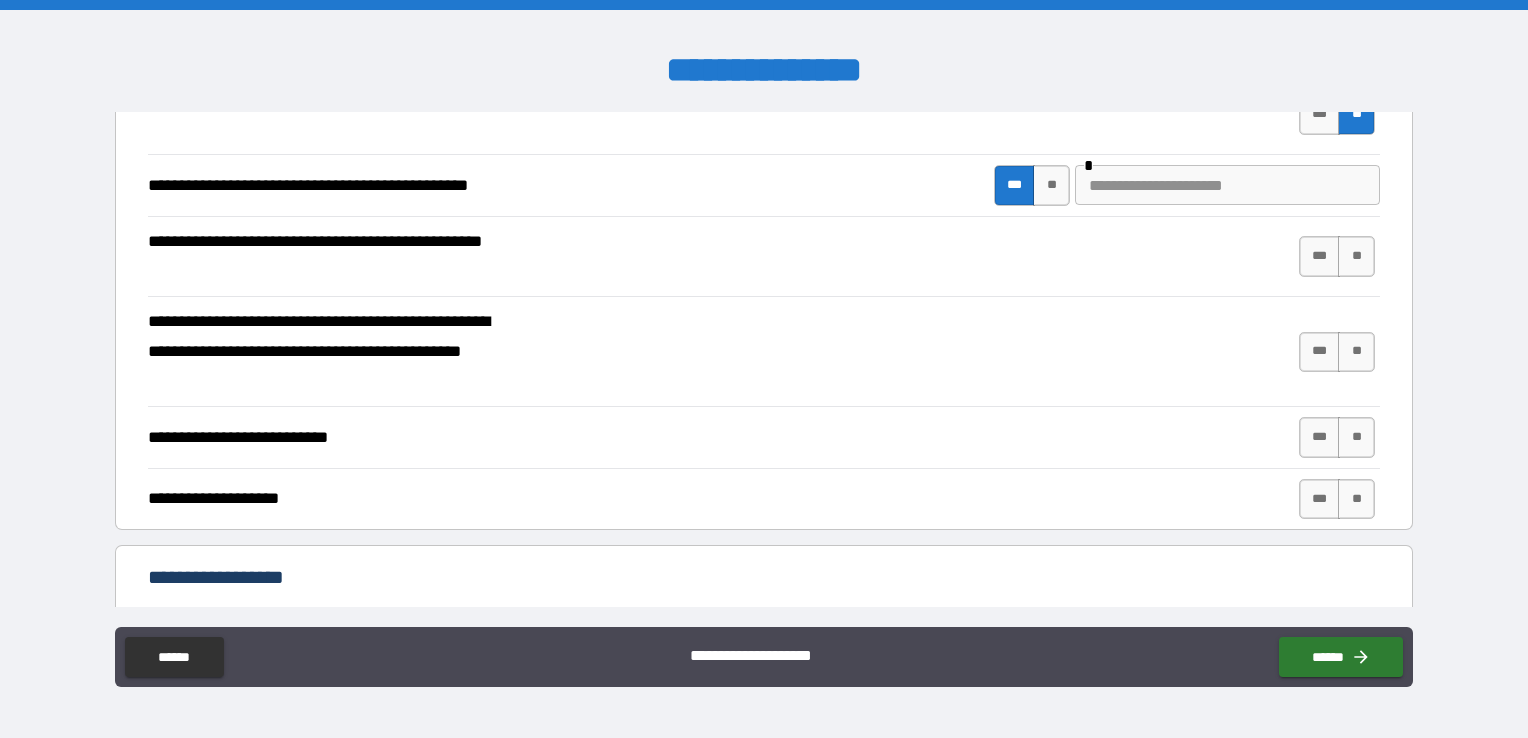scroll, scrollTop: 360, scrollLeft: 0, axis: vertical 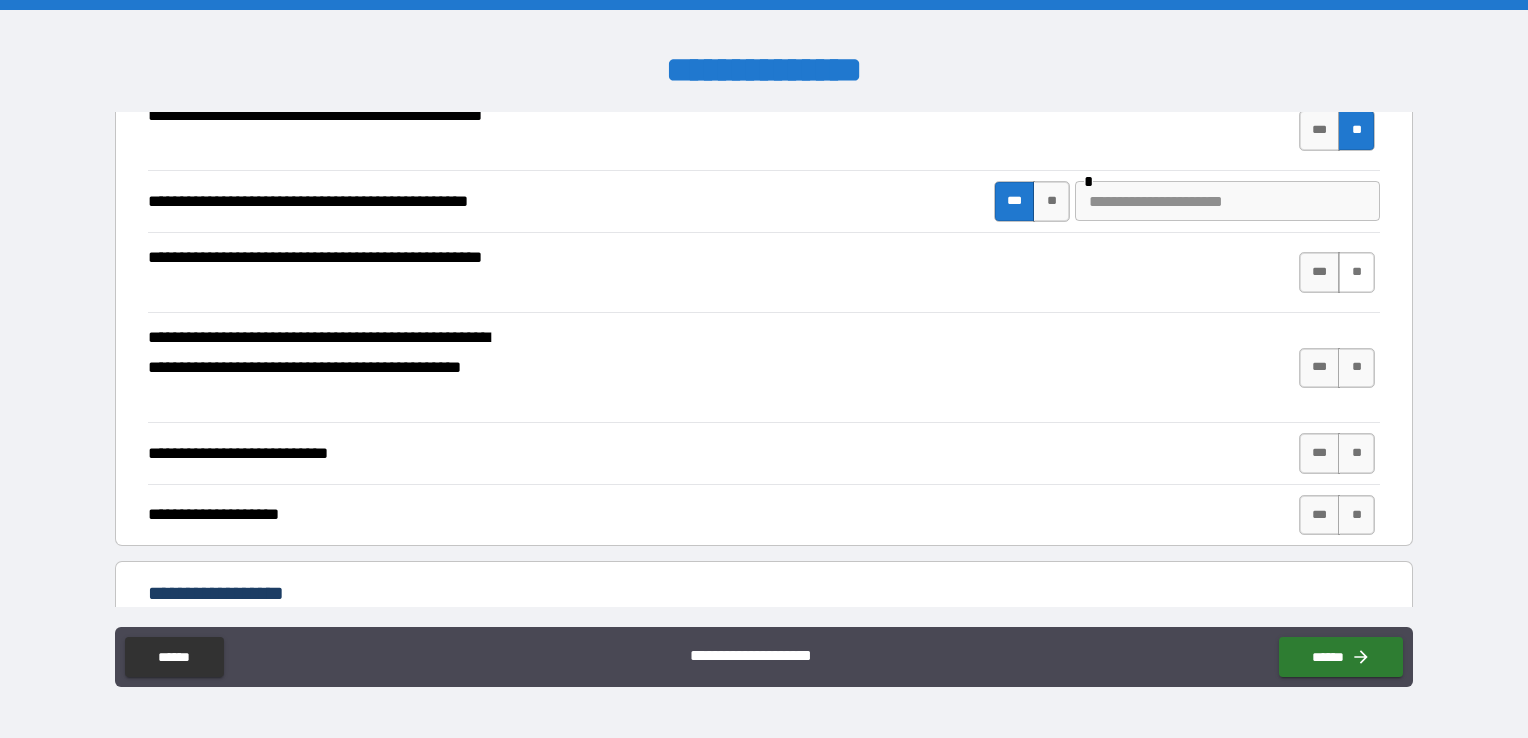 click on "**" at bounding box center (1356, 272) 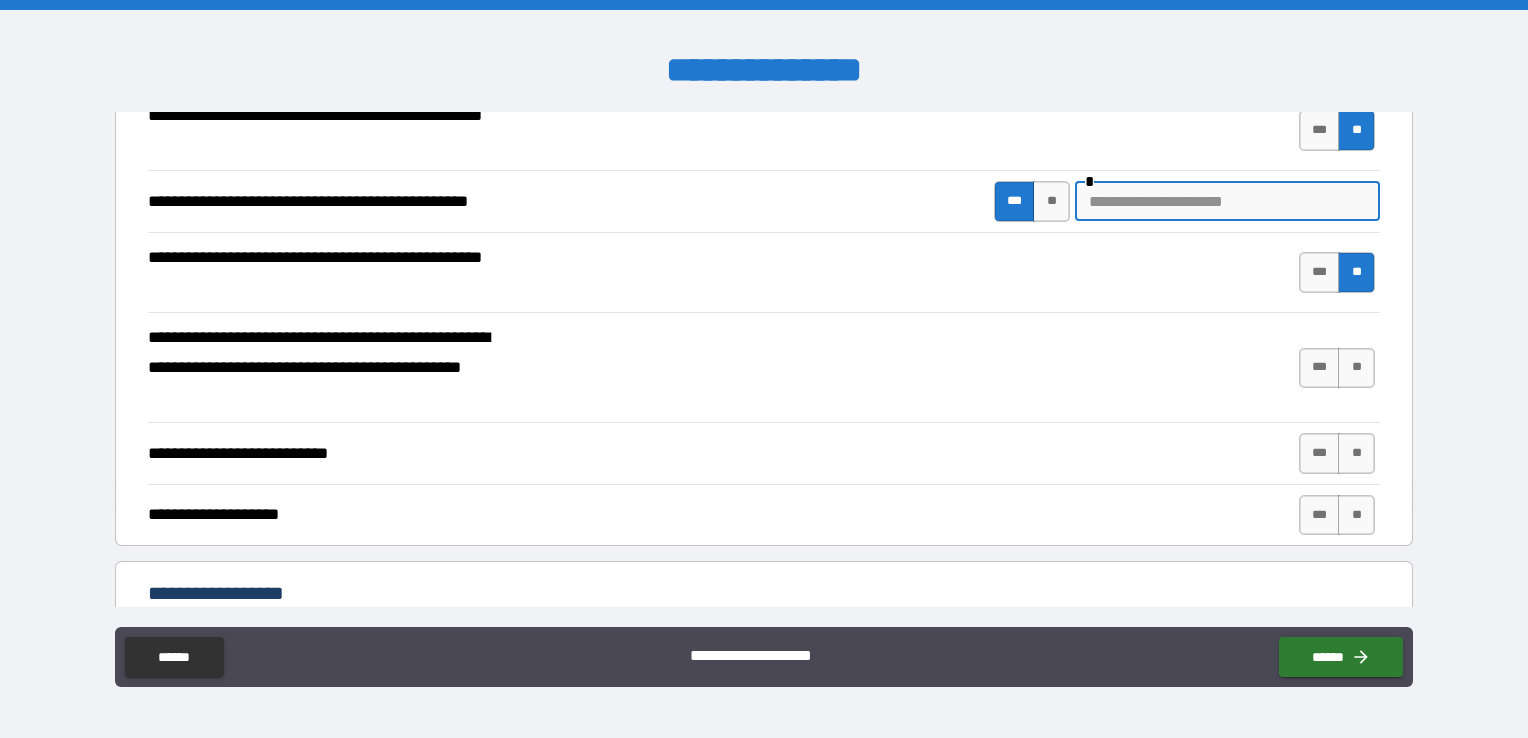 click at bounding box center [1227, 201] 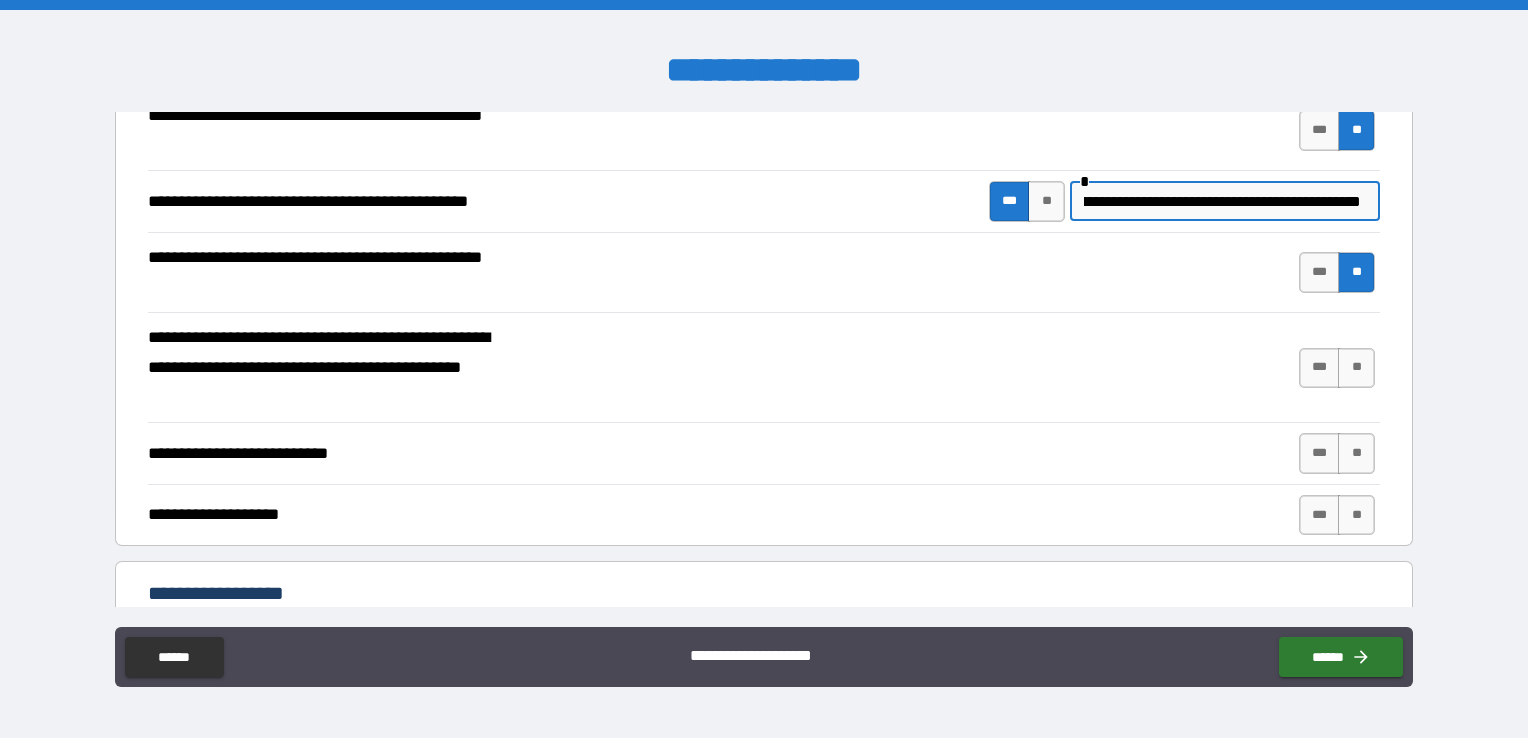 scroll, scrollTop: 0, scrollLeft: 1072, axis: horizontal 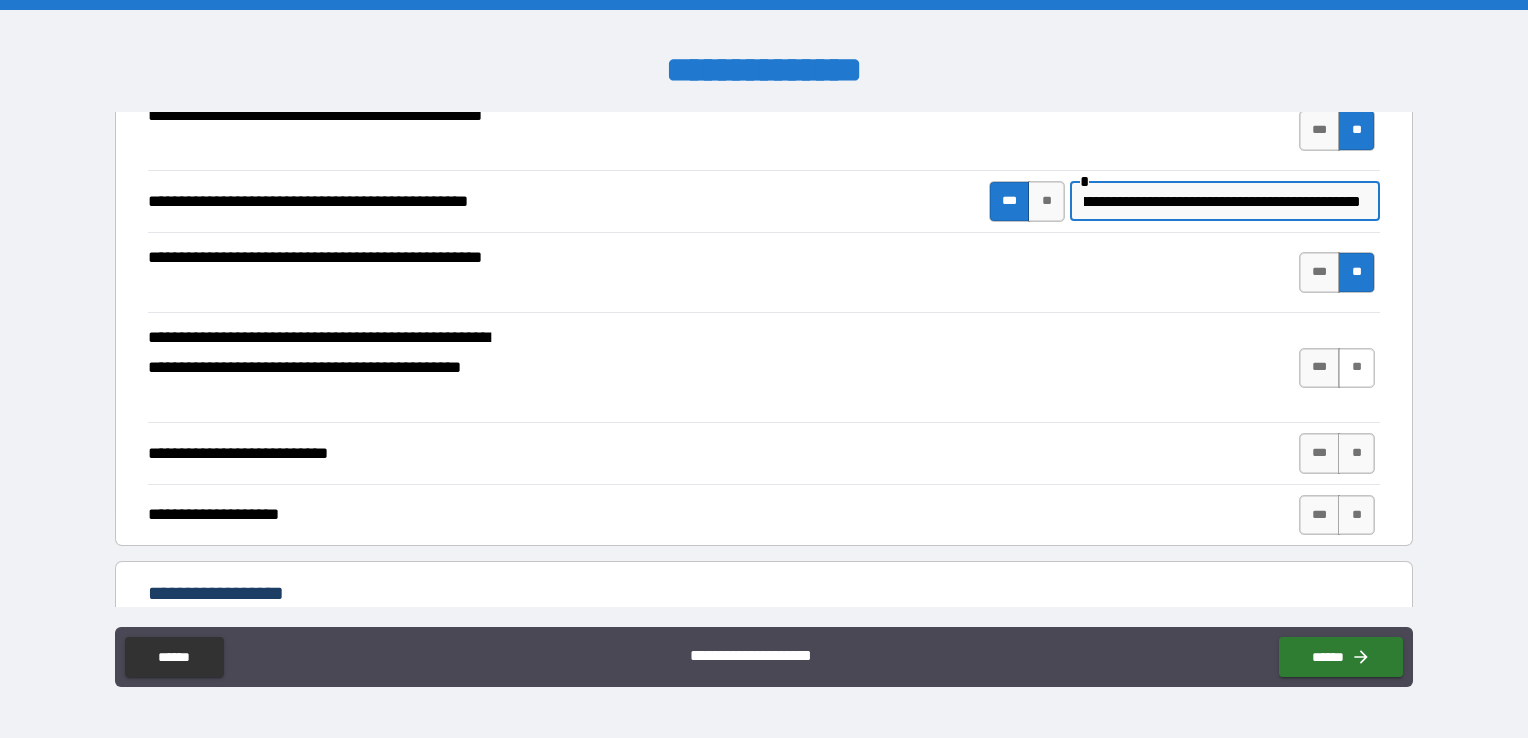 type on "**********" 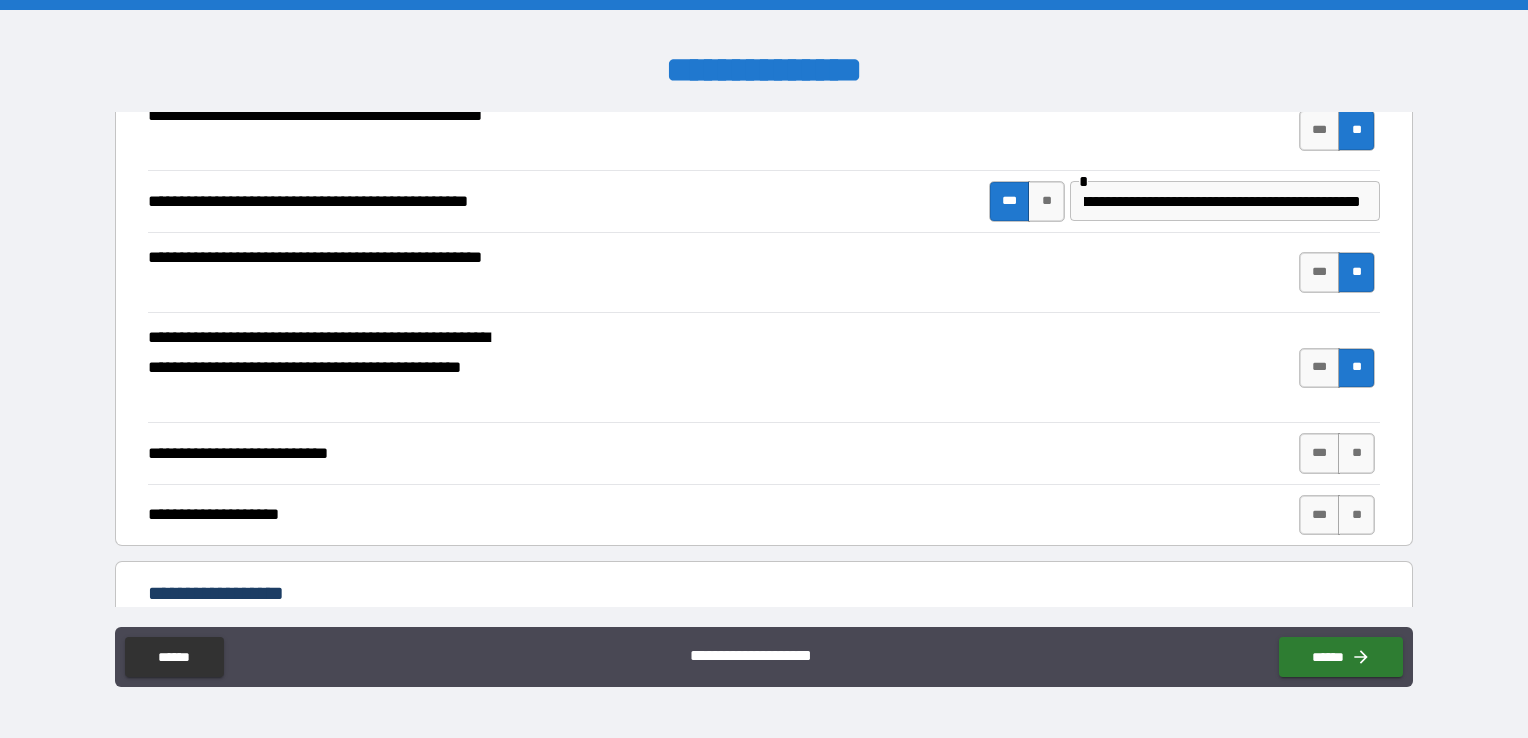 scroll, scrollTop: 0, scrollLeft: 0, axis: both 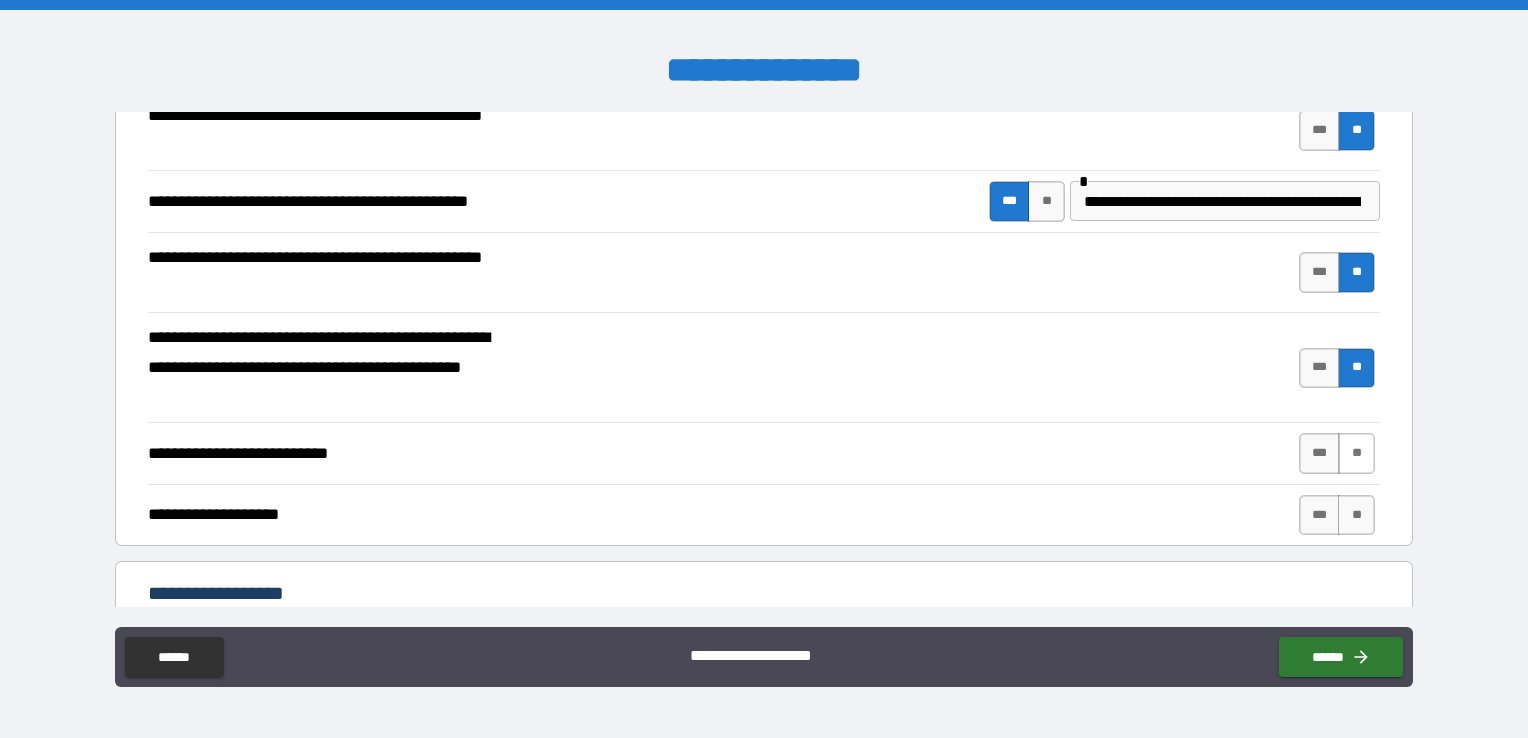 click on "**" at bounding box center [1356, 453] 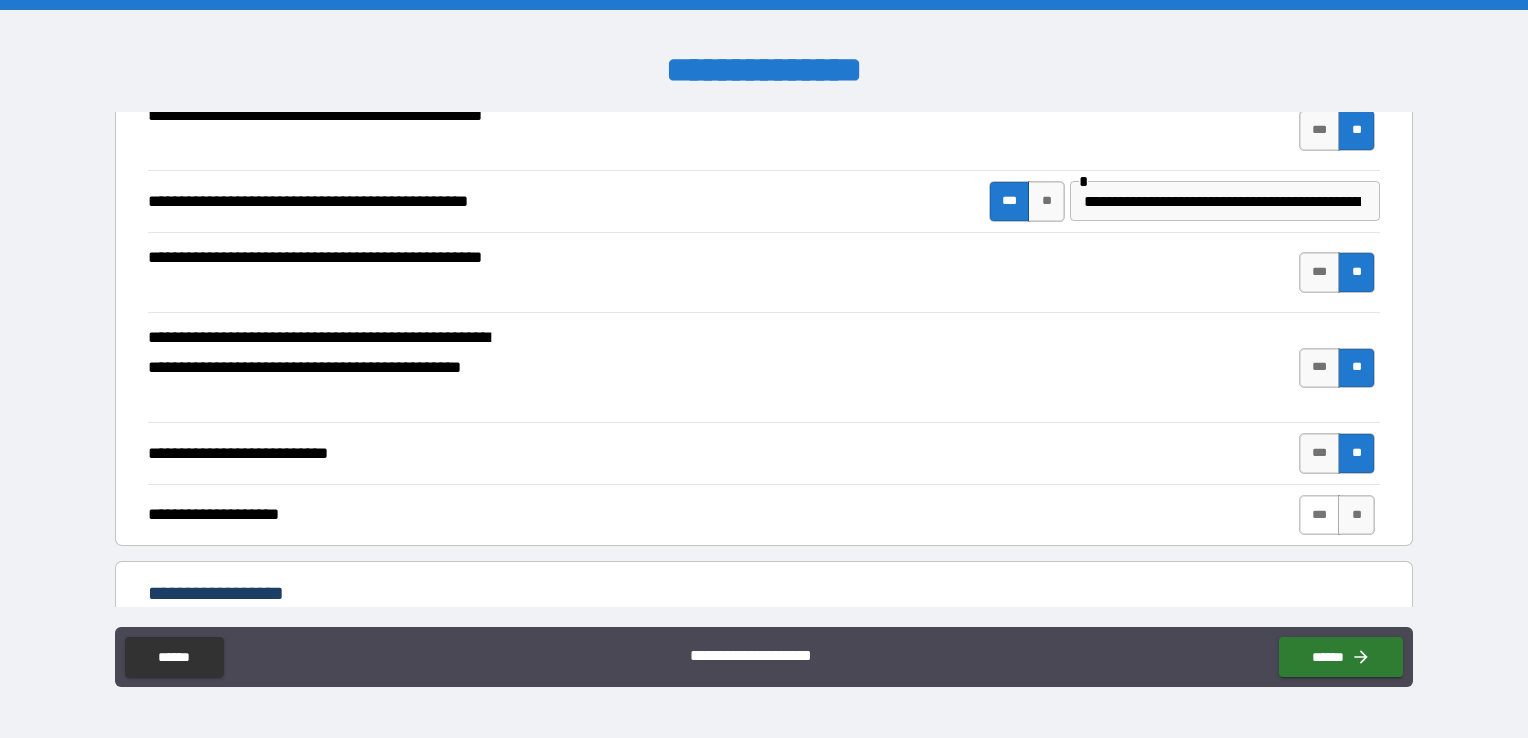 click on "***" at bounding box center (1320, 515) 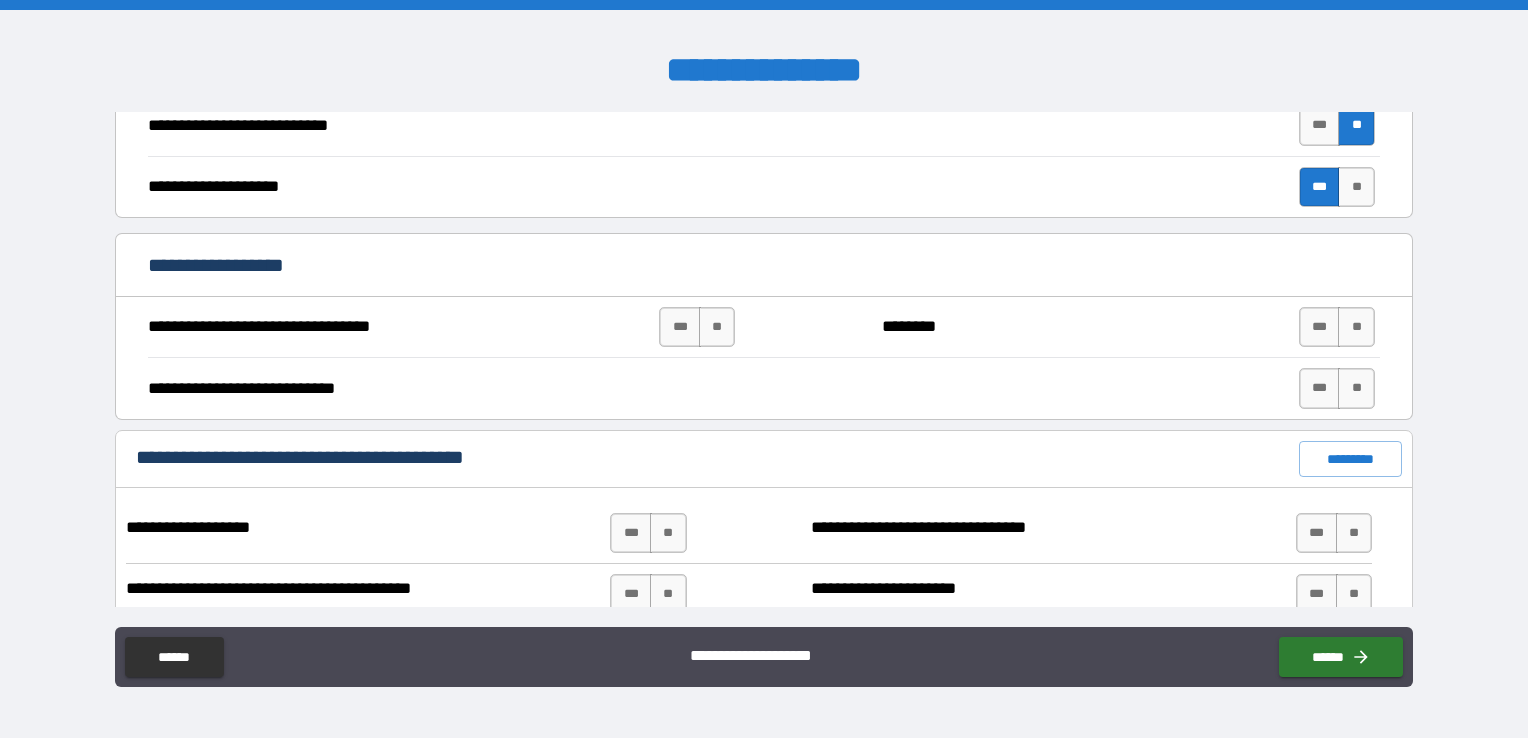 scroll, scrollTop: 704, scrollLeft: 0, axis: vertical 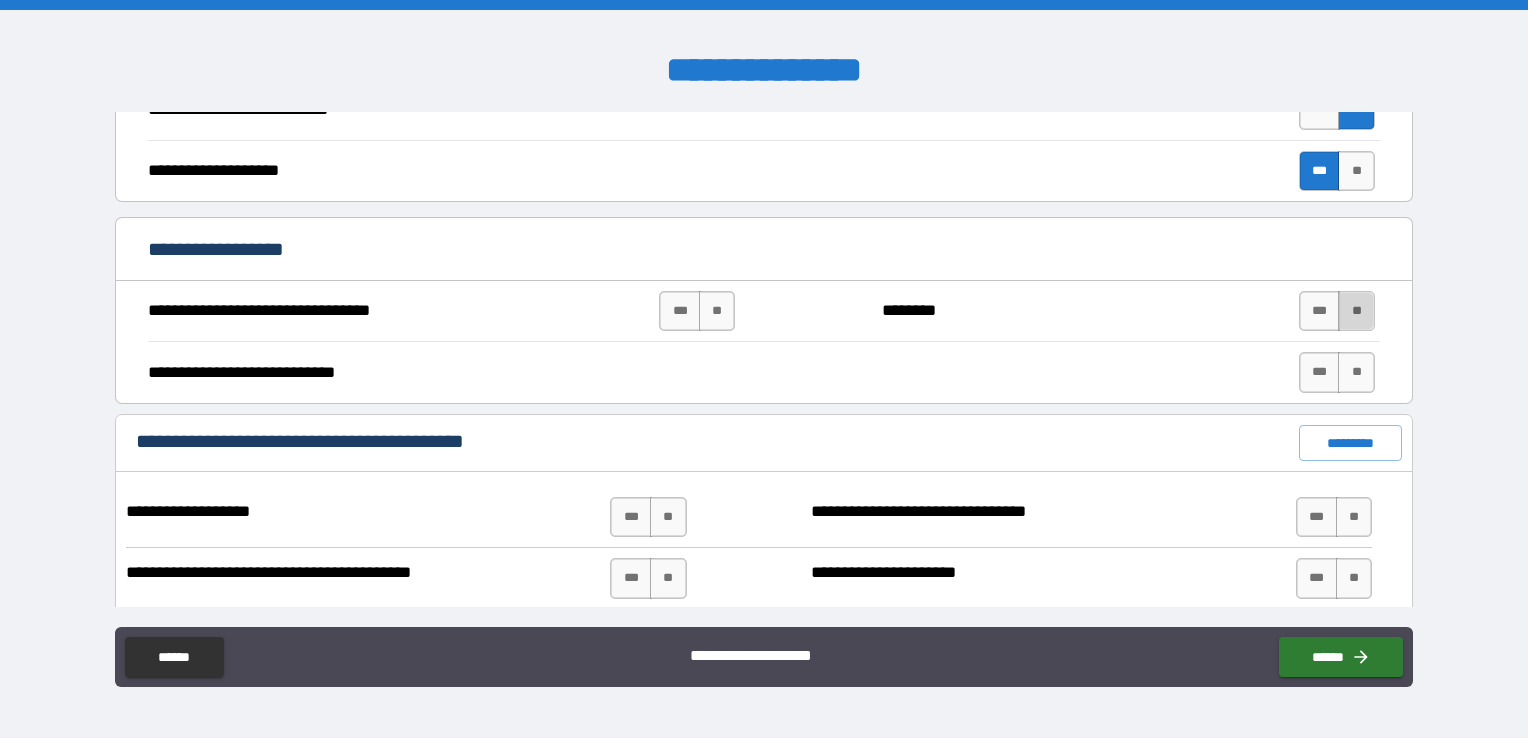 click on "**" at bounding box center (1356, 311) 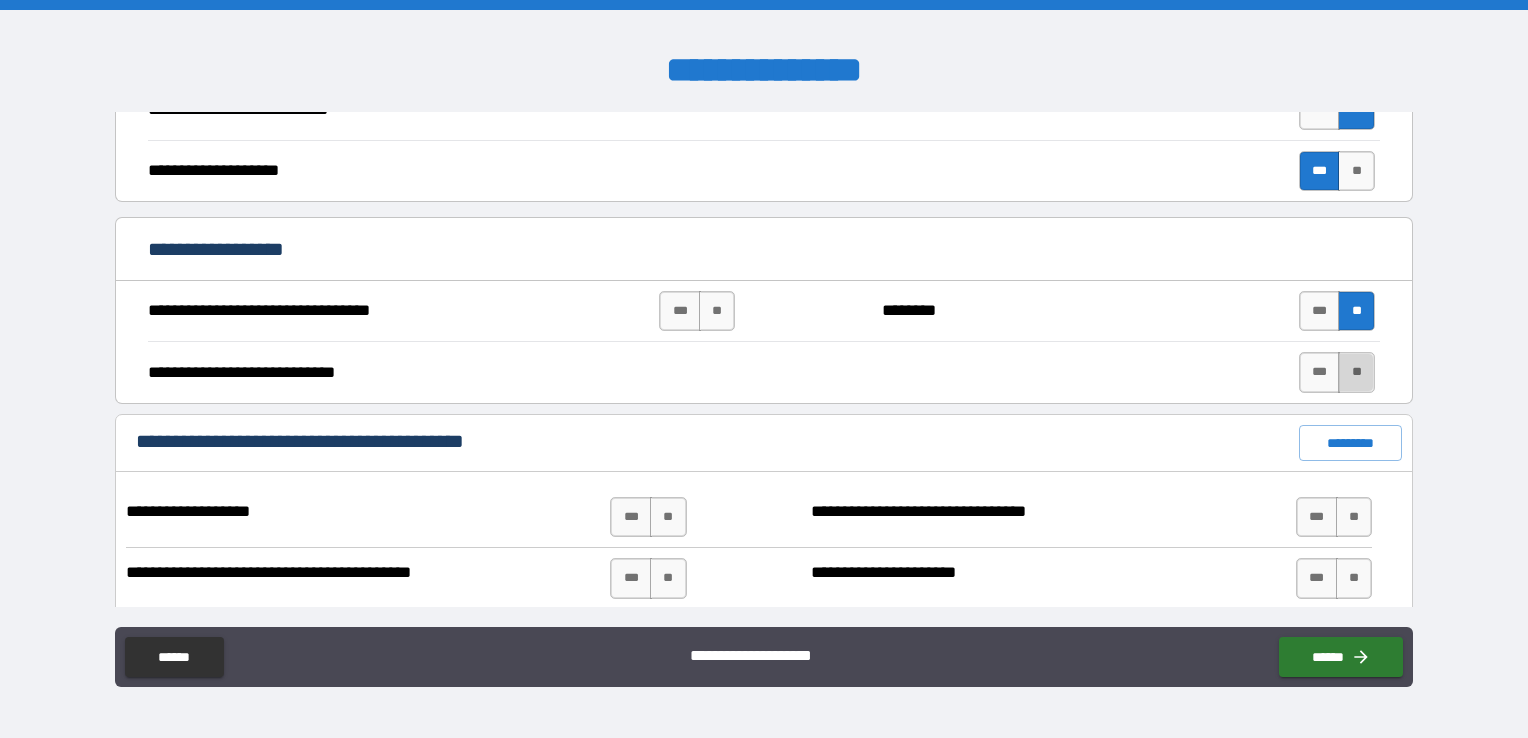 click on "**" at bounding box center (1356, 372) 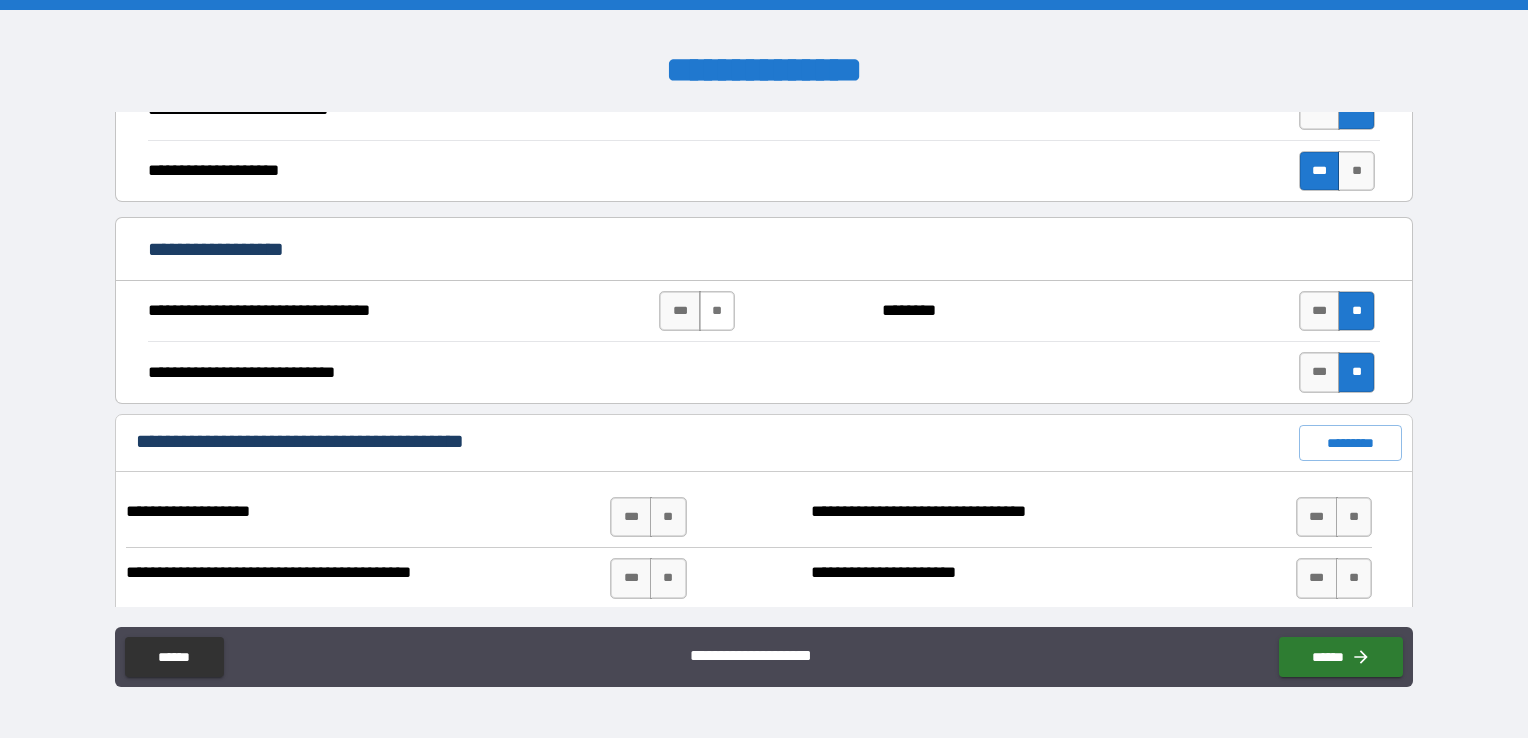 click on "**" at bounding box center (717, 311) 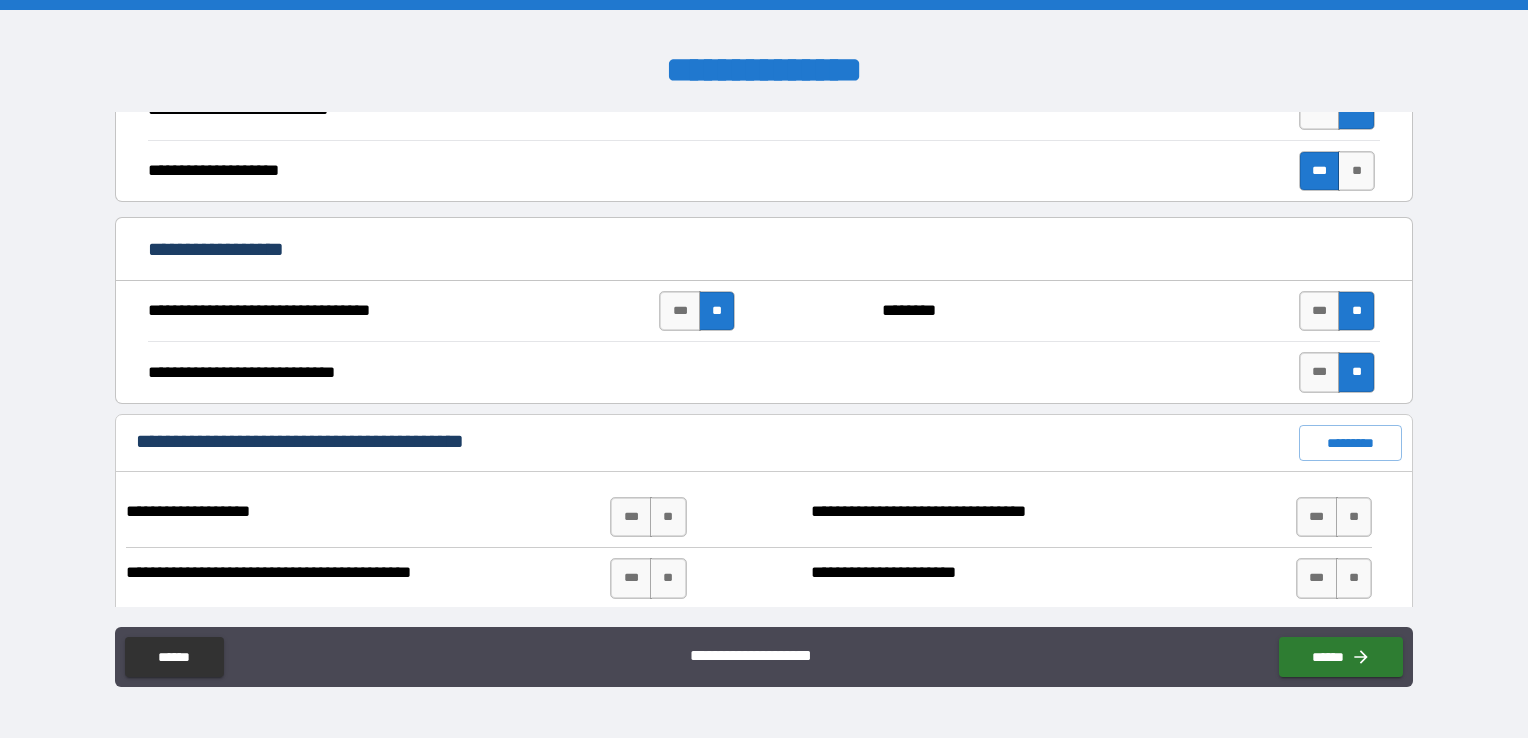drag, startPoint x: 1399, startPoint y: 217, endPoint x: 1410, endPoint y: 238, distance: 23.70654 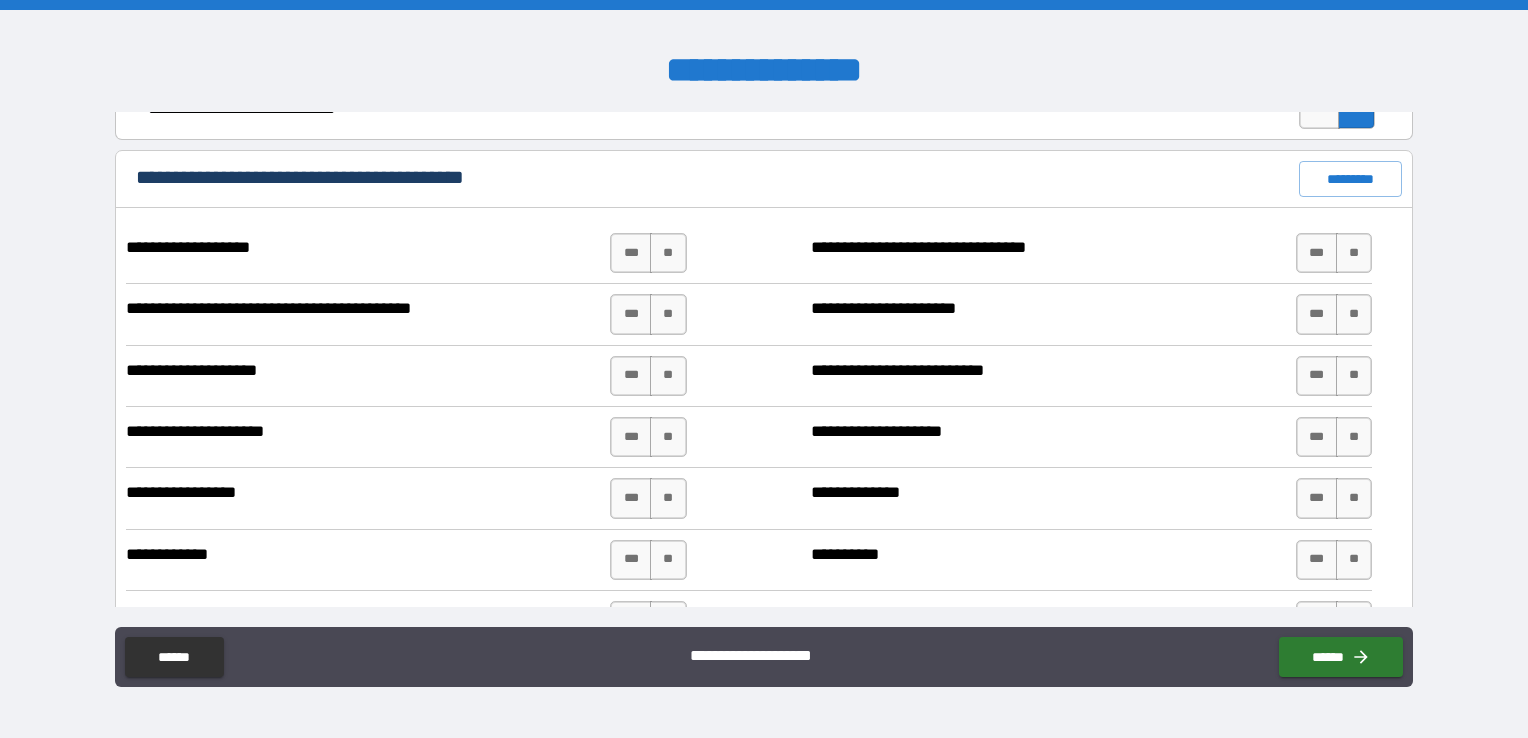 scroll, scrollTop: 984, scrollLeft: 0, axis: vertical 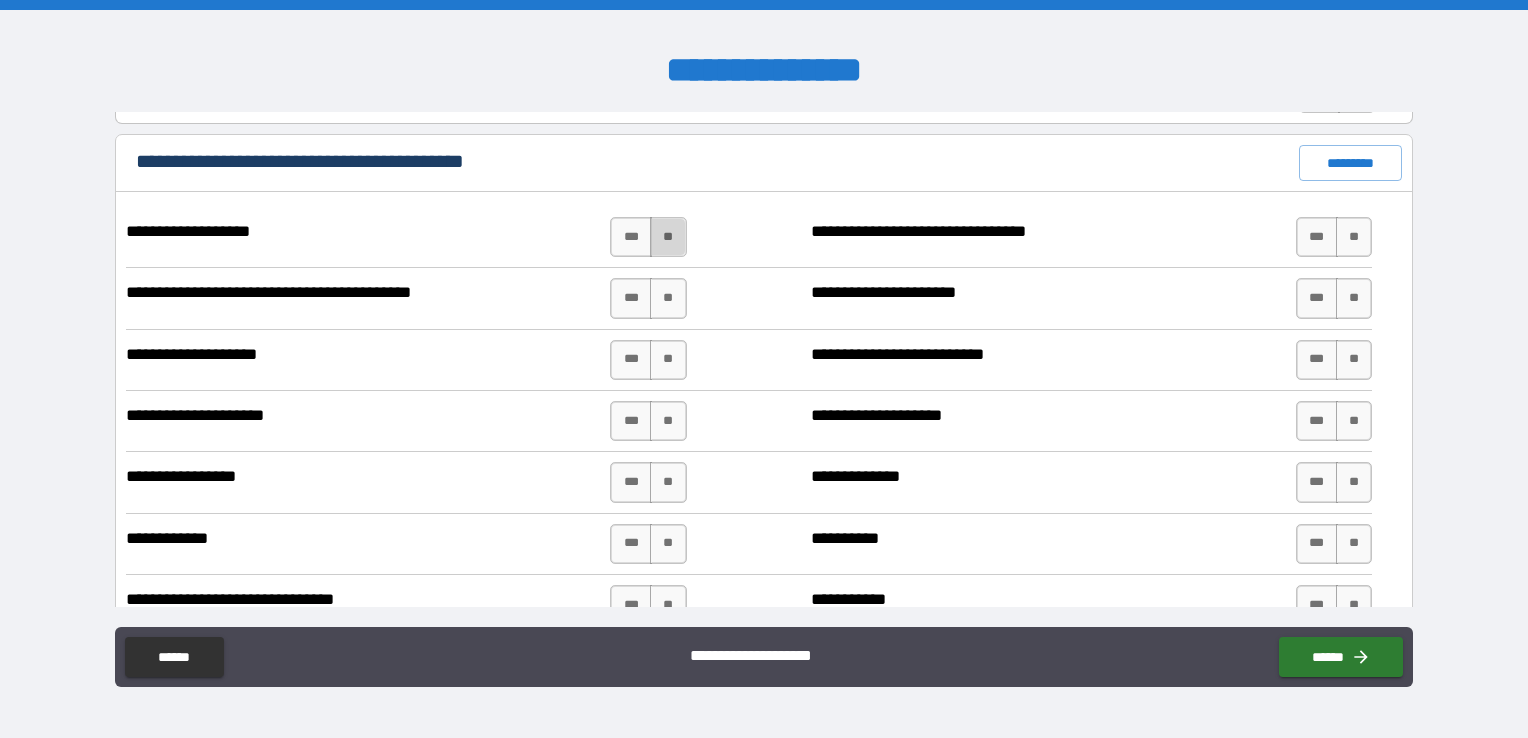 click on "**" at bounding box center [668, 237] 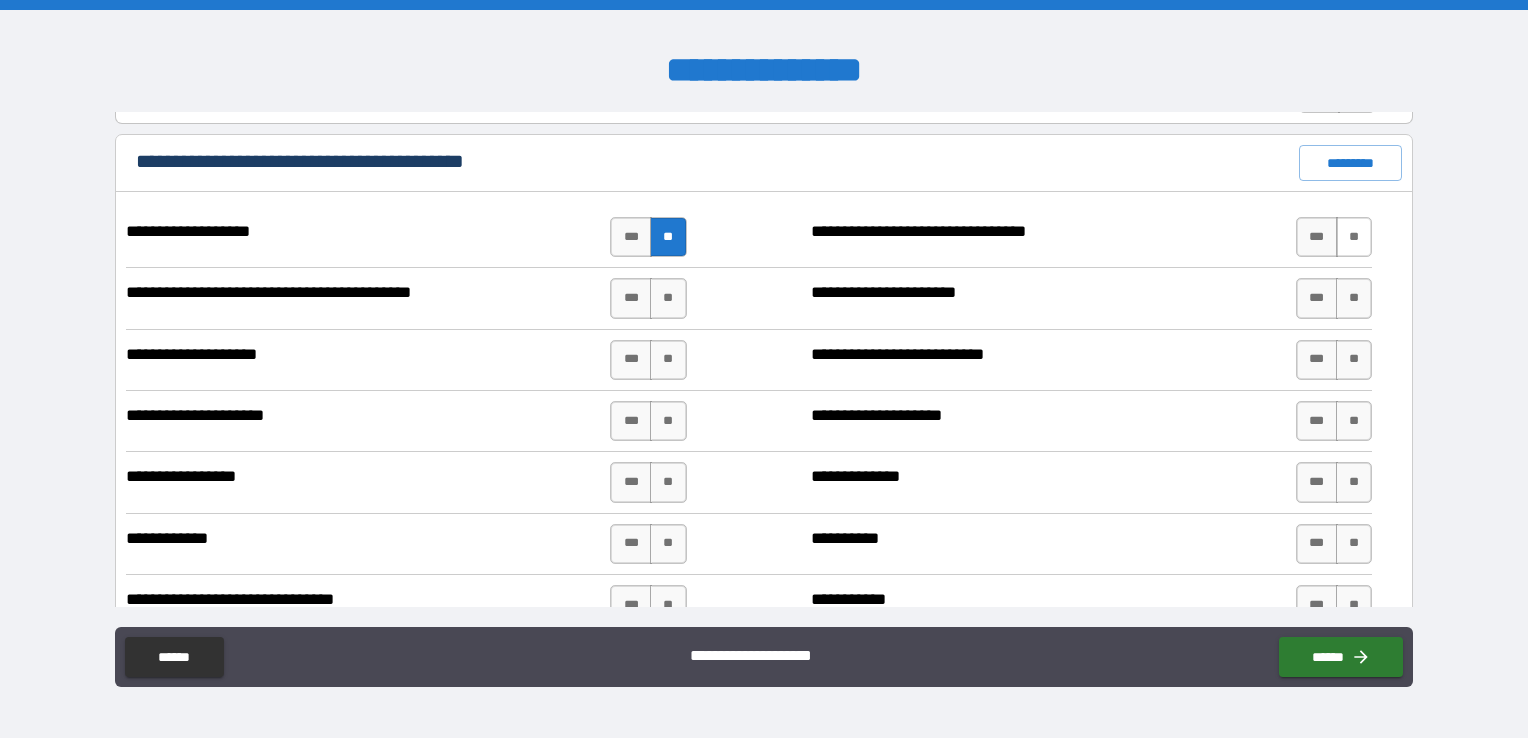click on "**" at bounding box center [1354, 237] 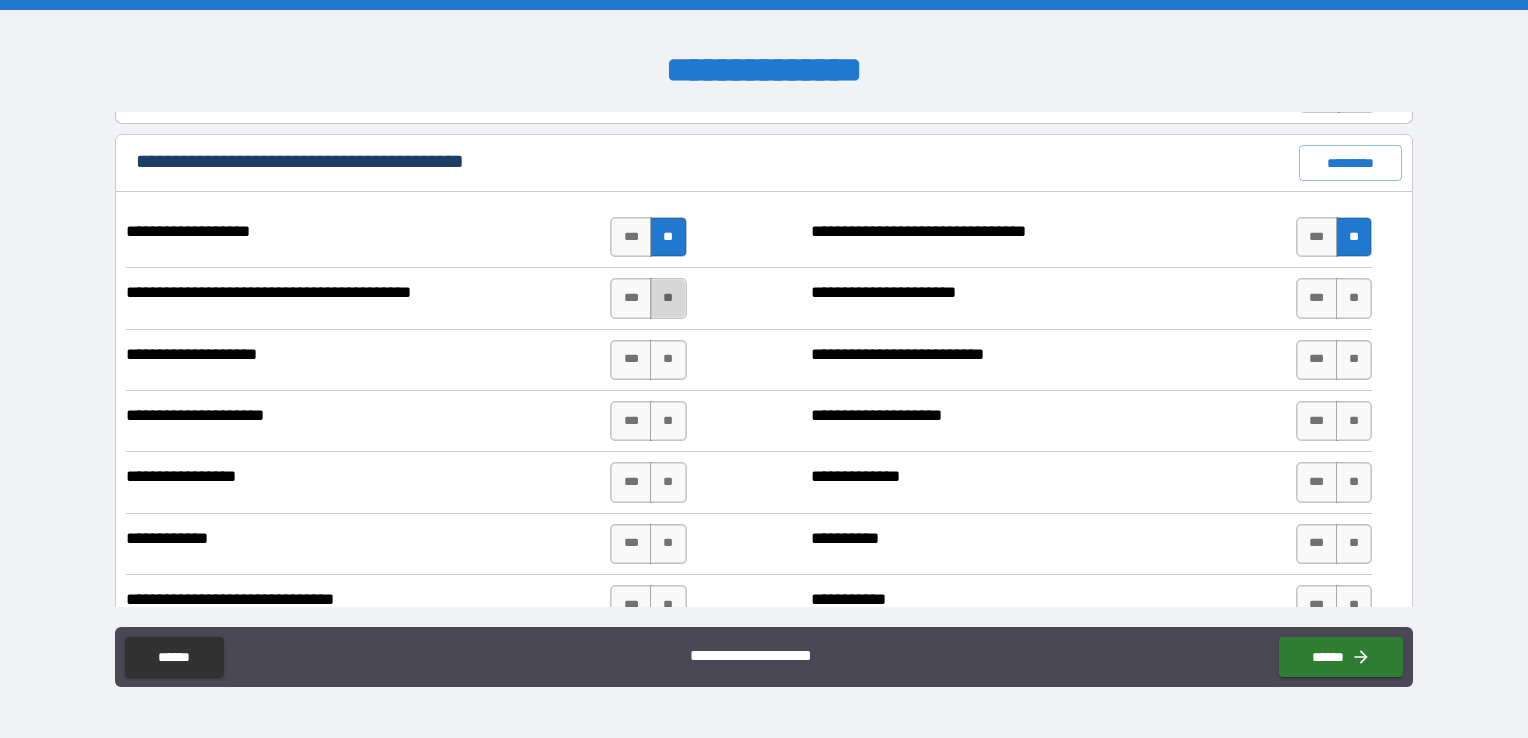 click on "**" at bounding box center [668, 298] 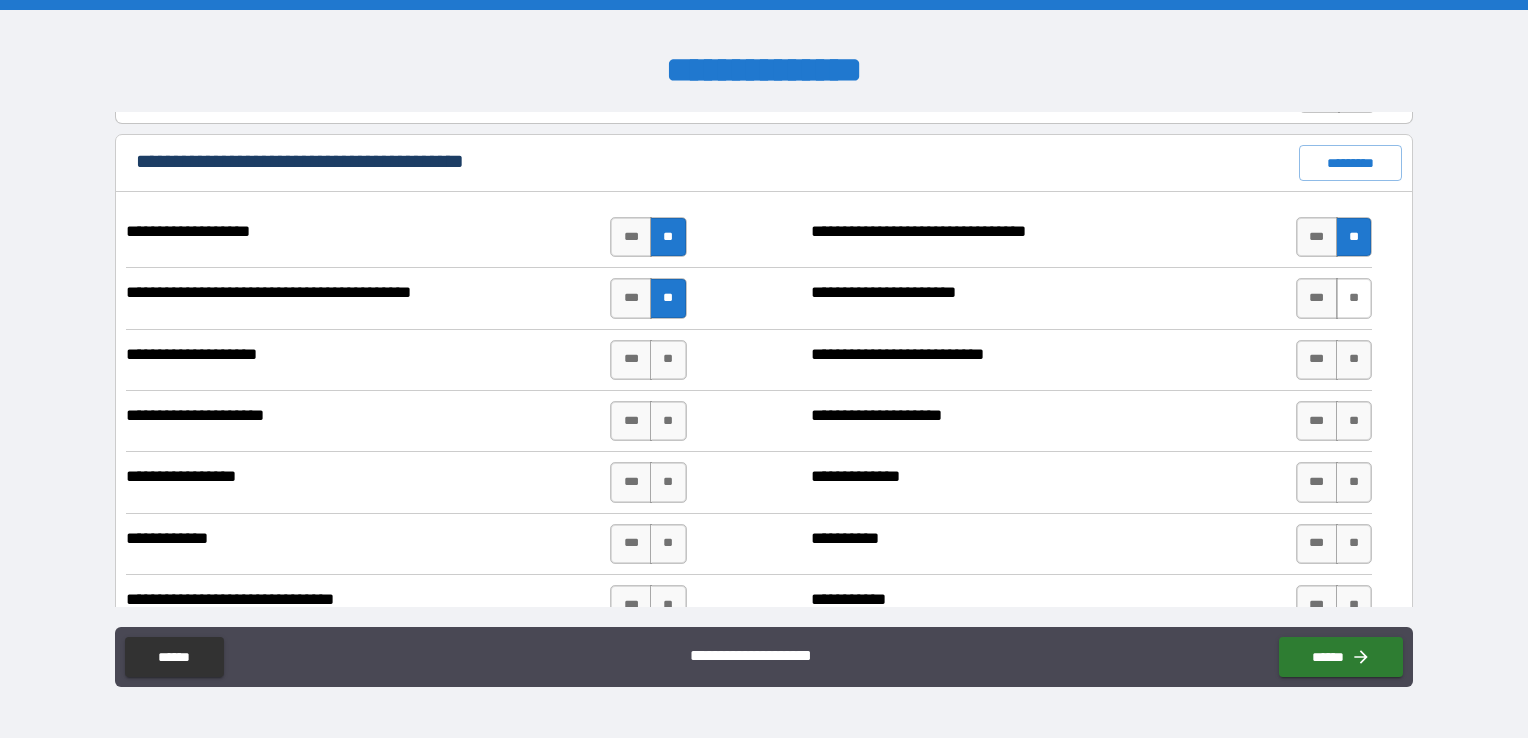 click on "**" at bounding box center [1354, 298] 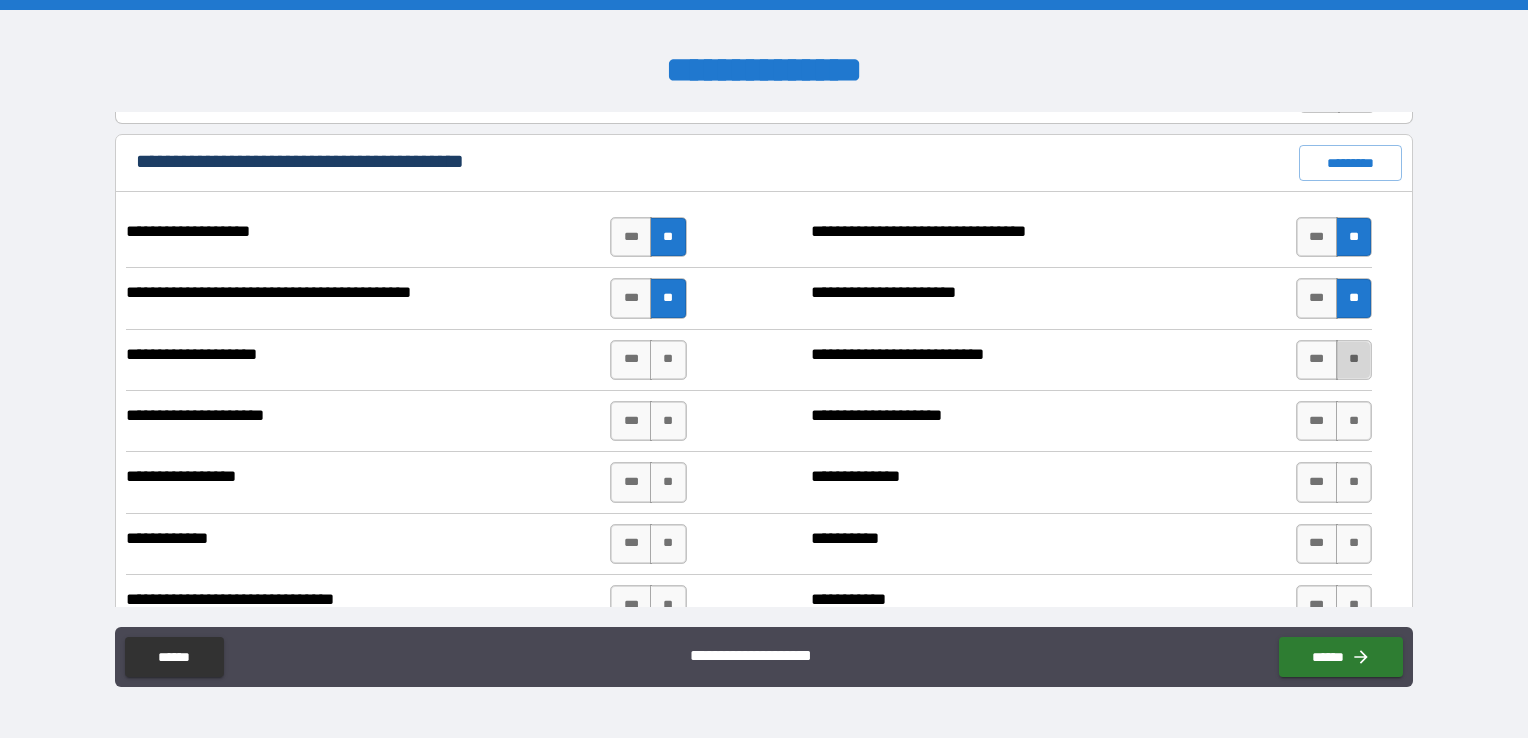 click on "**" at bounding box center (1354, 360) 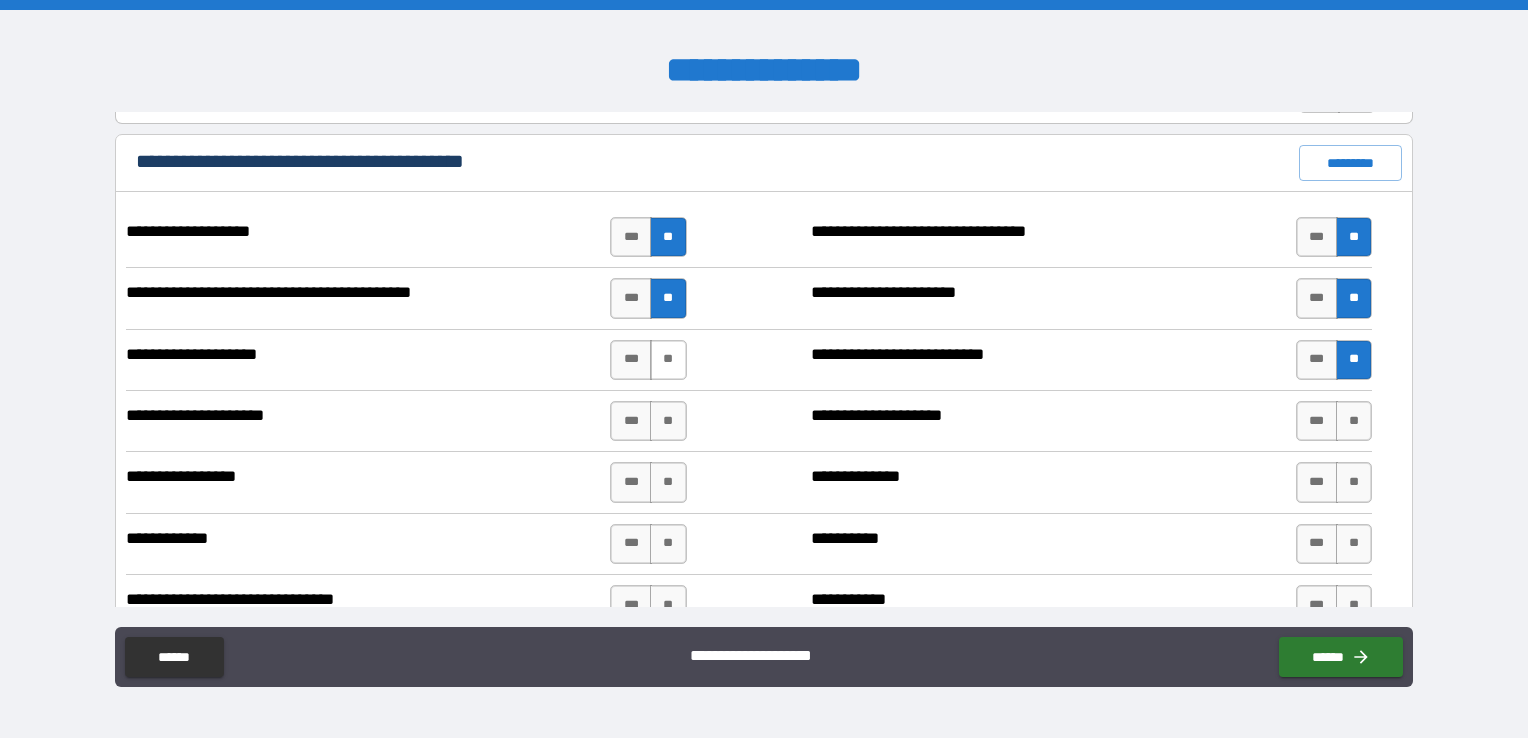 click on "**" at bounding box center (668, 360) 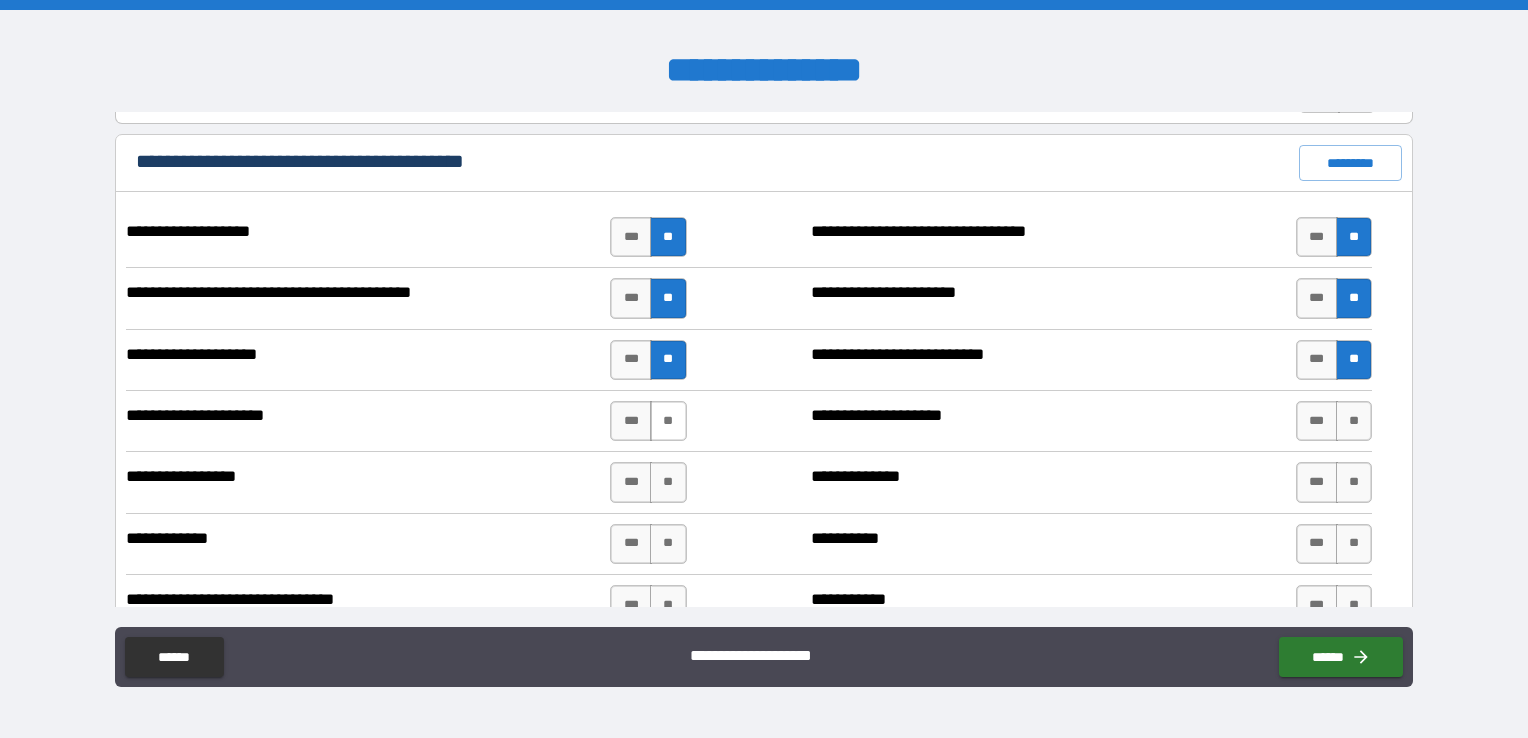 click on "**" at bounding box center (668, 421) 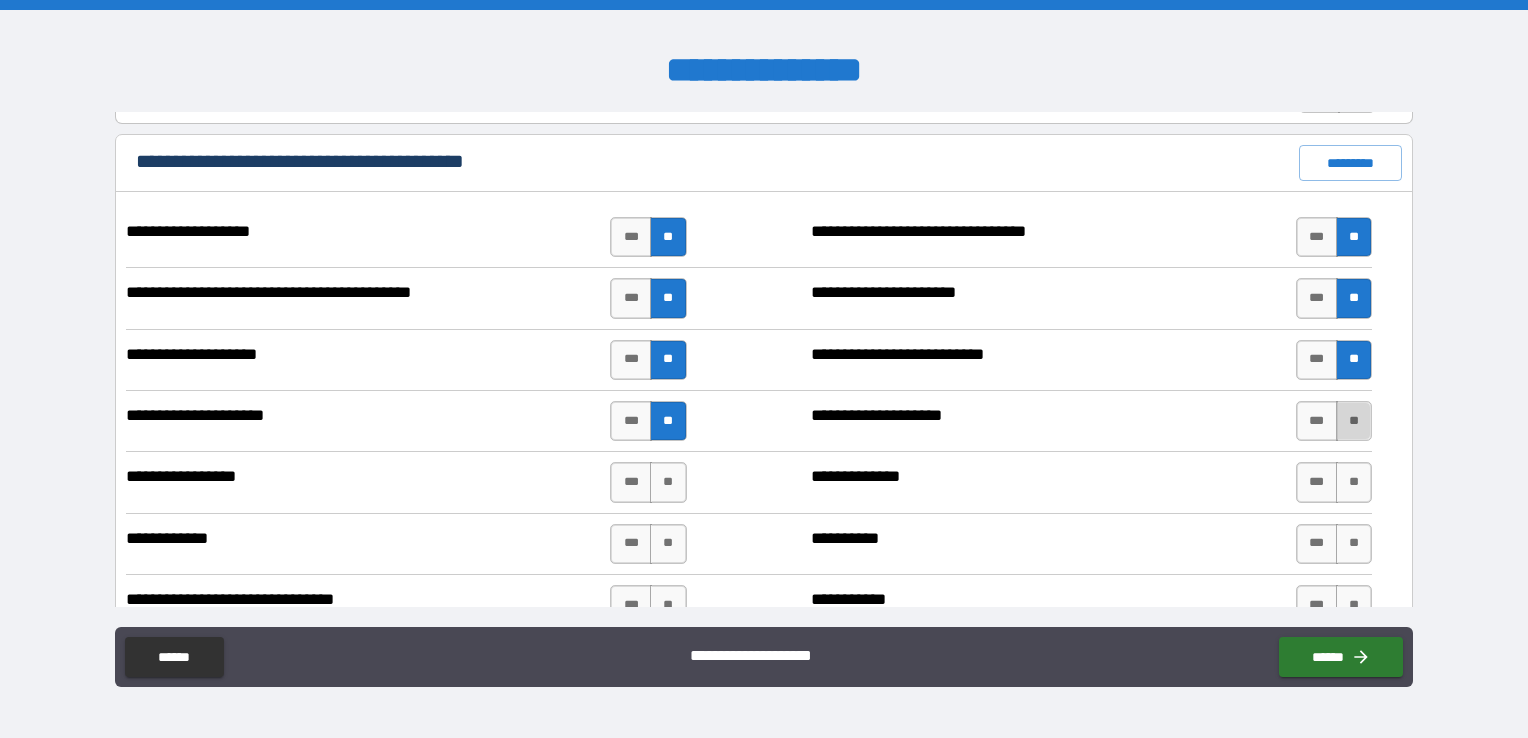 click on "**" at bounding box center (1354, 421) 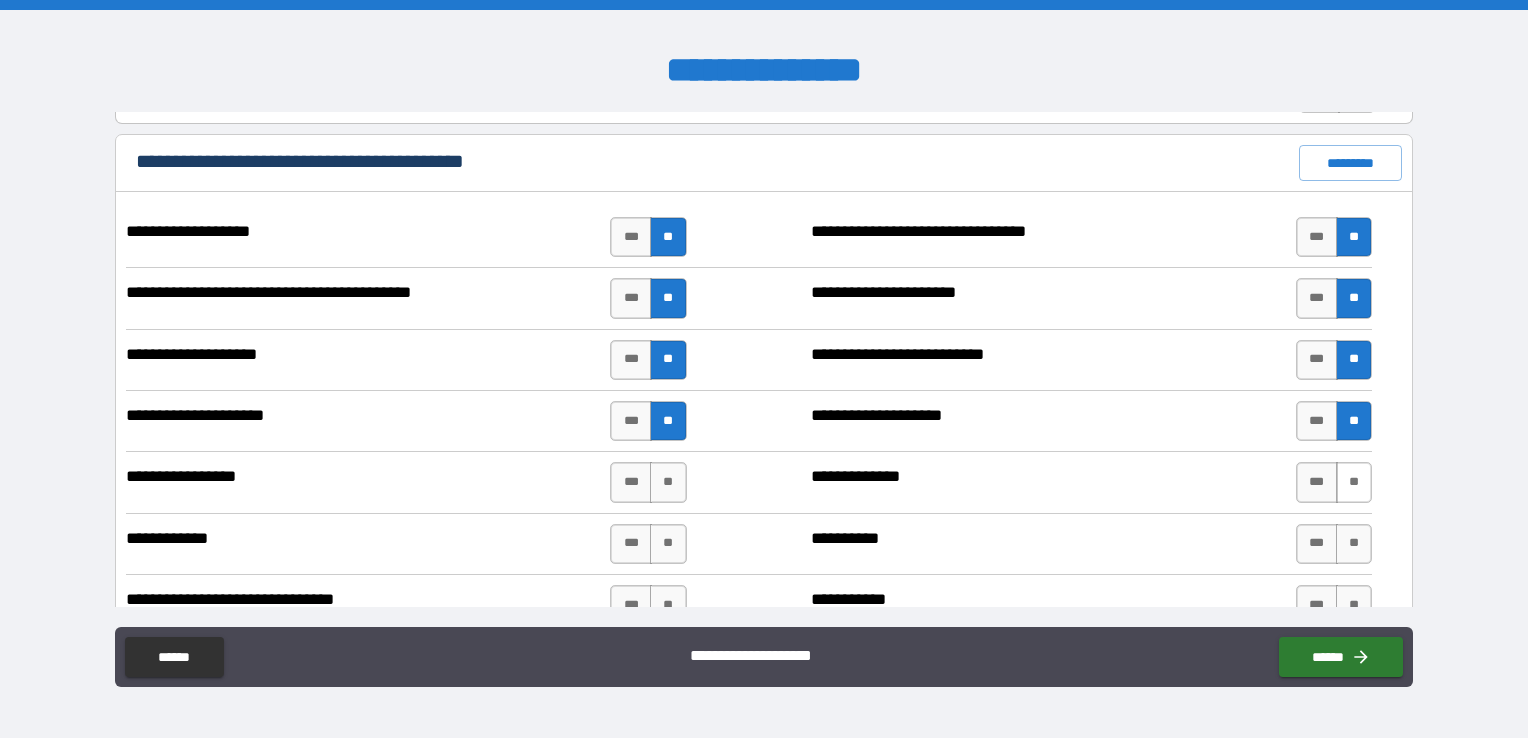 click on "**" at bounding box center [1354, 482] 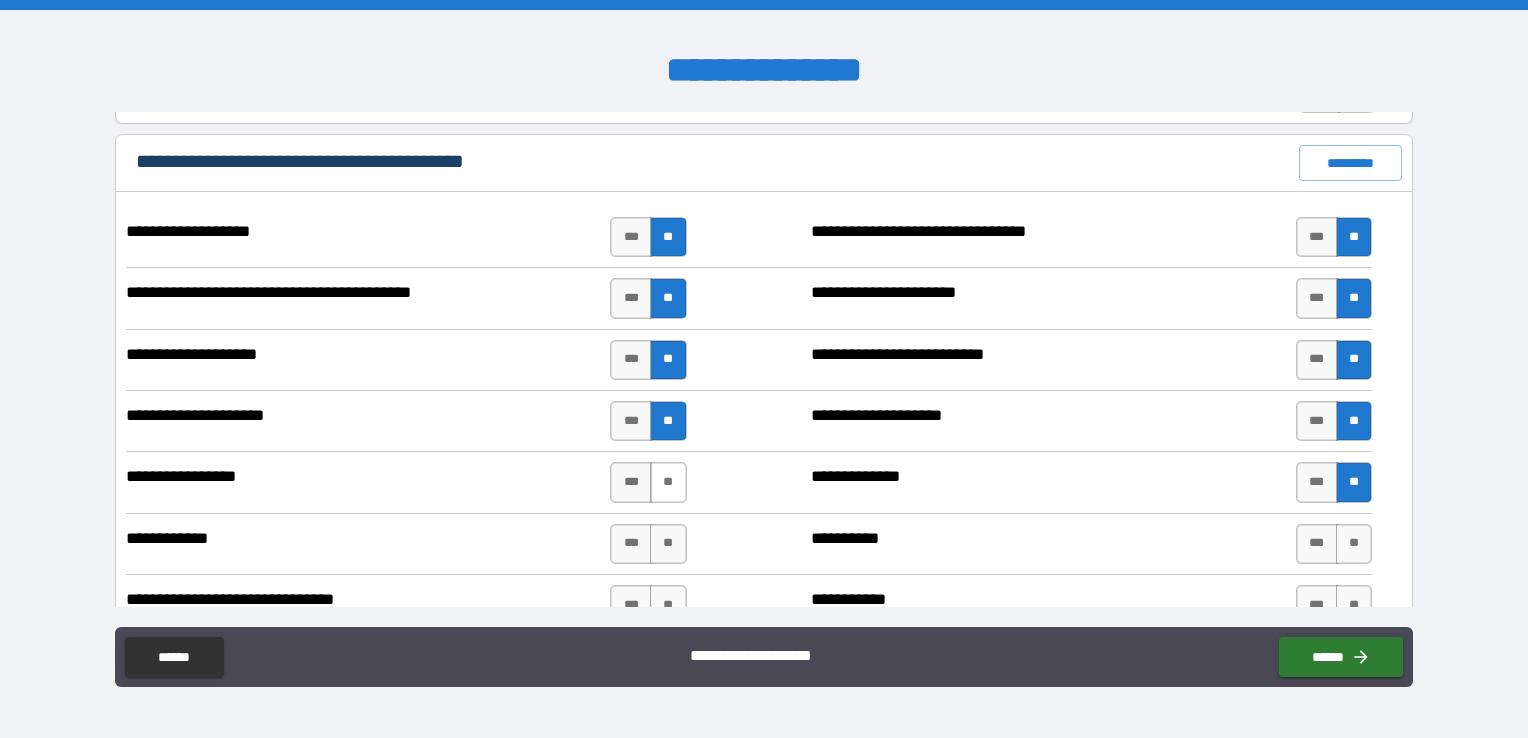 click on "**" at bounding box center (668, 482) 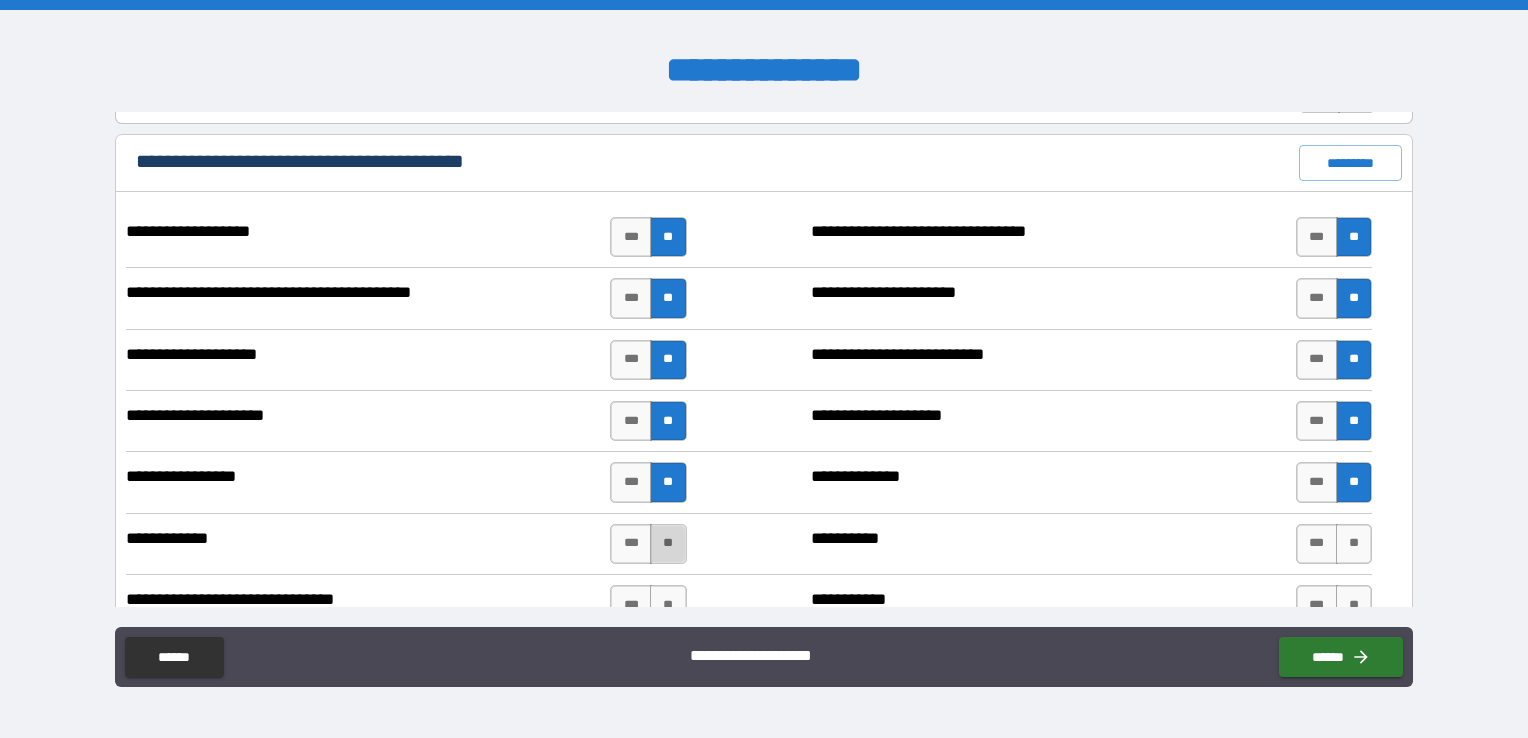 click on "**" at bounding box center [668, 544] 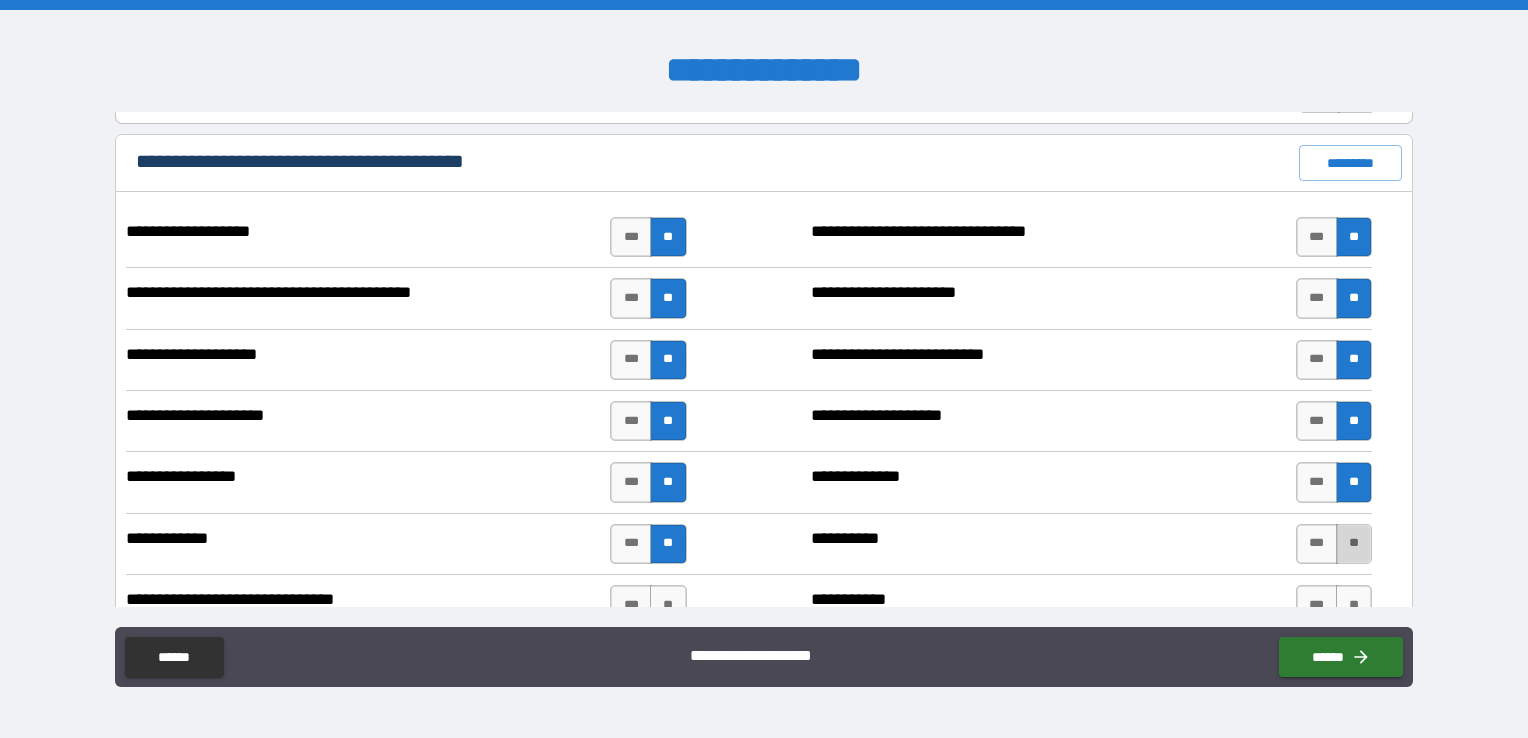 click on "**" at bounding box center (1354, 544) 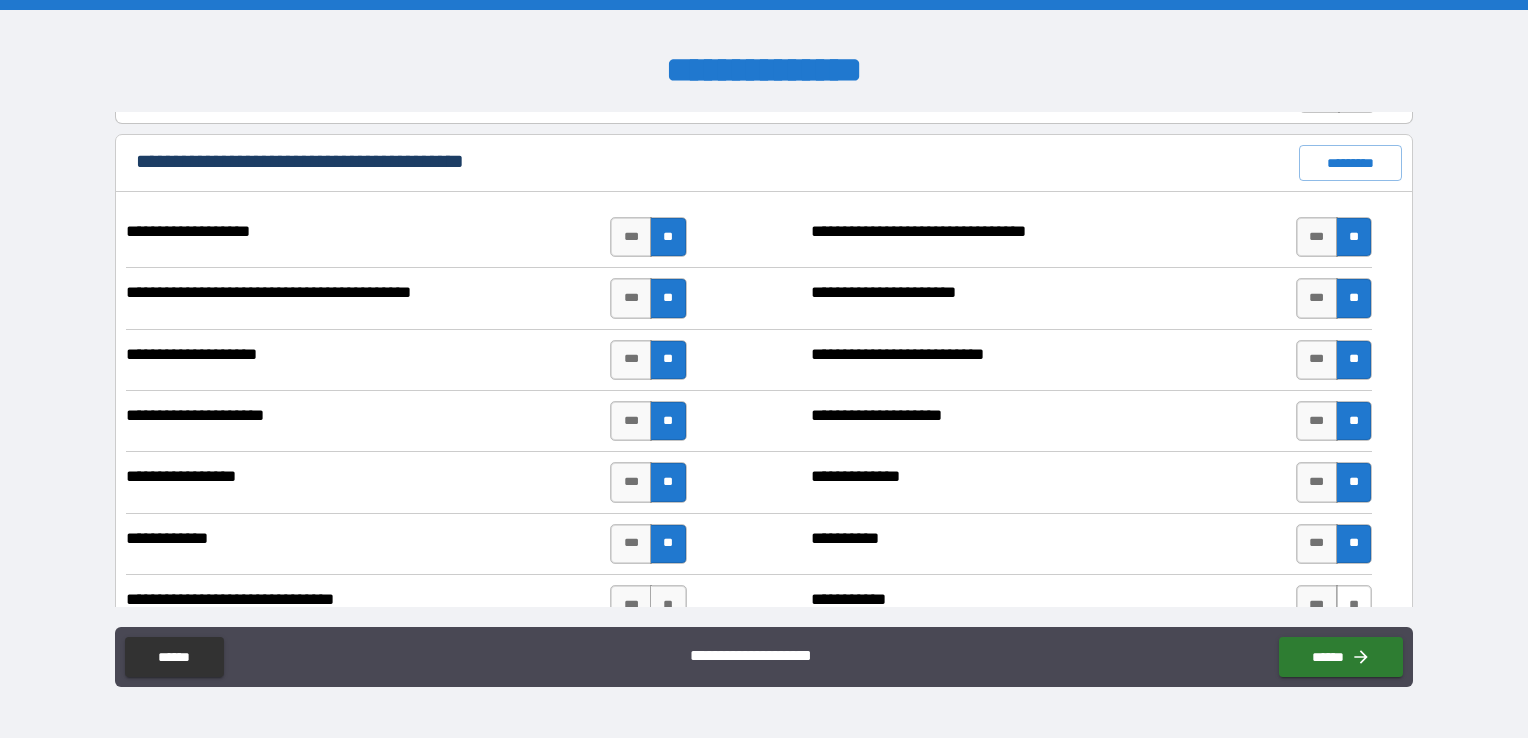 click on "**" at bounding box center [1354, 605] 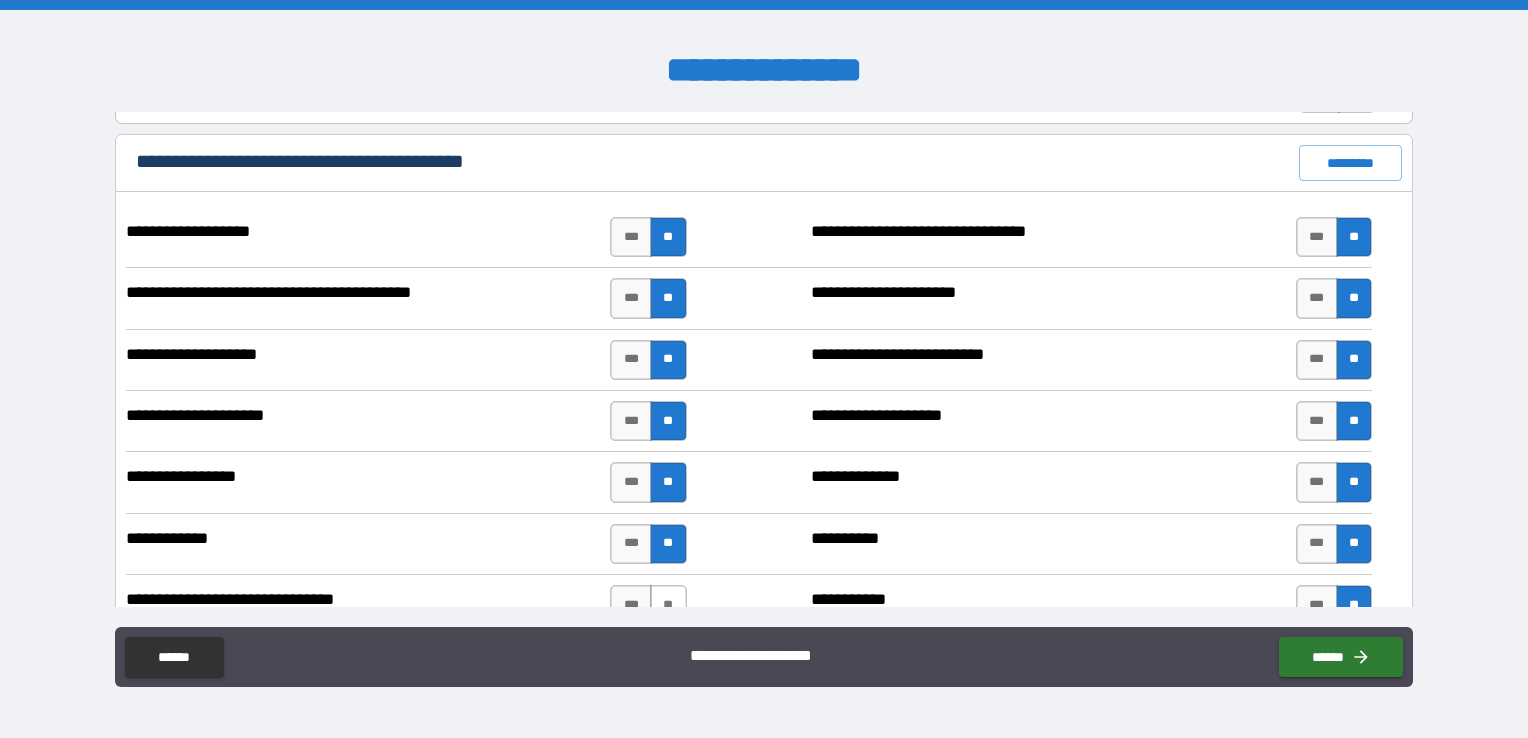 click on "**" at bounding box center (668, 605) 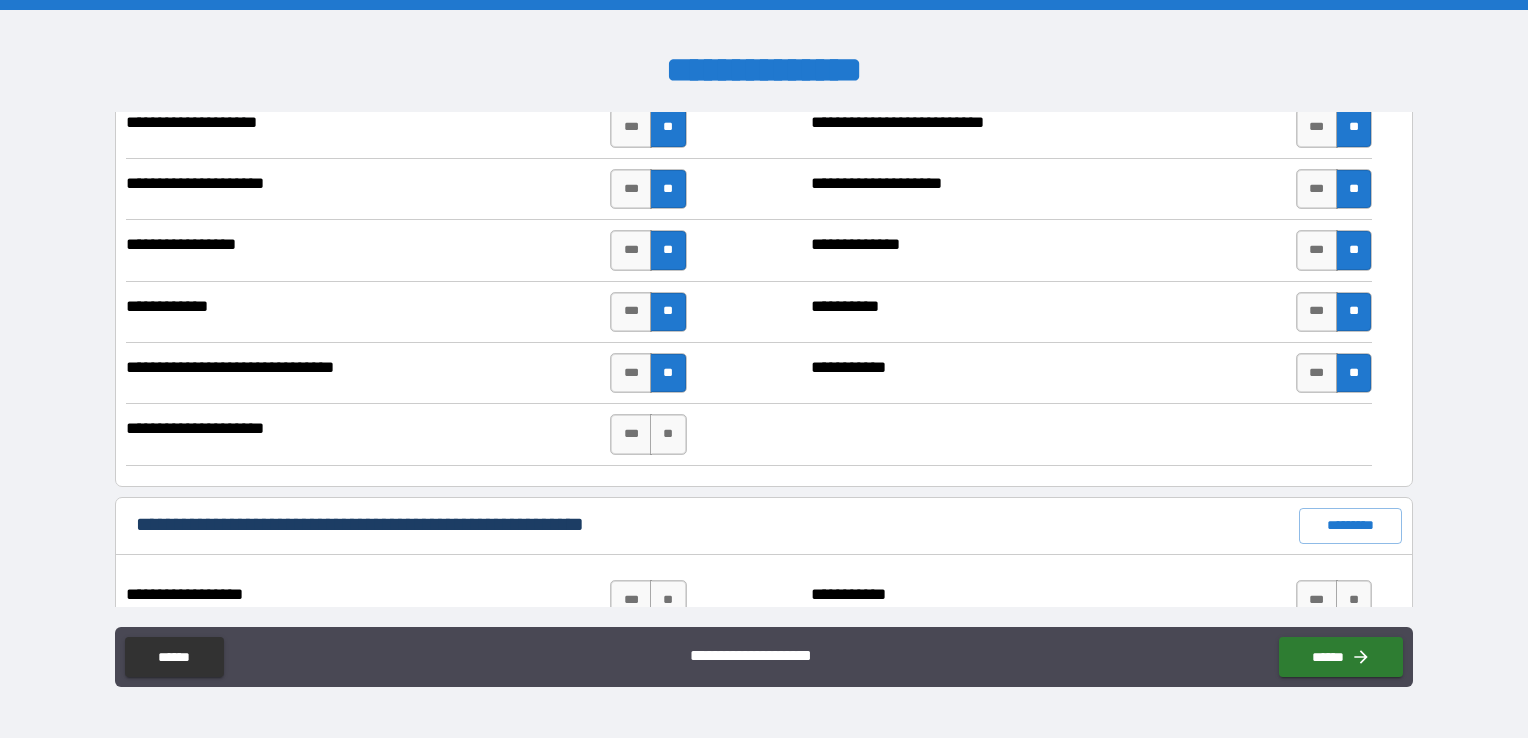 scroll, scrollTop: 1232, scrollLeft: 0, axis: vertical 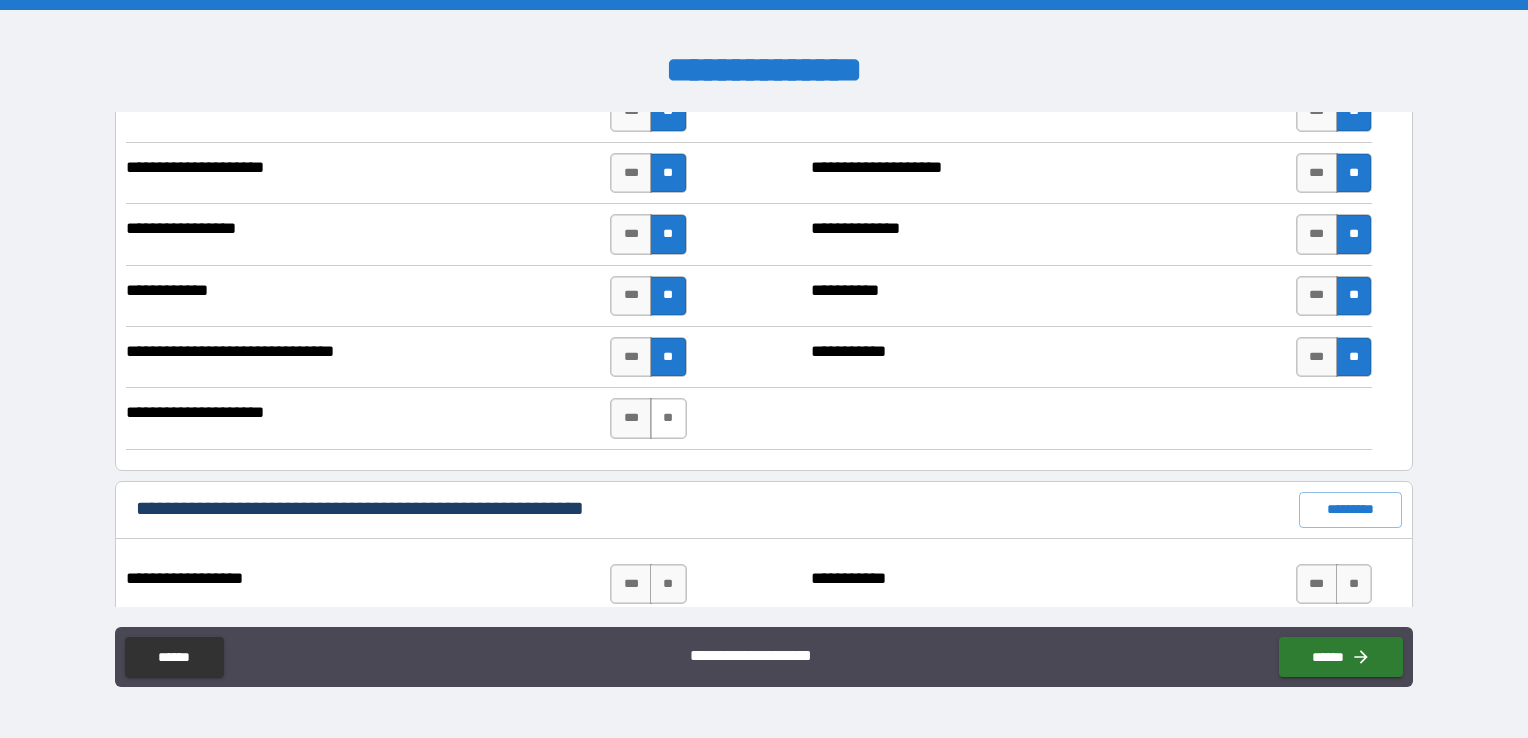 click on "**" at bounding box center [668, 418] 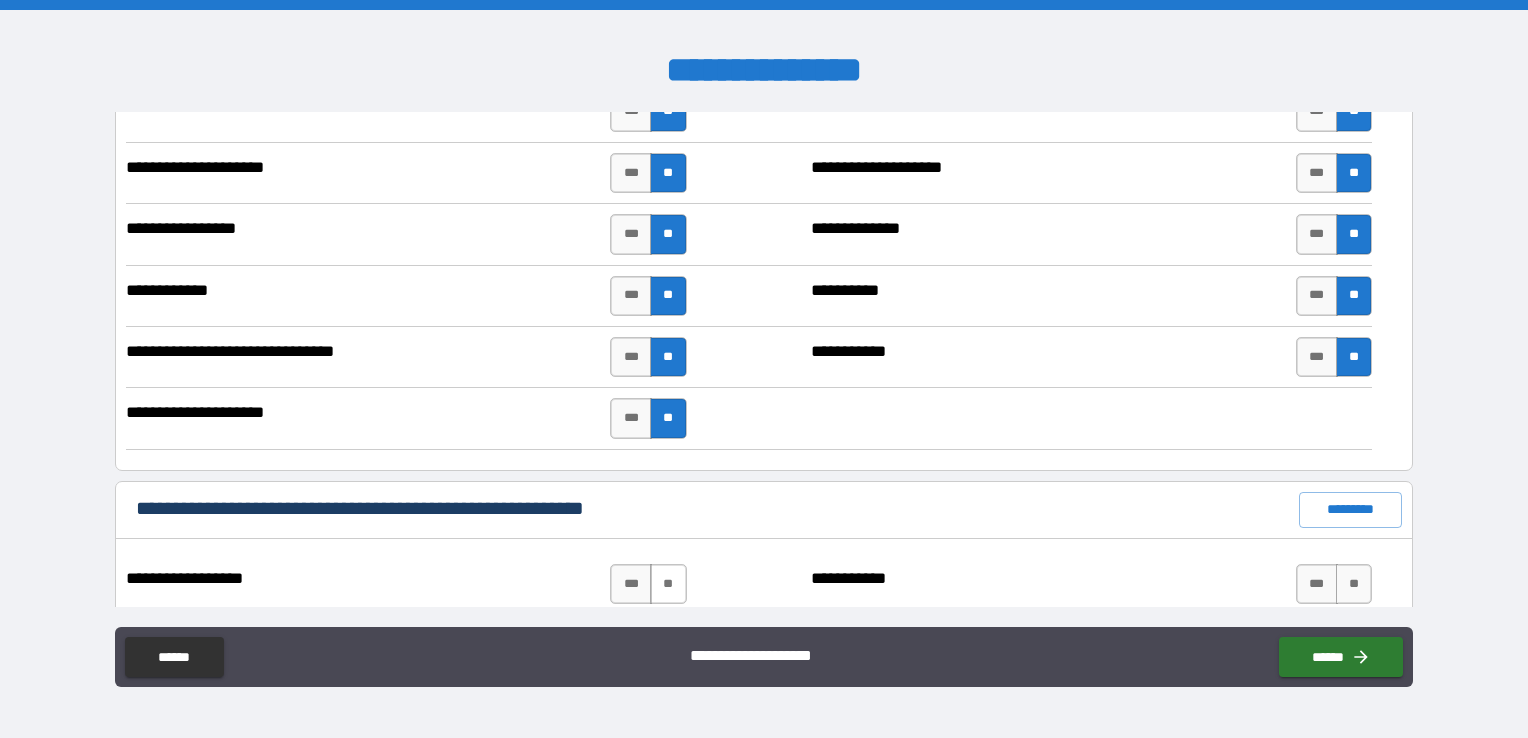 click on "**" at bounding box center (668, 584) 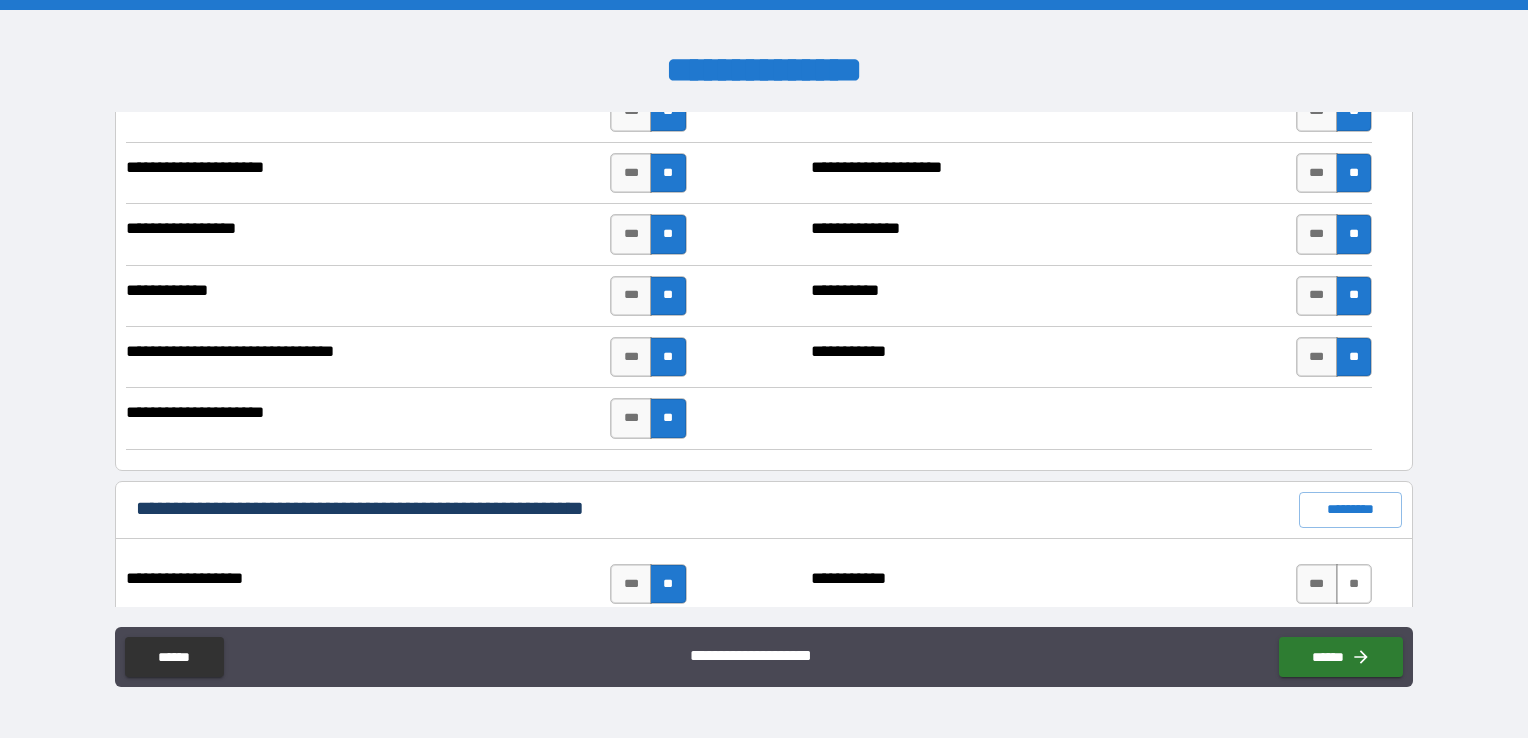 click on "**" at bounding box center [1354, 584] 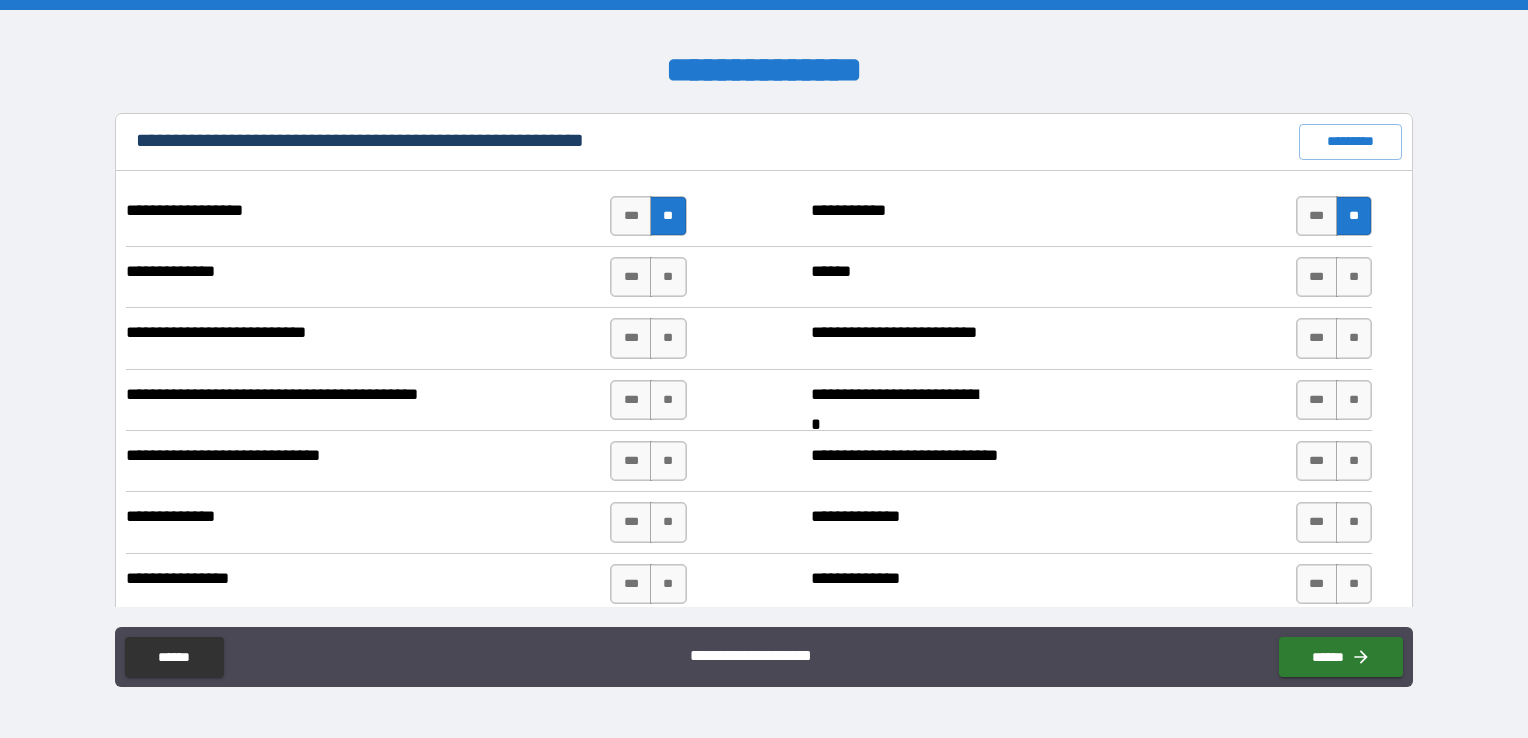 scroll, scrollTop: 1616, scrollLeft: 0, axis: vertical 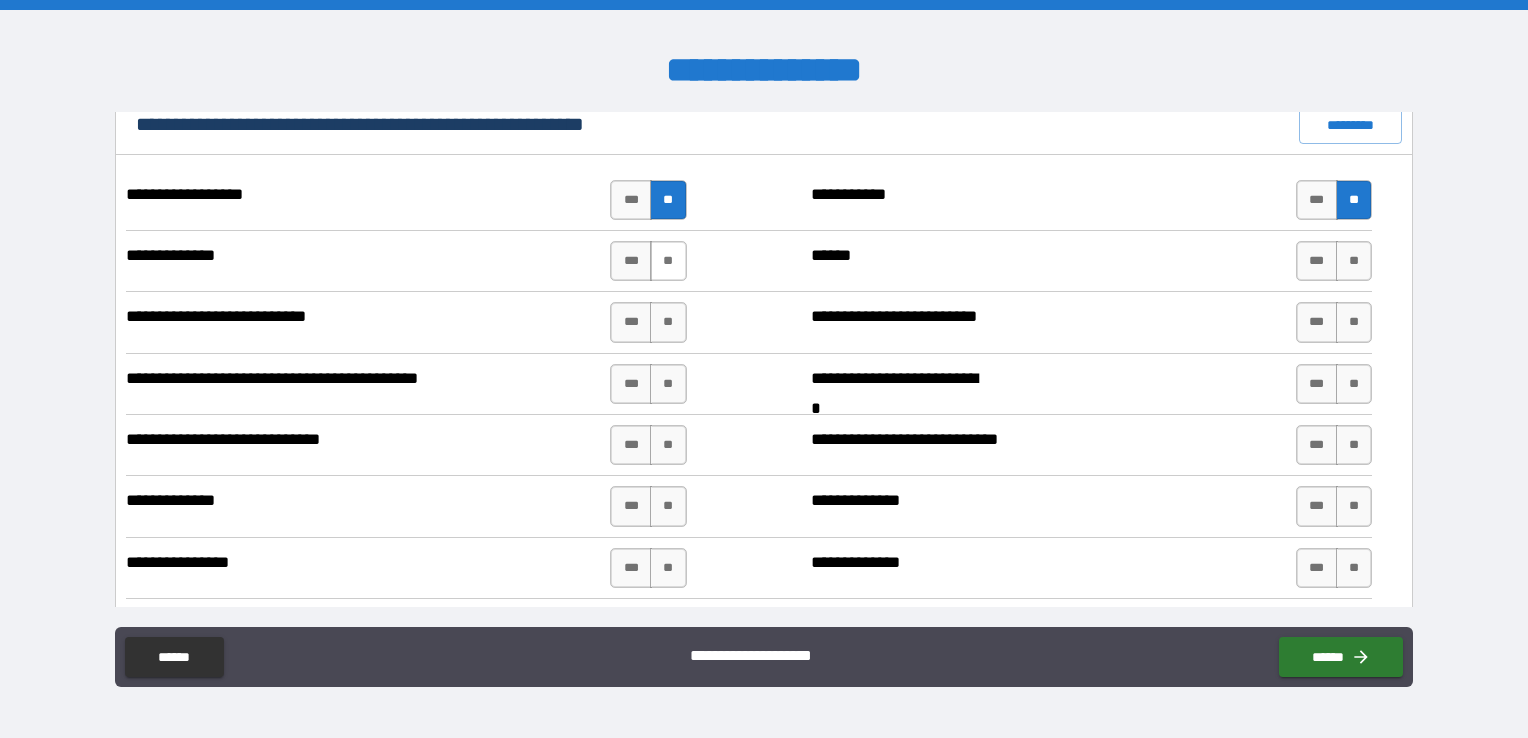 click on "**" at bounding box center [668, 261] 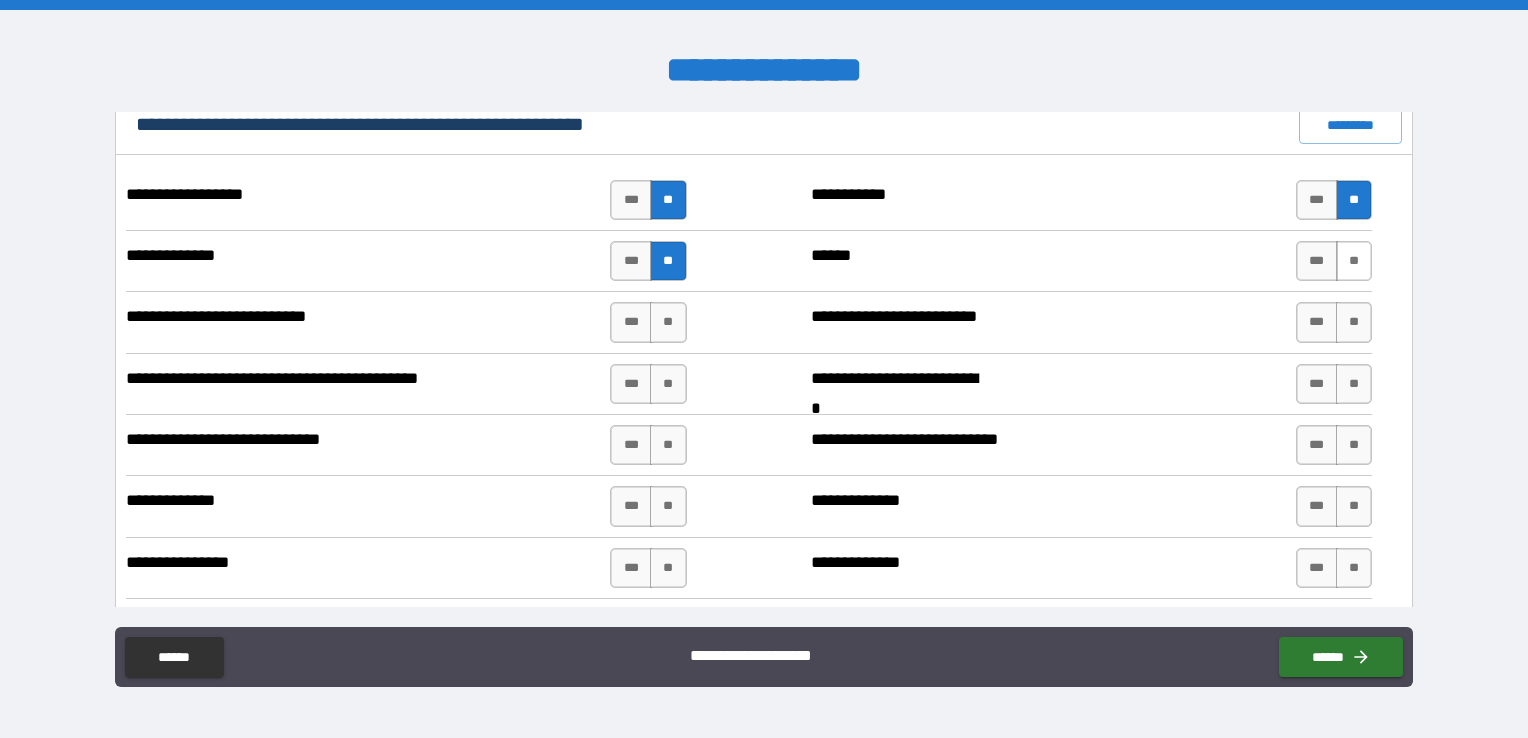 click on "**" at bounding box center [1354, 261] 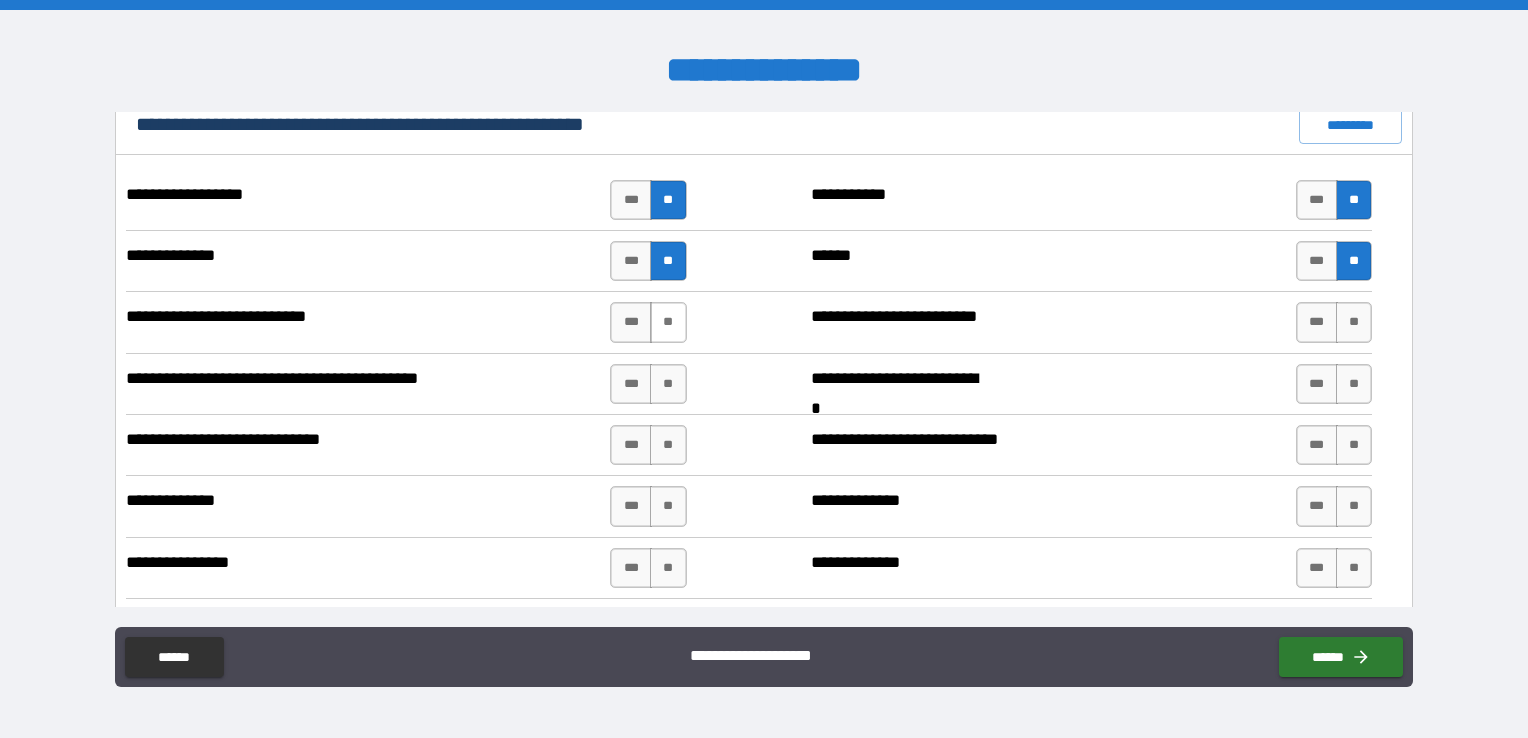 click on "**" at bounding box center (668, 322) 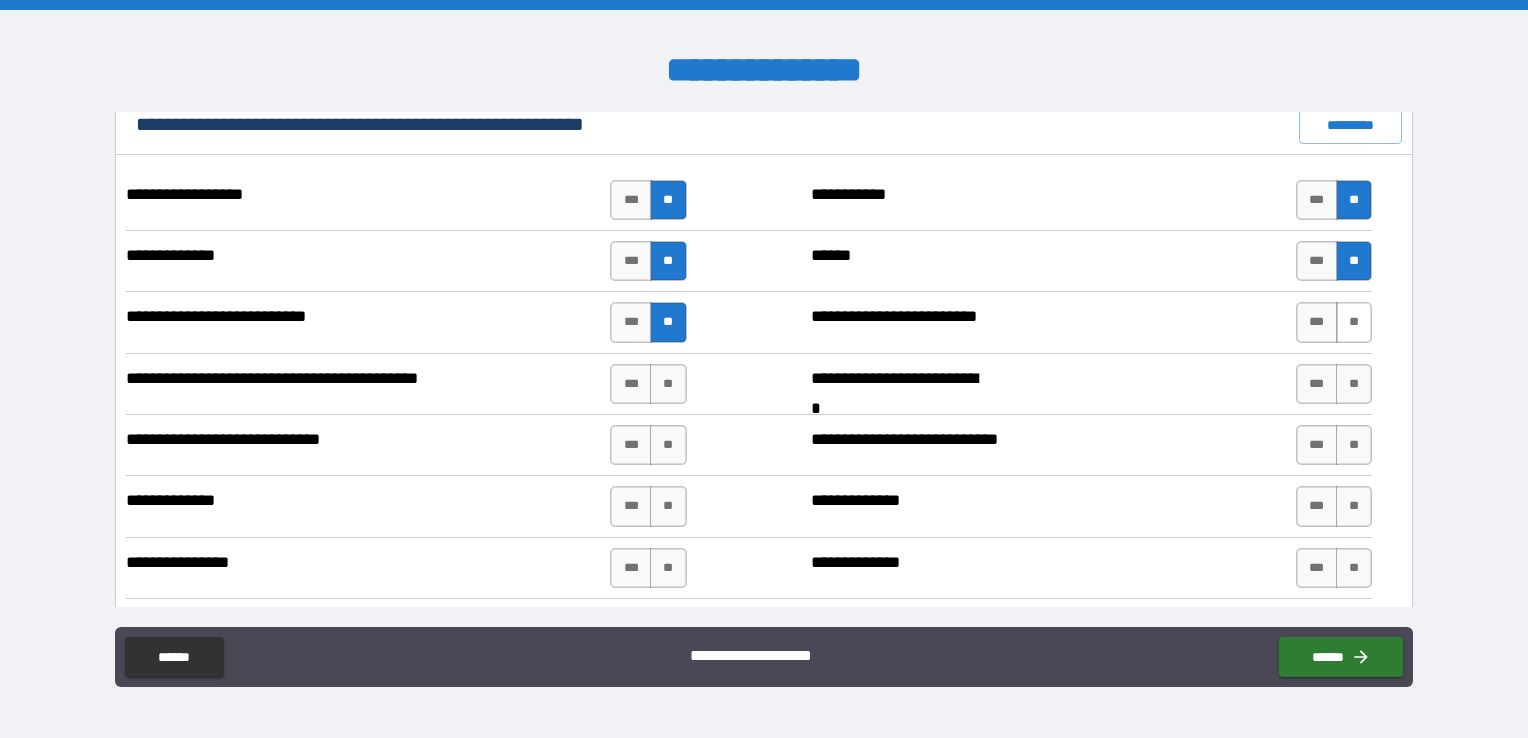 click on "**" at bounding box center (1354, 322) 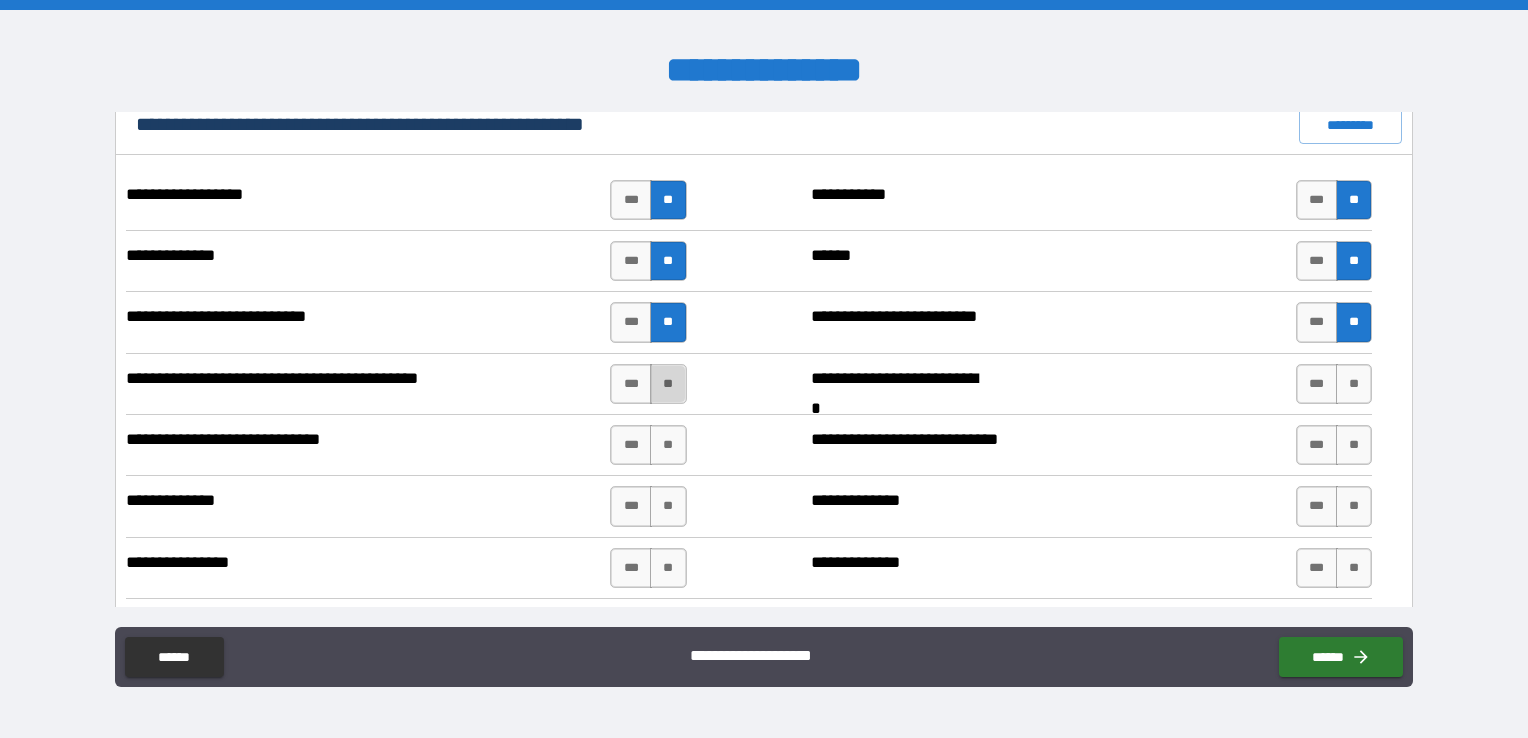 click on "**" at bounding box center [668, 384] 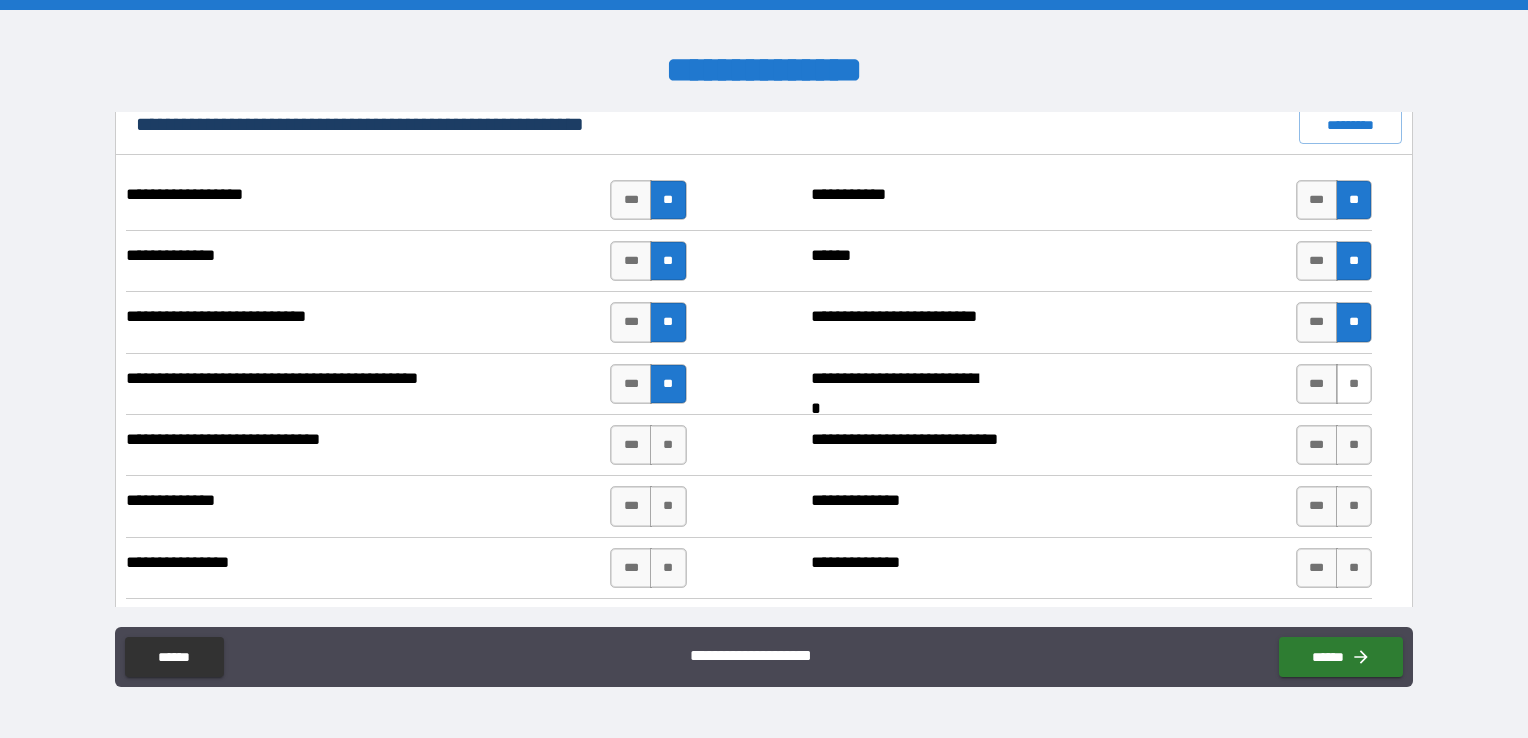 drag, startPoint x: 1322, startPoint y: 378, endPoint x: 1346, endPoint y: 386, distance: 25.298222 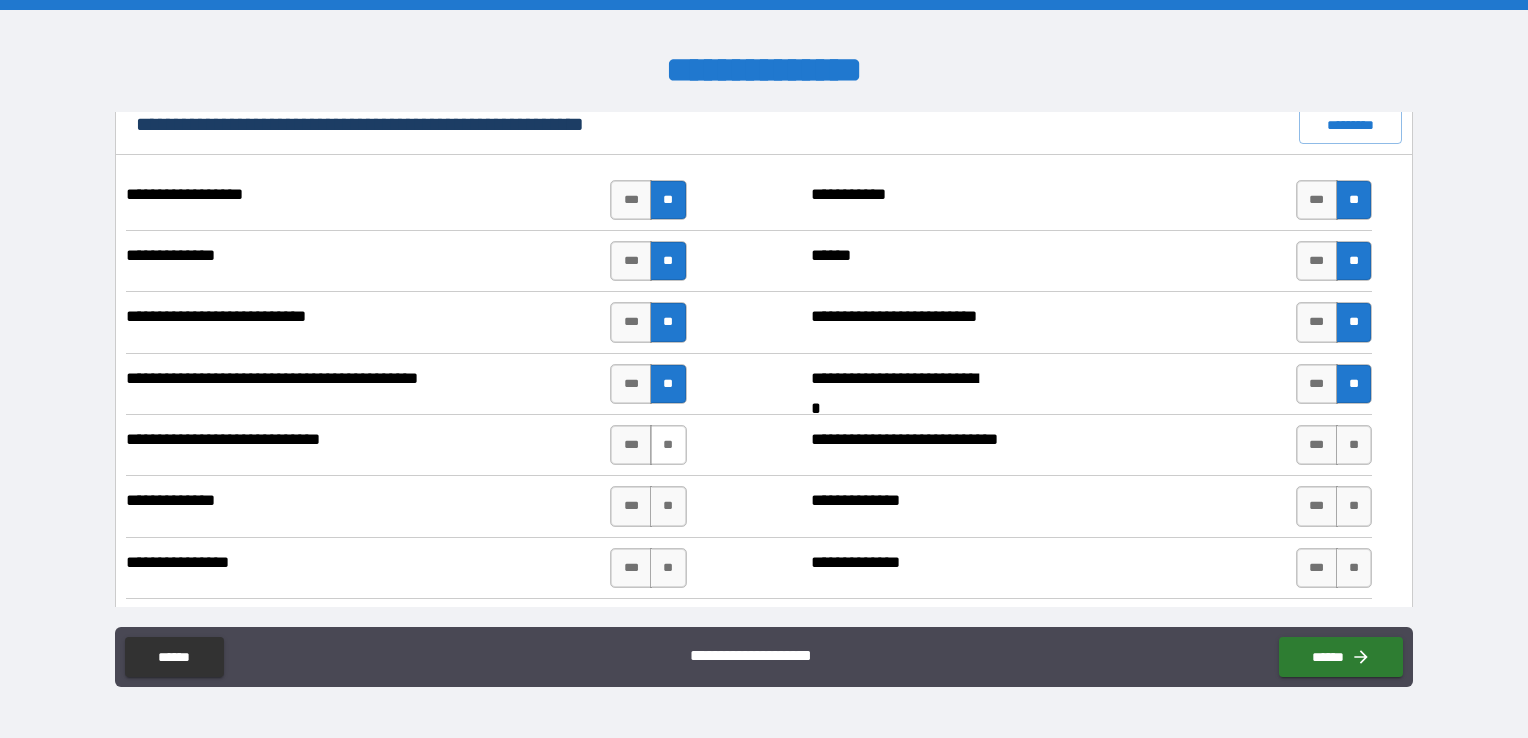 click on "**" at bounding box center (668, 445) 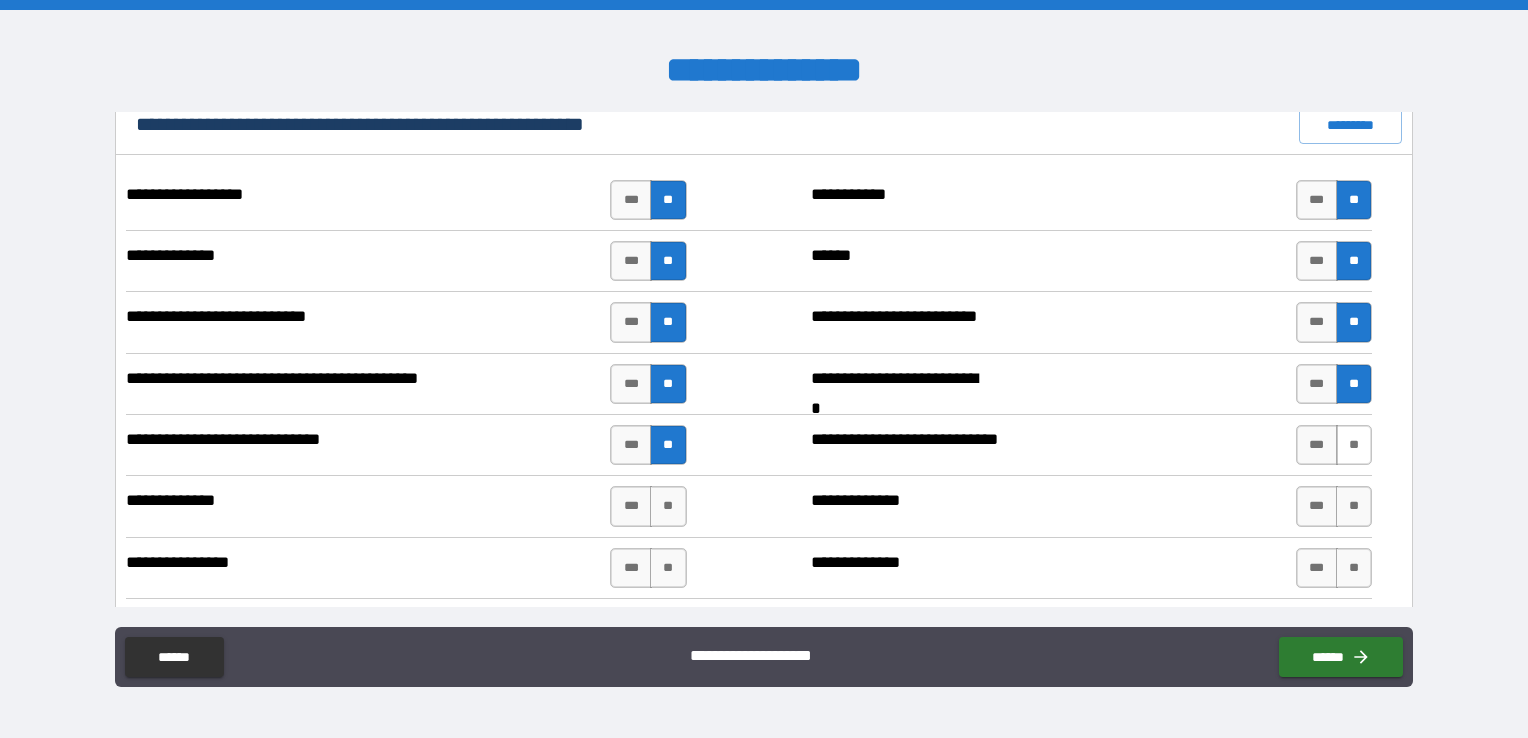 click on "**" at bounding box center [1354, 445] 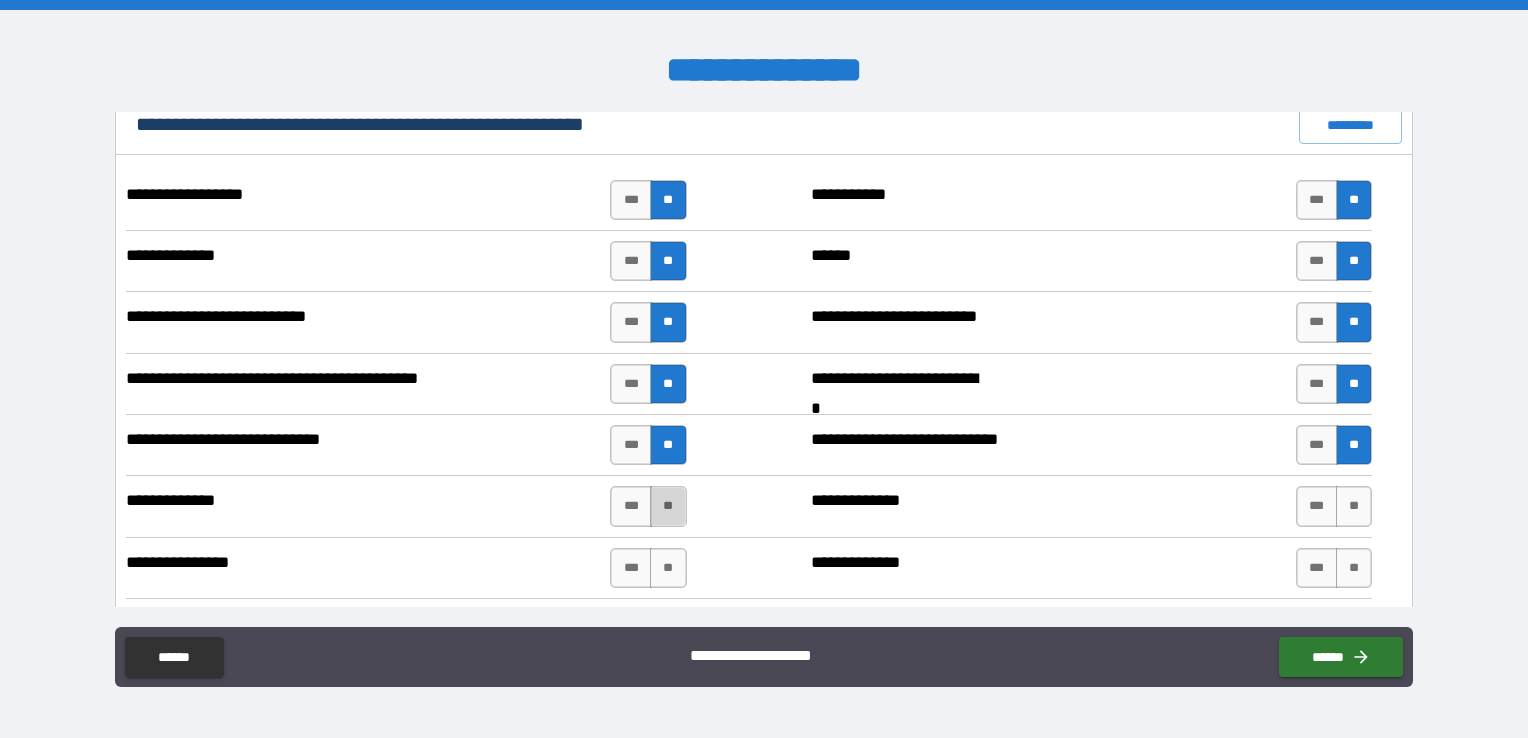 click on "**" at bounding box center [668, 506] 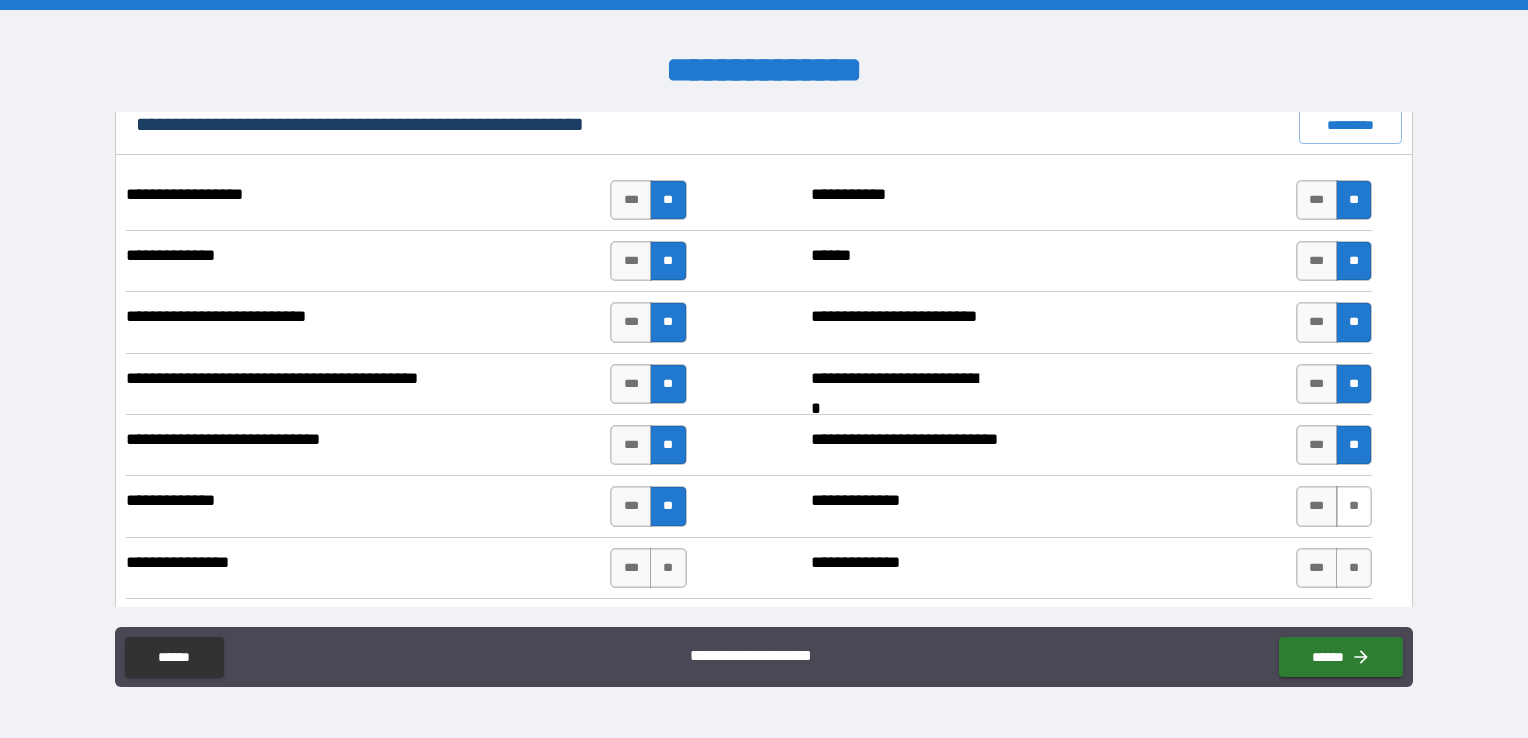 click on "**" at bounding box center (1354, 506) 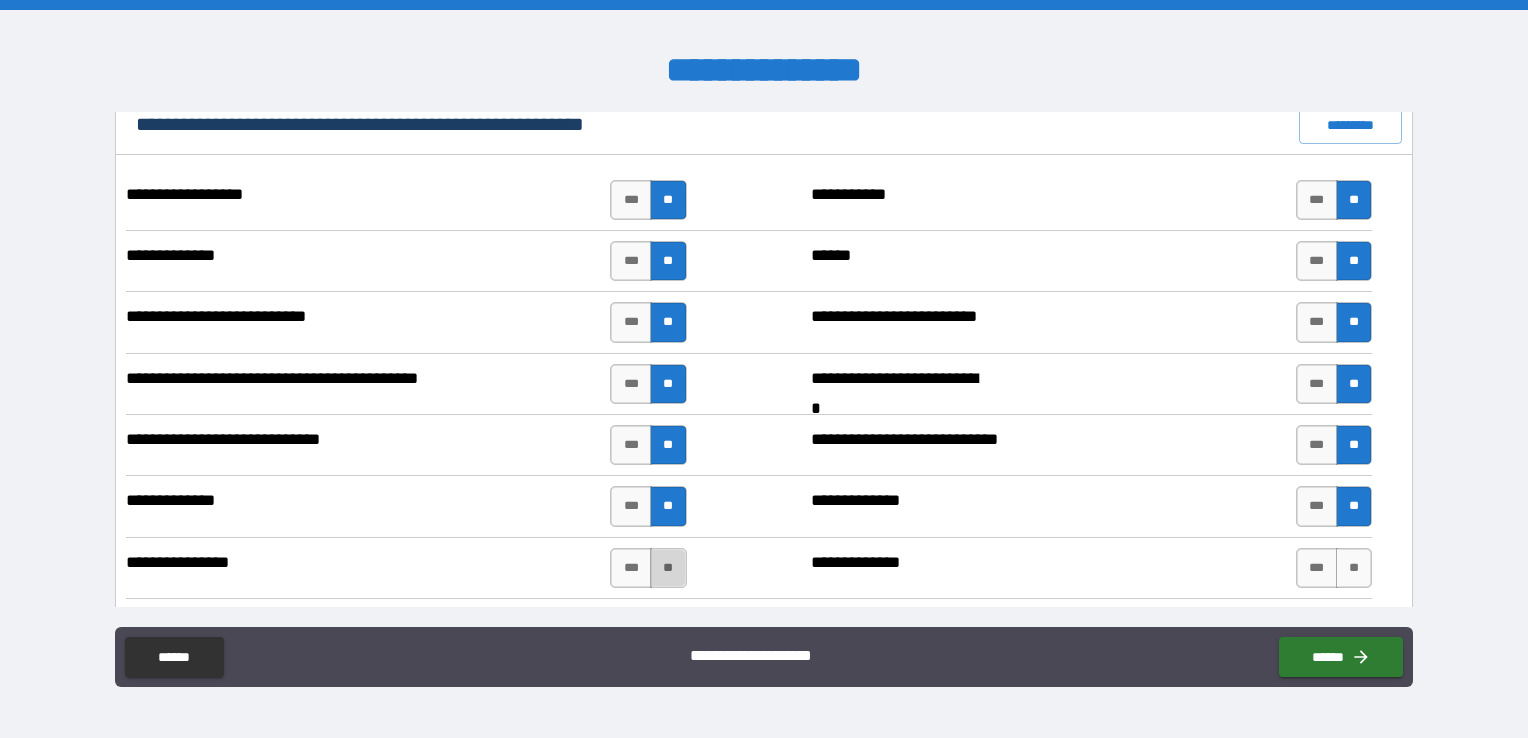click on "**" at bounding box center [668, 568] 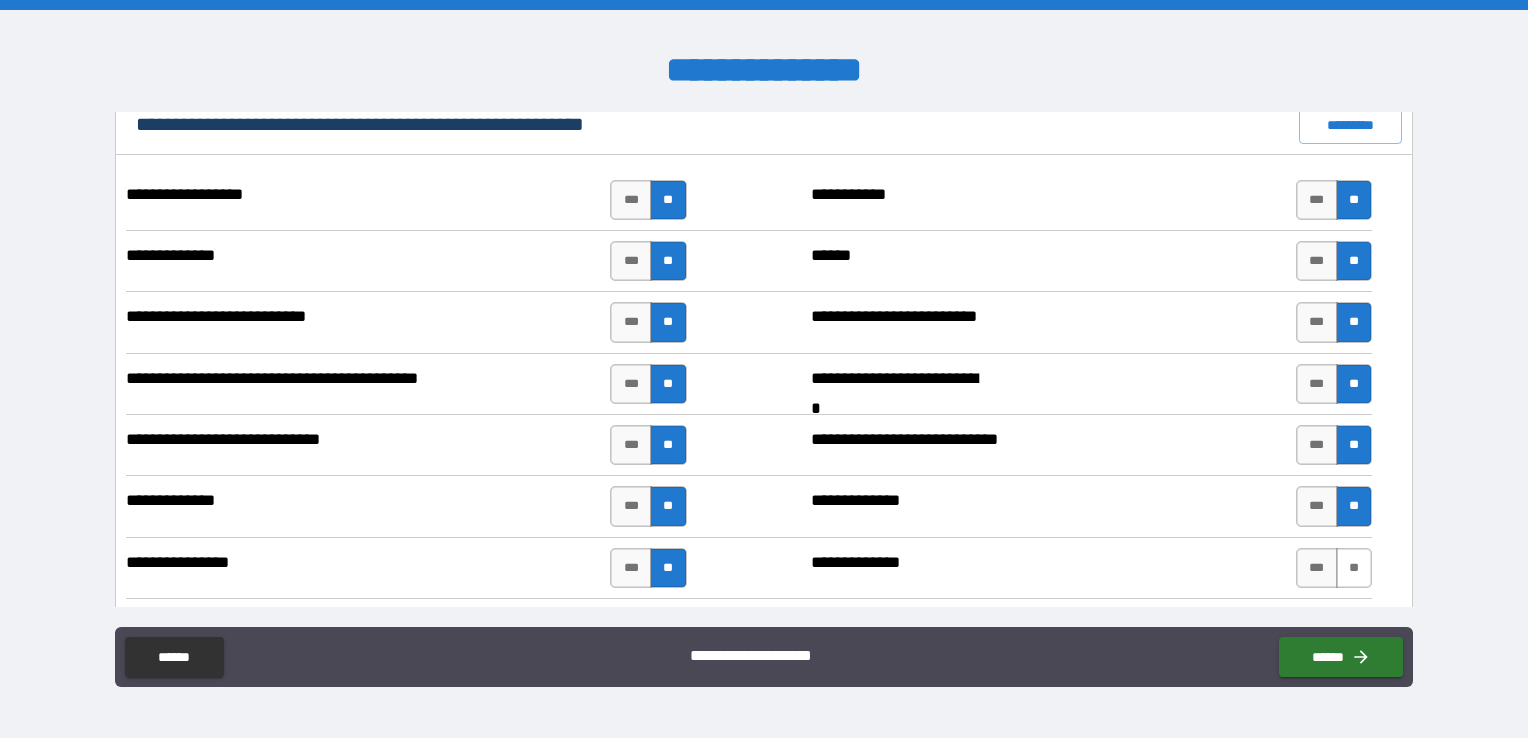 click on "**" at bounding box center (1354, 568) 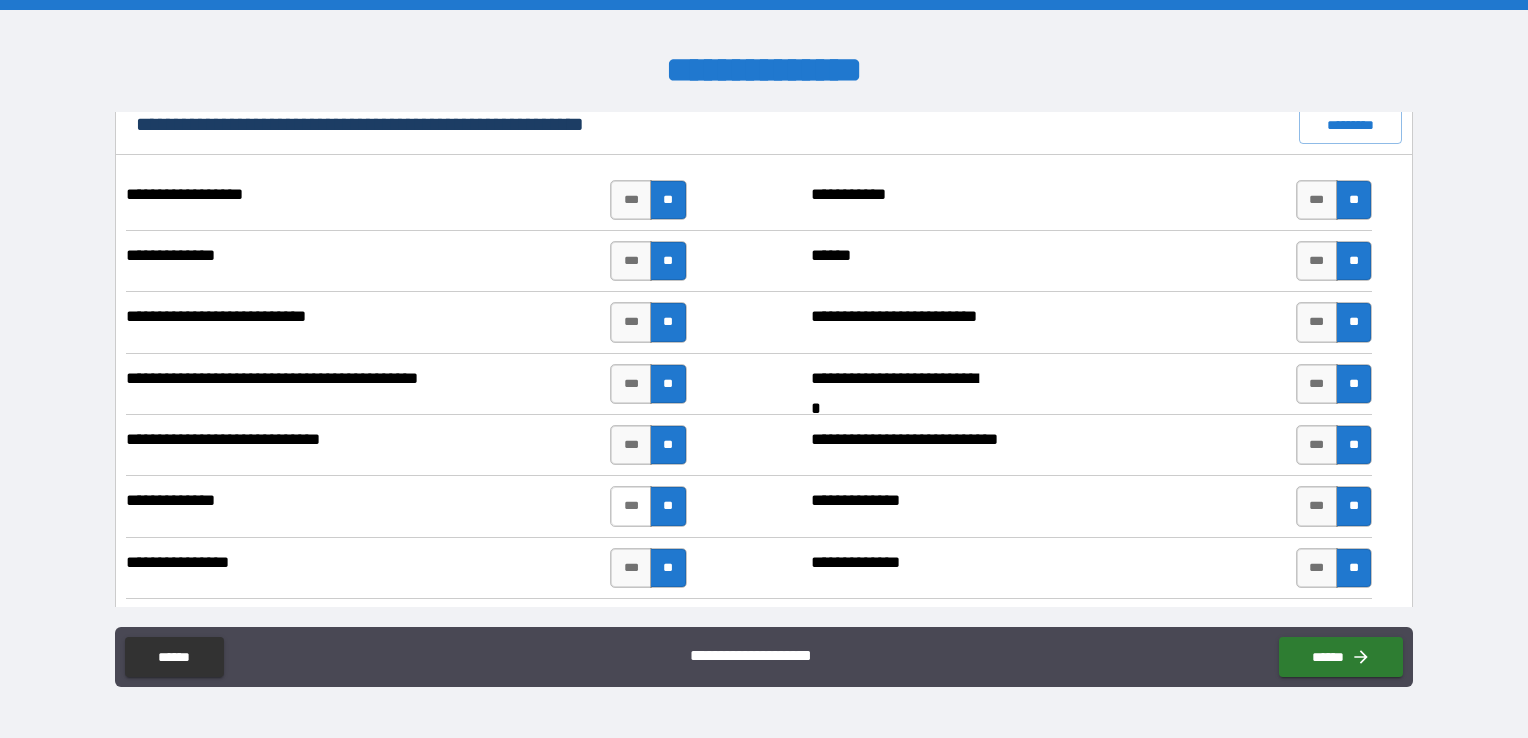 click on "***" at bounding box center (631, 506) 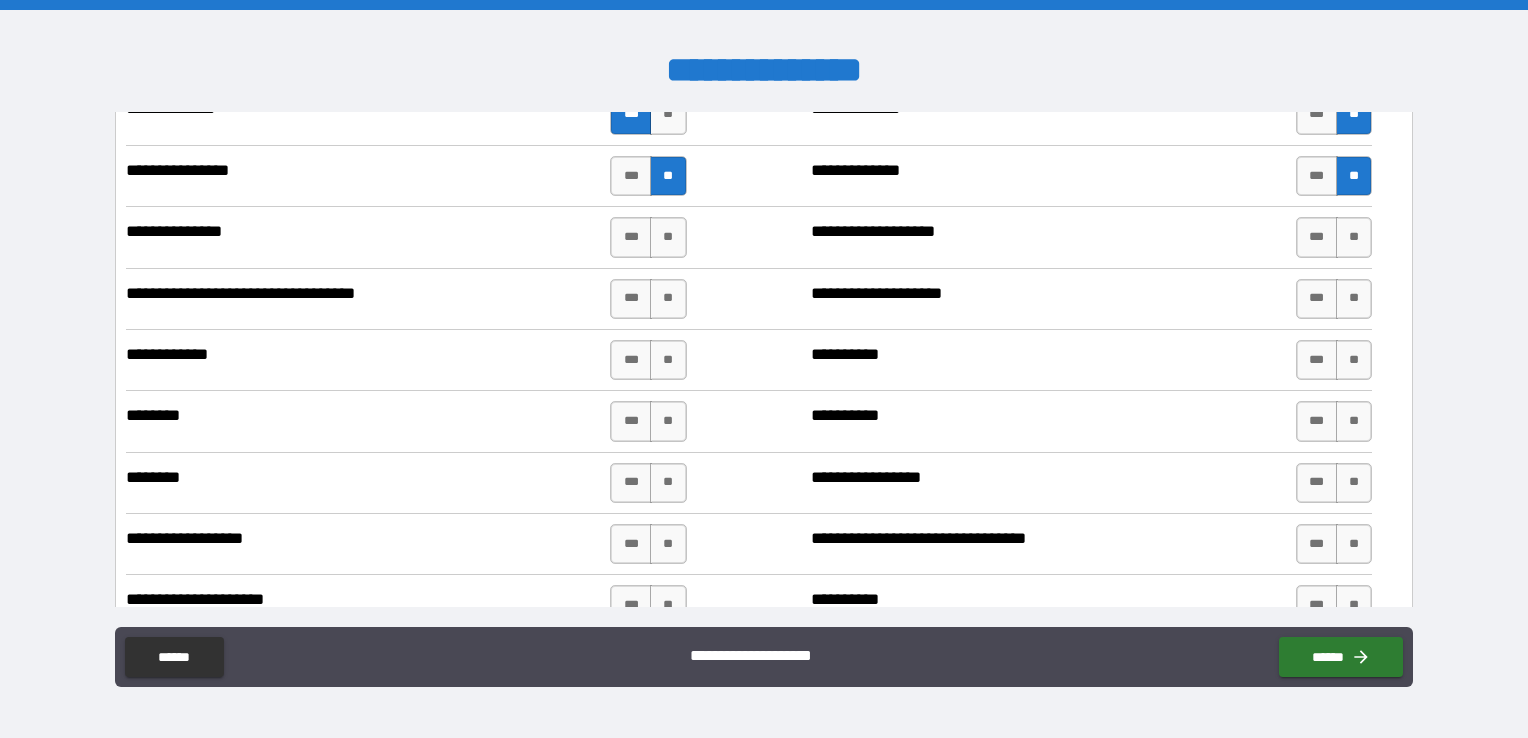 scroll, scrollTop: 2024, scrollLeft: 0, axis: vertical 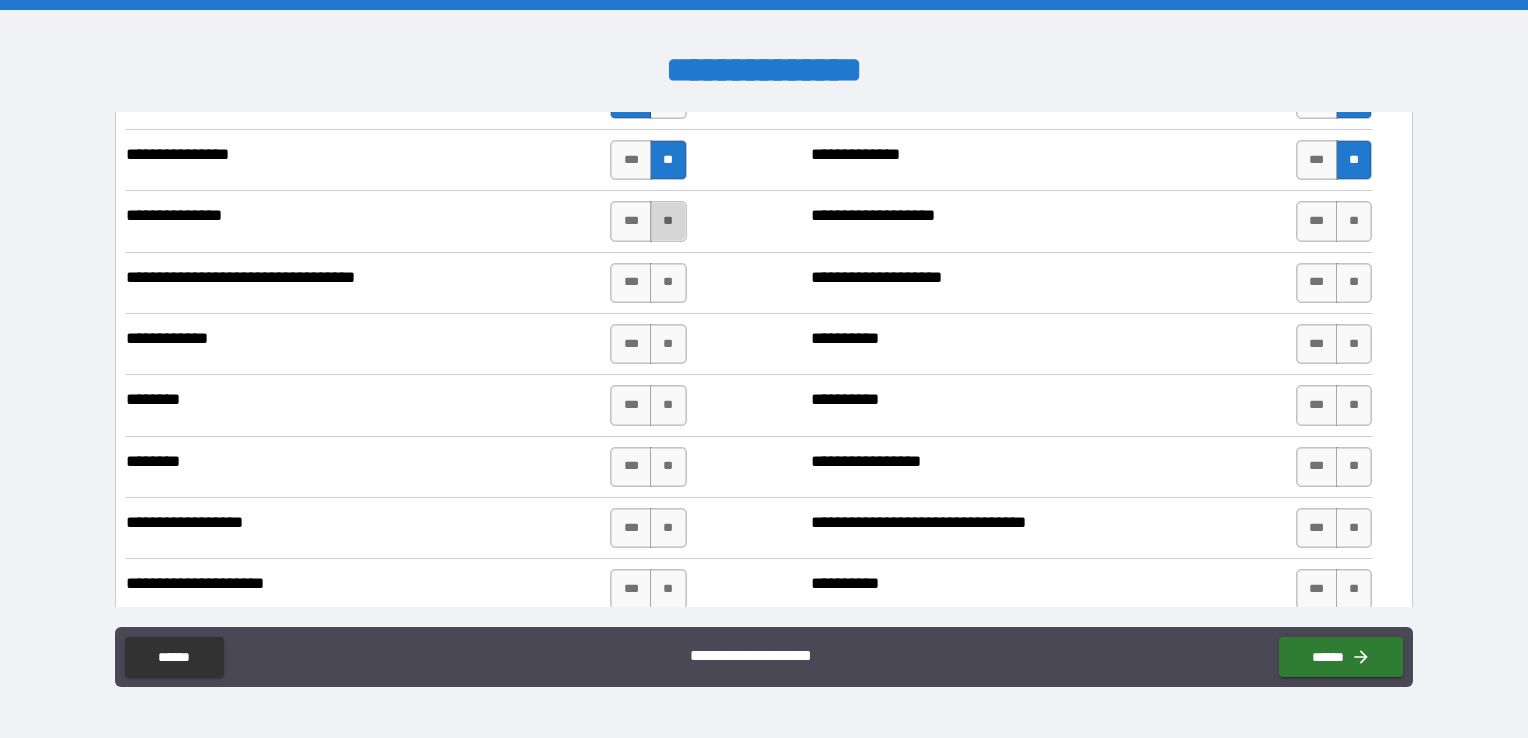 click on "**" at bounding box center (668, 221) 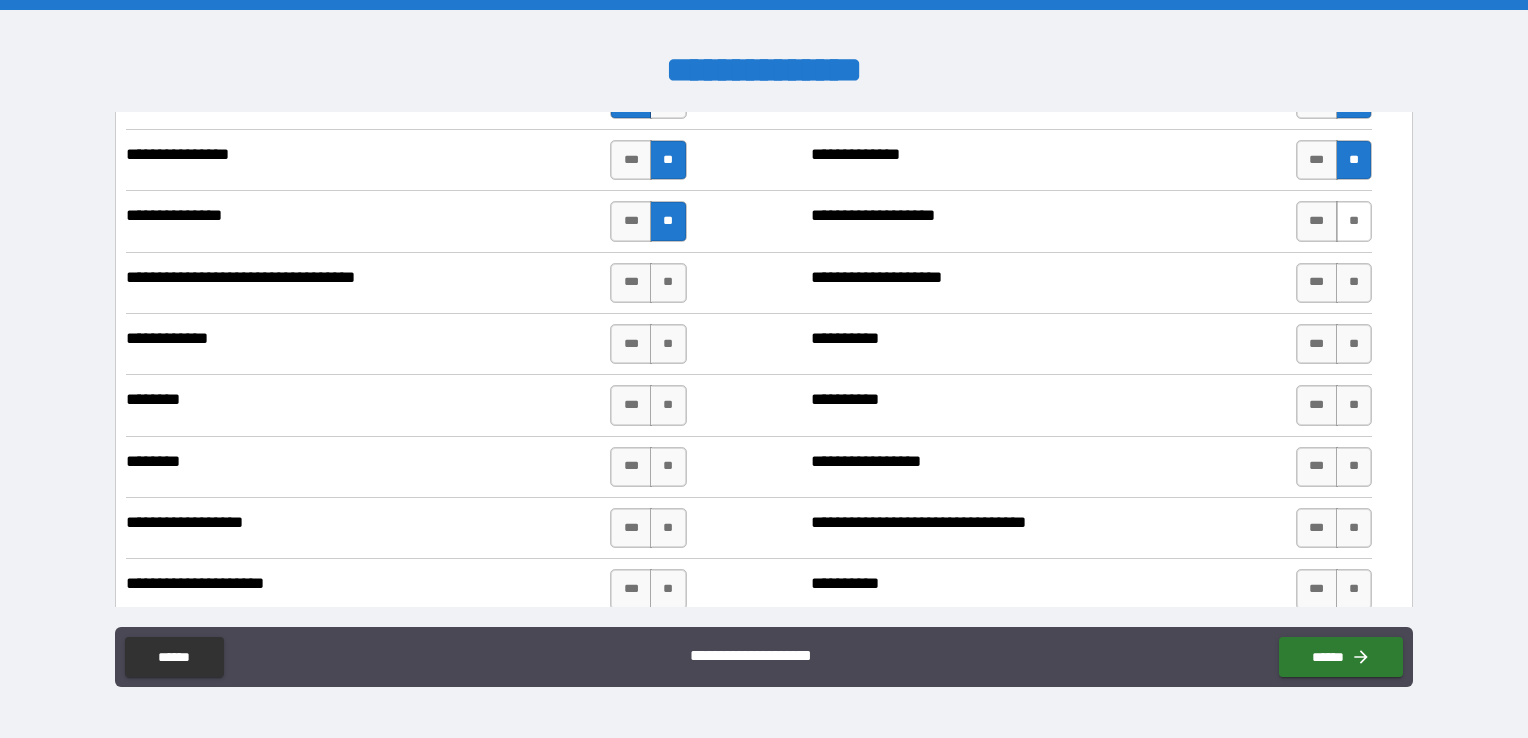 click on "**" at bounding box center (1354, 221) 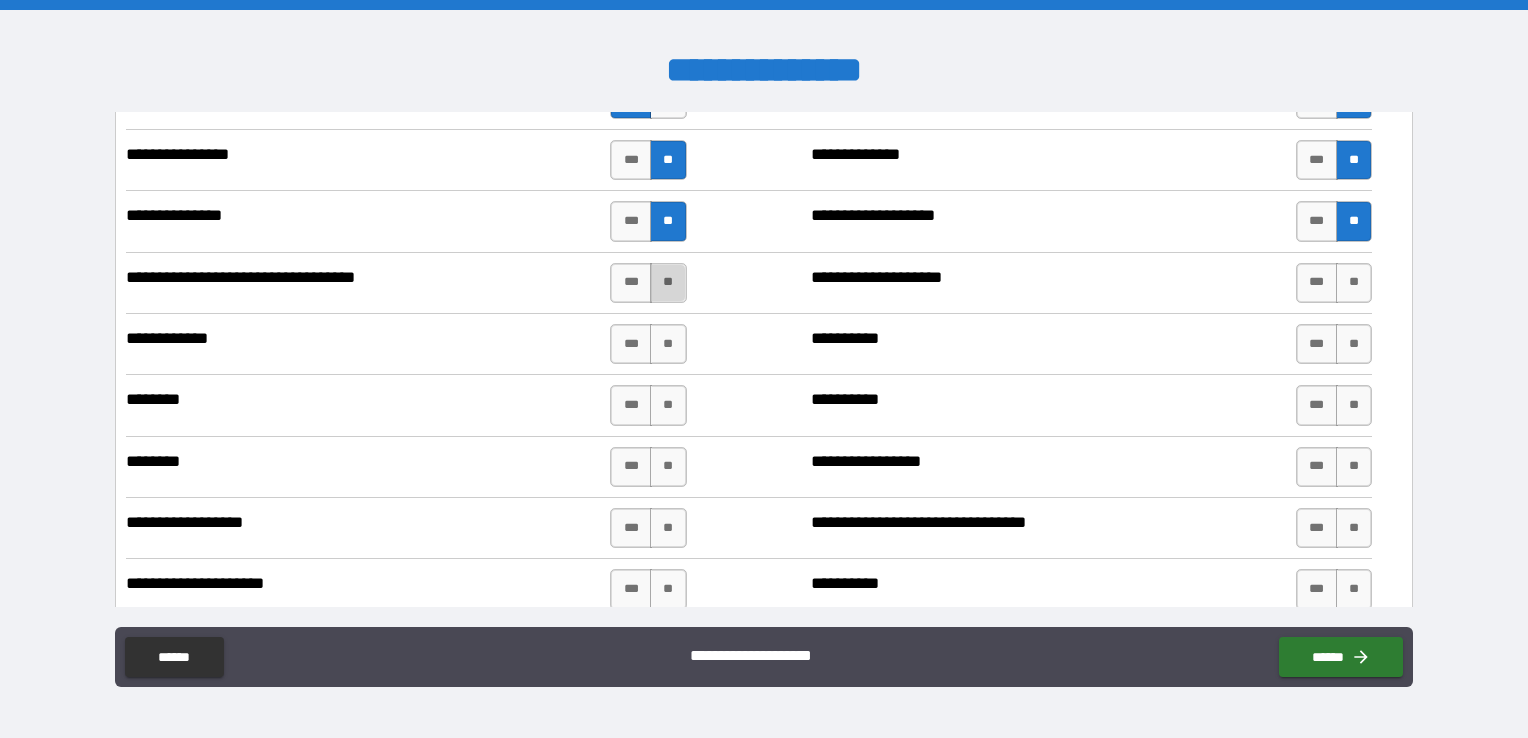 click on "**" at bounding box center [668, 283] 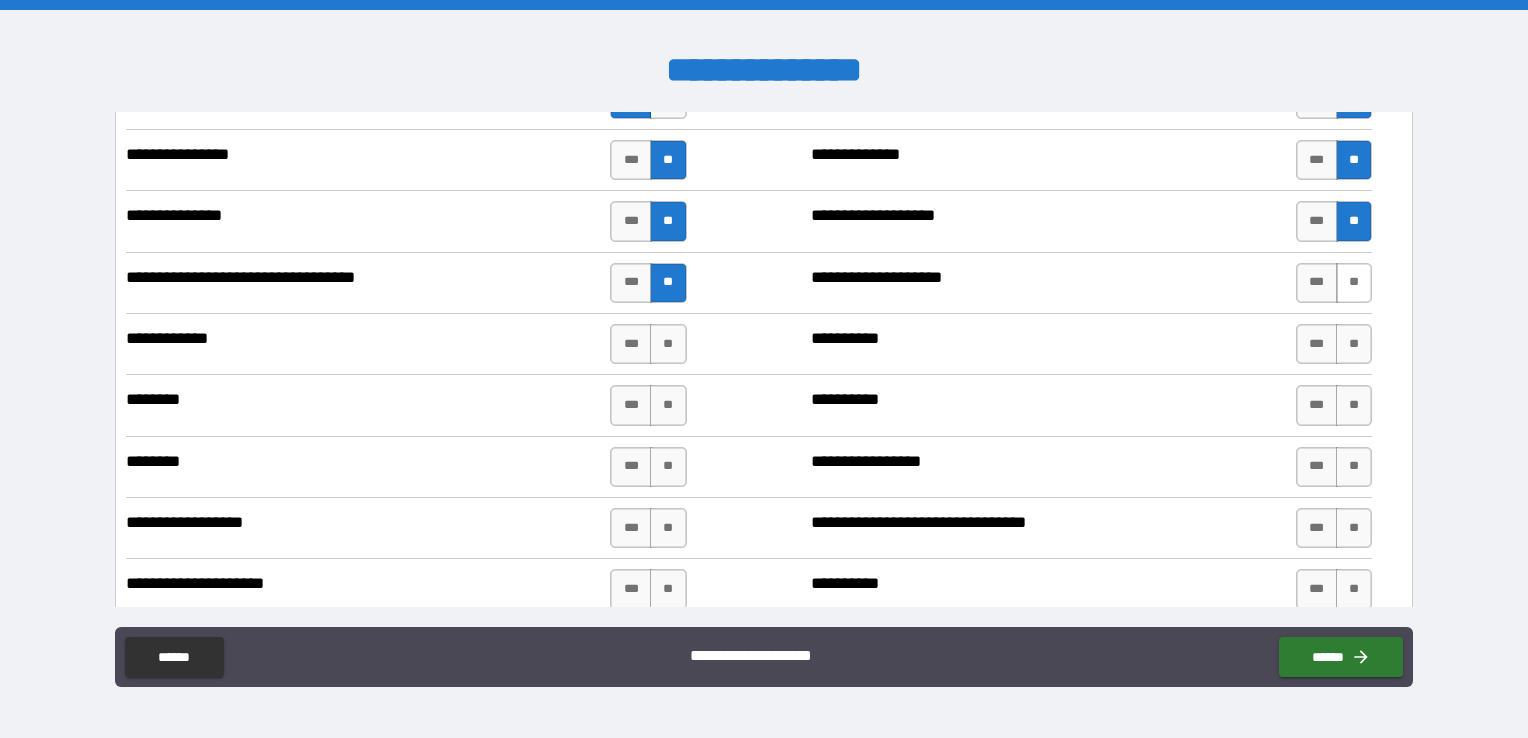 click on "**" at bounding box center [1354, 283] 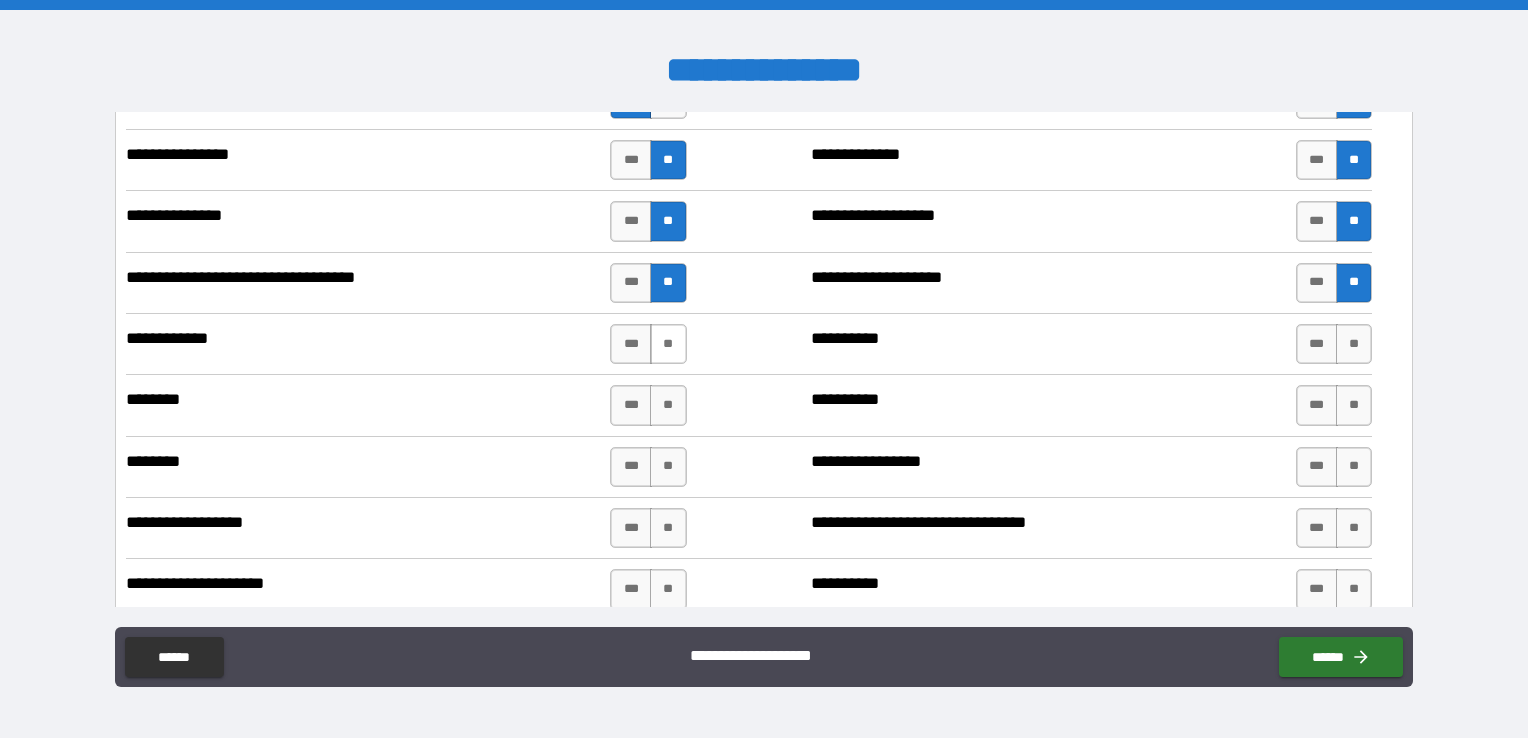 click on "**" at bounding box center [668, 344] 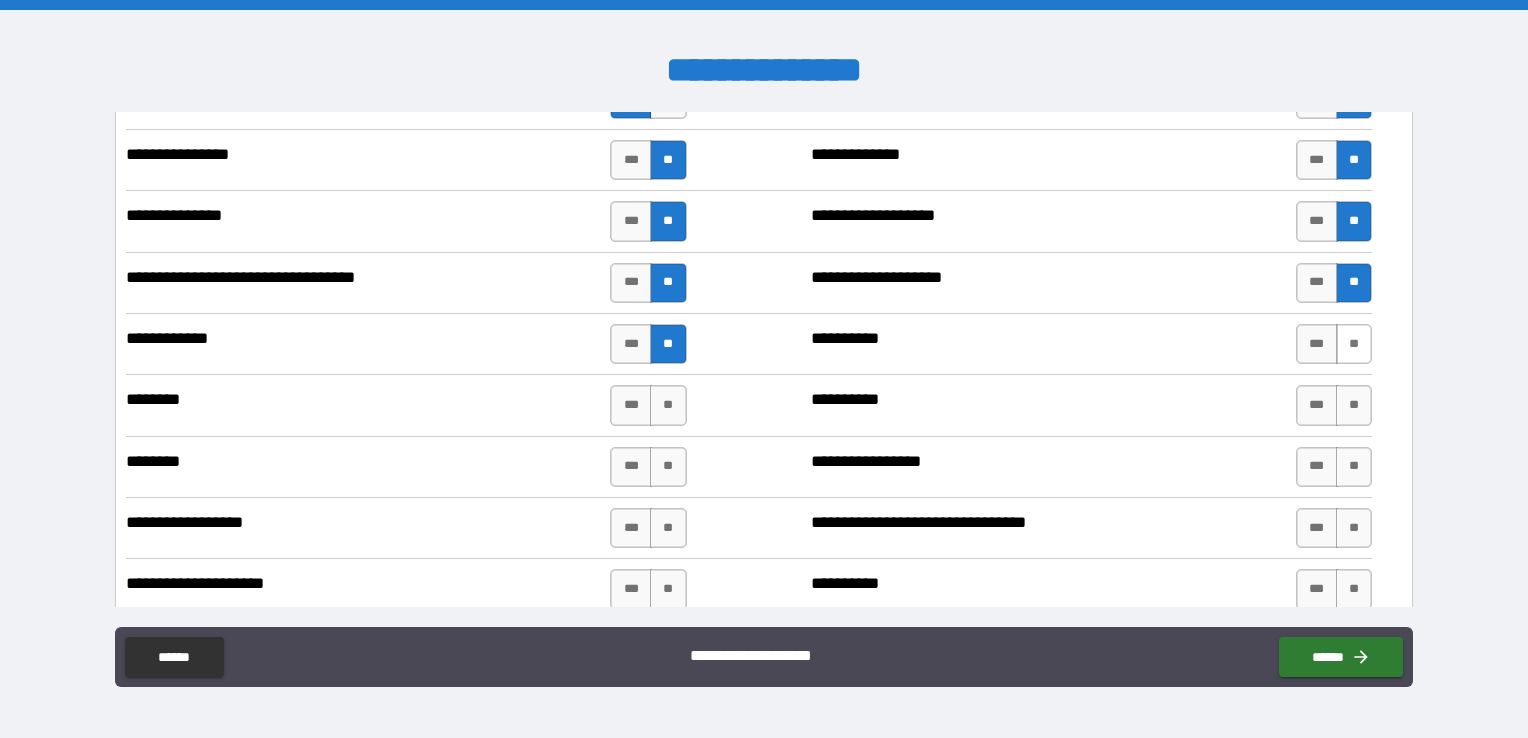 click on "**" at bounding box center [1354, 344] 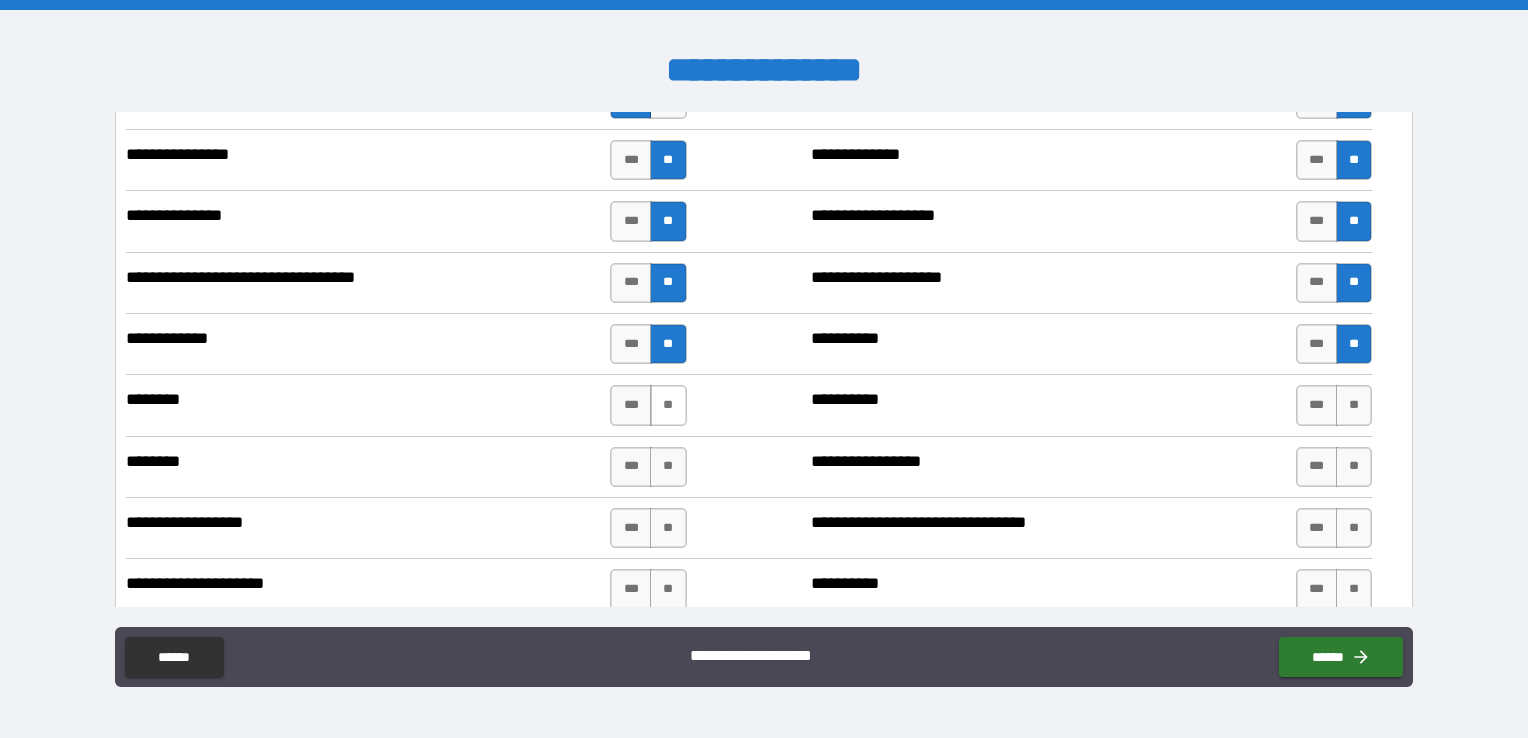 click on "**" at bounding box center [668, 405] 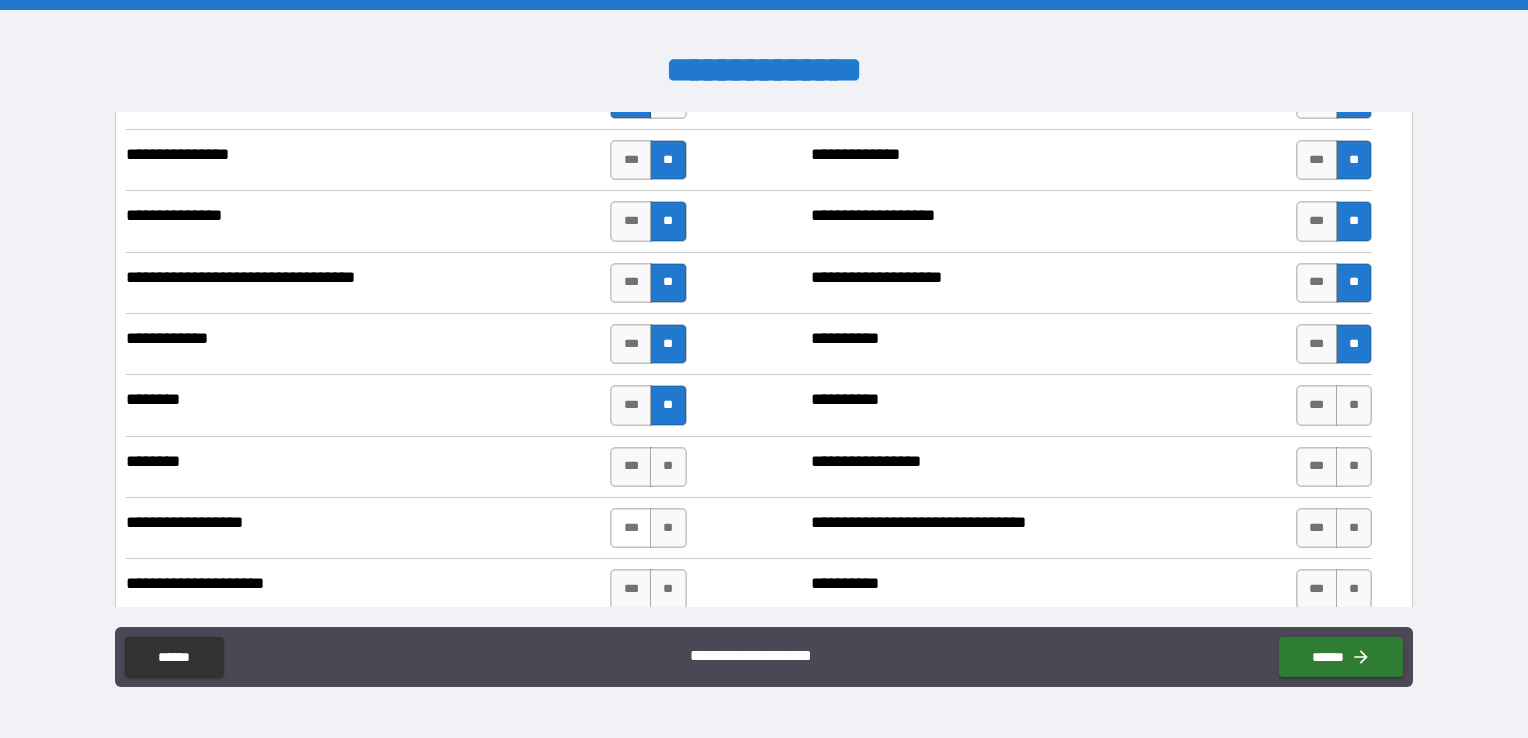 click on "***" at bounding box center (631, 528) 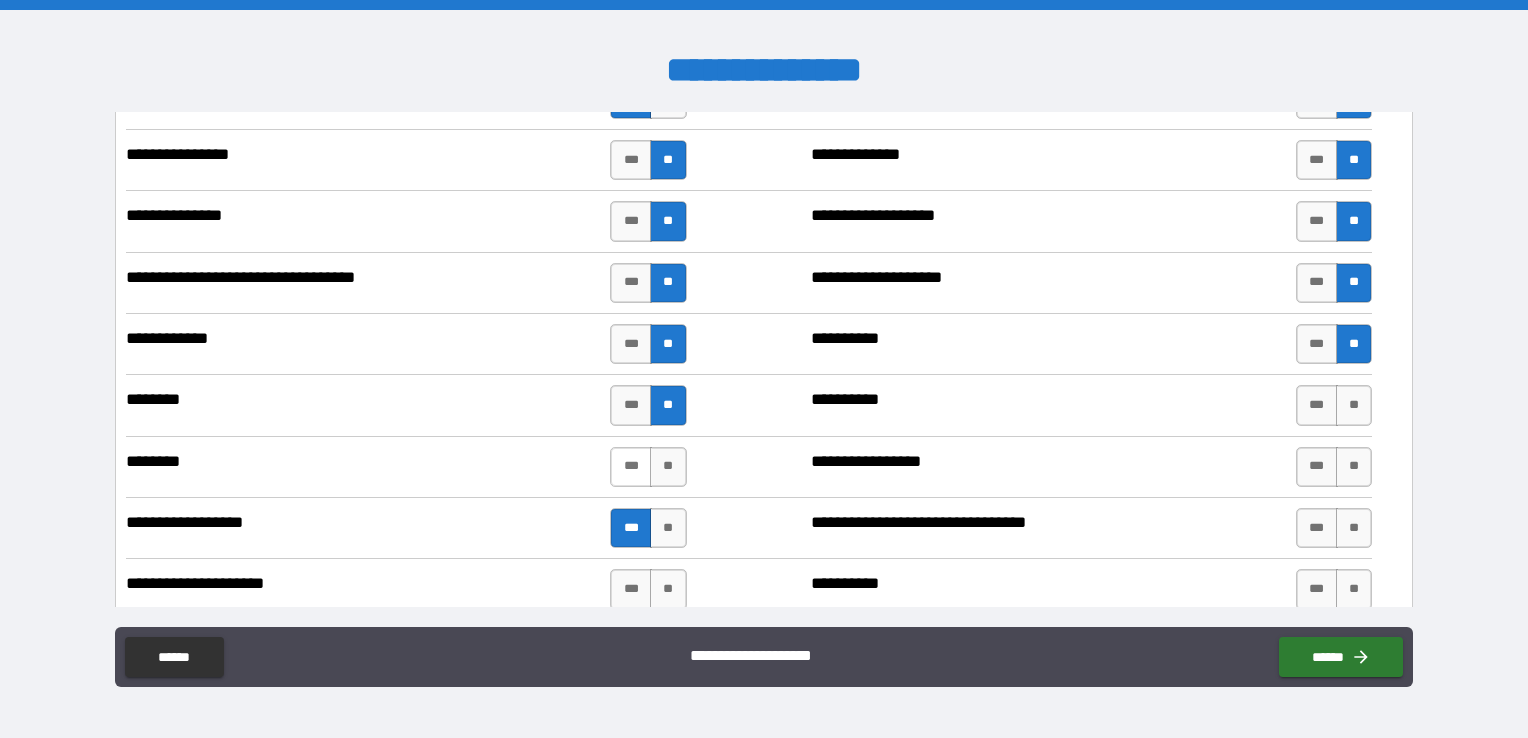 click on "***" at bounding box center [631, 467] 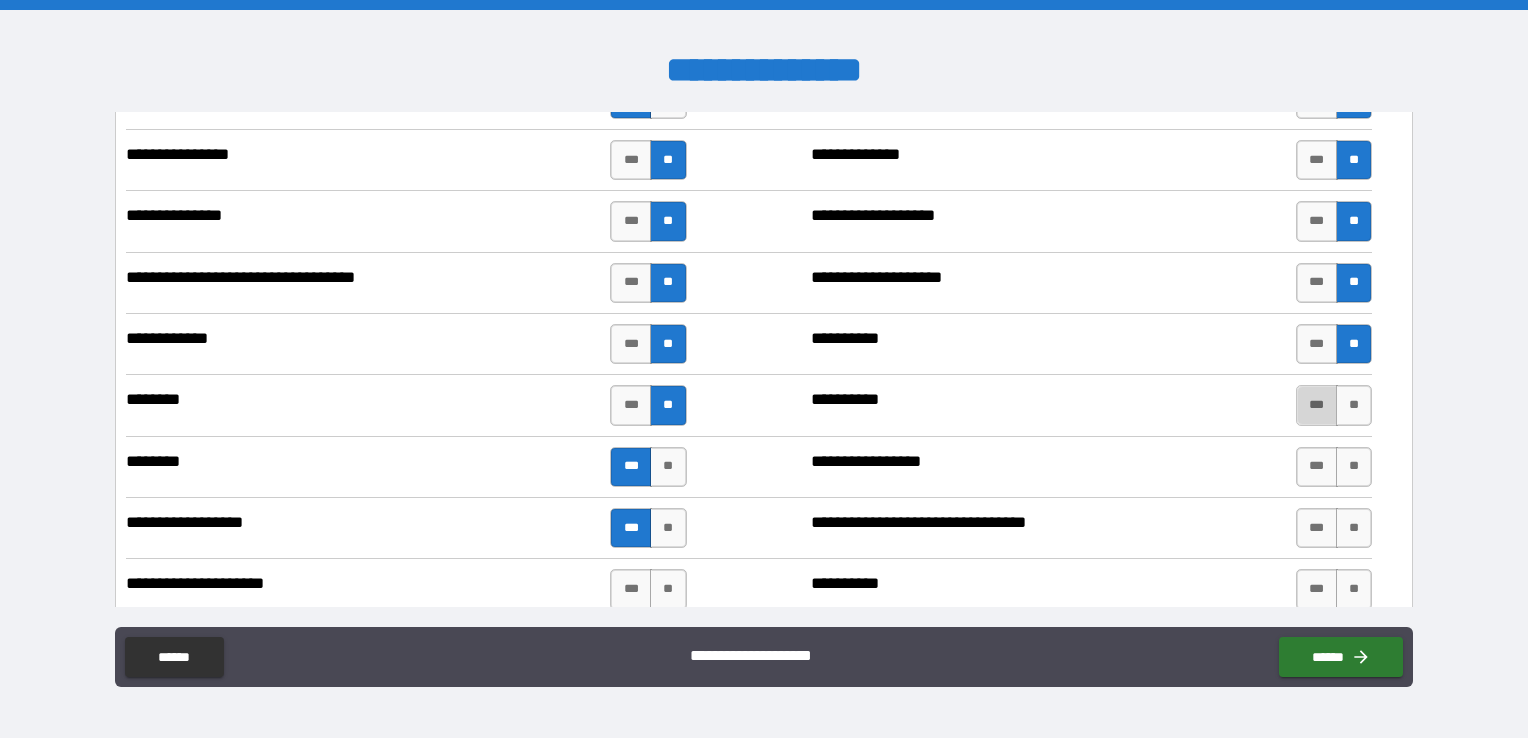 click on "***" at bounding box center (1317, 405) 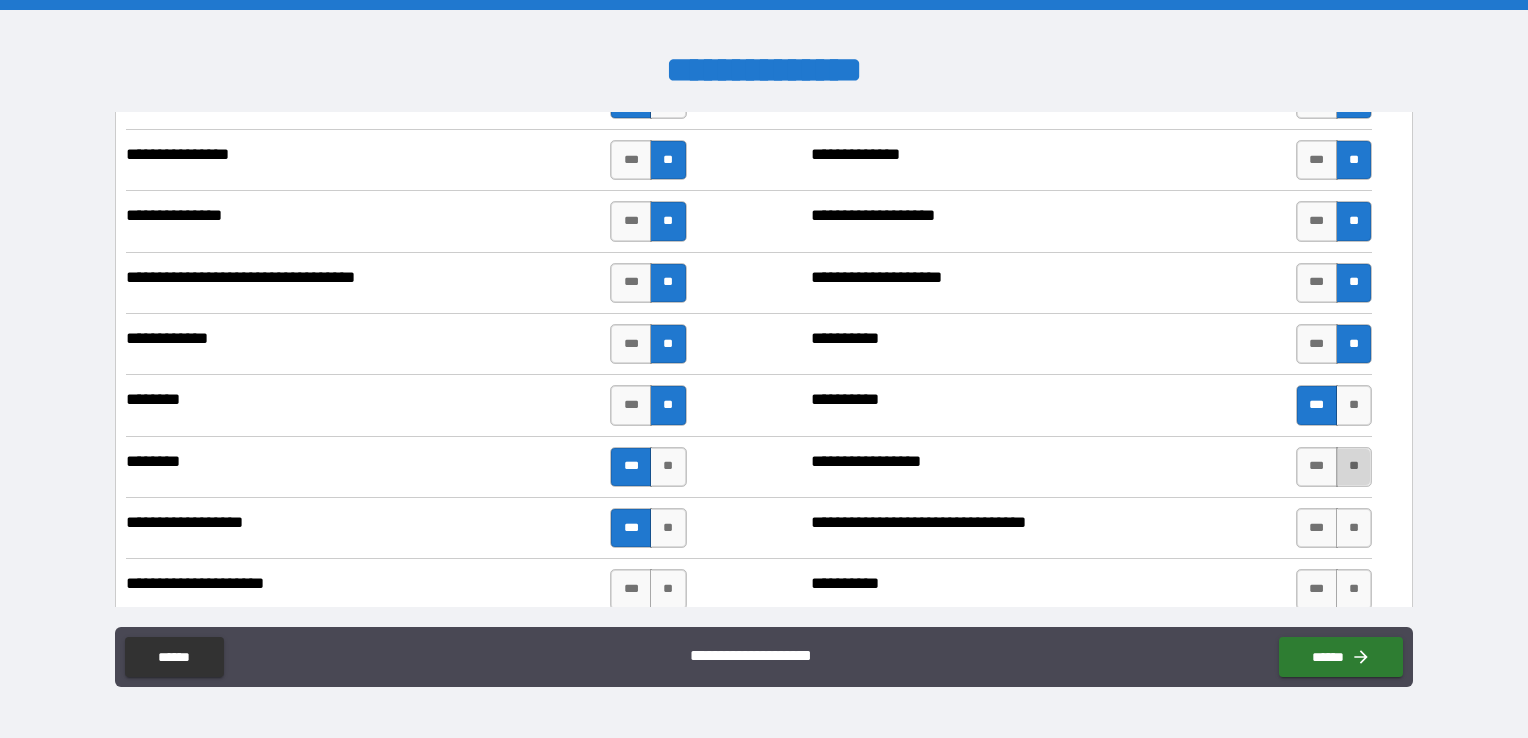 click on "**" at bounding box center [1354, 467] 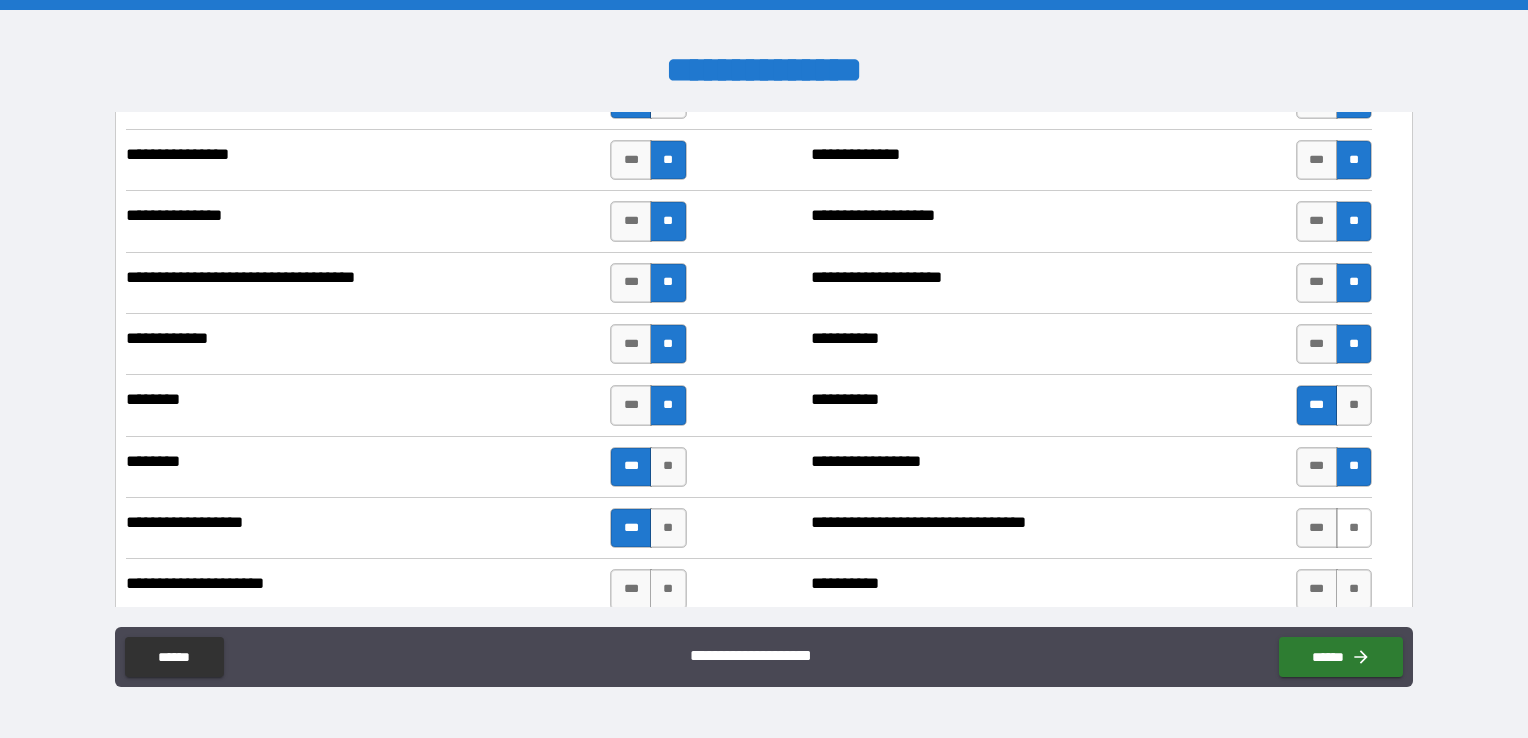 click on "**" at bounding box center [1354, 528] 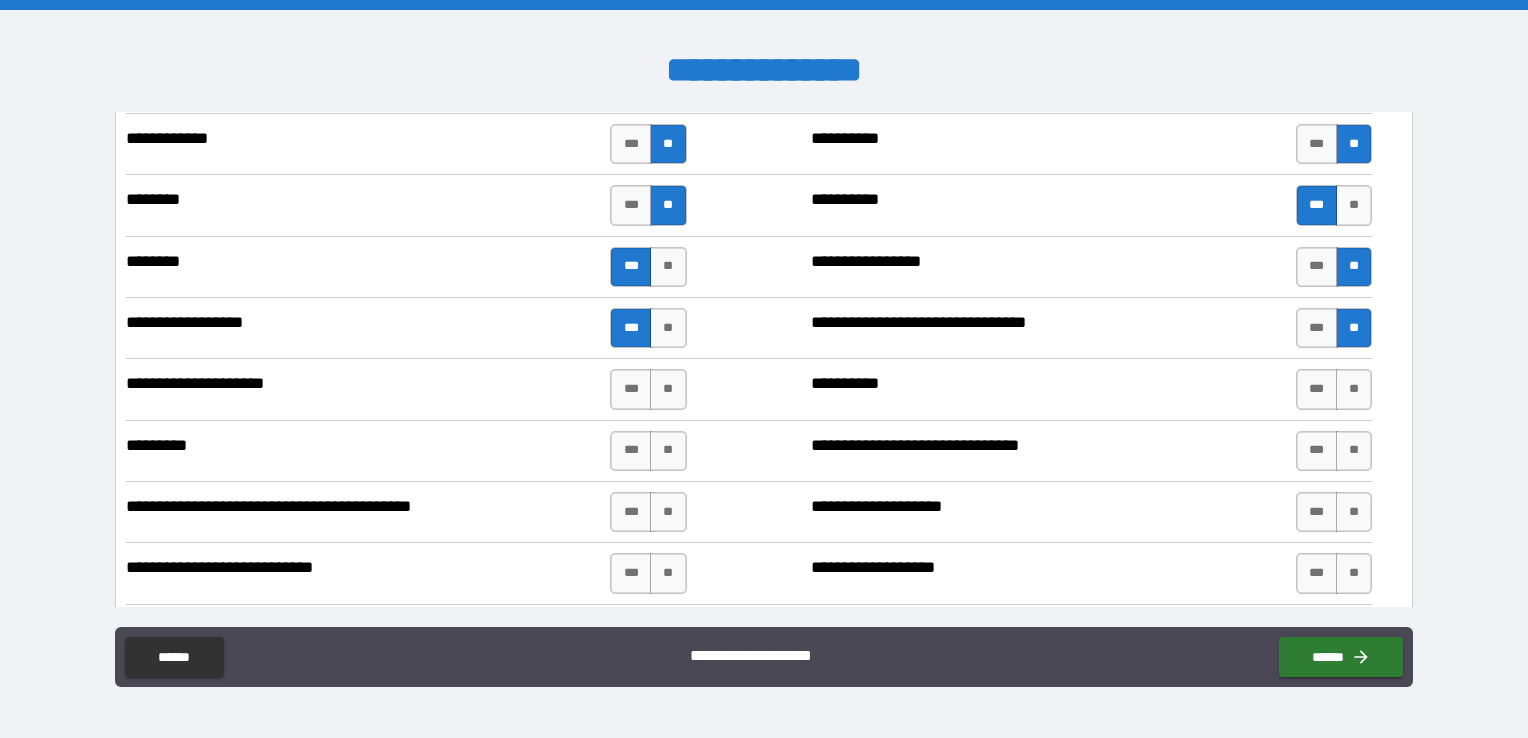 scroll, scrollTop: 2232, scrollLeft: 0, axis: vertical 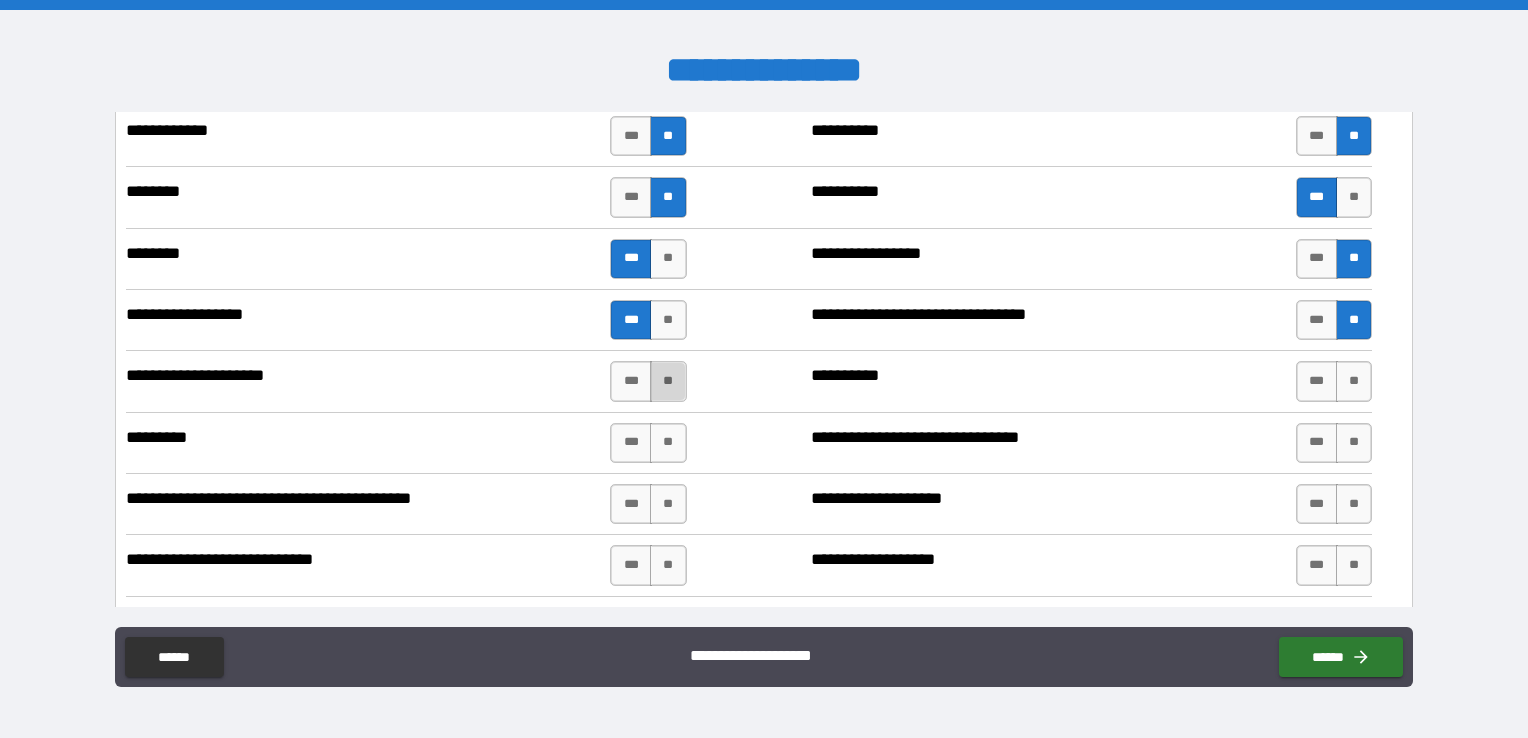 click on "**" at bounding box center (668, 381) 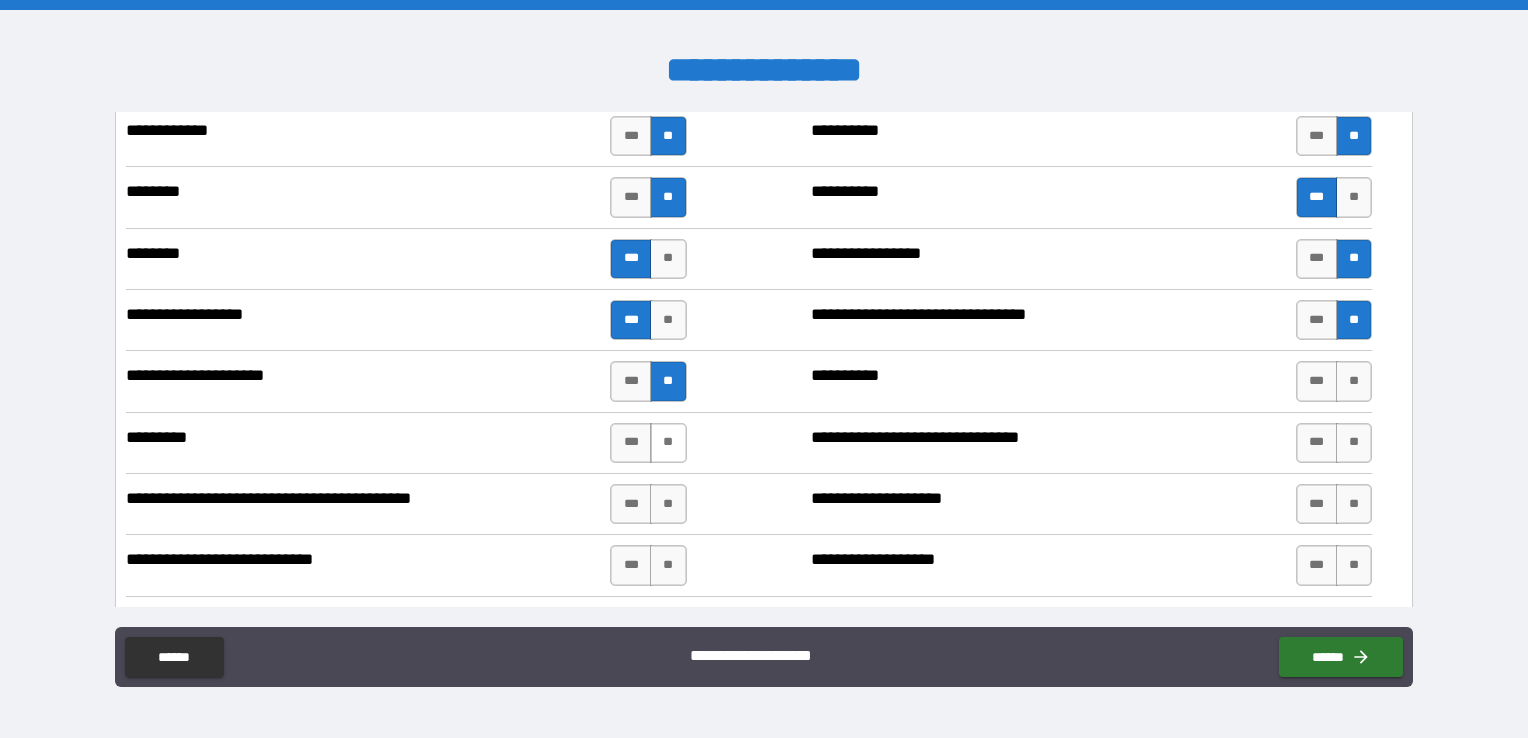 click on "**" at bounding box center [668, 443] 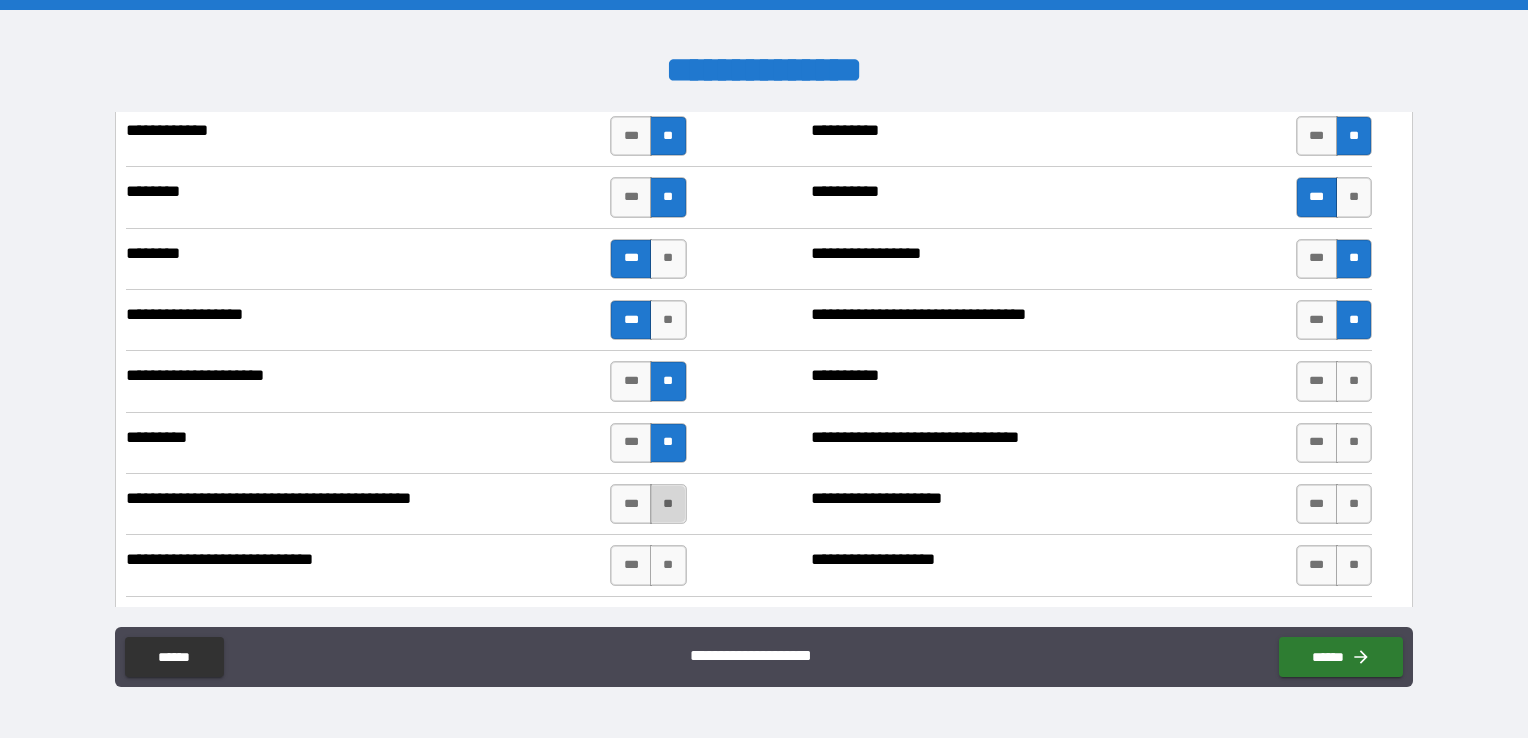 click on "**" at bounding box center [668, 504] 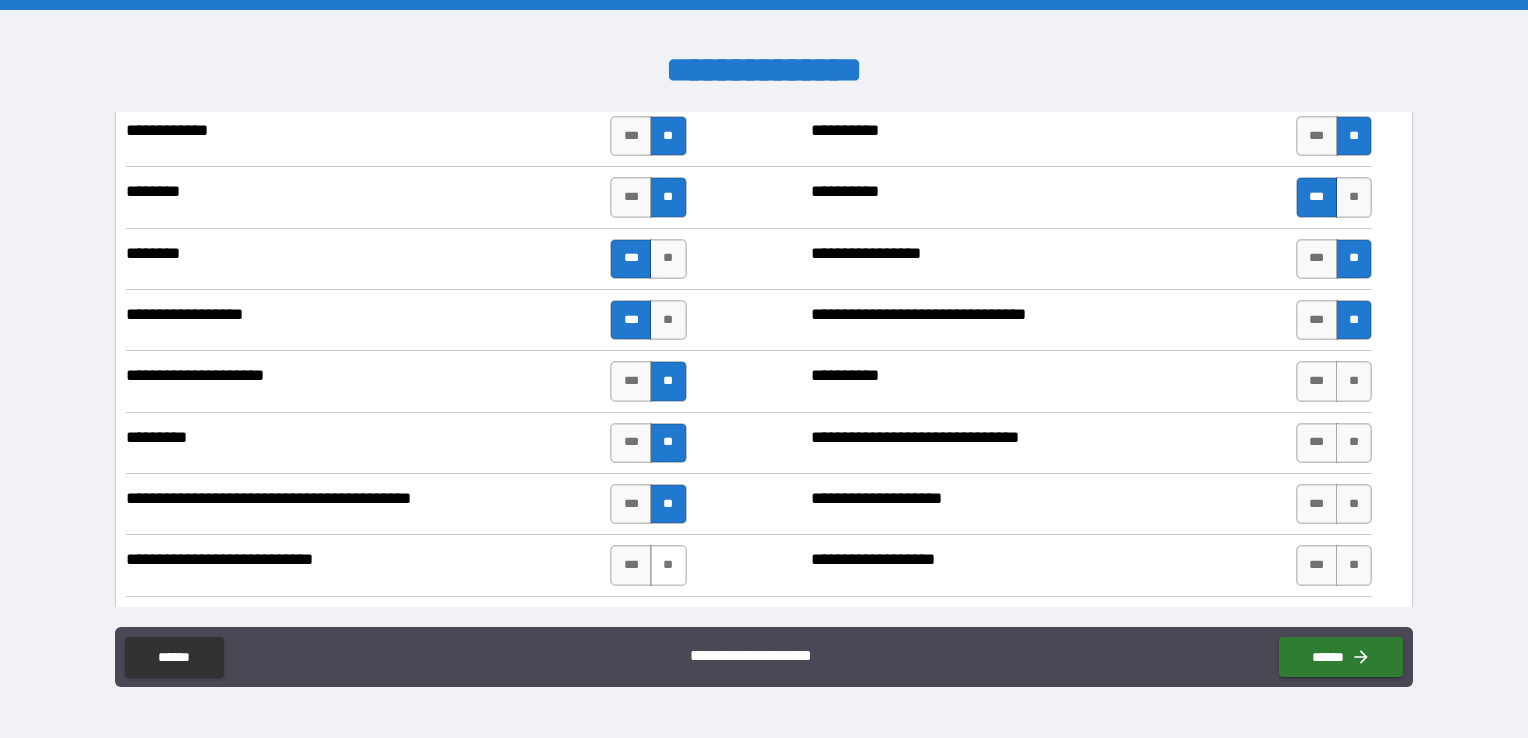 click on "**" at bounding box center (668, 565) 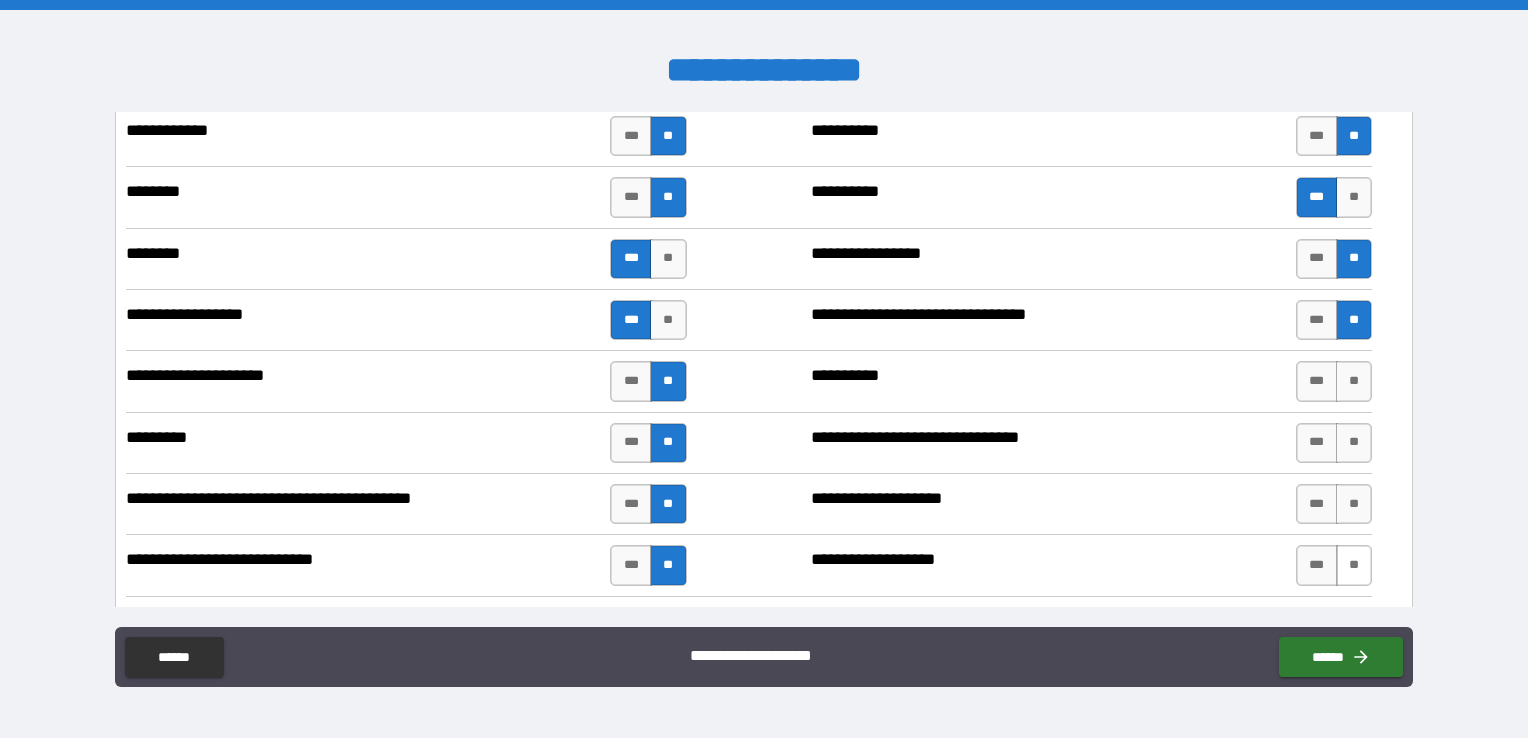 click on "**" at bounding box center [1354, 565] 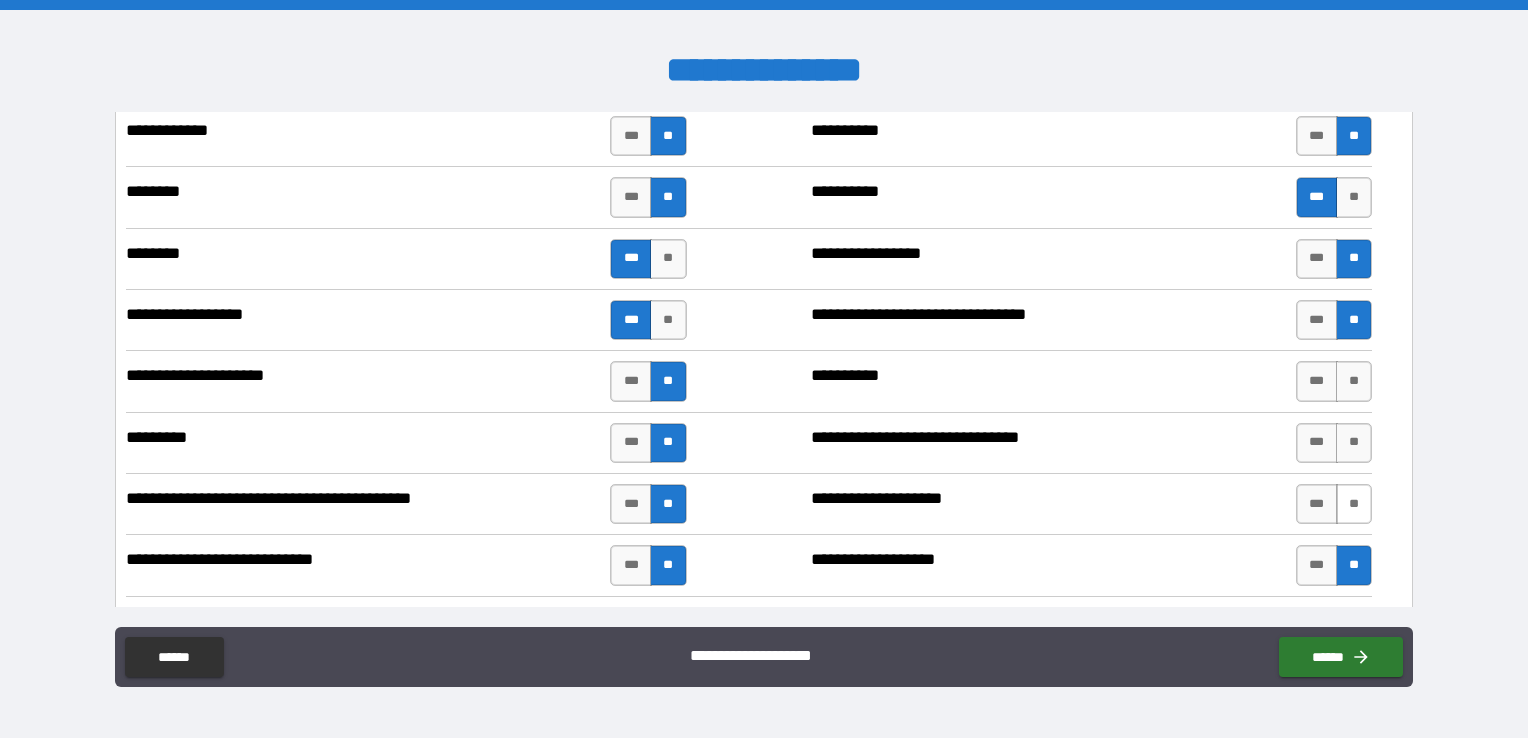 click on "**" at bounding box center (1354, 504) 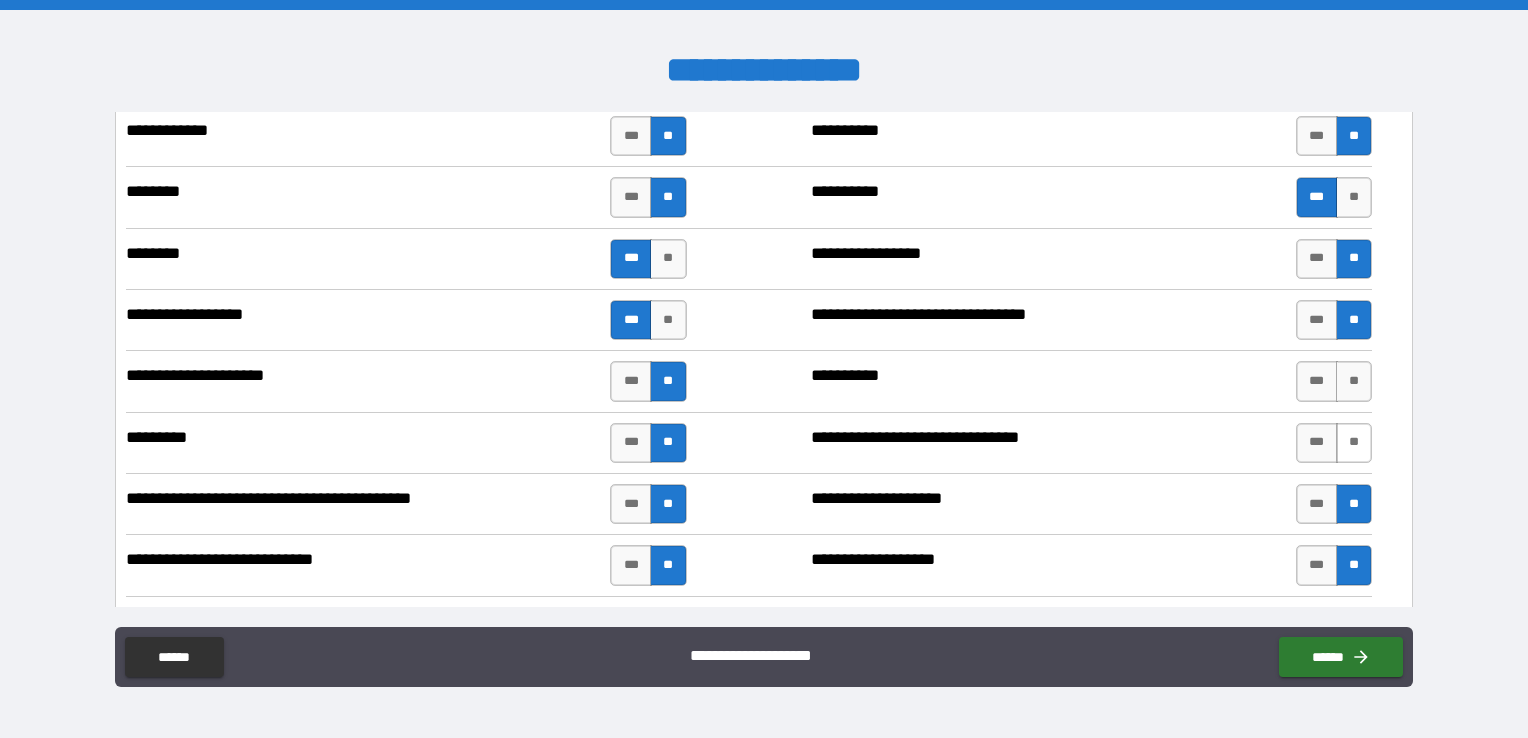 click on "**" at bounding box center (1354, 443) 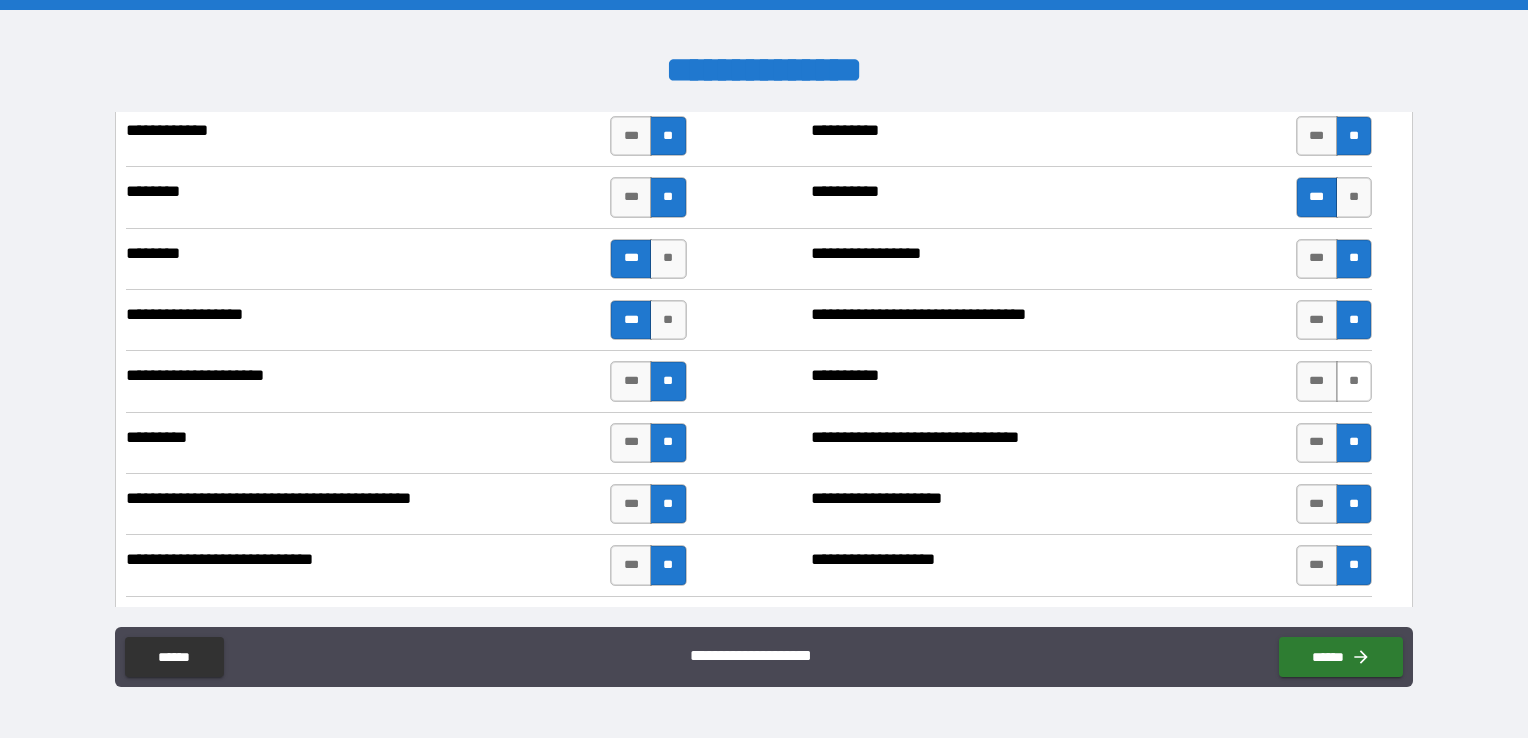 click on "**" at bounding box center (1354, 381) 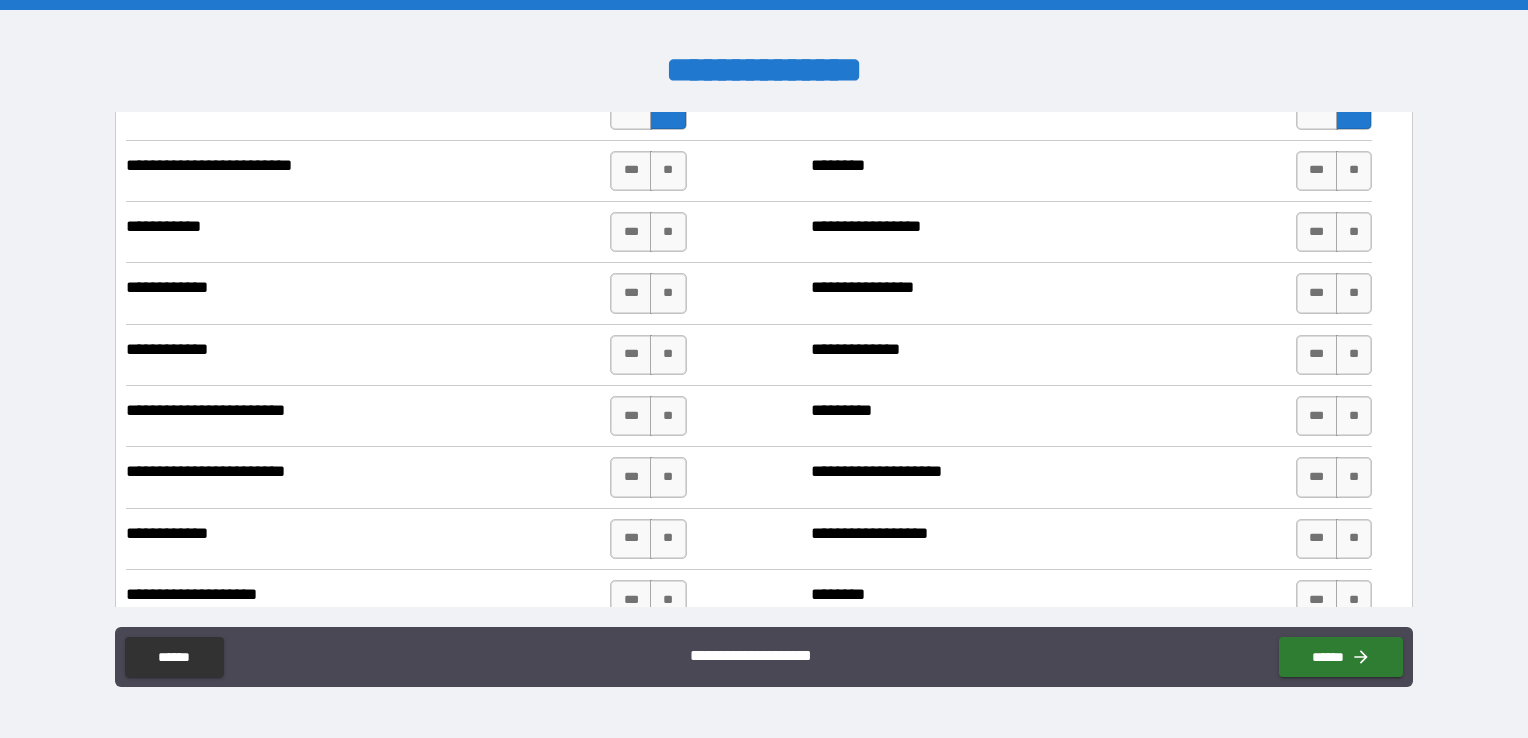 scroll, scrollTop: 2696, scrollLeft: 0, axis: vertical 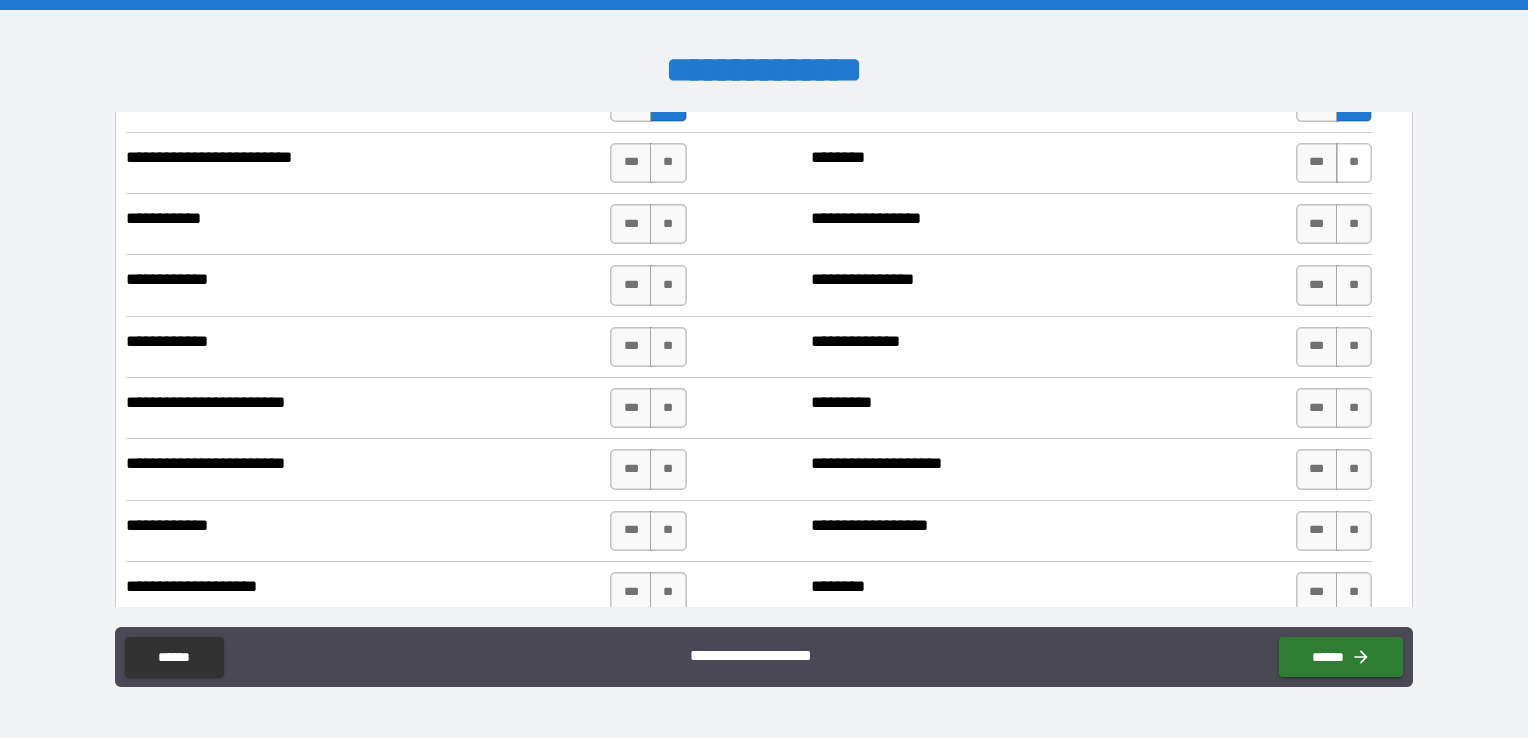 click on "**" at bounding box center [1354, 163] 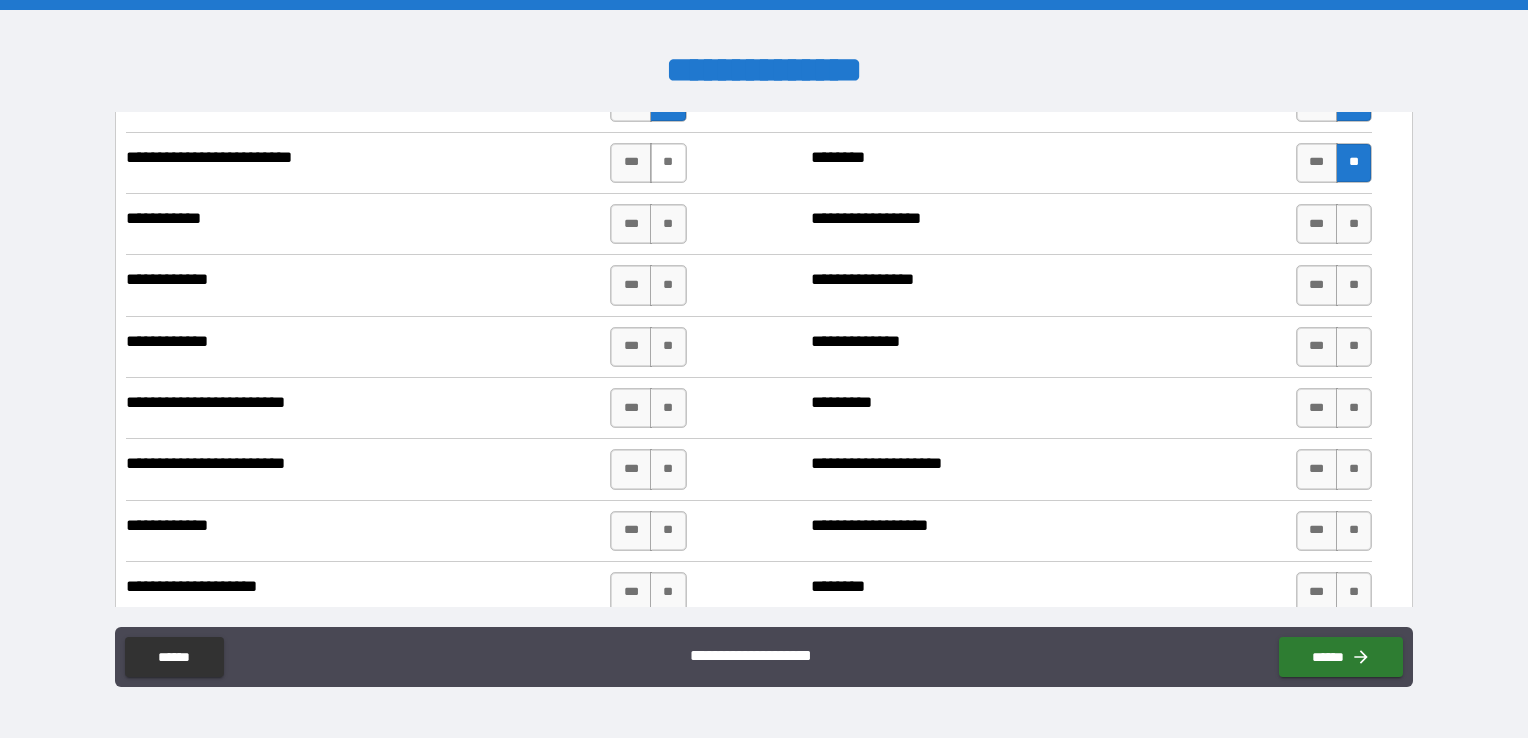 click on "**" at bounding box center (668, 163) 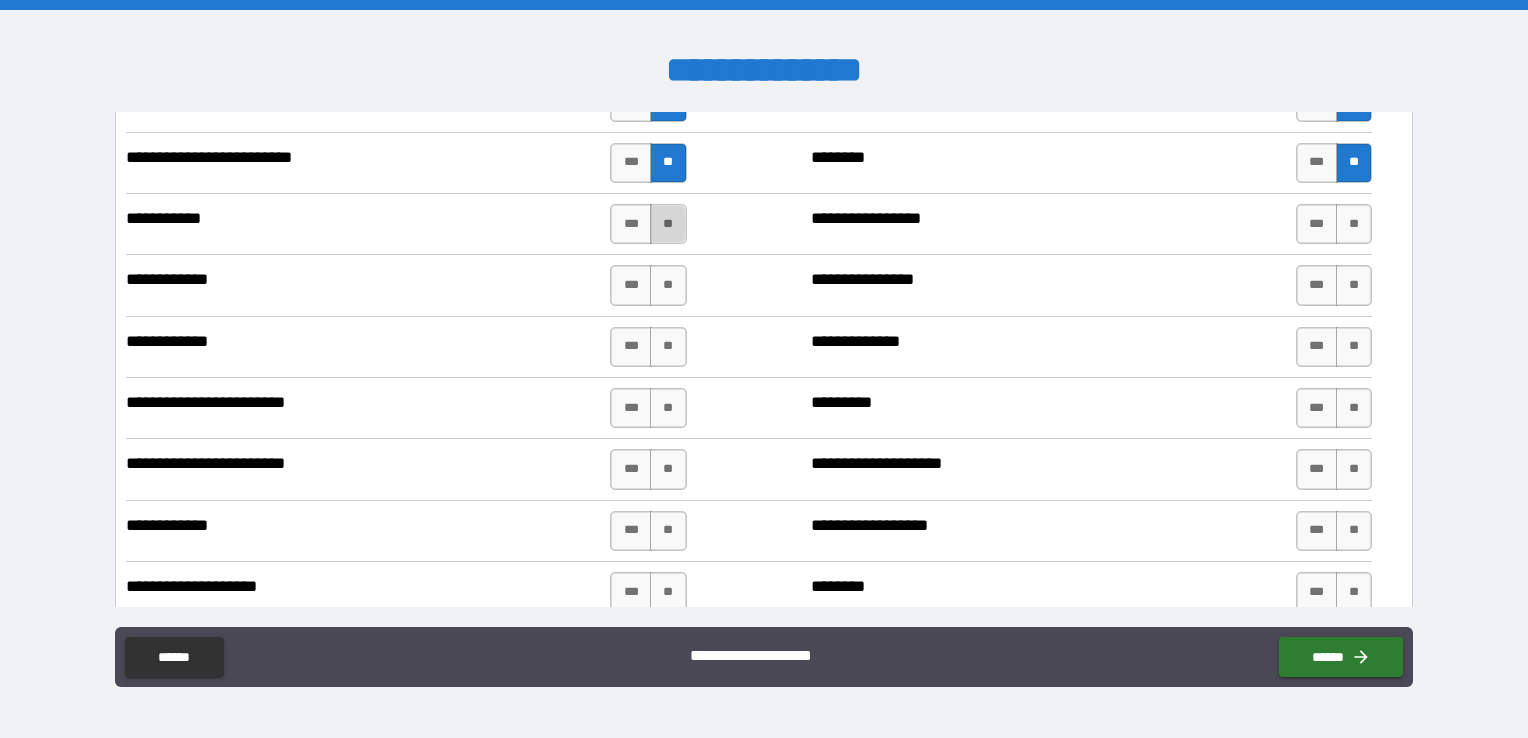 click on "**" at bounding box center (668, 224) 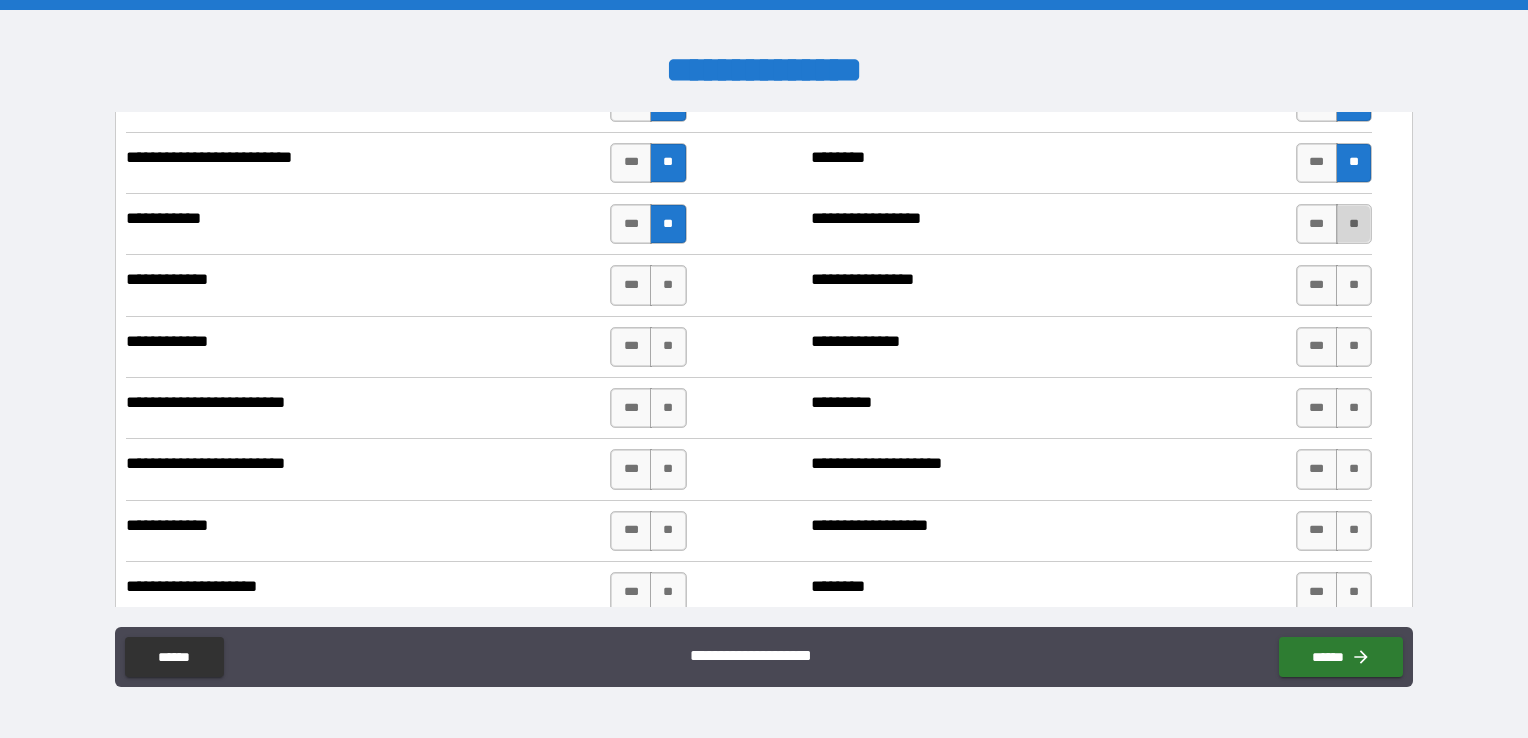 click on "**" at bounding box center (1354, 224) 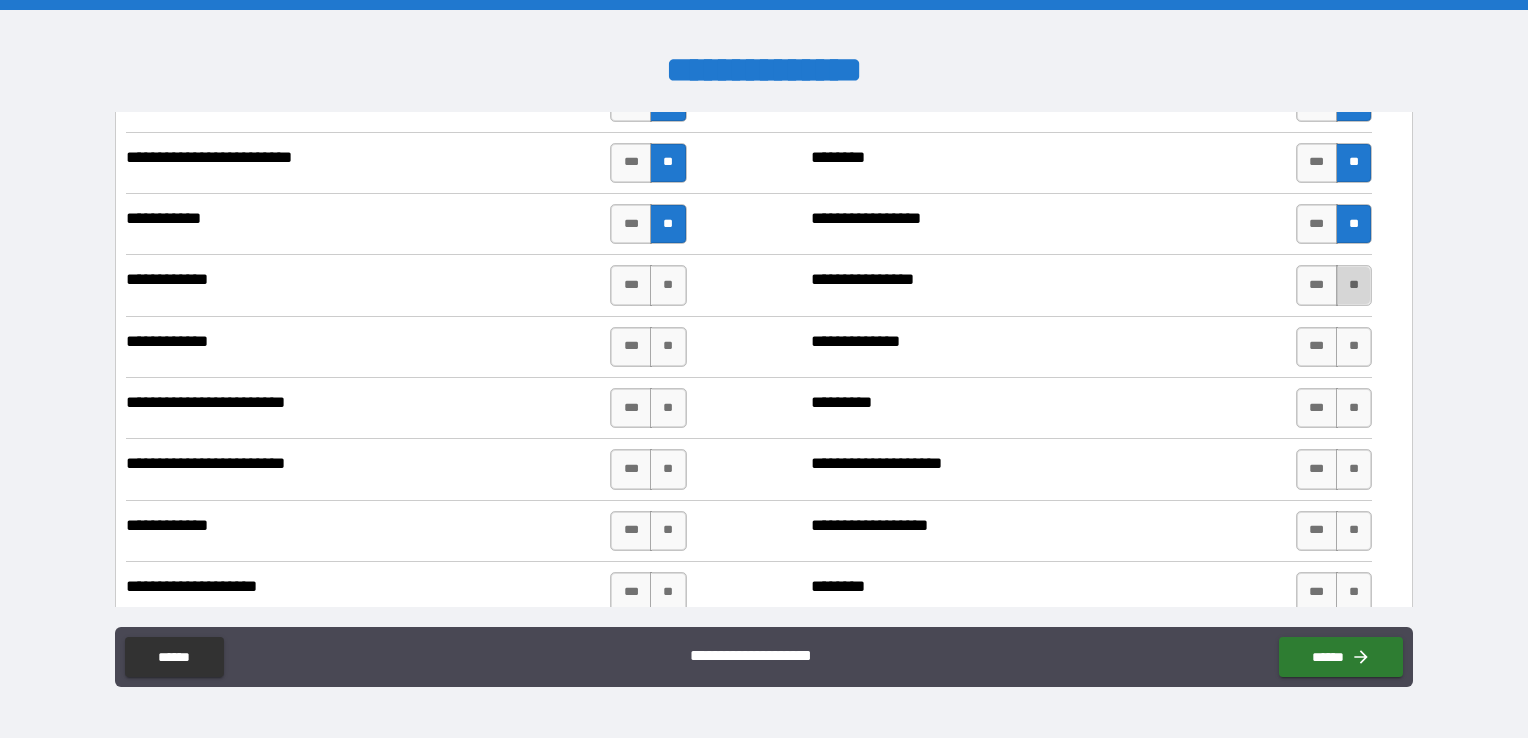 click on "**" at bounding box center [1354, 285] 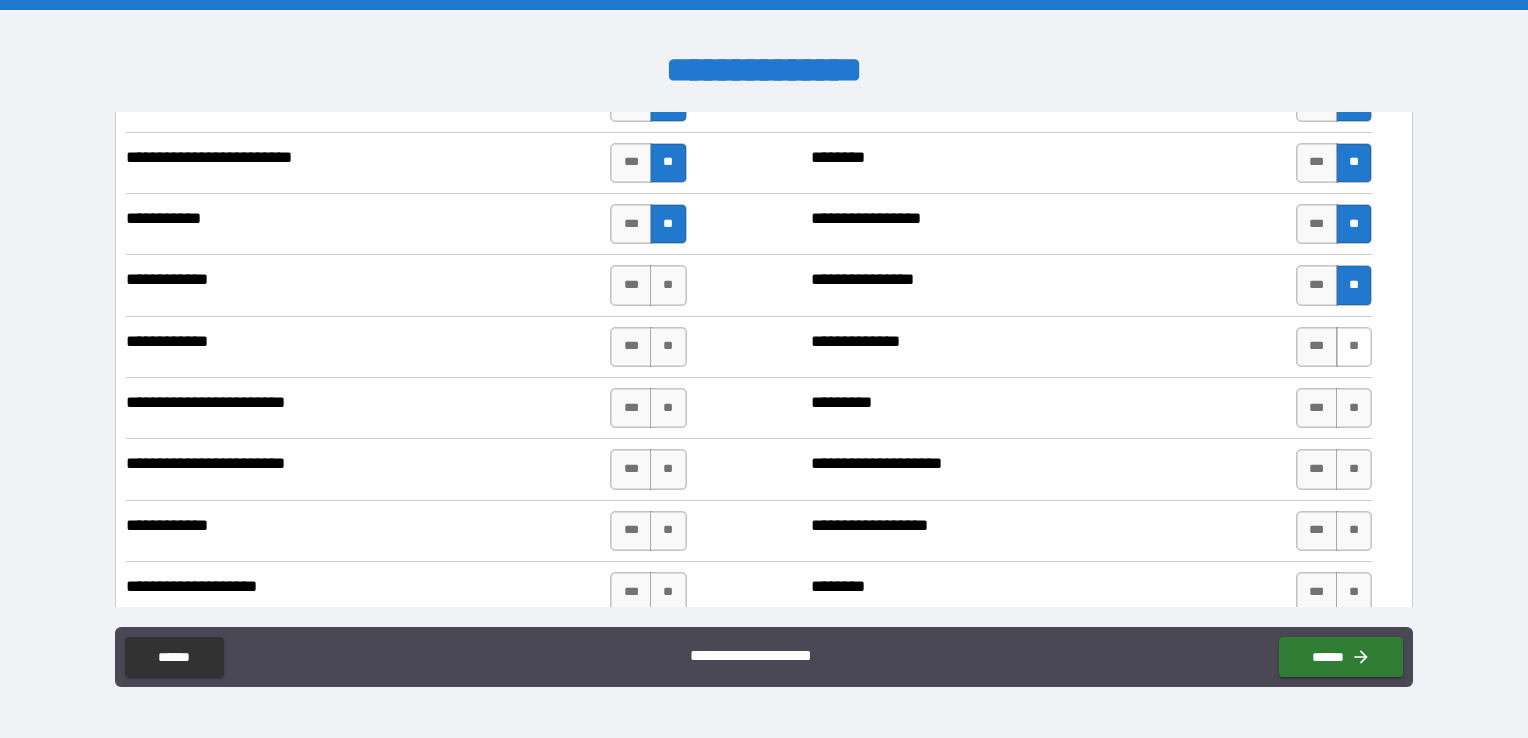 click on "**" at bounding box center (1354, 347) 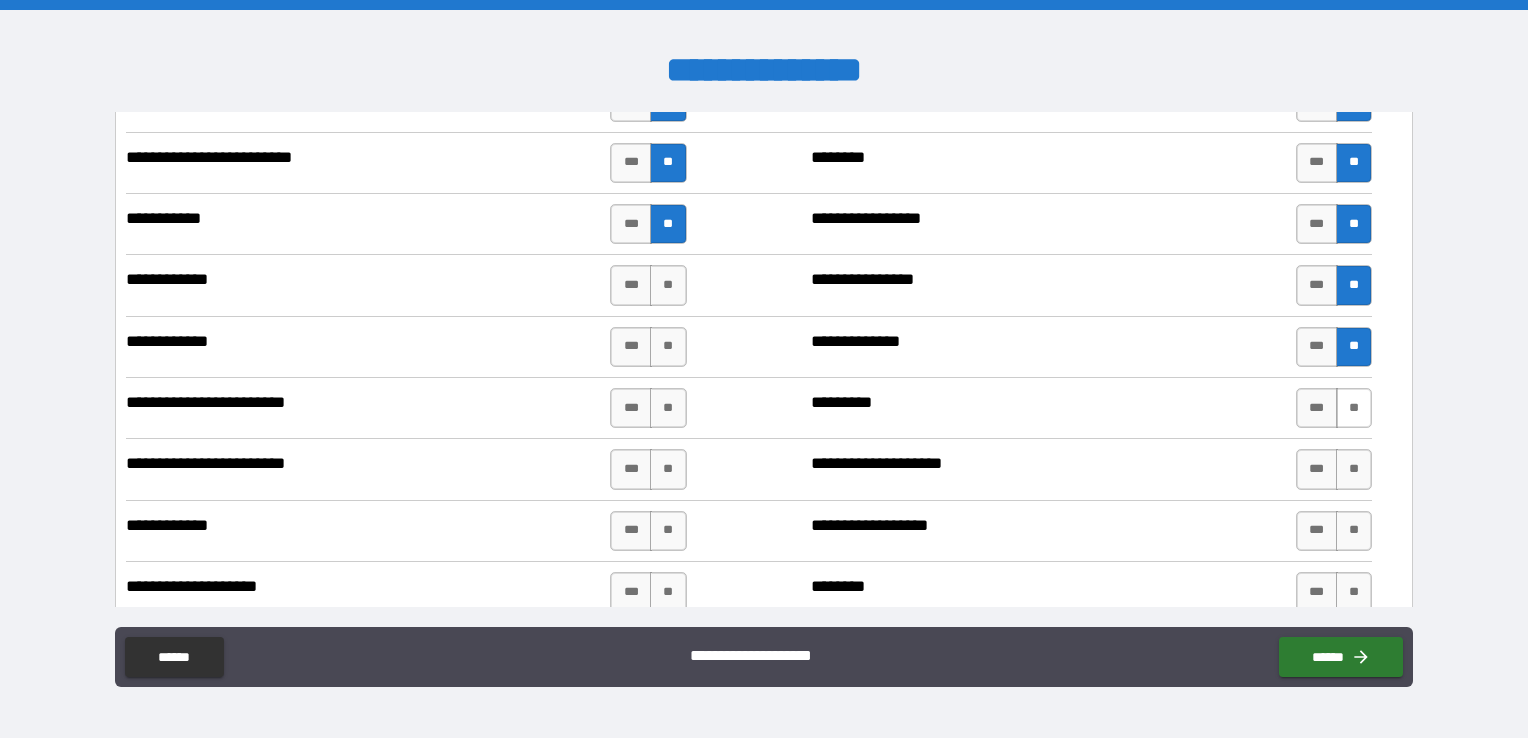 click on "**" at bounding box center [1354, 408] 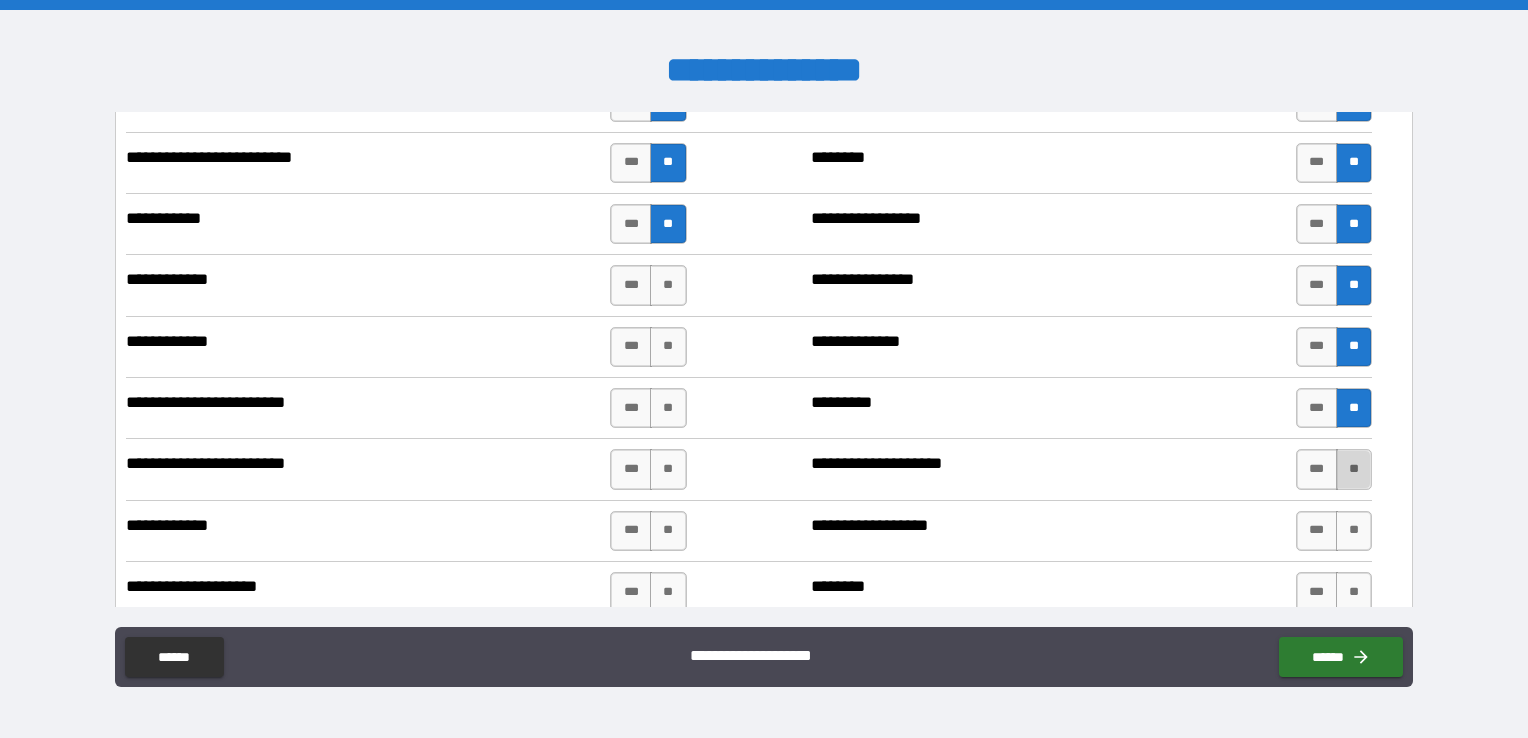click on "**" at bounding box center [1354, 469] 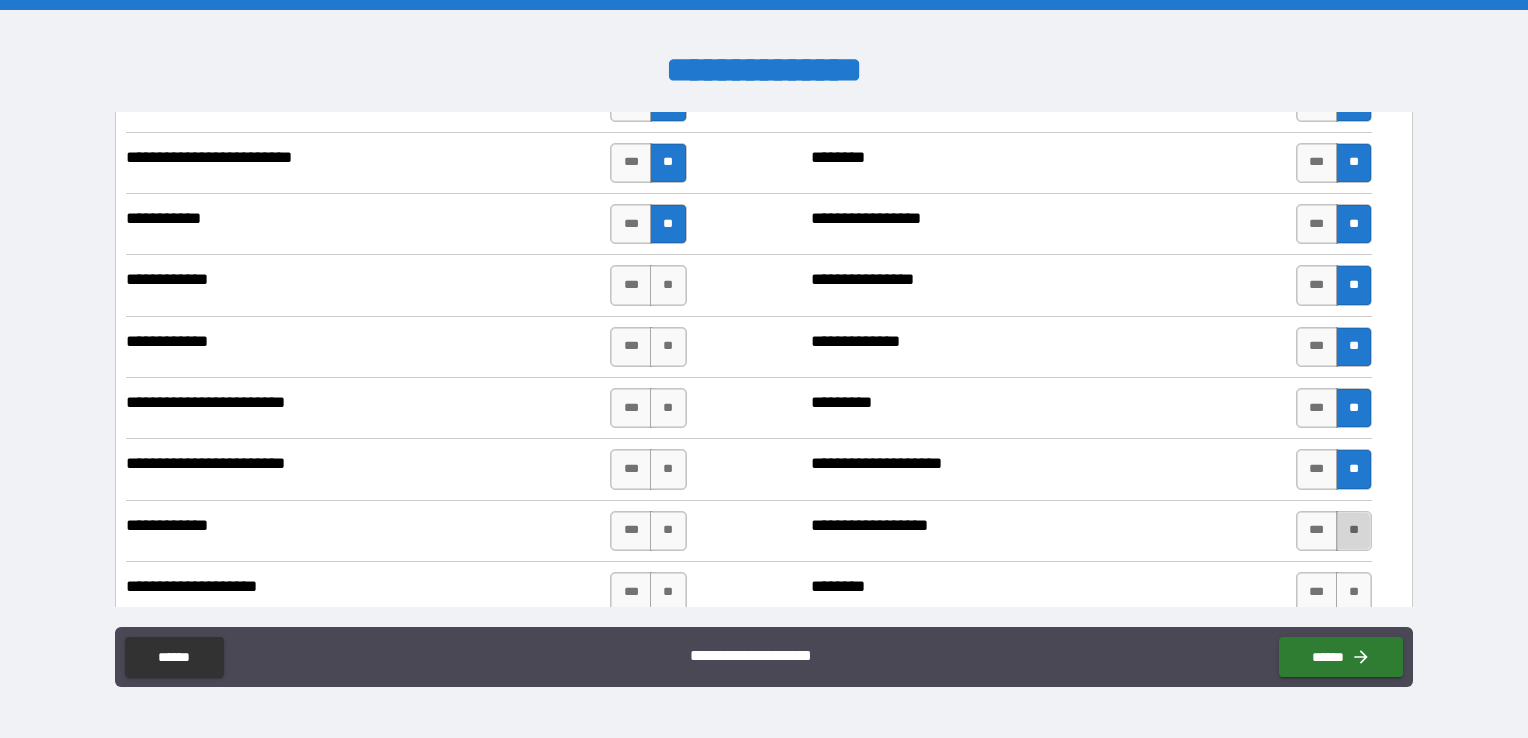 click on "**" at bounding box center (1354, 531) 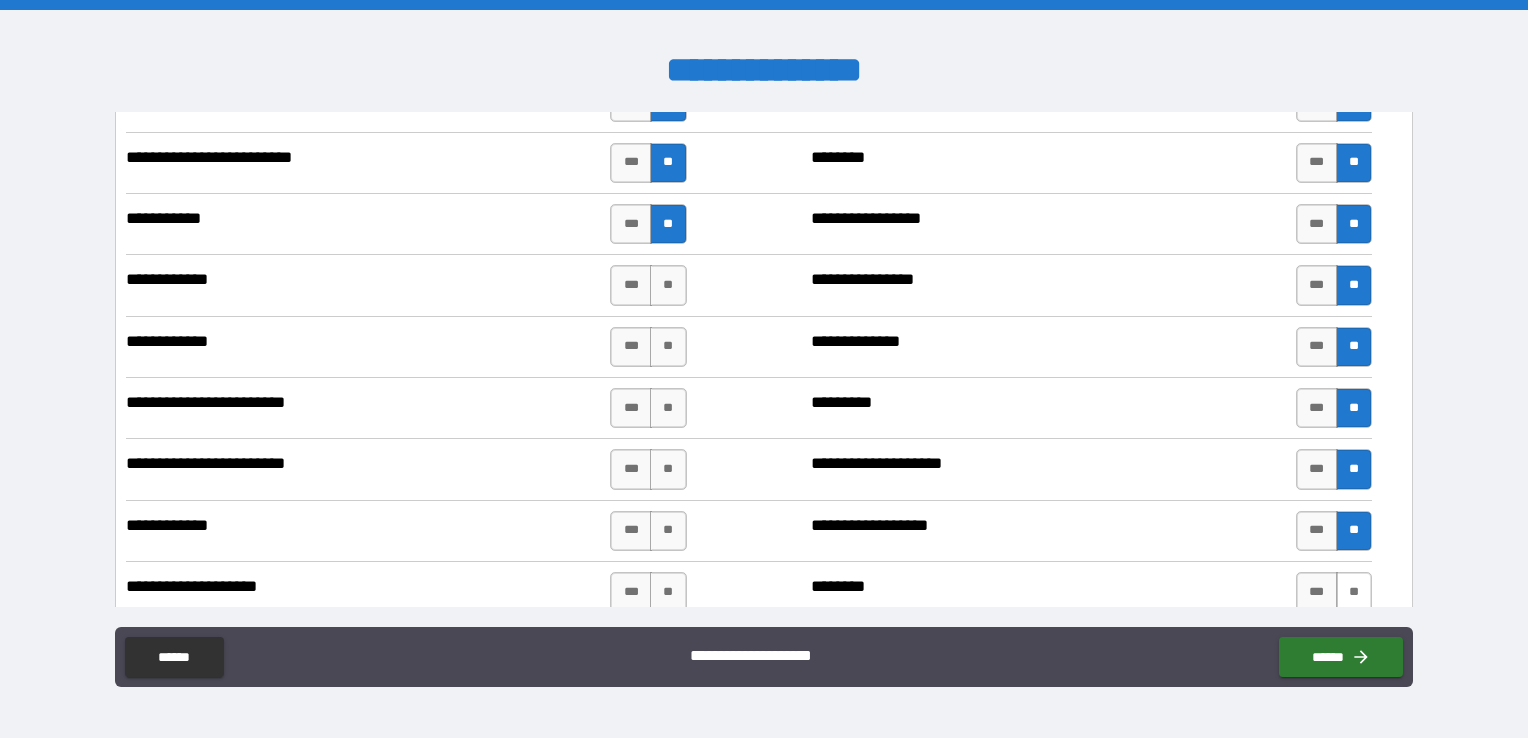 click on "**" at bounding box center (1354, 592) 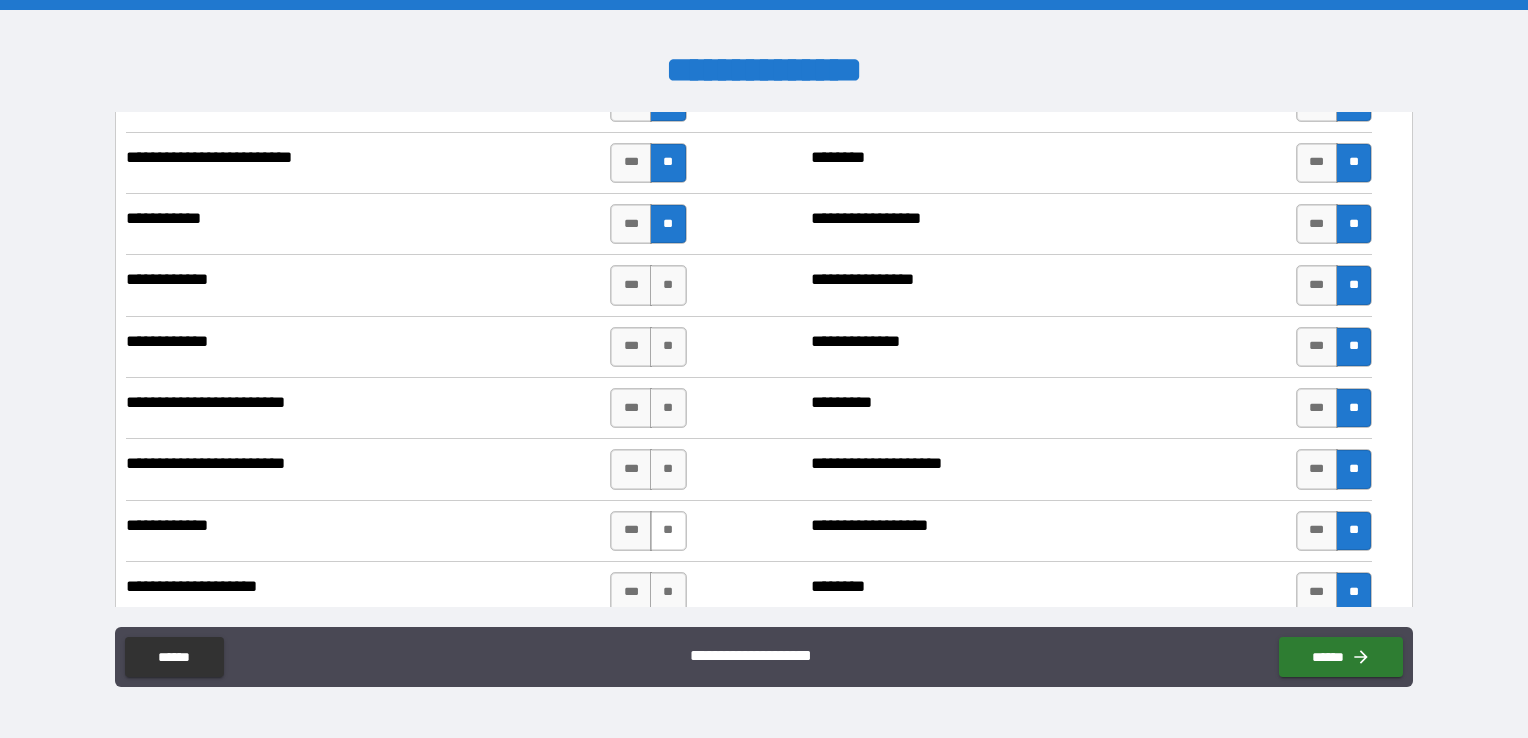 click on "**" at bounding box center (668, 531) 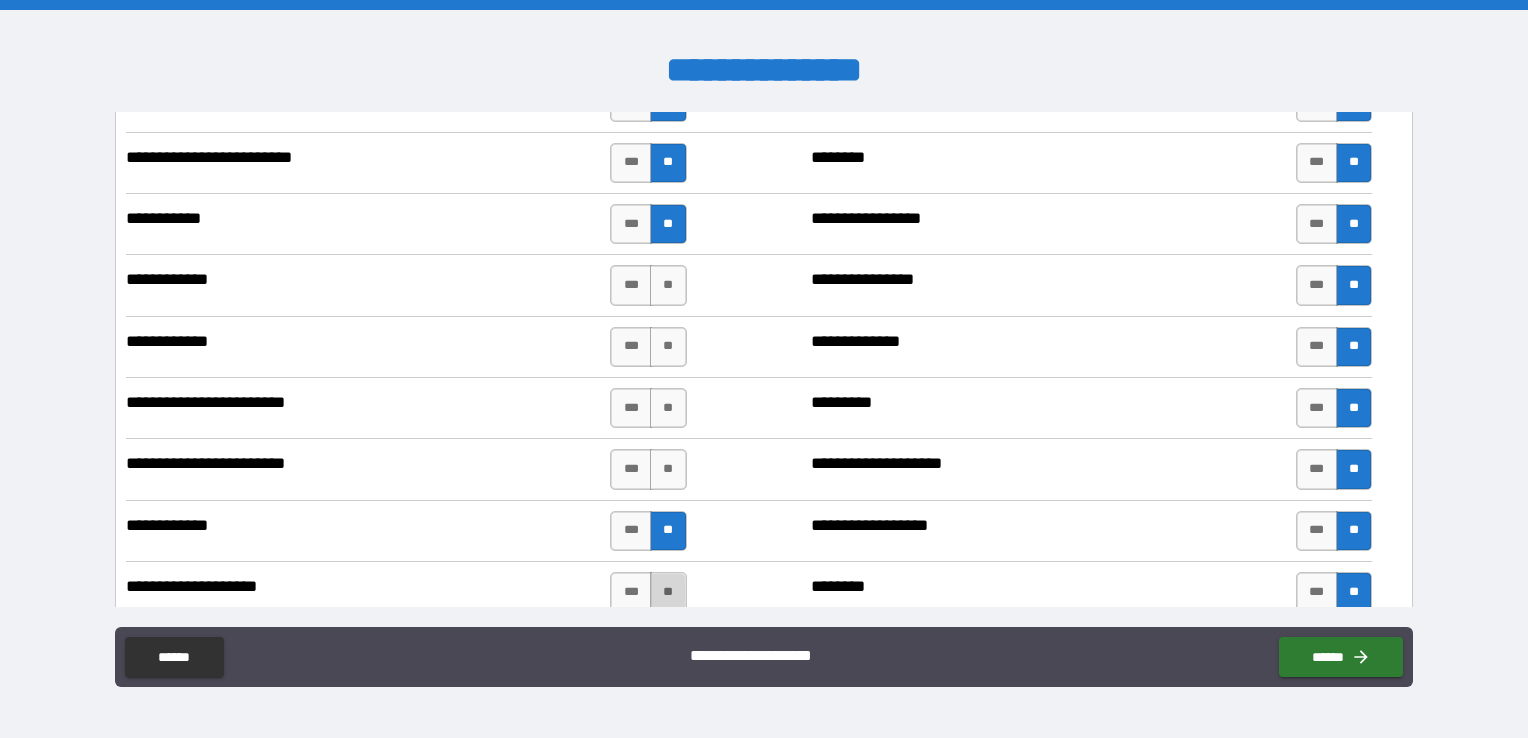 click on "**" at bounding box center [668, 592] 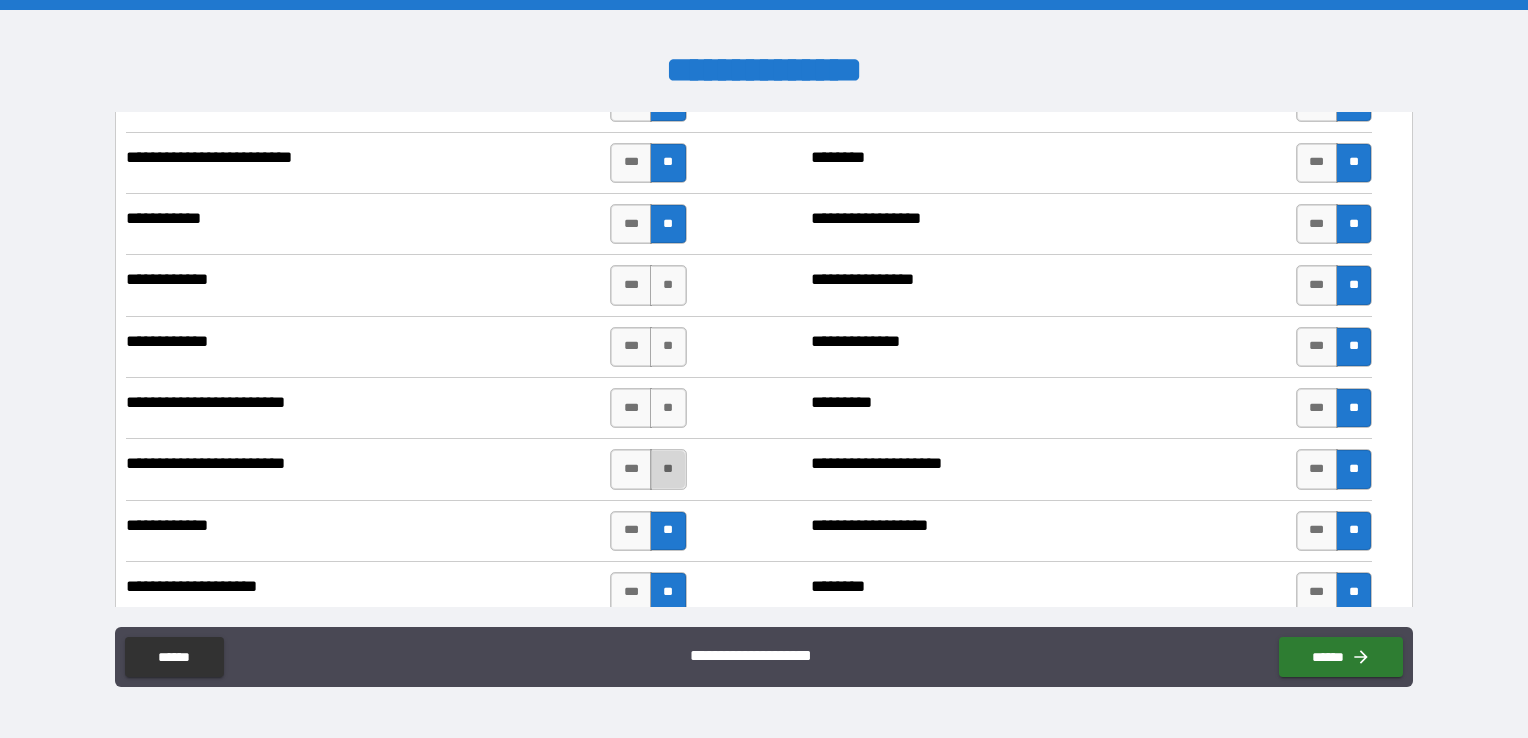 click on "**" at bounding box center [668, 469] 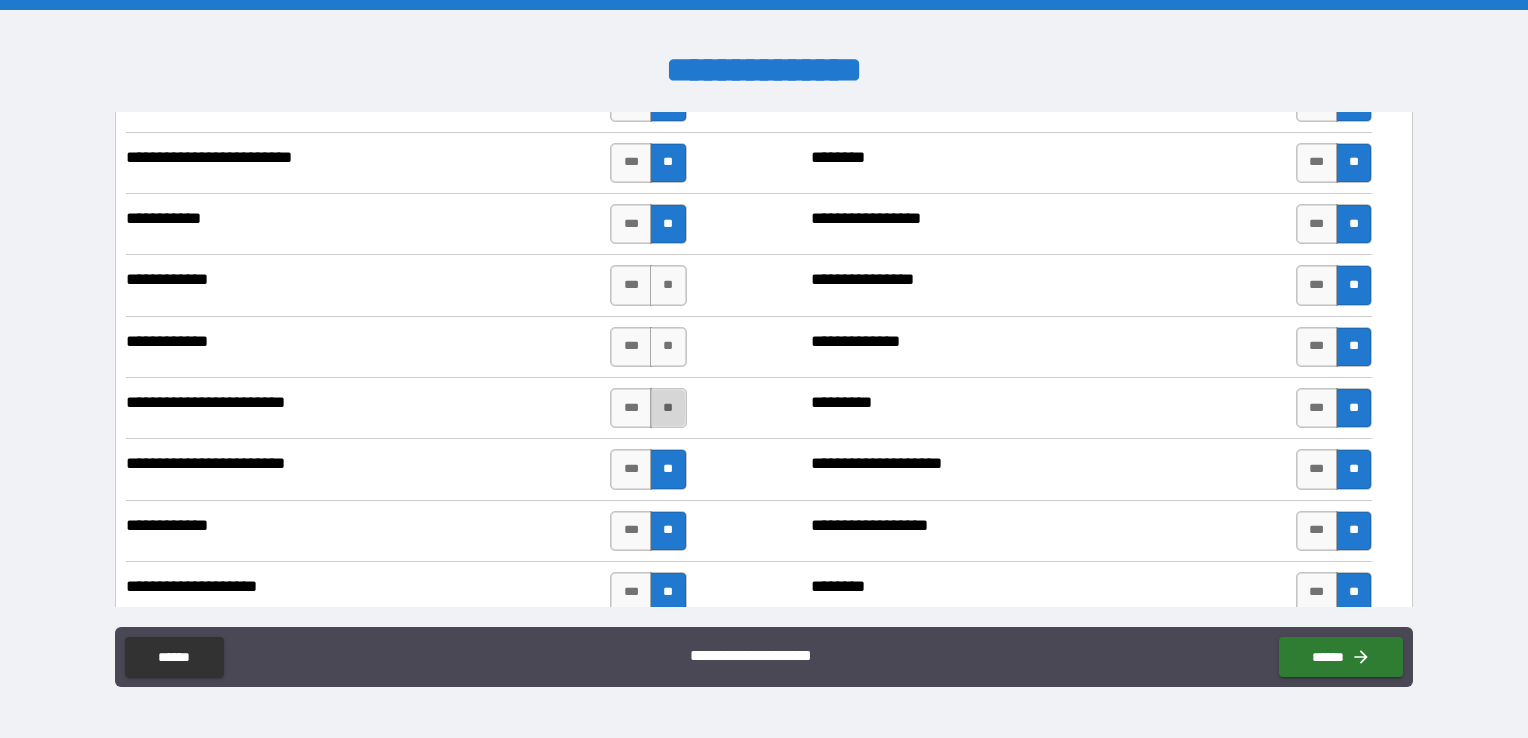 click on "**" at bounding box center [668, 408] 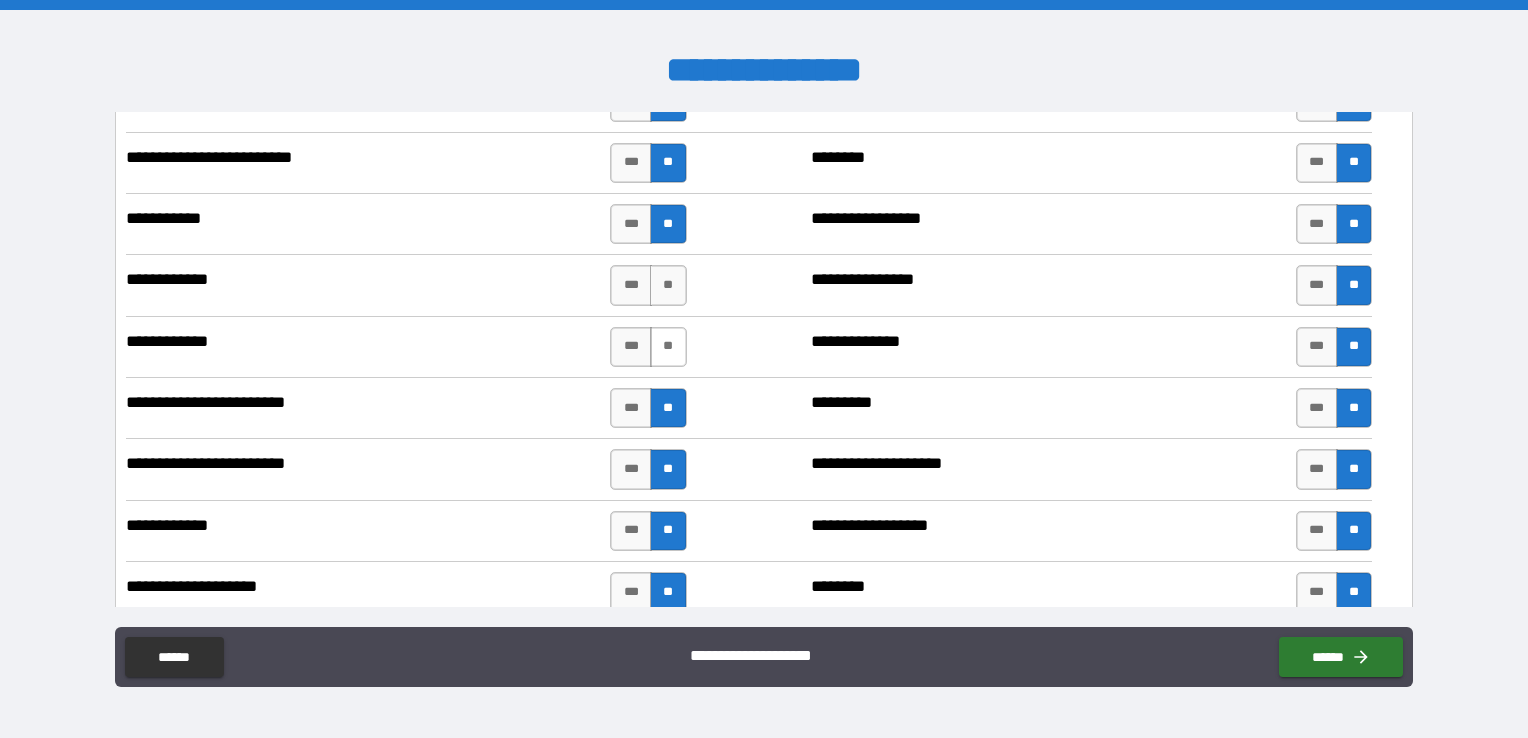 click on "**" at bounding box center (668, 347) 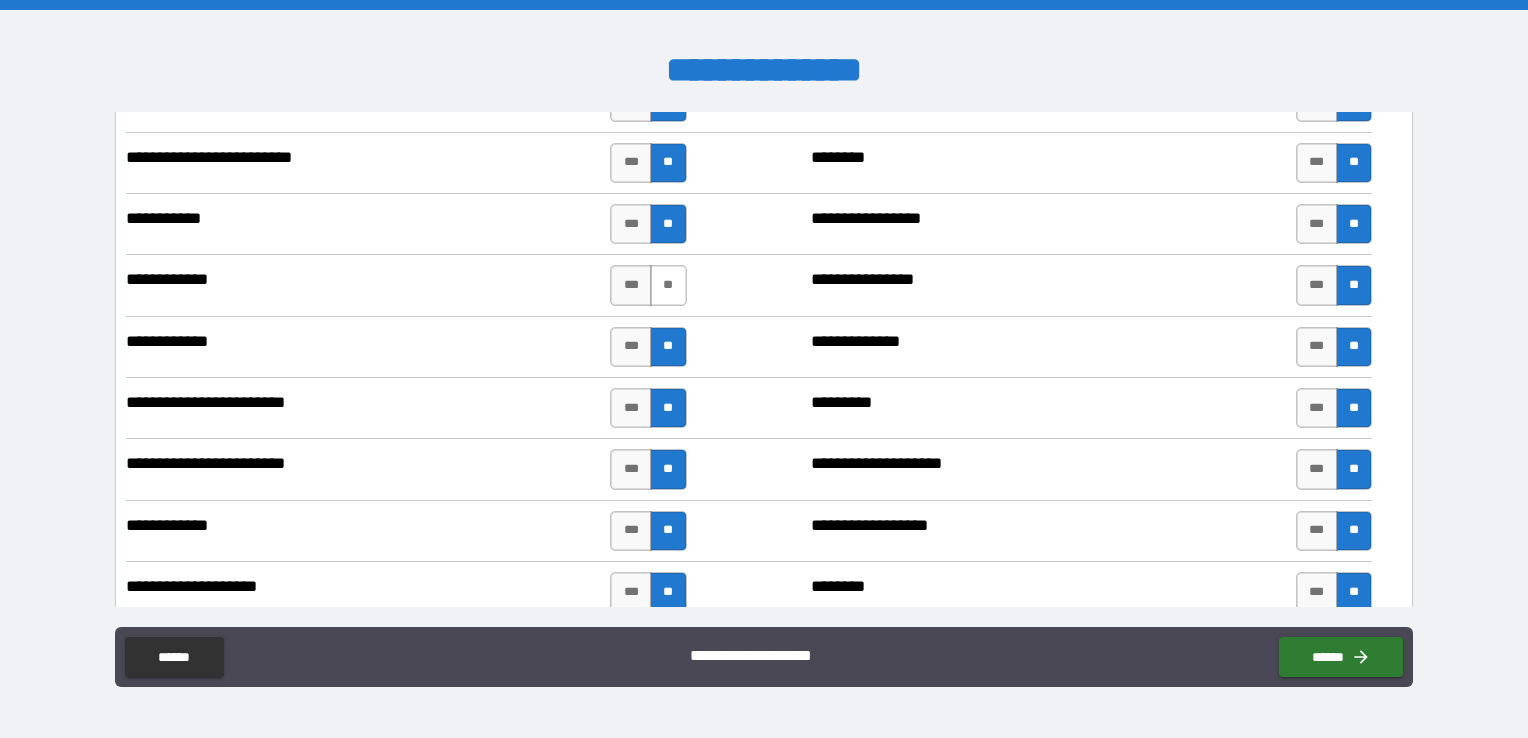 click on "**" at bounding box center [668, 285] 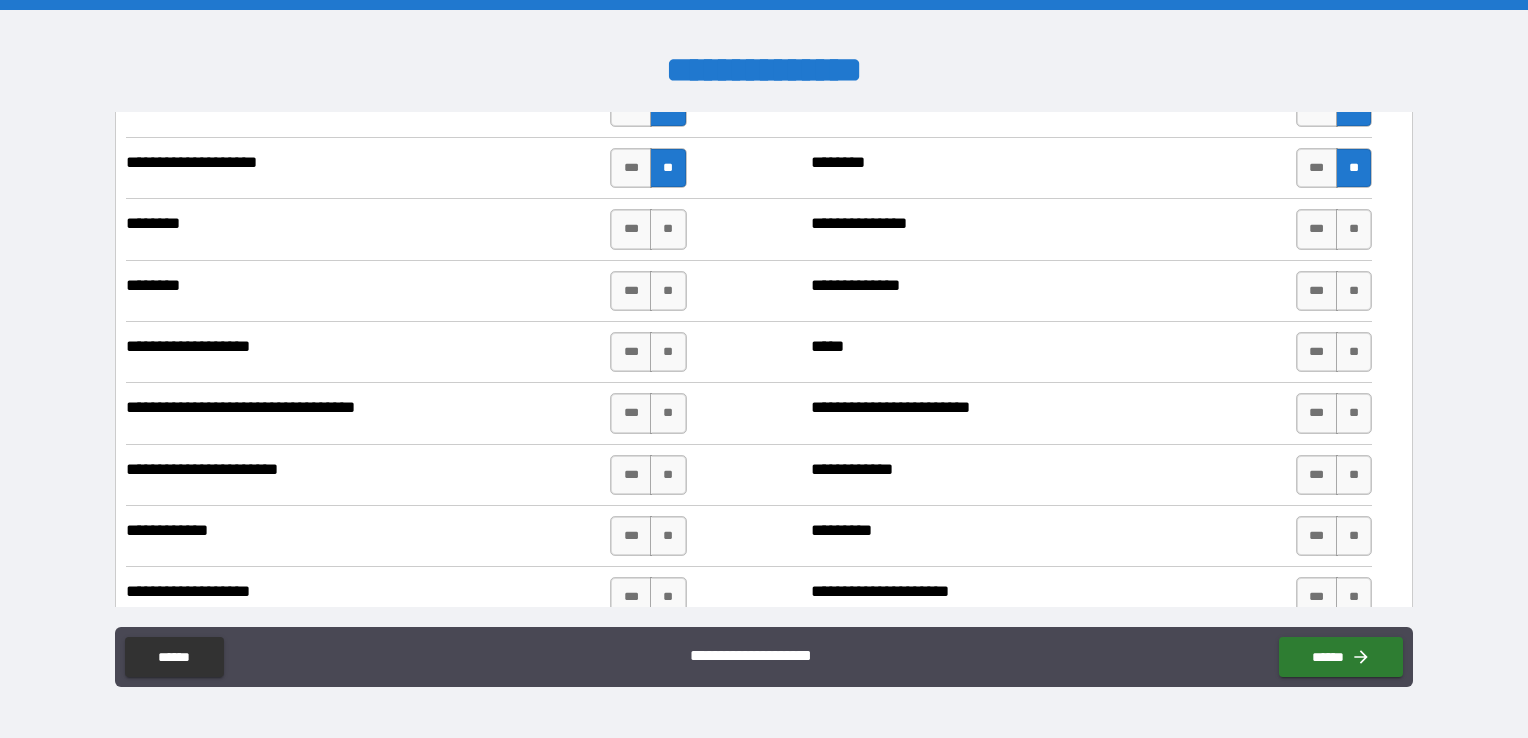 scroll, scrollTop: 3136, scrollLeft: 0, axis: vertical 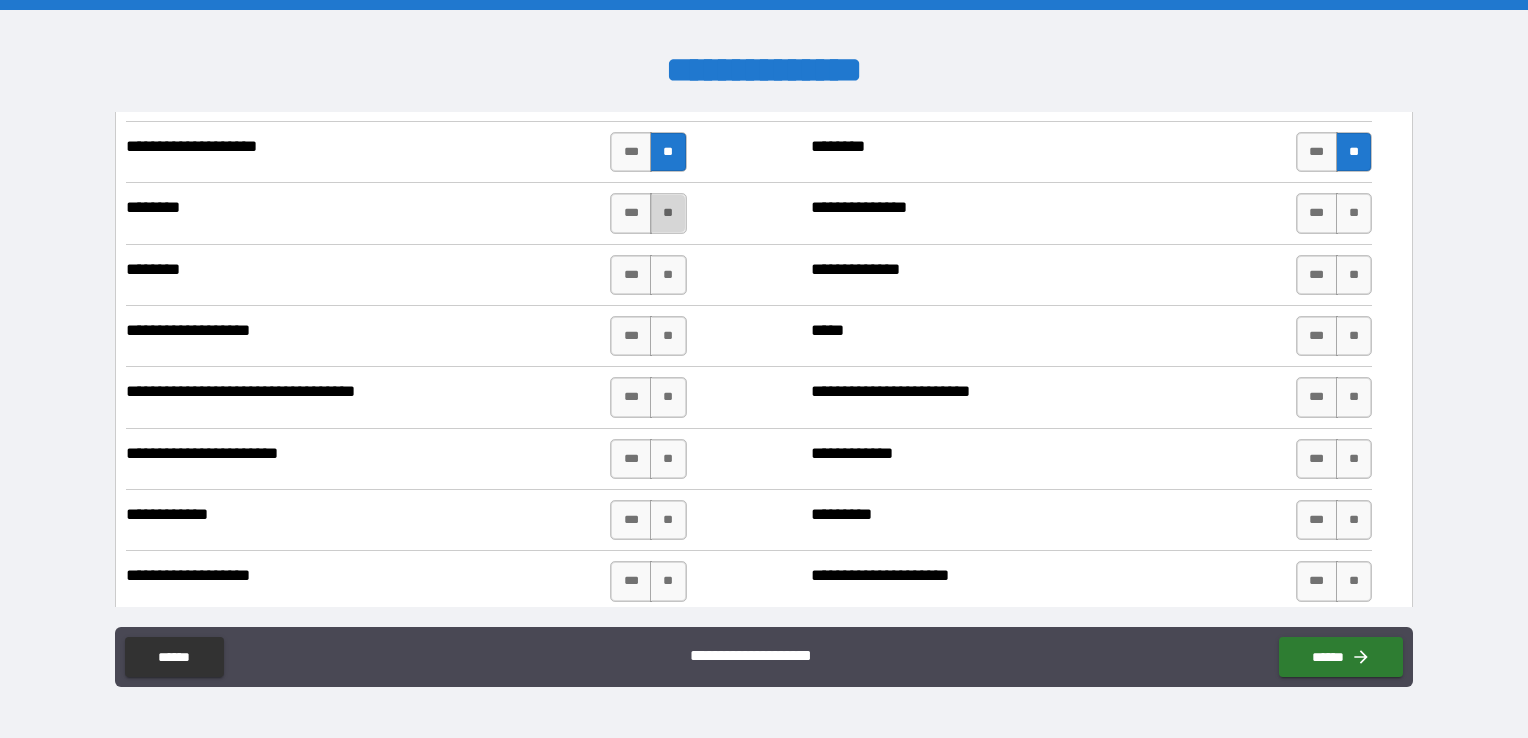 click on "**" at bounding box center [668, 213] 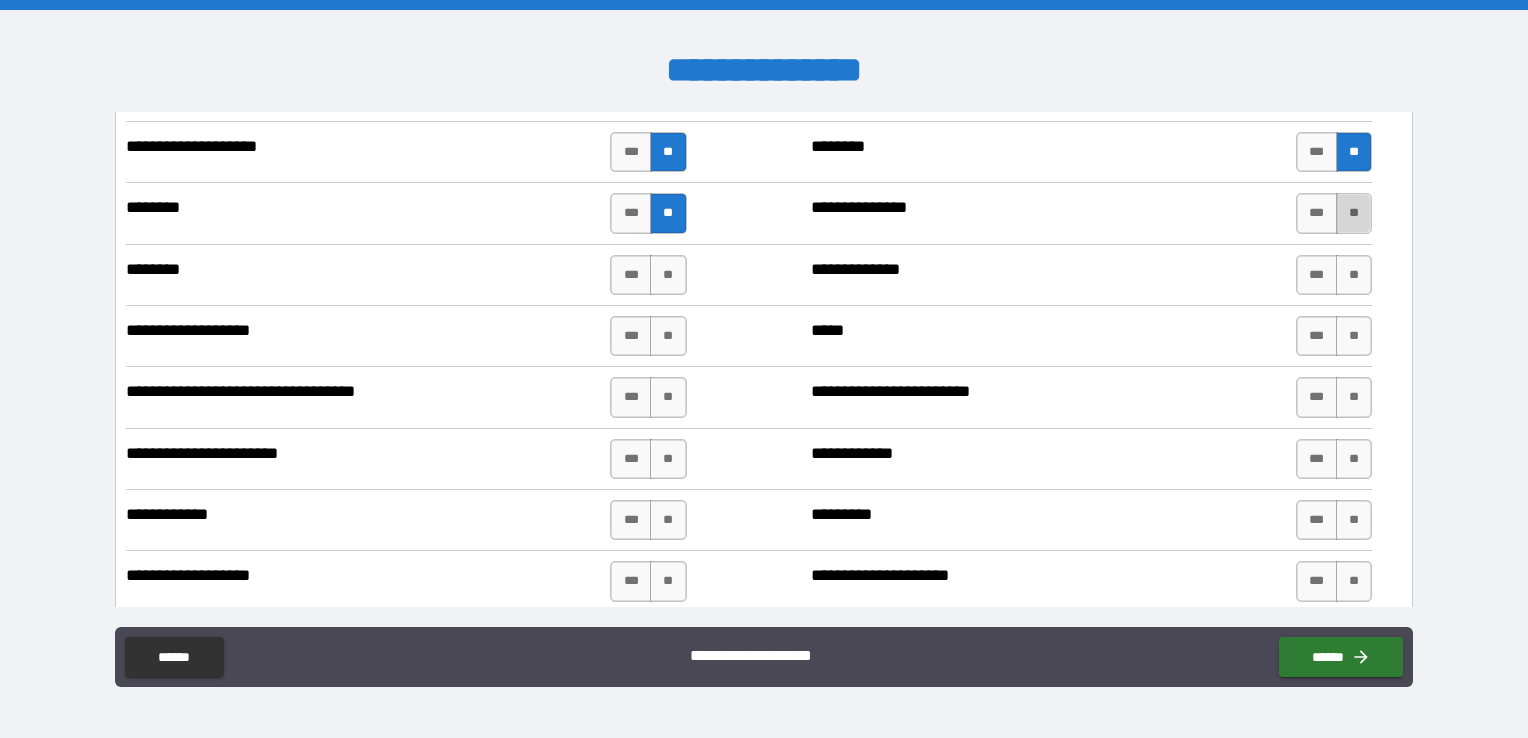 click on "**" at bounding box center [1354, 213] 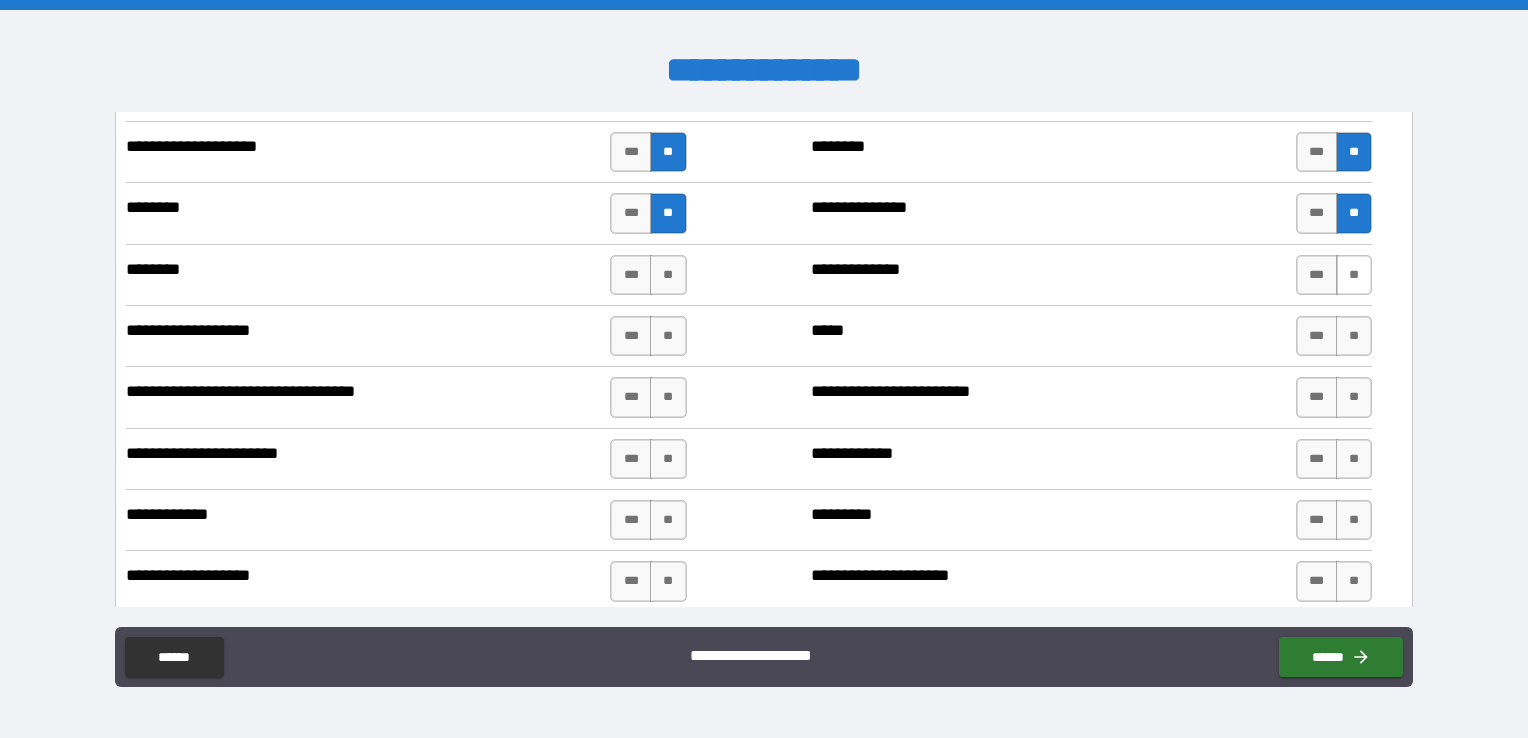 click on "**" at bounding box center [1354, 275] 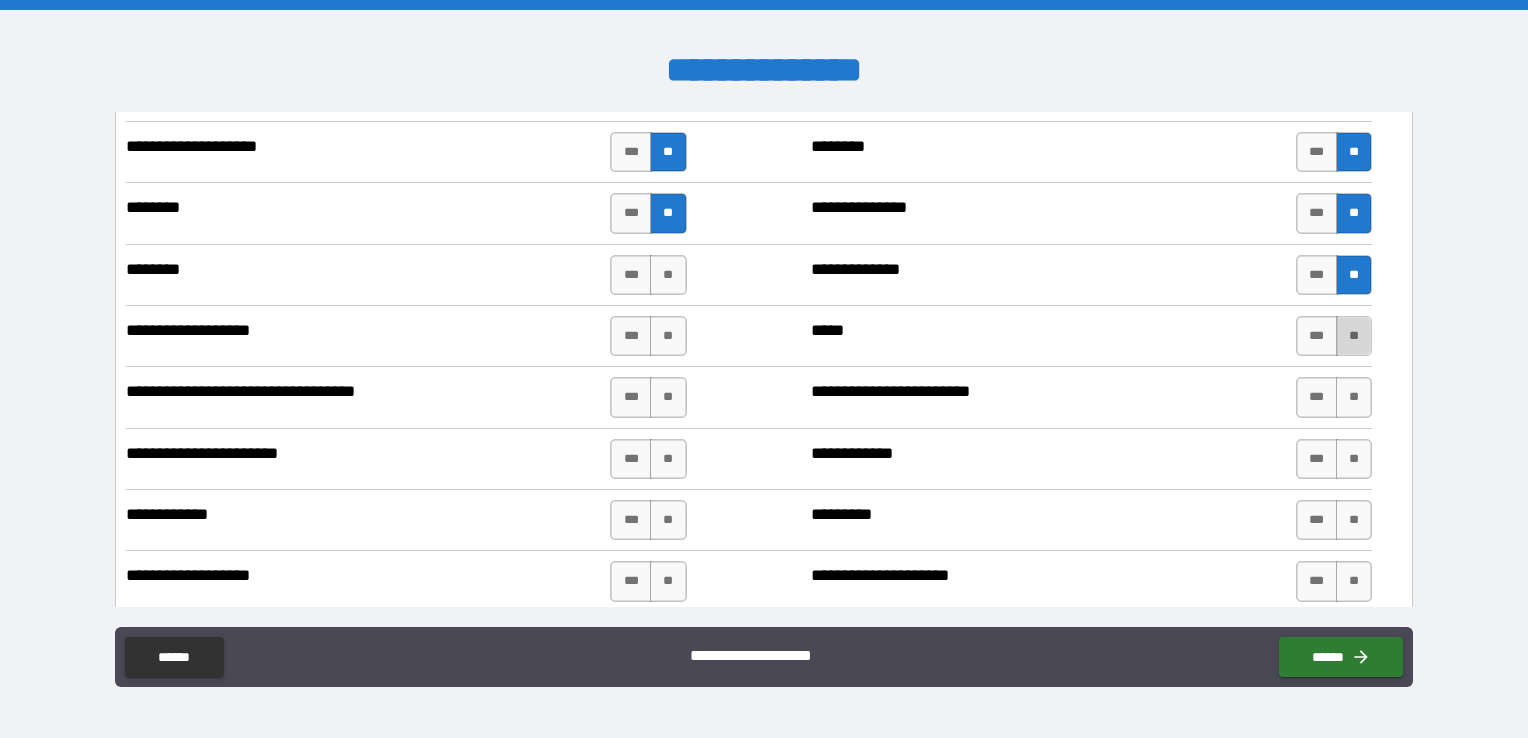 click on "**" at bounding box center [1354, 336] 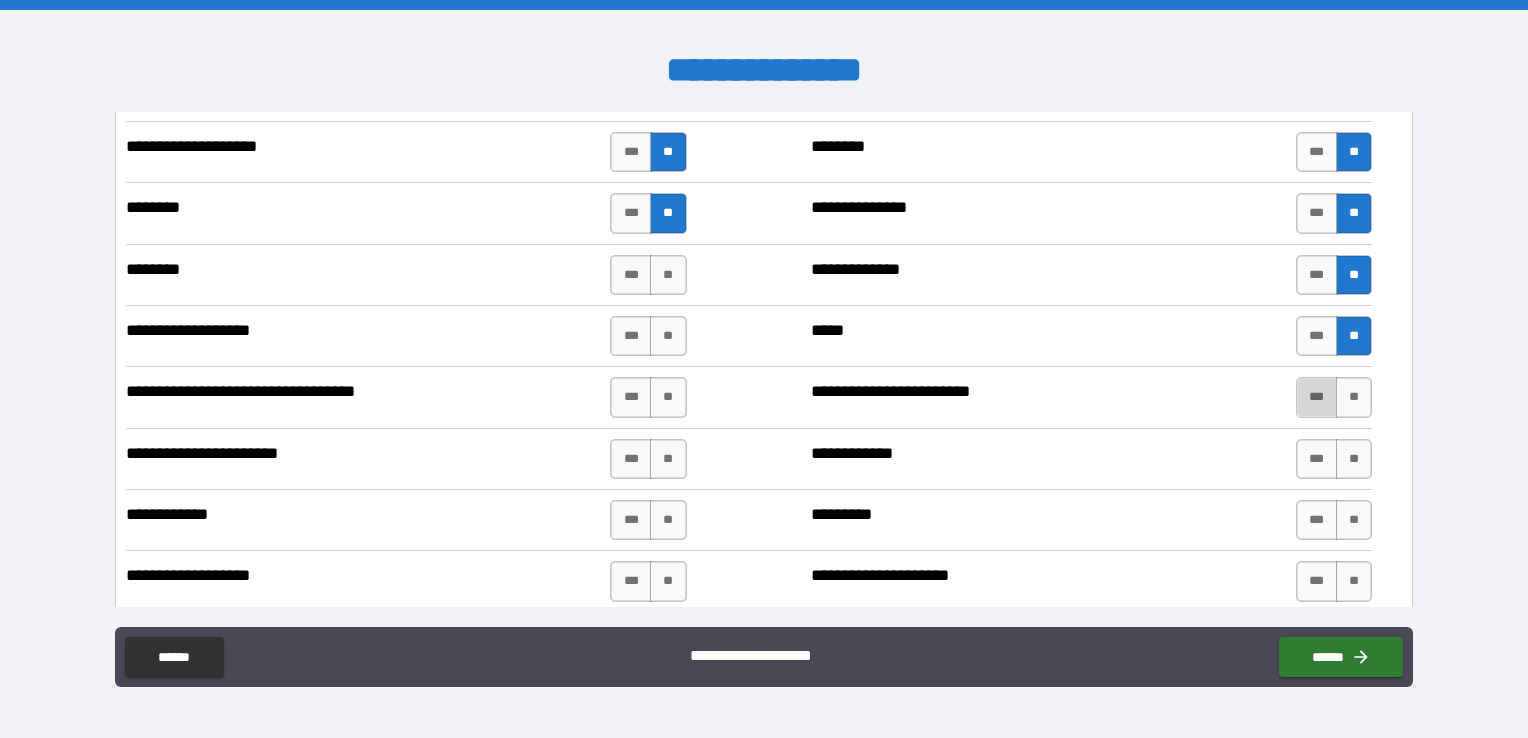 click on "***" at bounding box center (1317, 397) 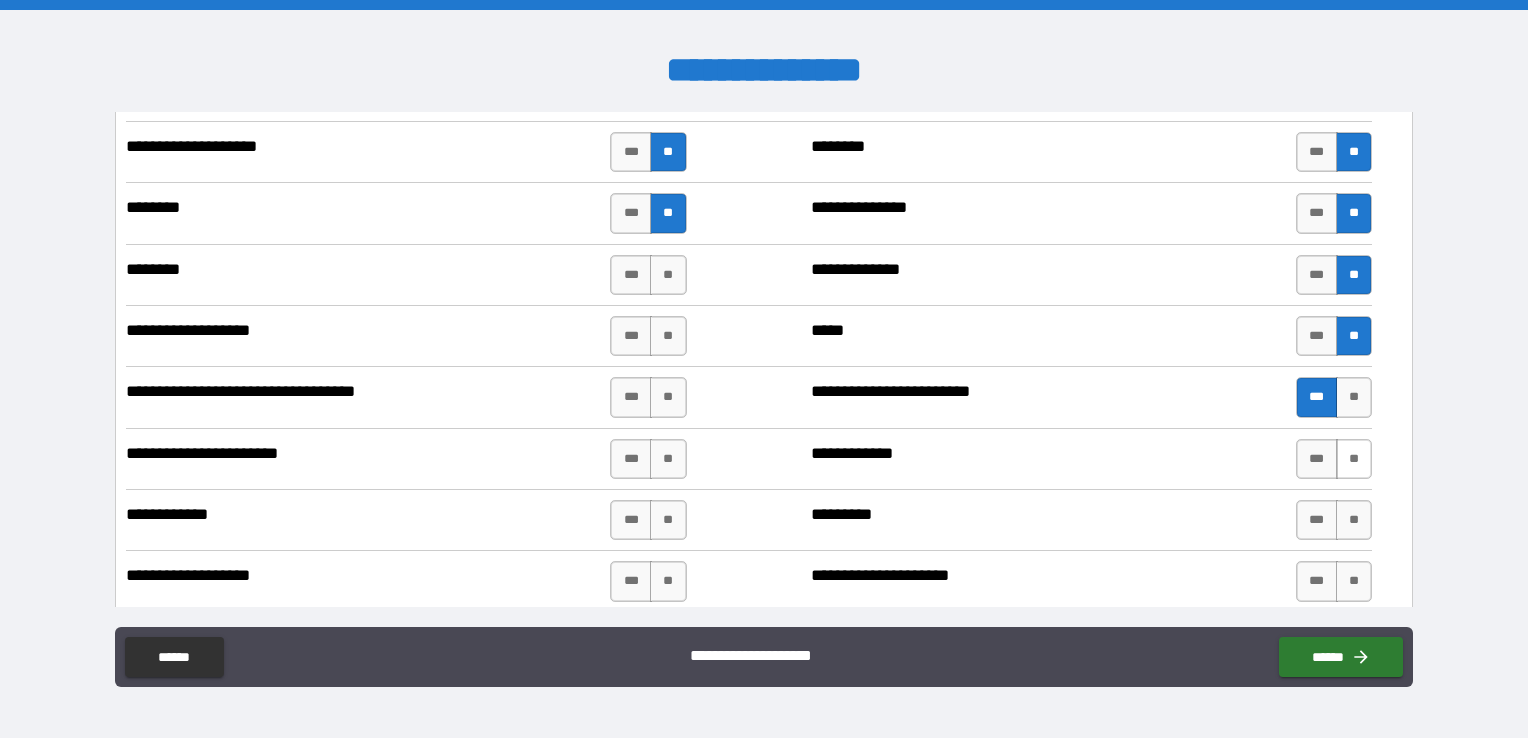 click on "**" at bounding box center (1354, 459) 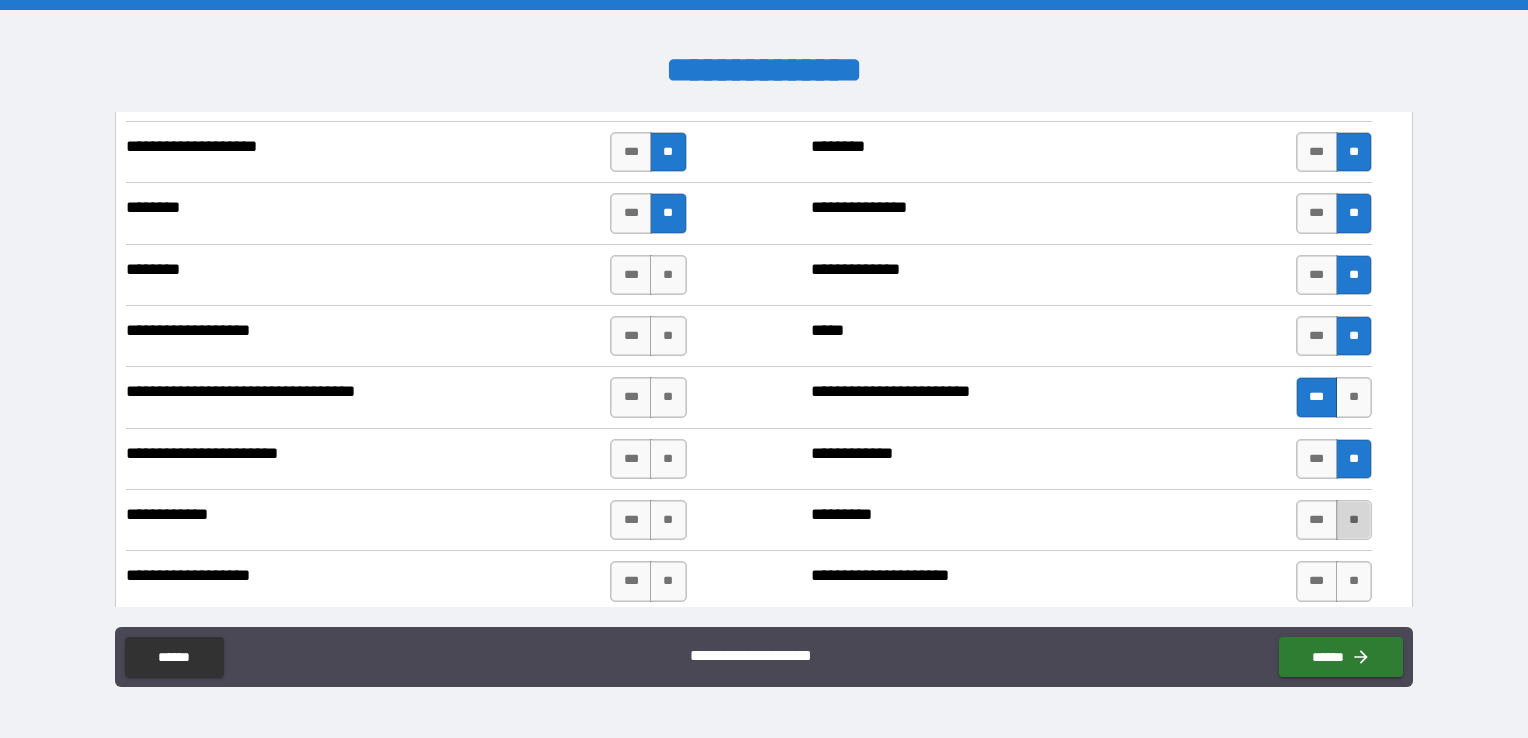 click on "**" at bounding box center [1354, 520] 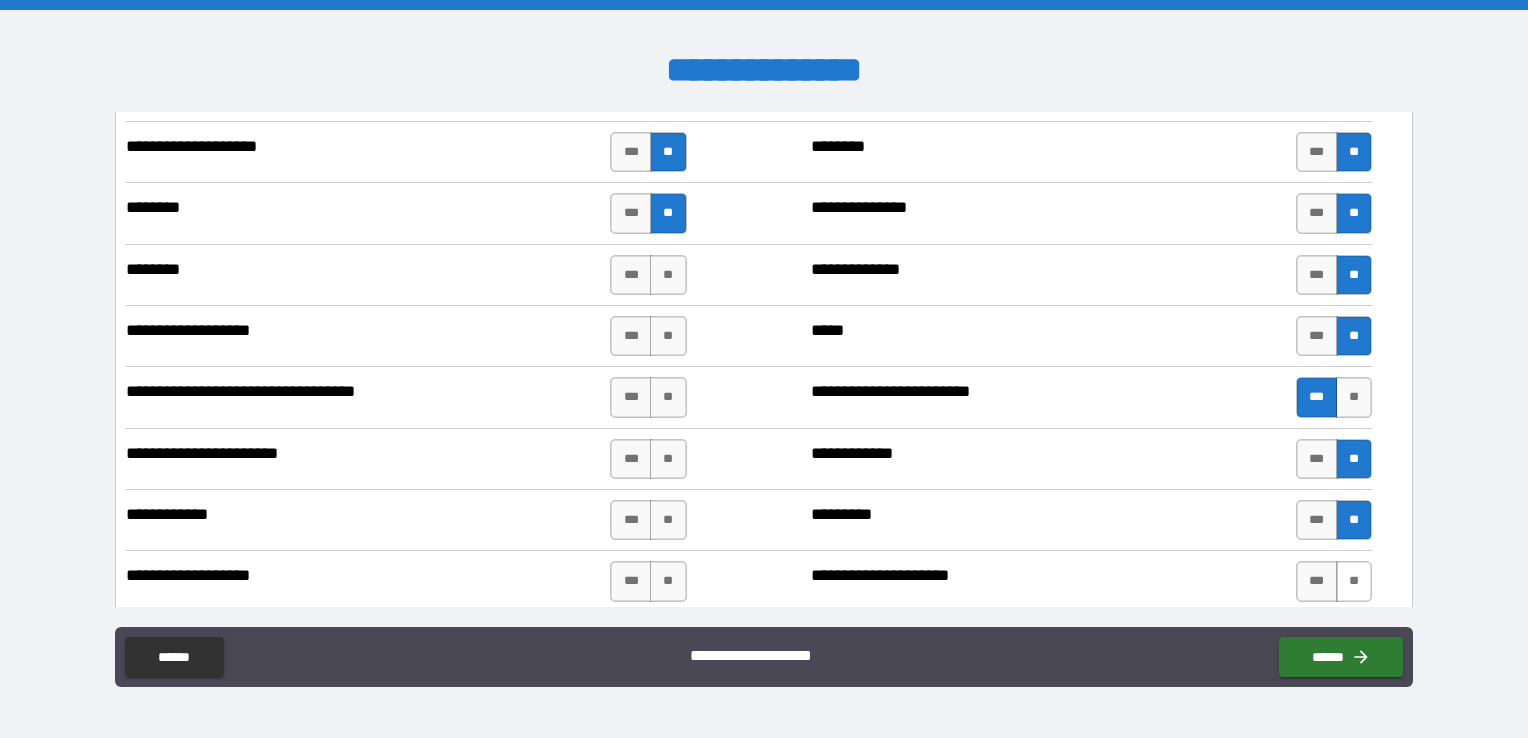 click on "**" at bounding box center [1354, 581] 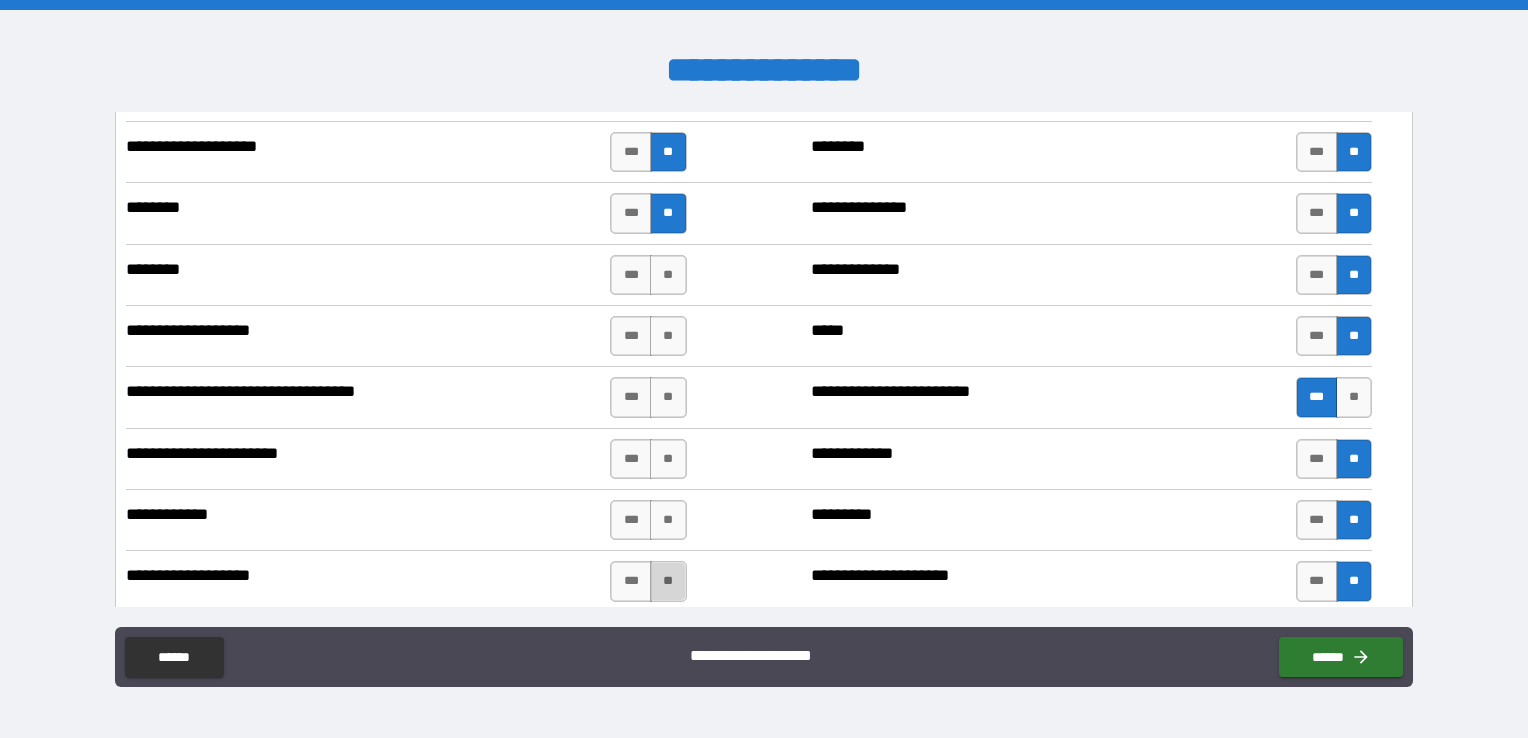 click on "**" at bounding box center [668, 581] 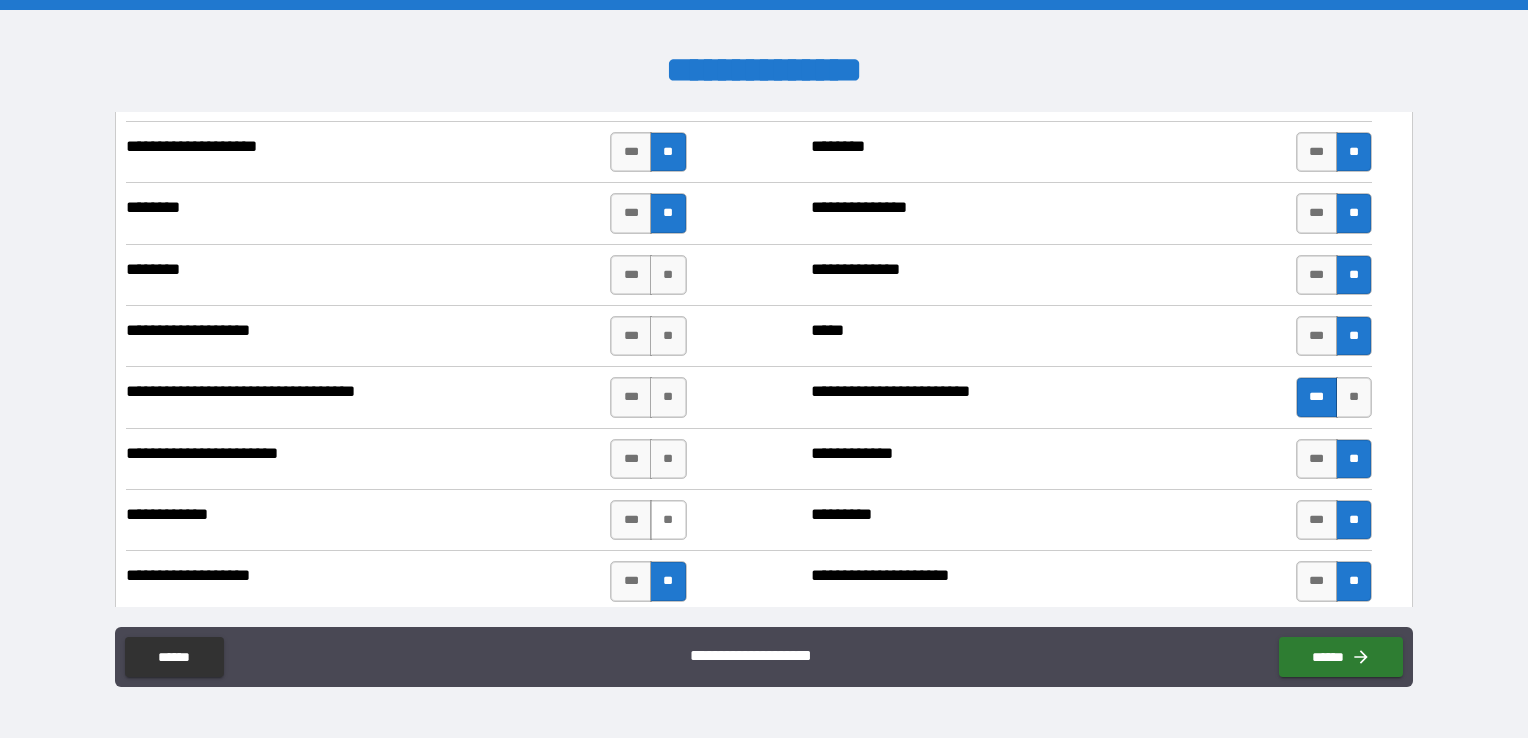click on "**" at bounding box center [668, 520] 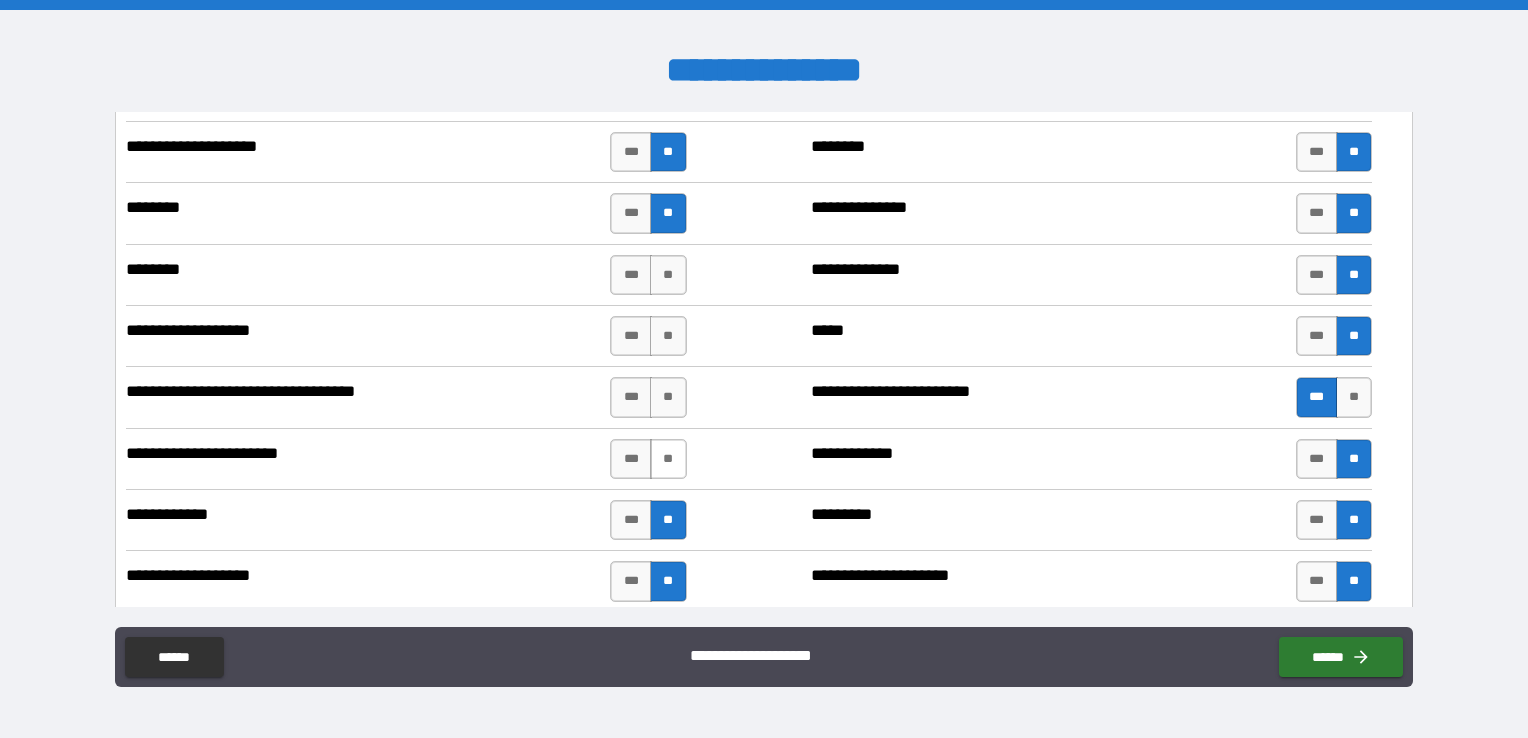 click on "**" at bounding box center [668, 459] 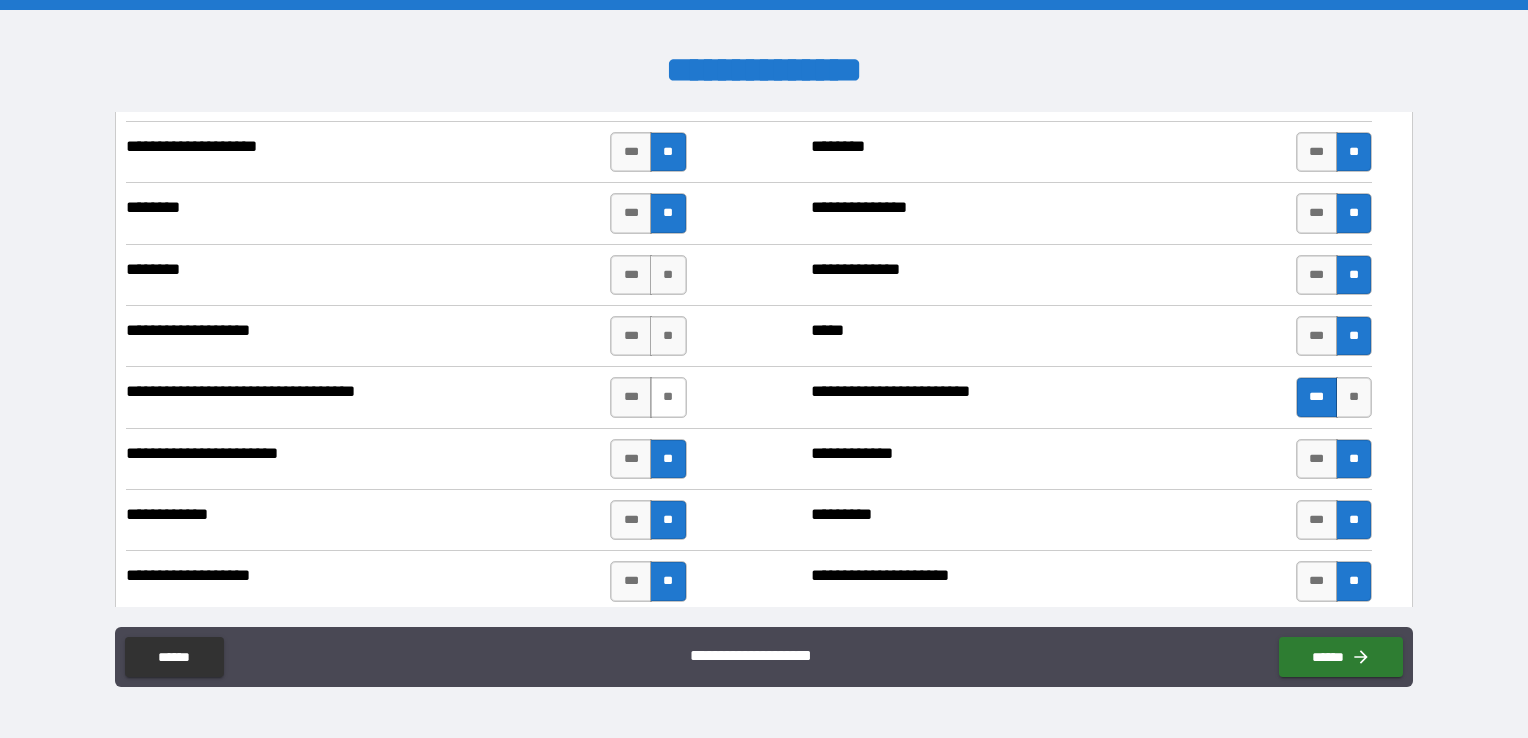 click on "**" at bounding box center [668, 397] 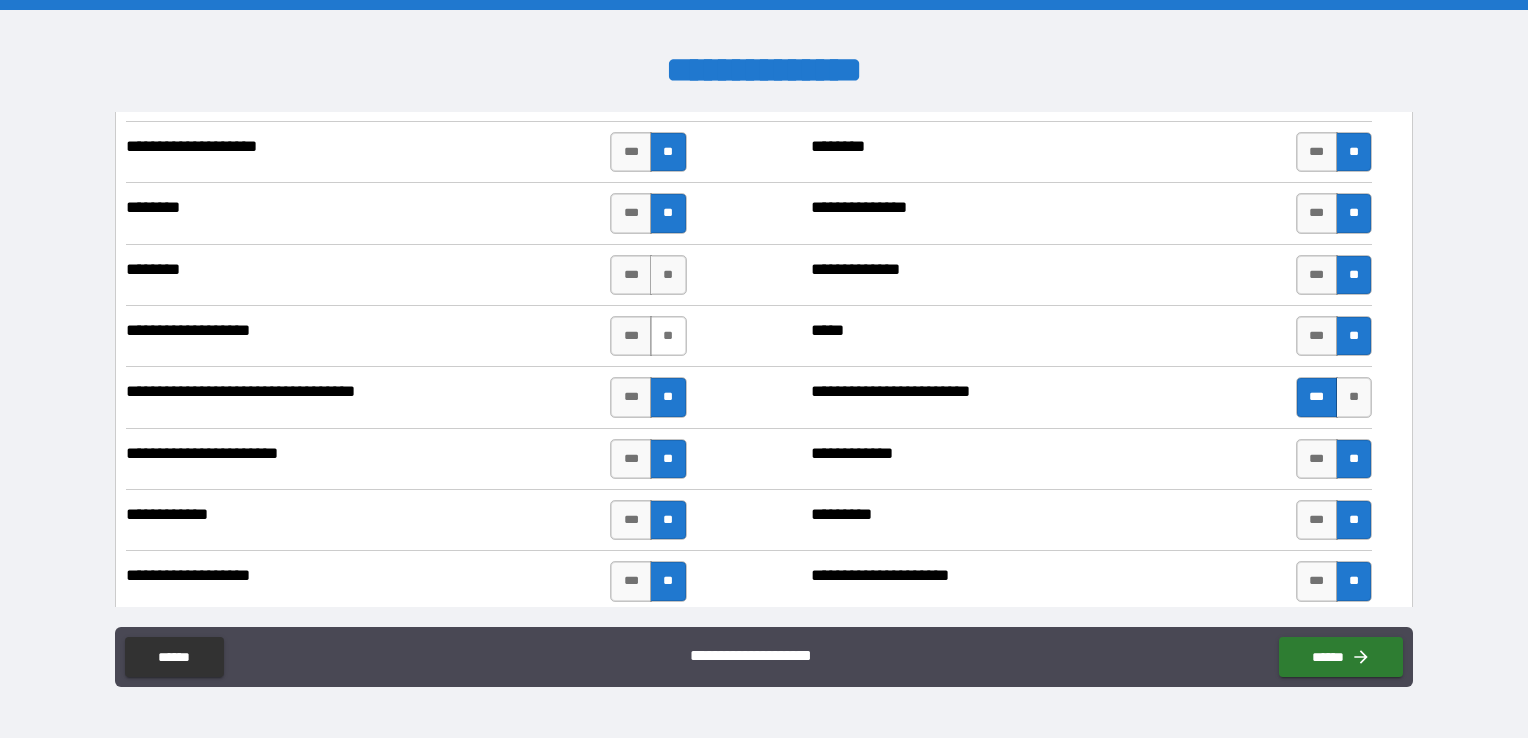 click on "**" at bounding box center (668, 336) 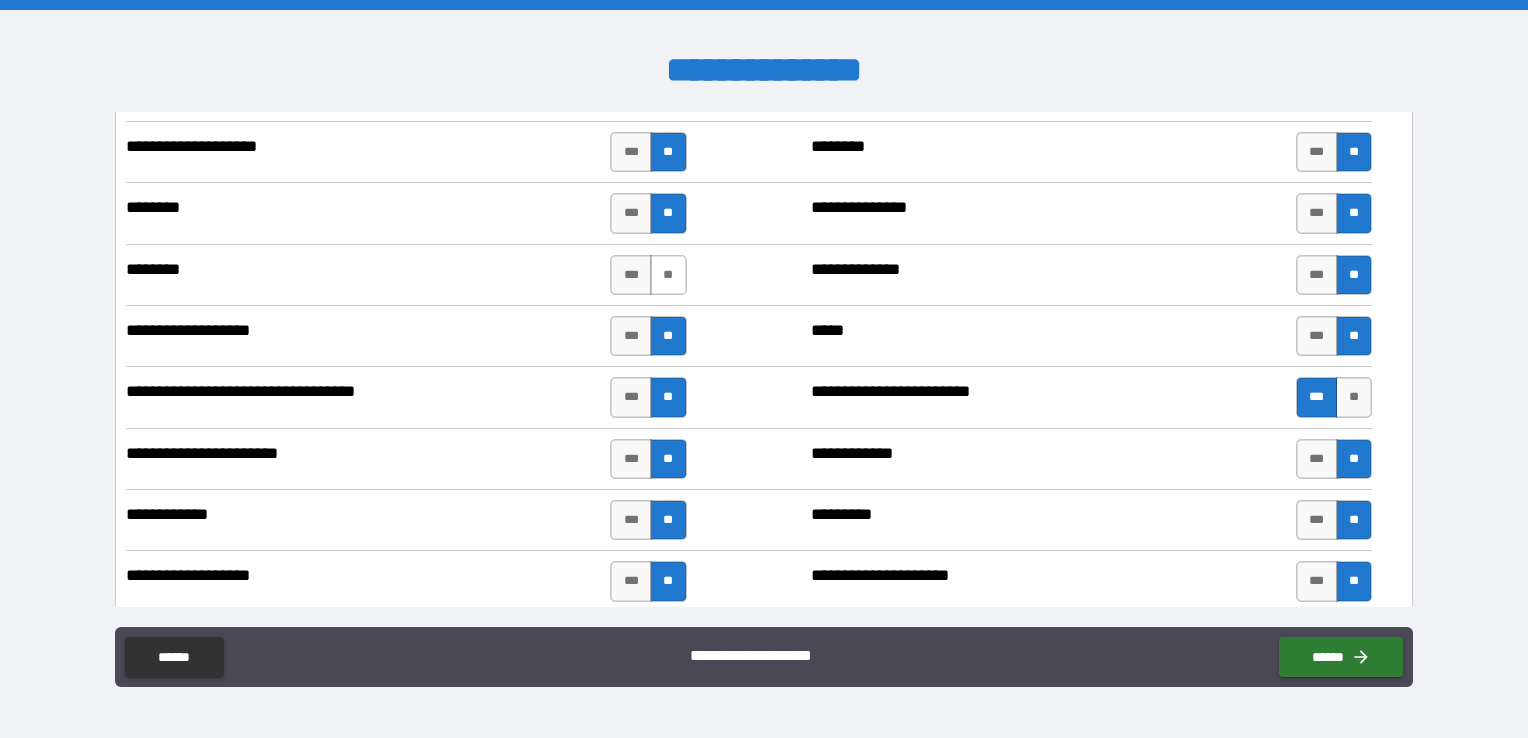 click on "**" at bounding box center [668, 275] 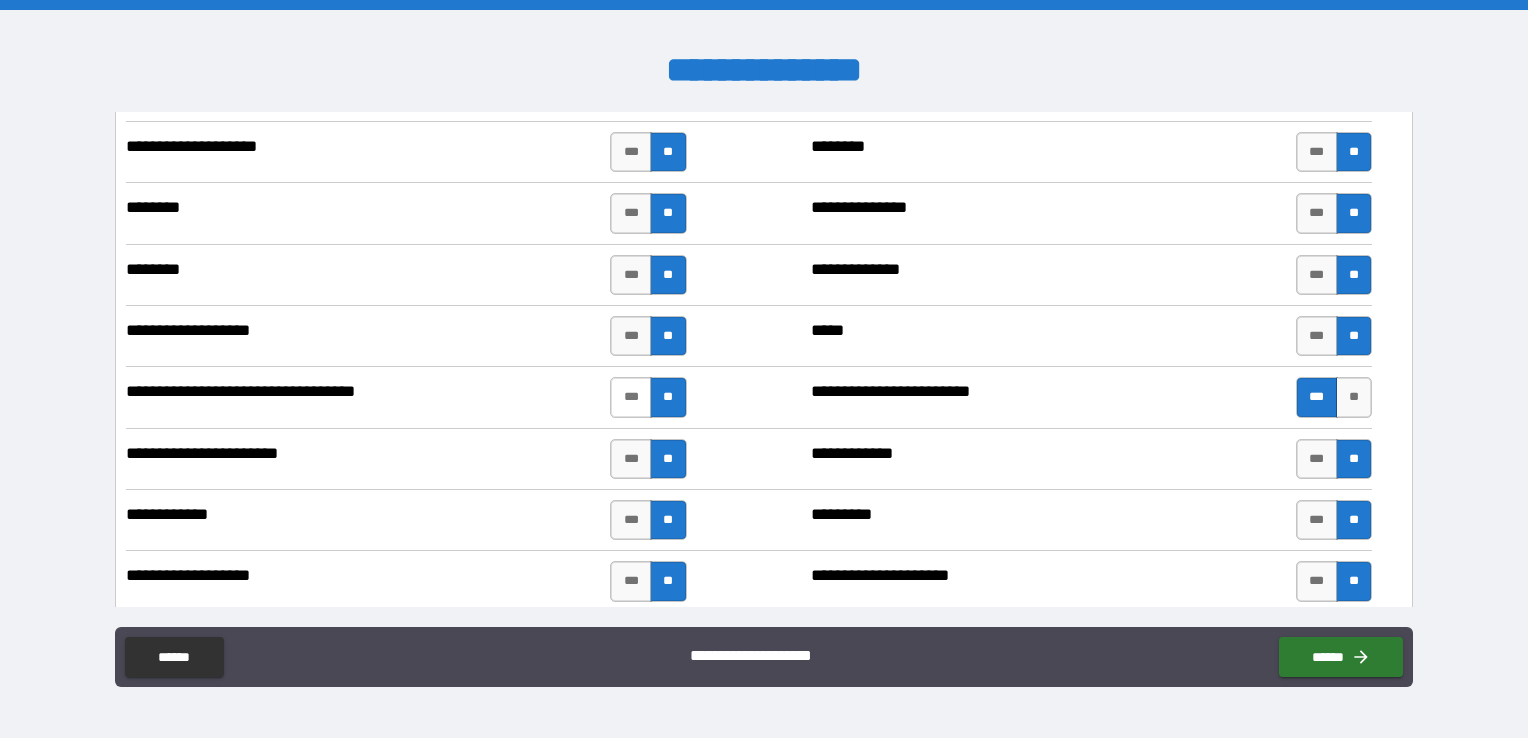 click on "***" at bounding box center (631, 397) 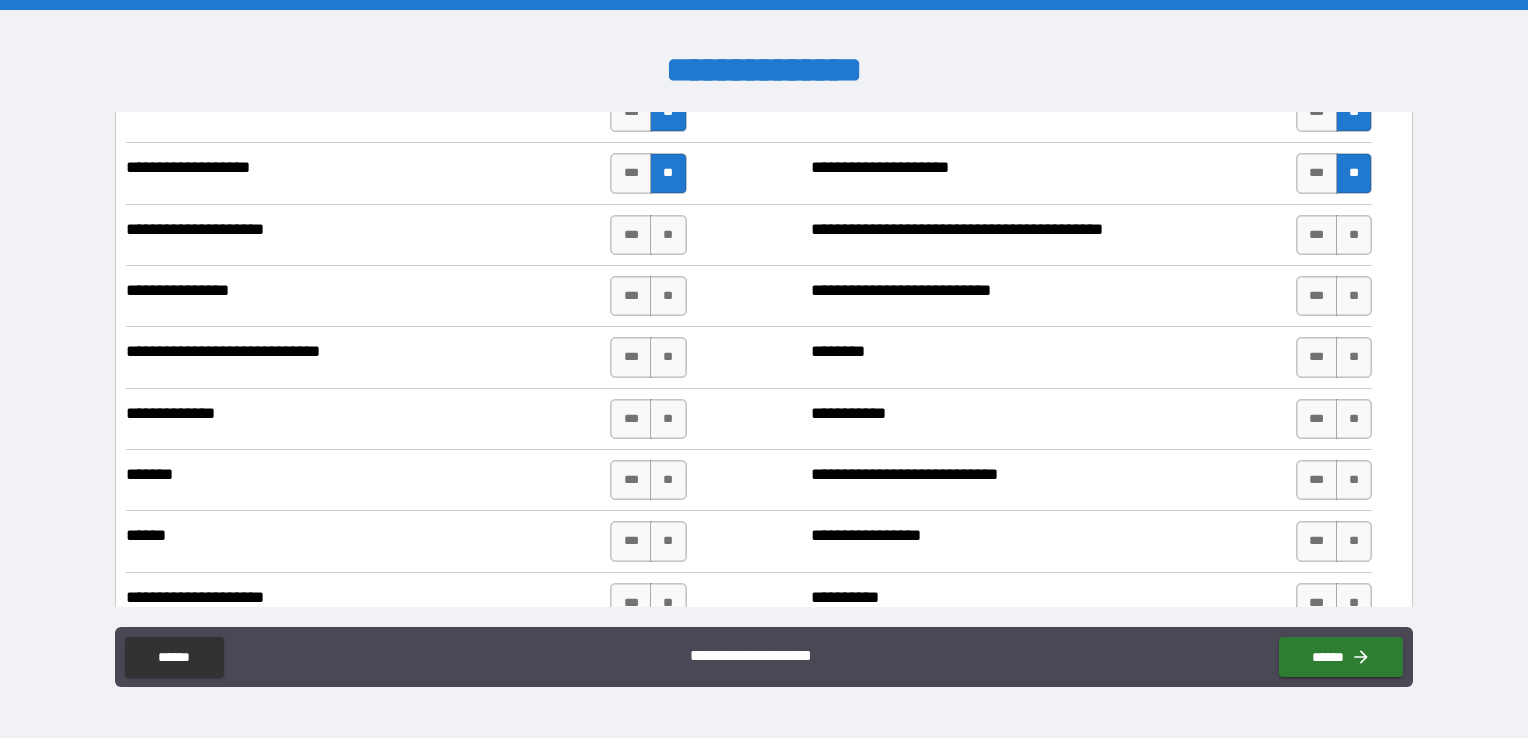 scroll, scrollTop: 3552, scrollLeft: 0, axis: vertical 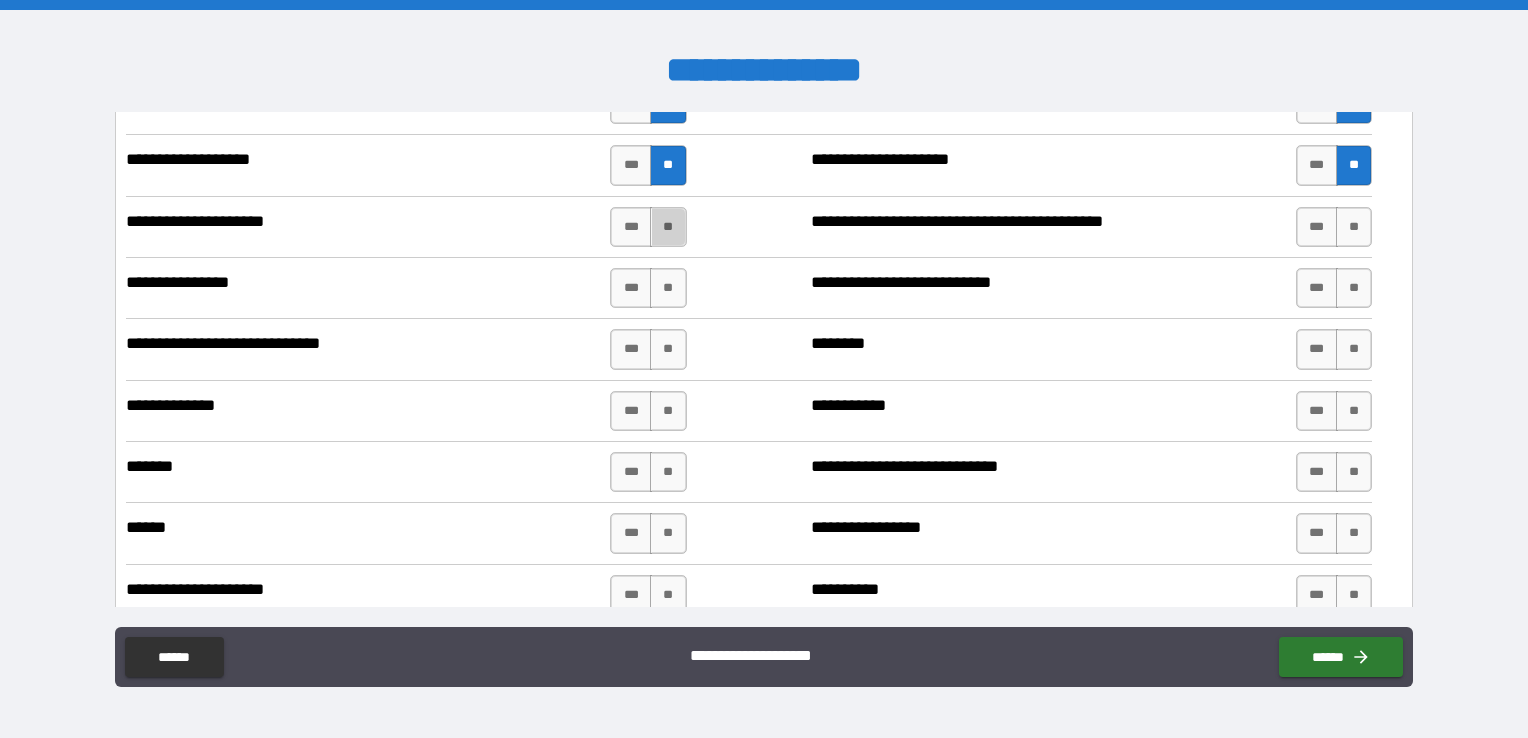 click on "**" at bounding box center [668, 227] 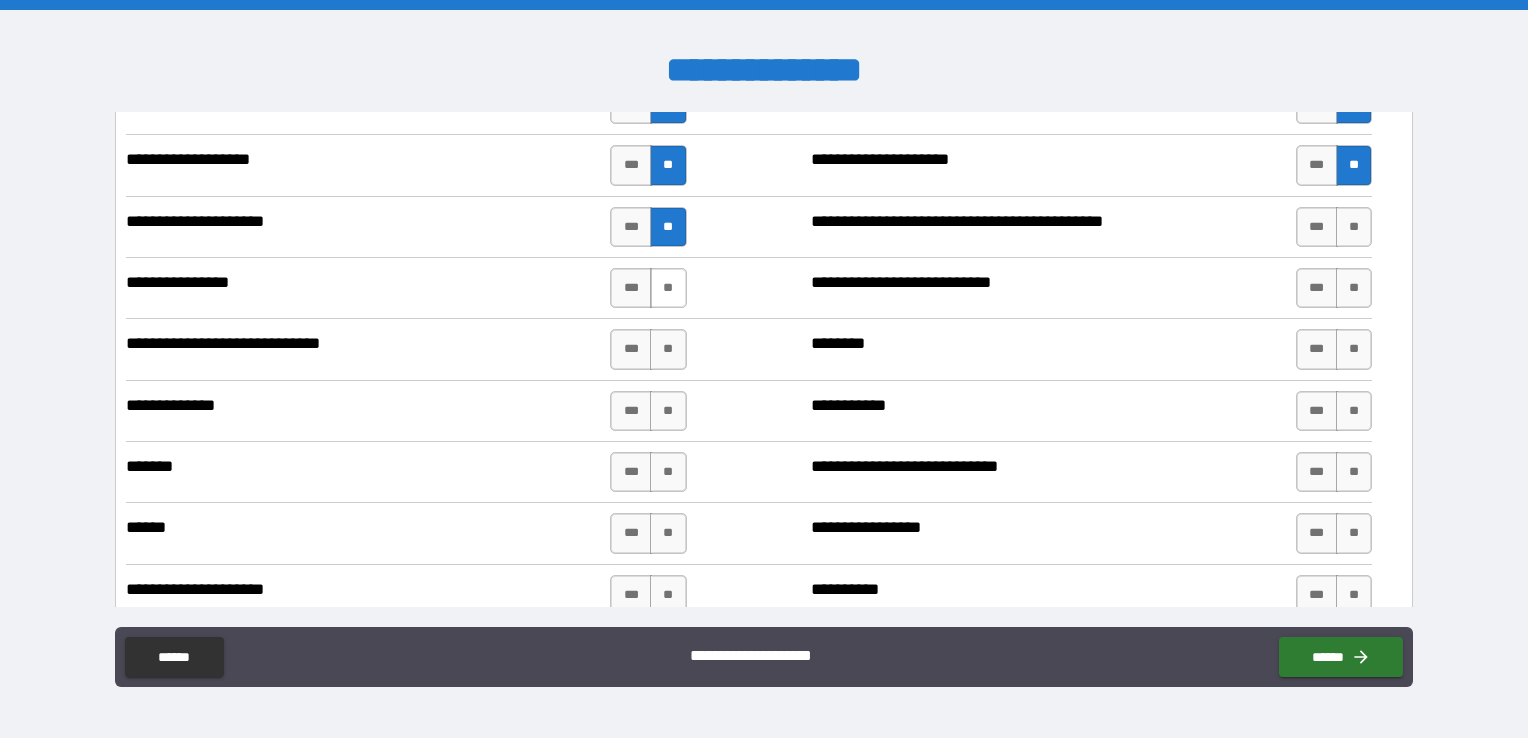 click on "**" at bounding box center [668, 288] 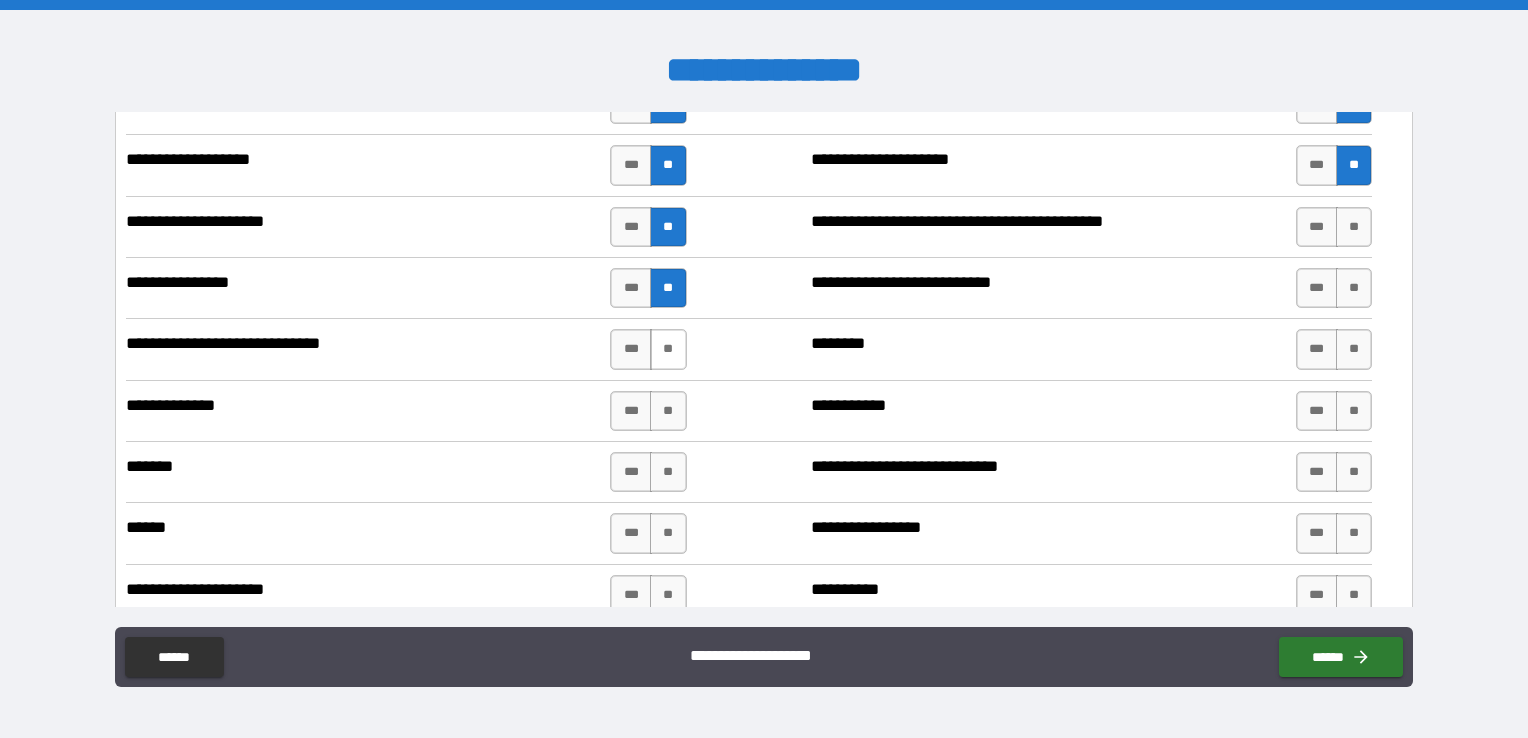 click on "**" at bounding box center [668, 349] 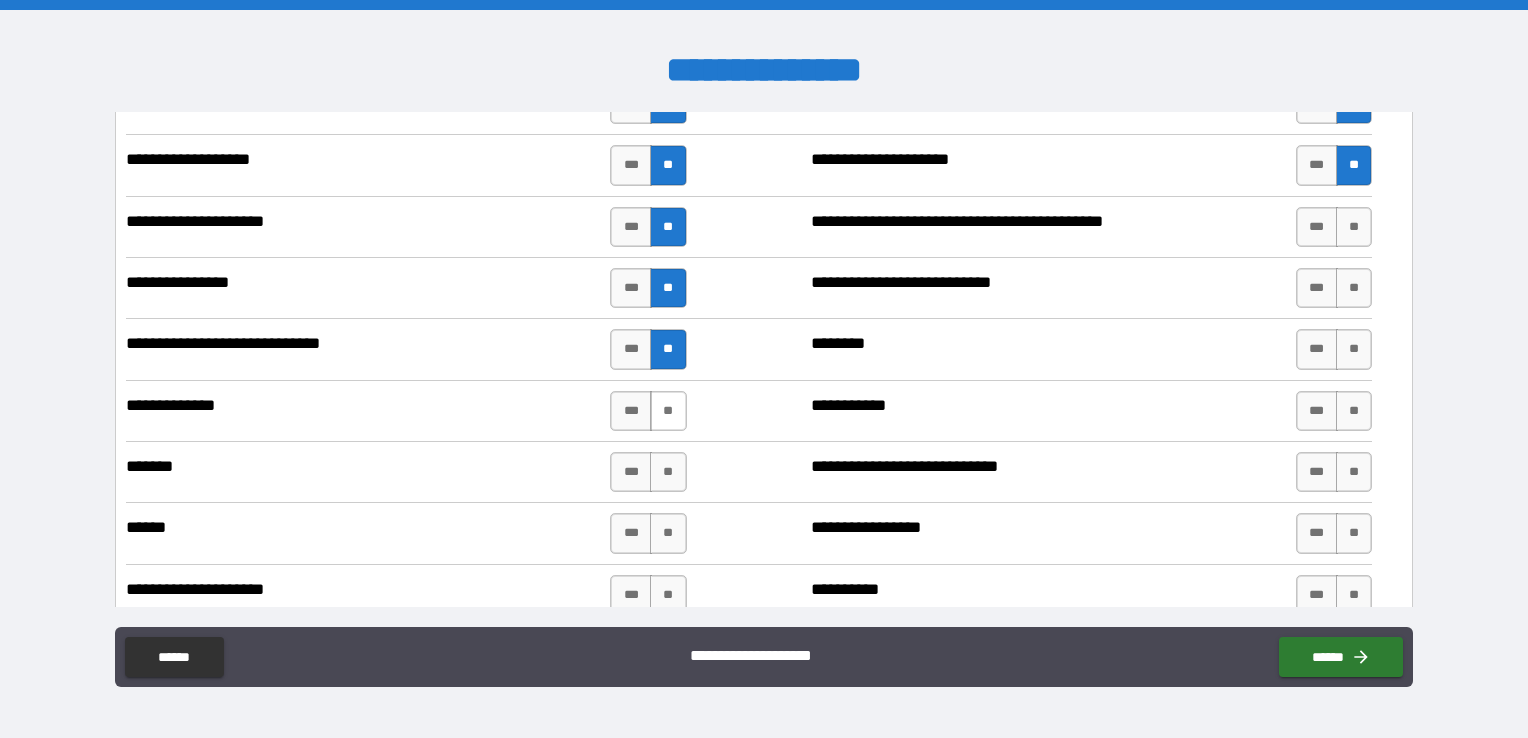 click on "**" at bounding box center [668, 411] 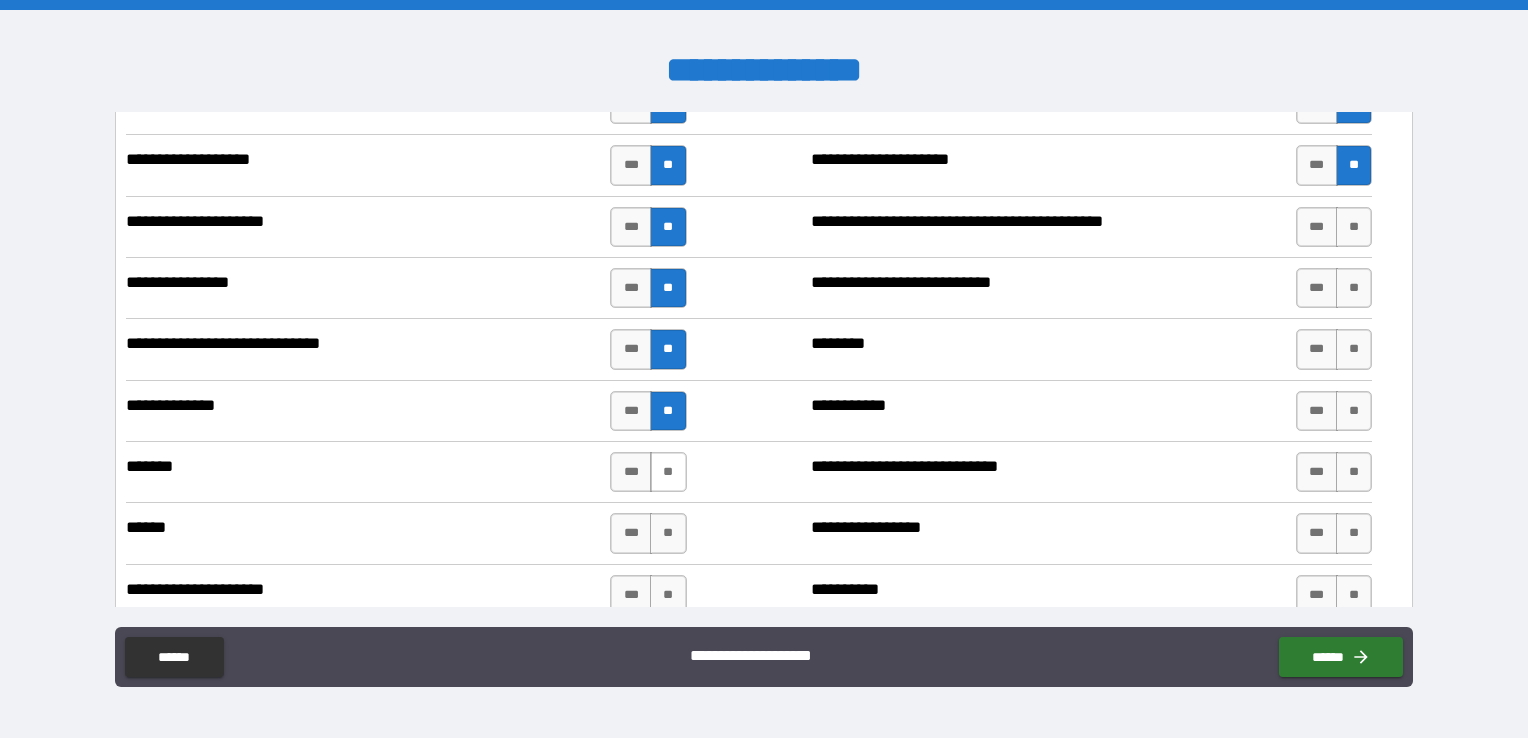 click on "**" at bounding box center [668, 472] 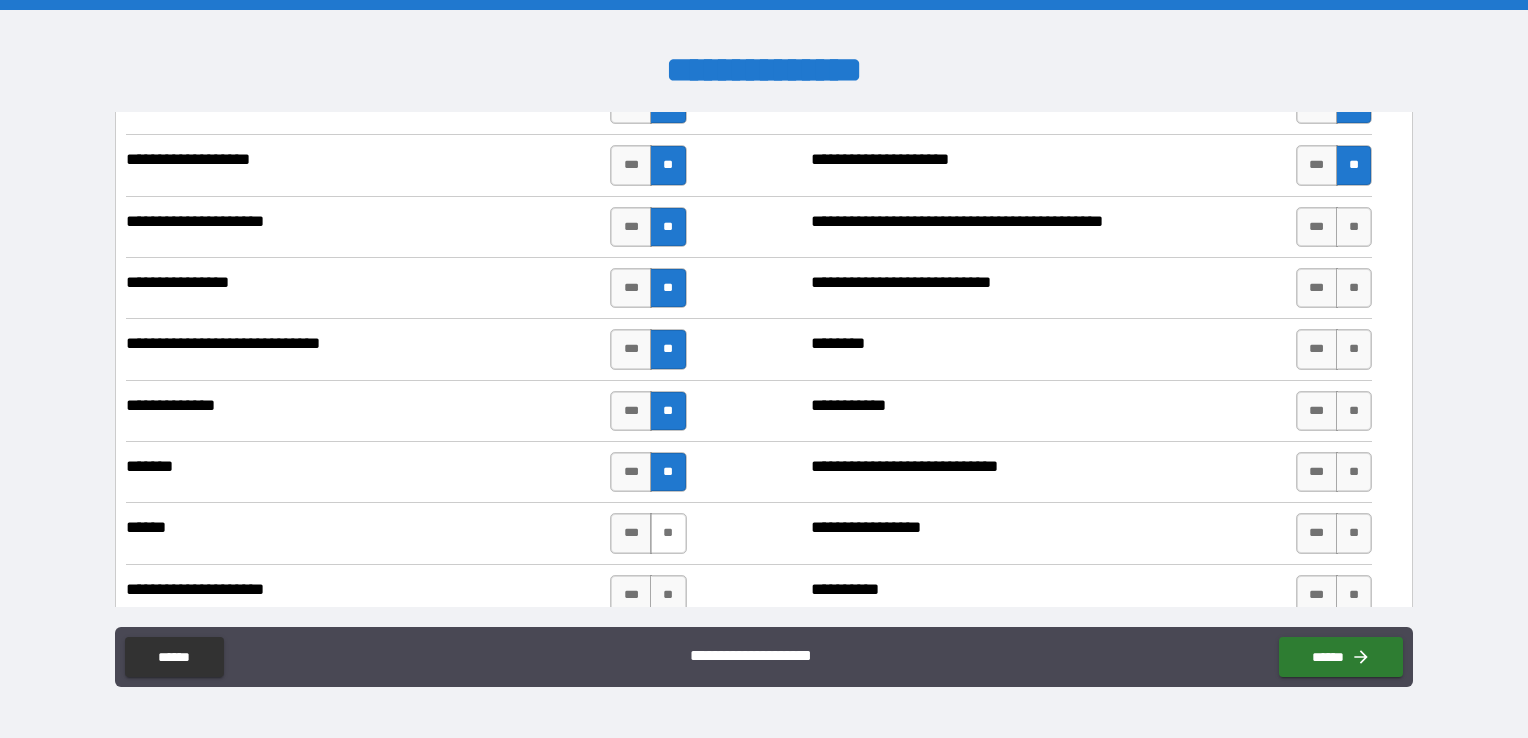 click on "**" at bounding box center [668, 533] 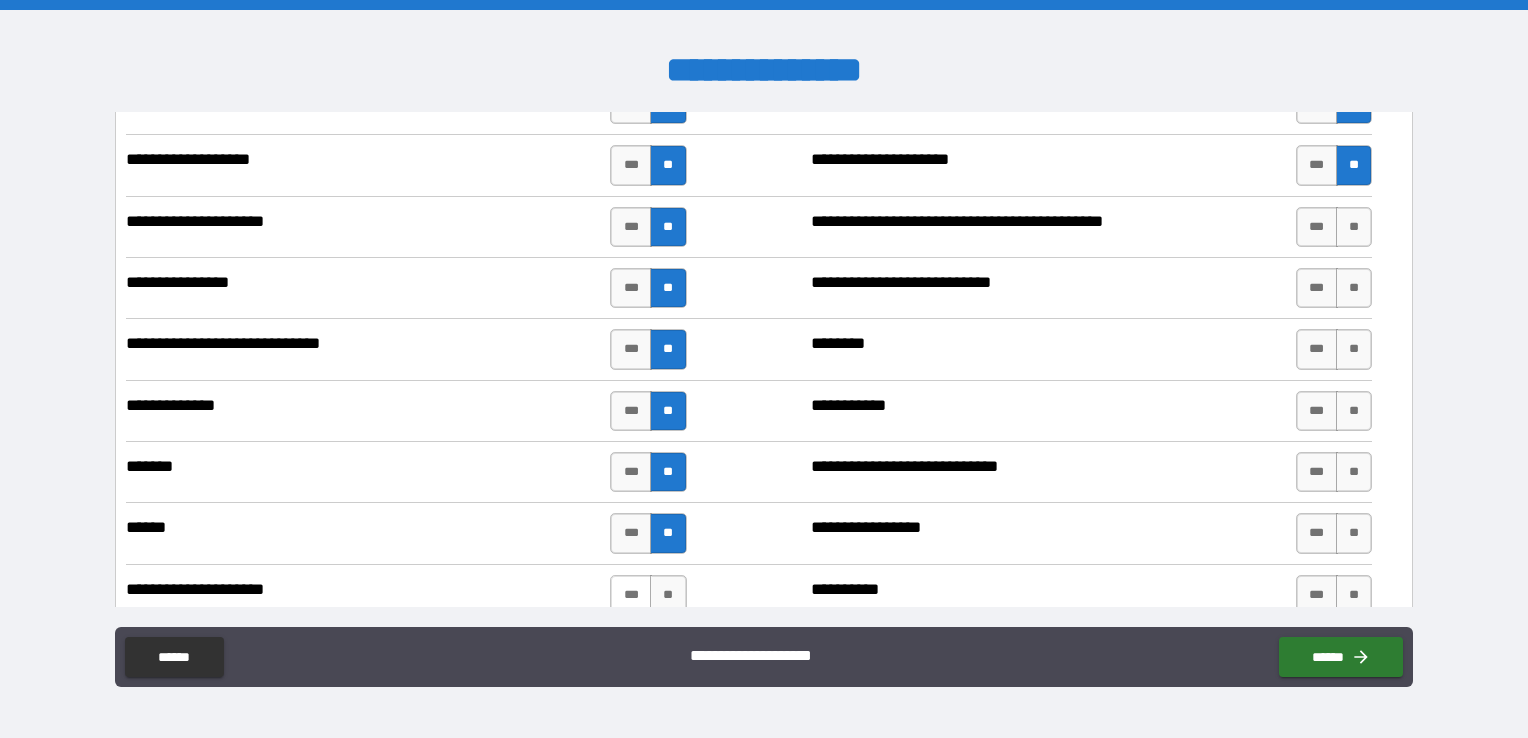 click on "***" at bounding box center [631, 595] 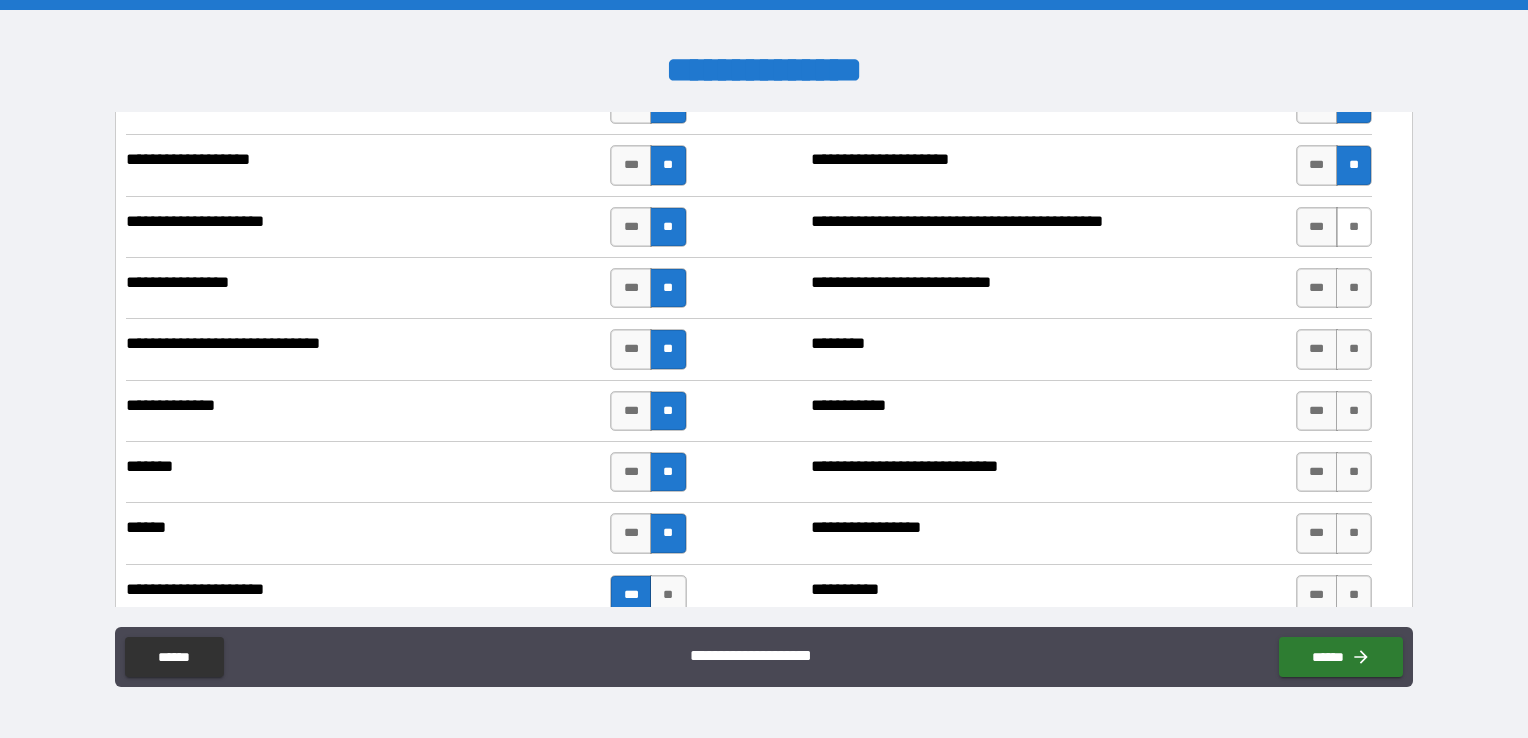 click on "**" at bounding box center [1354, 227] 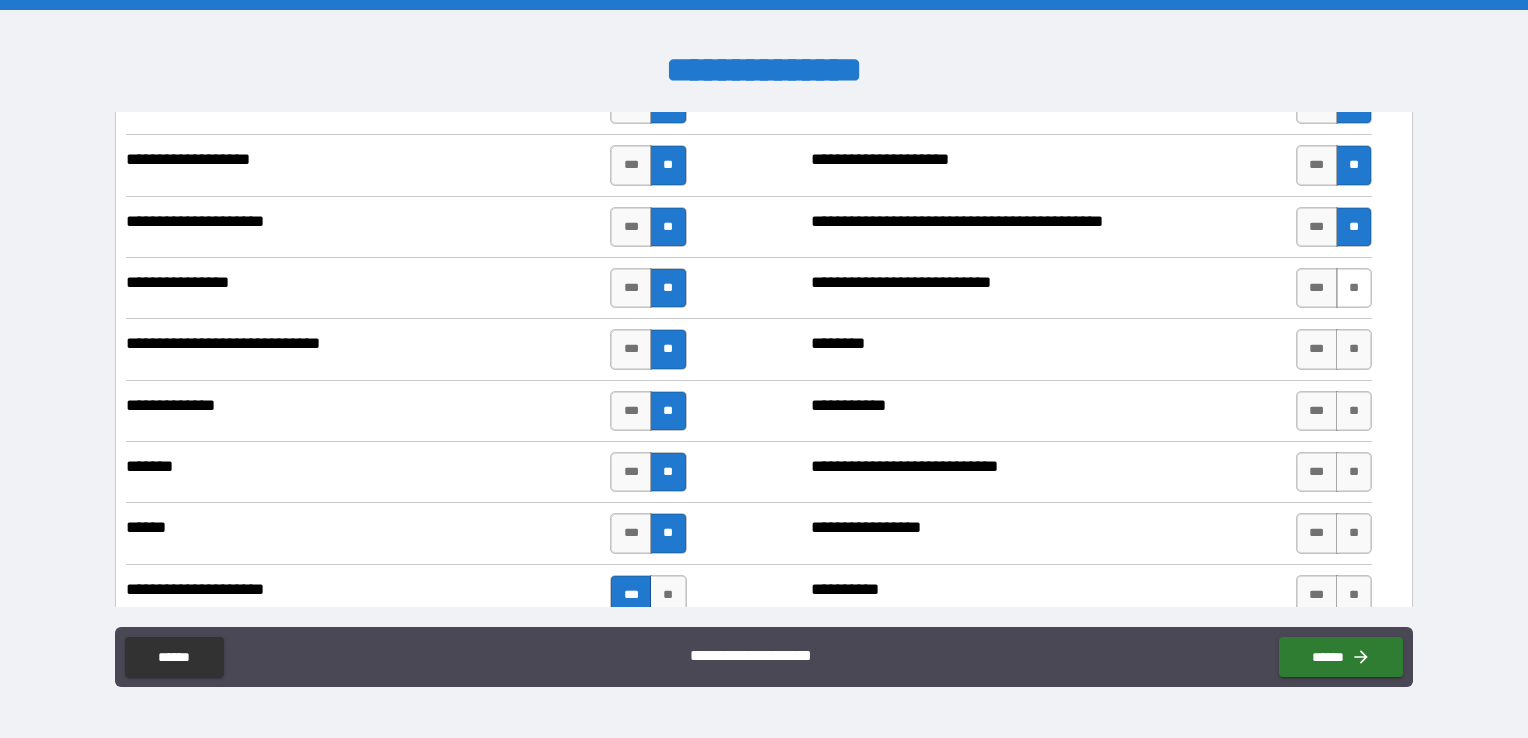 click on "**" at bounding box center [1354, 288] 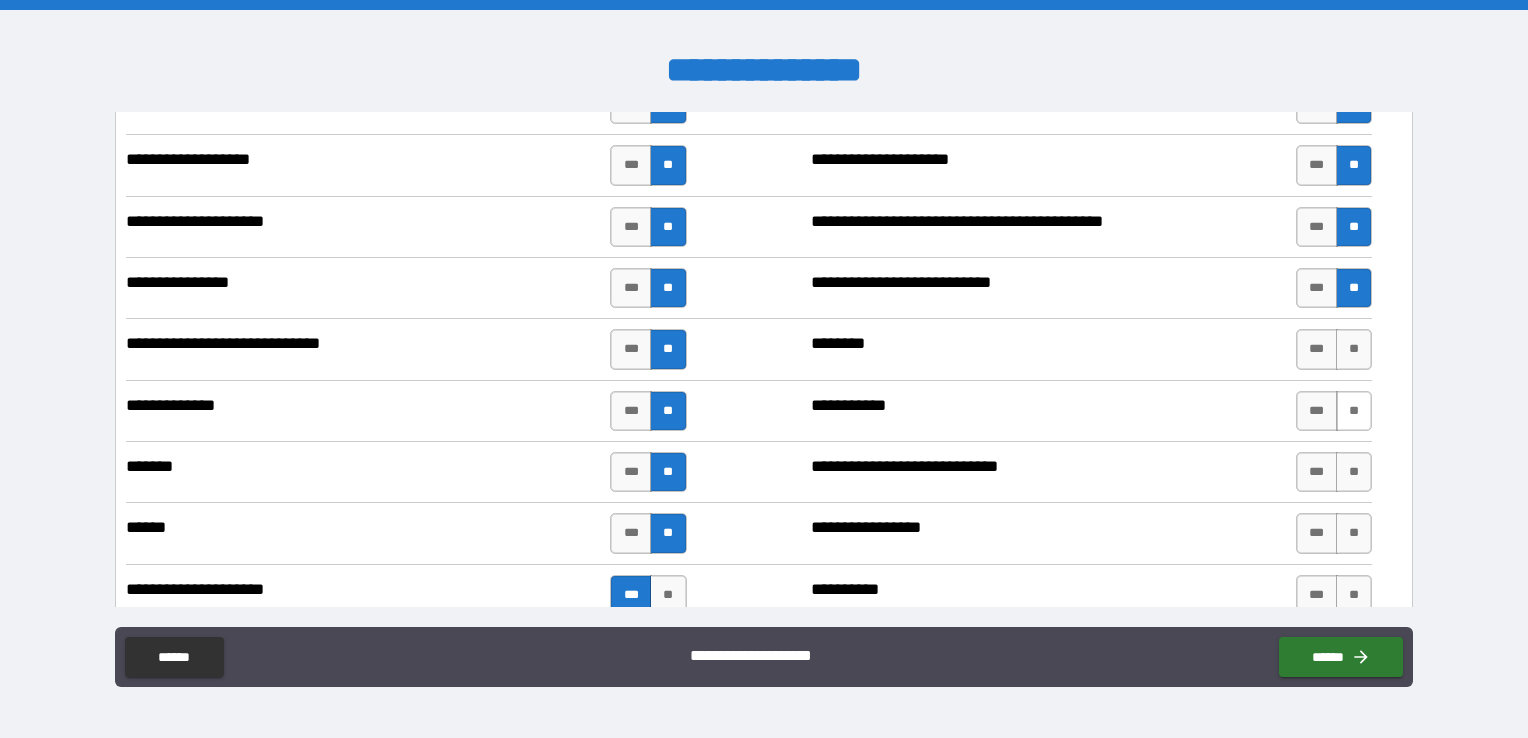 click on "**" at bounding box center (1354, 411) 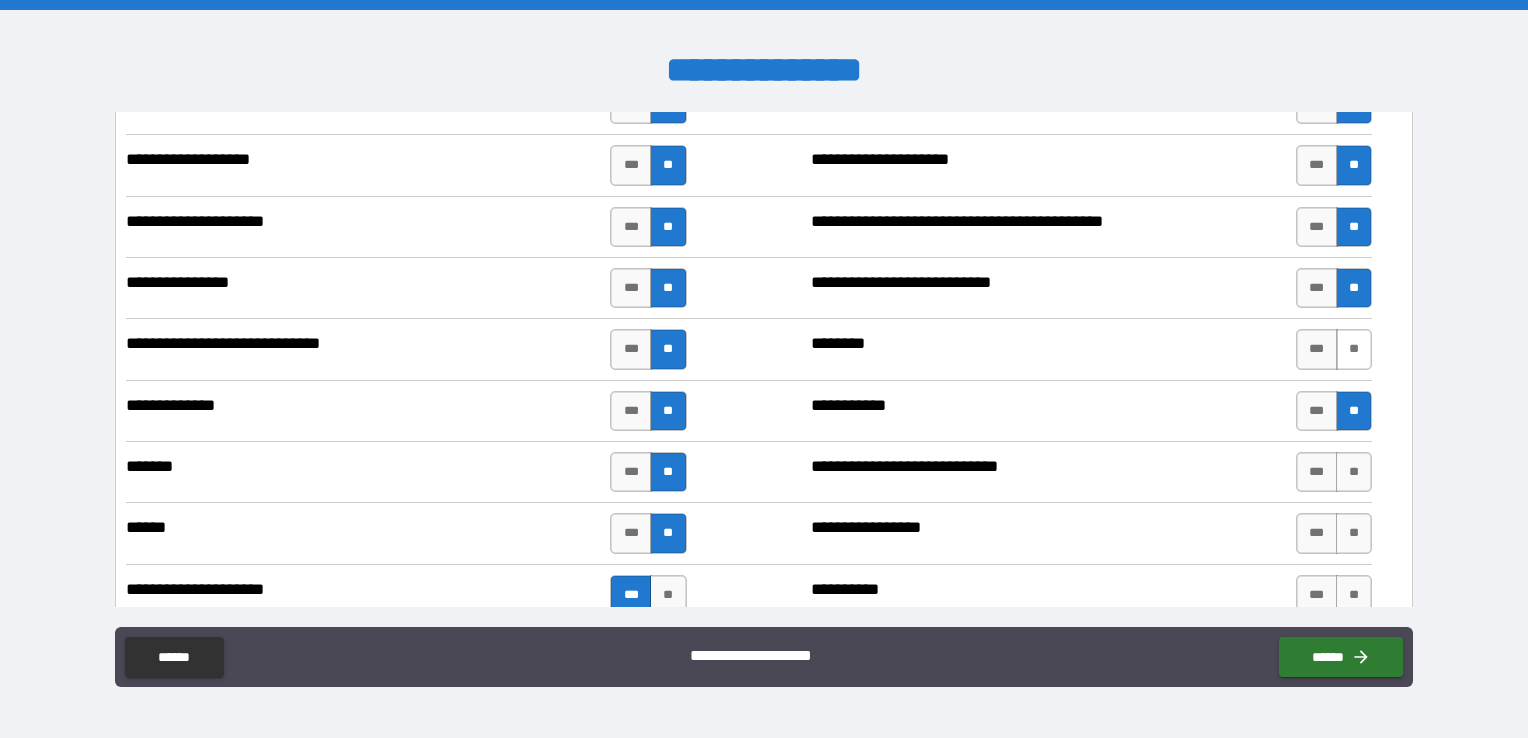 click on "**" at bounding box center [1354, 349] 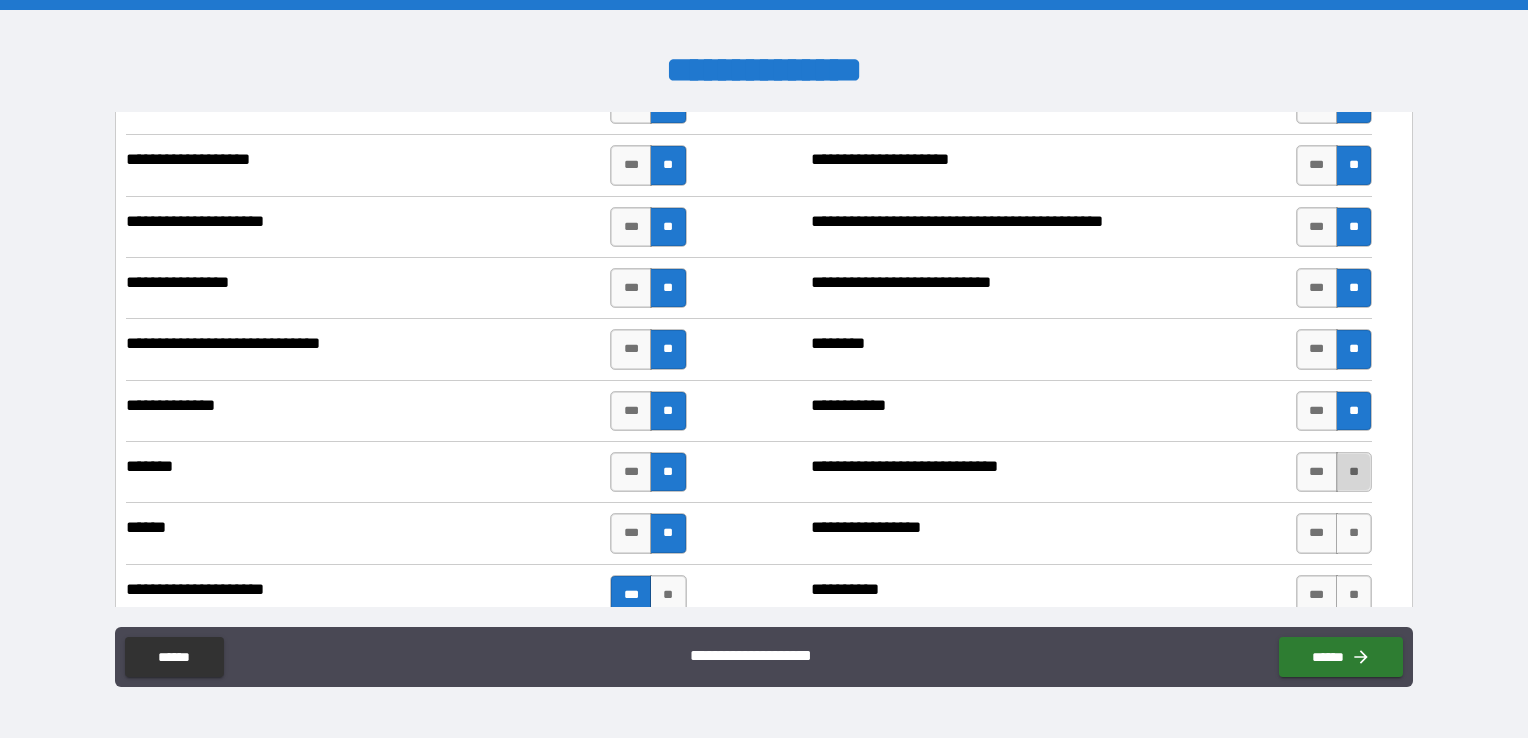 click on "**" at bounding box center (1354, 472) 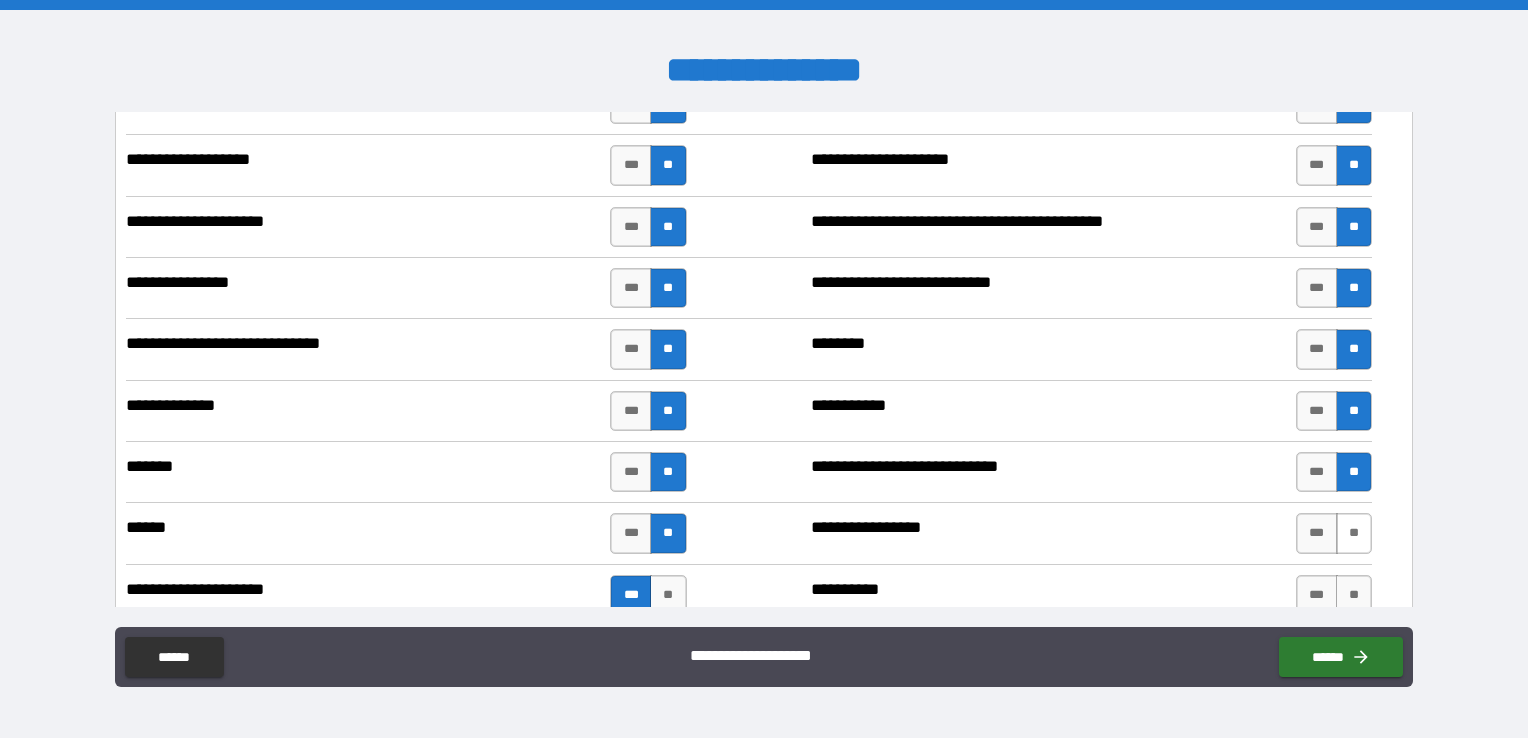 click on "**" at bounding box center [1354, 533] 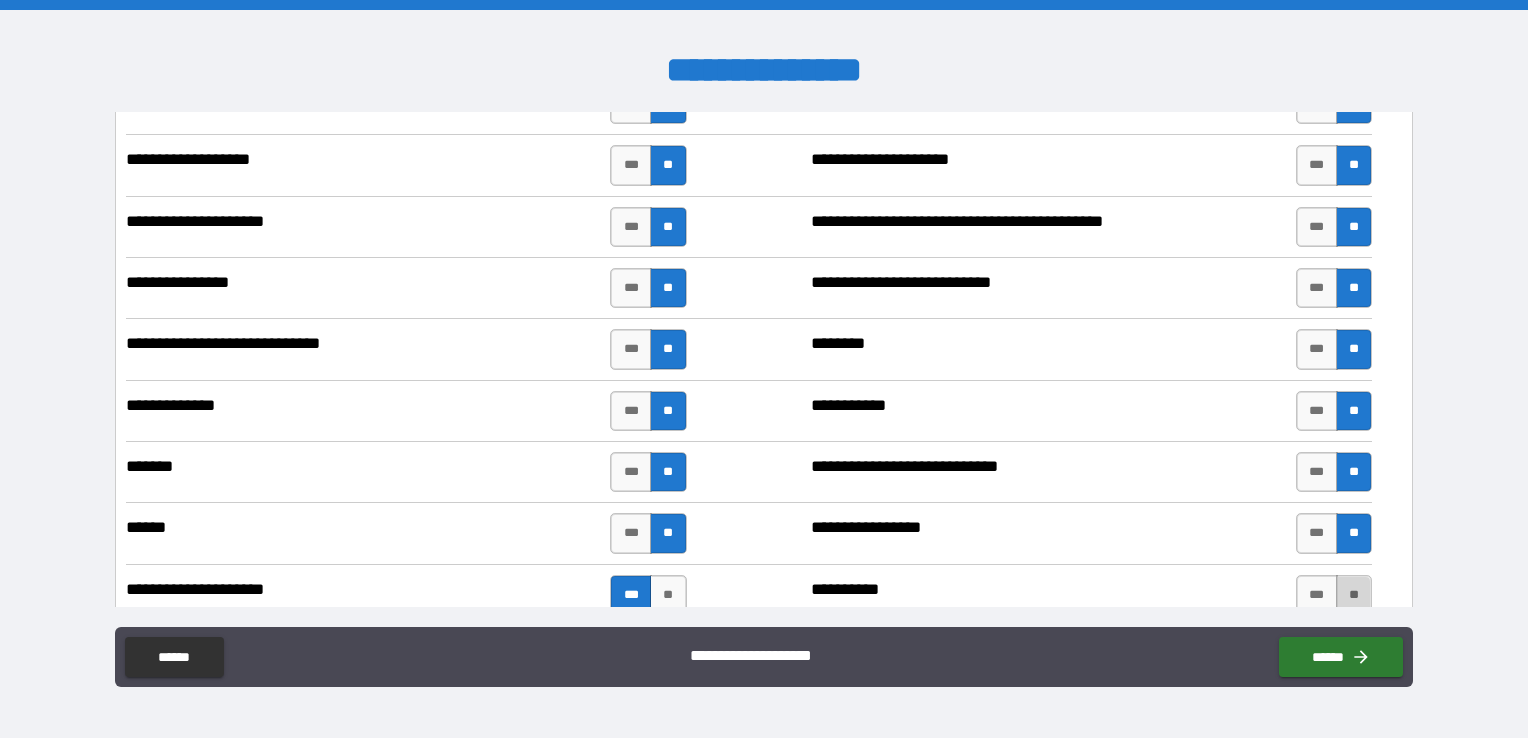 click on "**" at bounding box center [1354, 595] 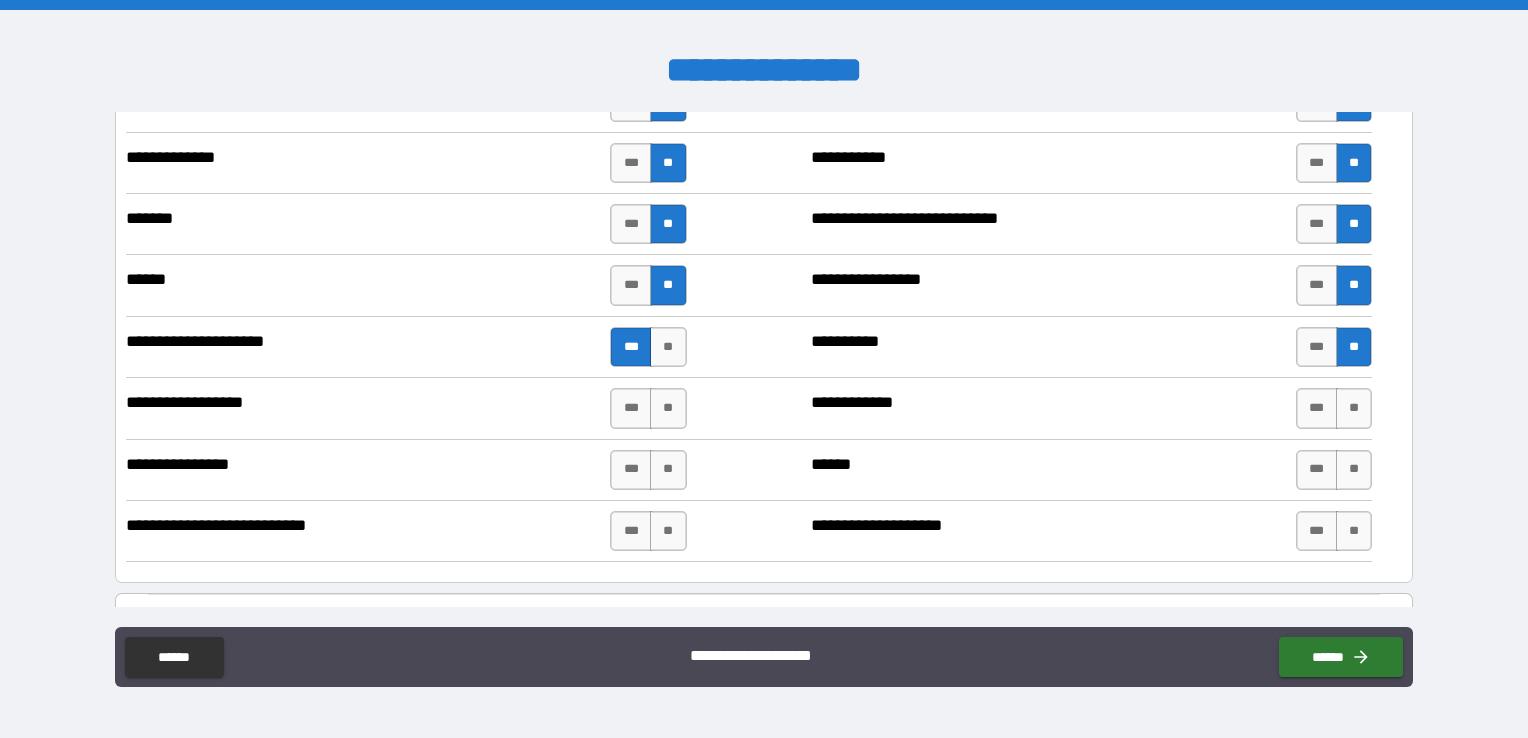 scroll, scrollTop: 3832, scrollLeft: 0, axis: vertical 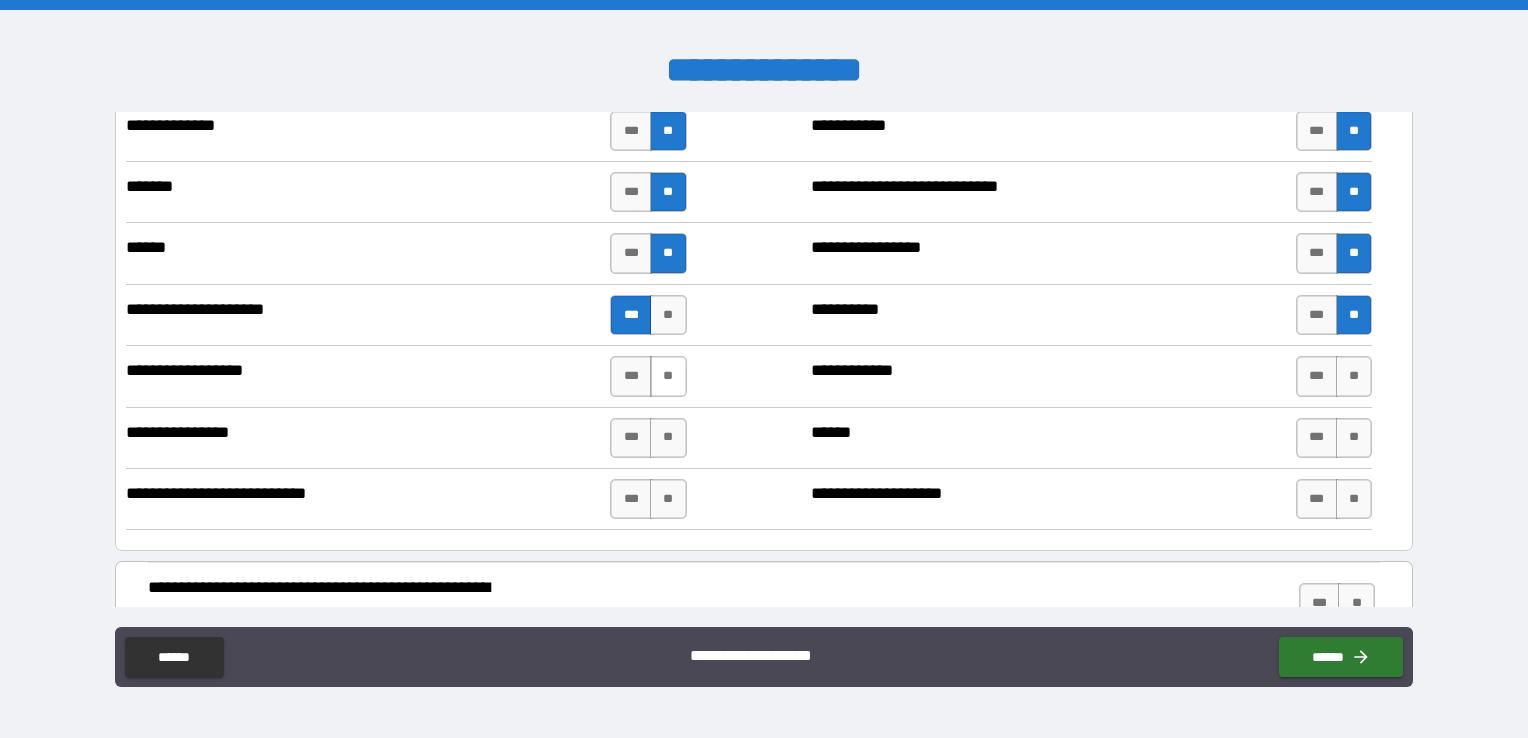 click on "**" at bounding box center [668, 376] 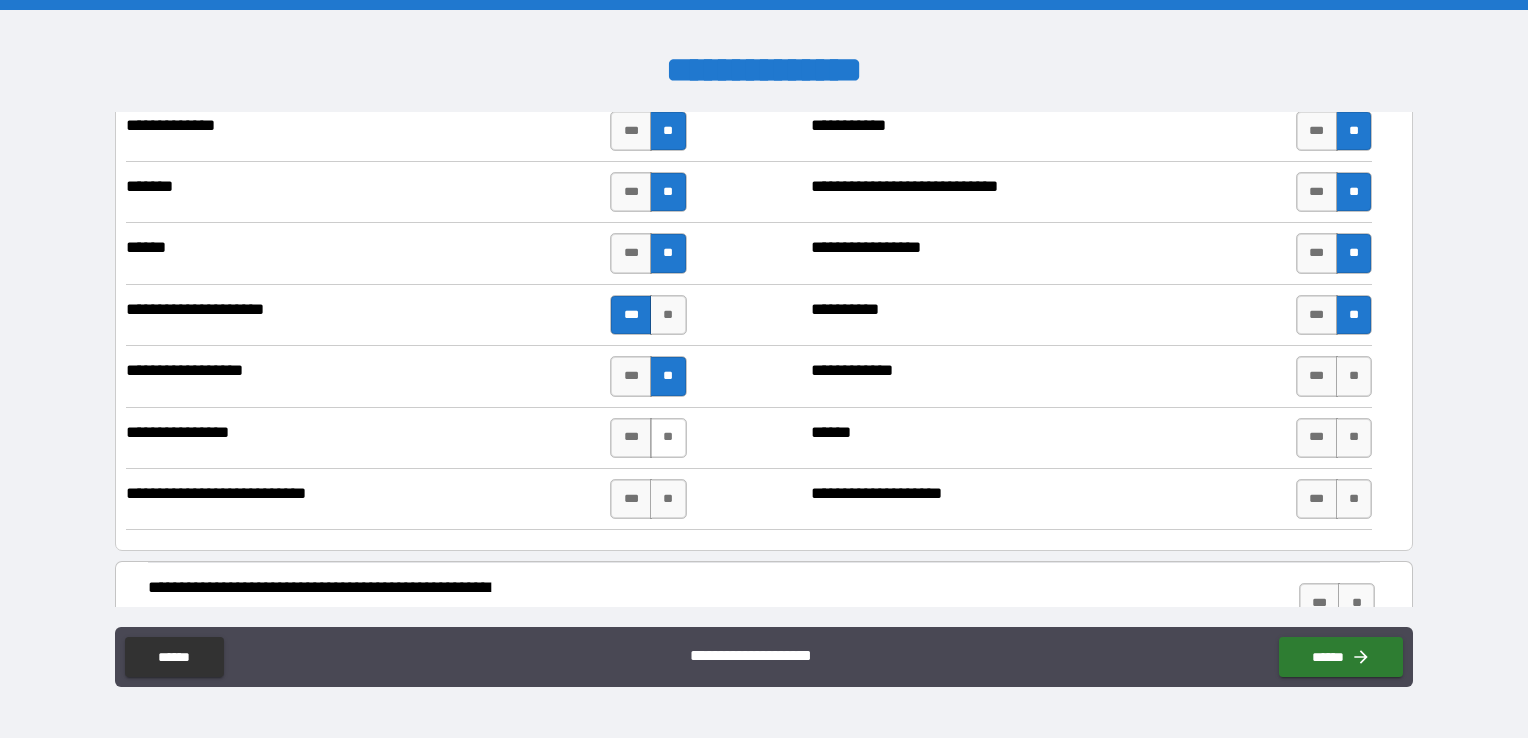click on "**" at bounding box center [668, 438] 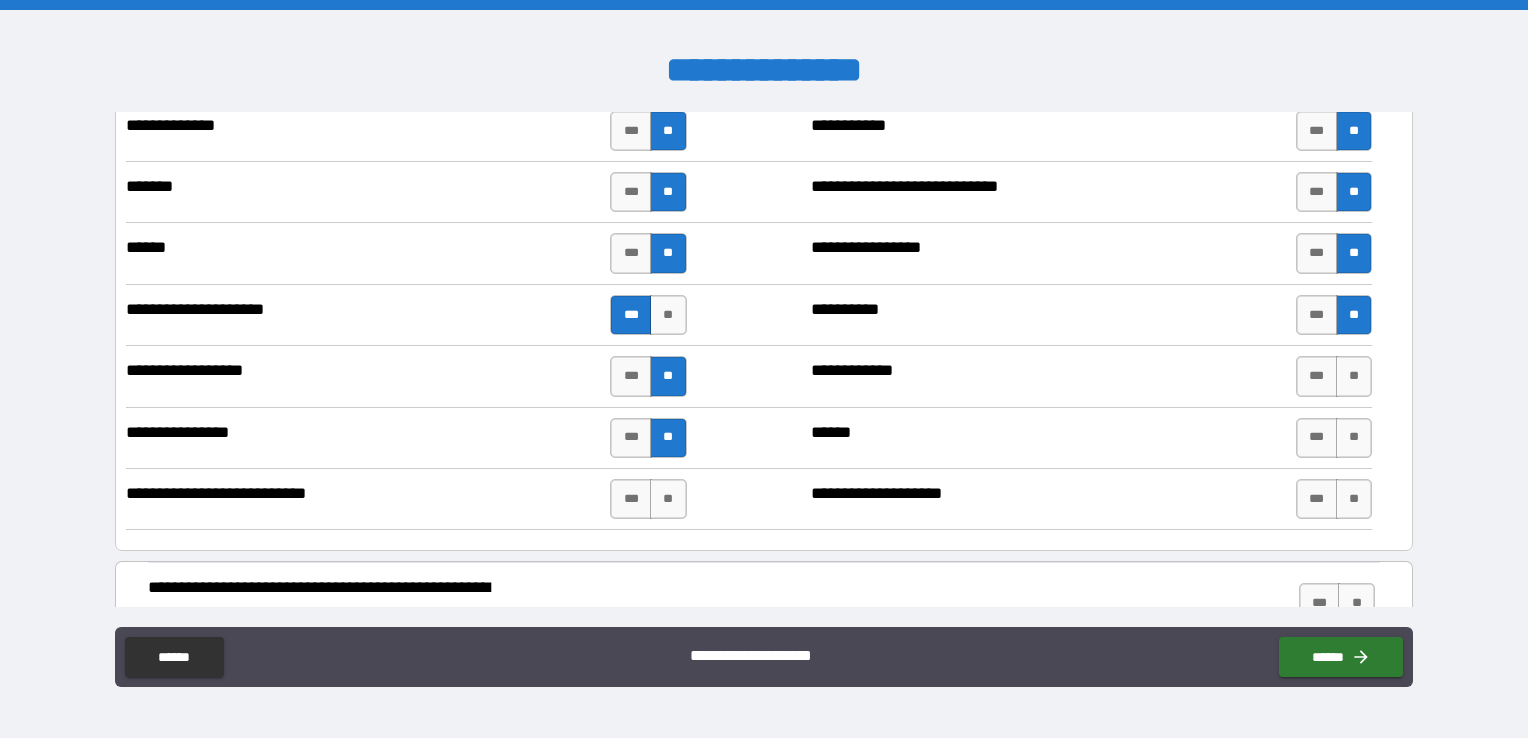 click on "*** **" at bounding box center [648, 499] 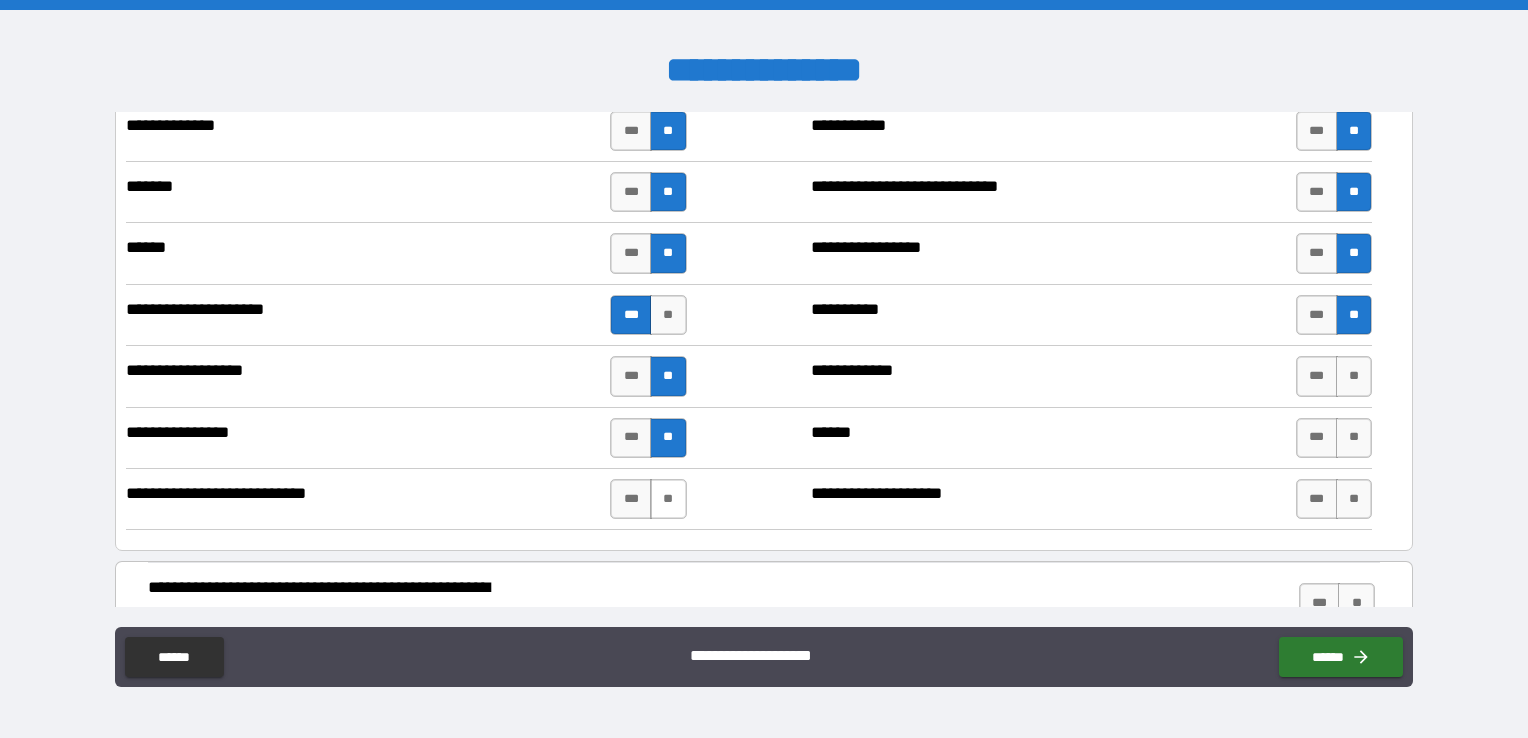 click on "**" at bounding box center [668, 499] 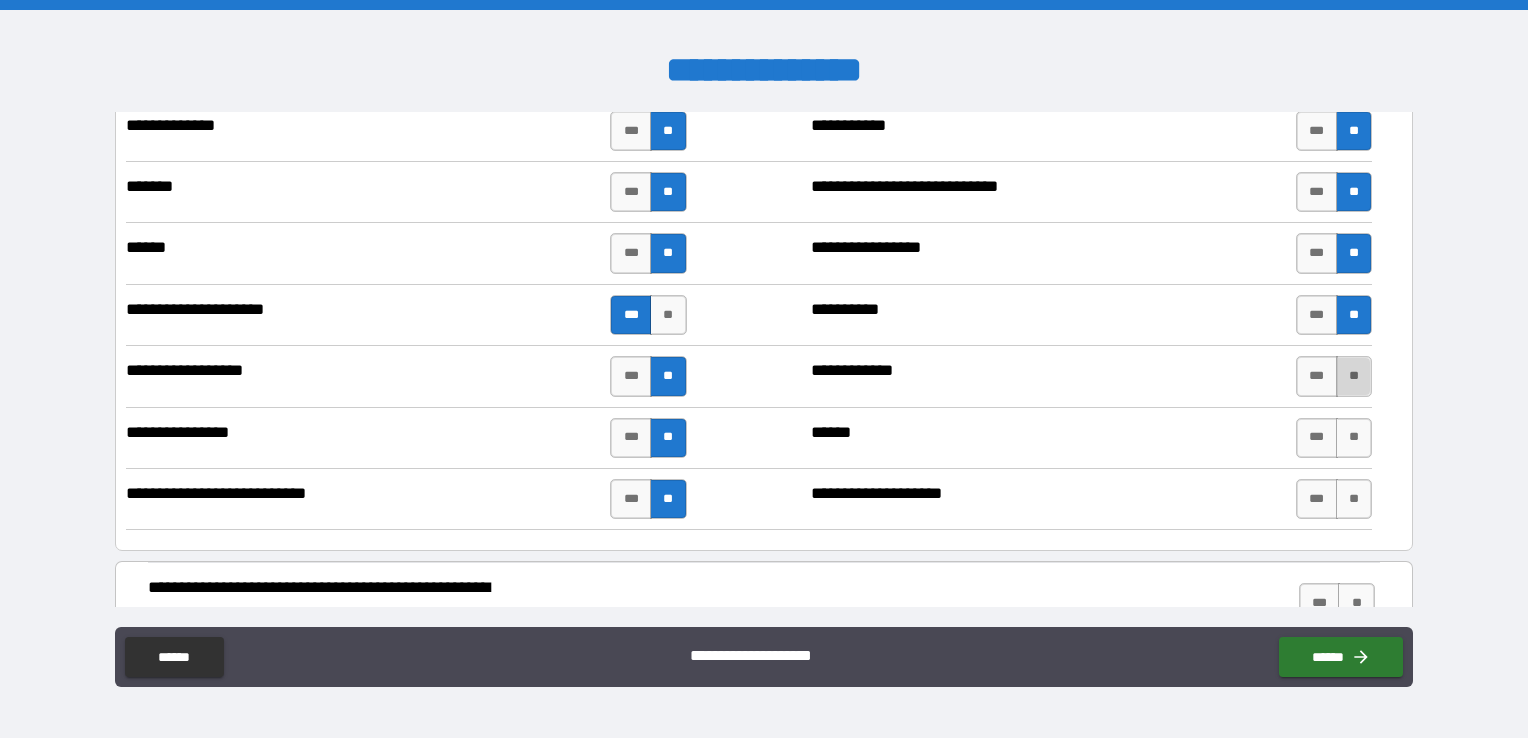 click on "**" at bounding box center [1354, 376] 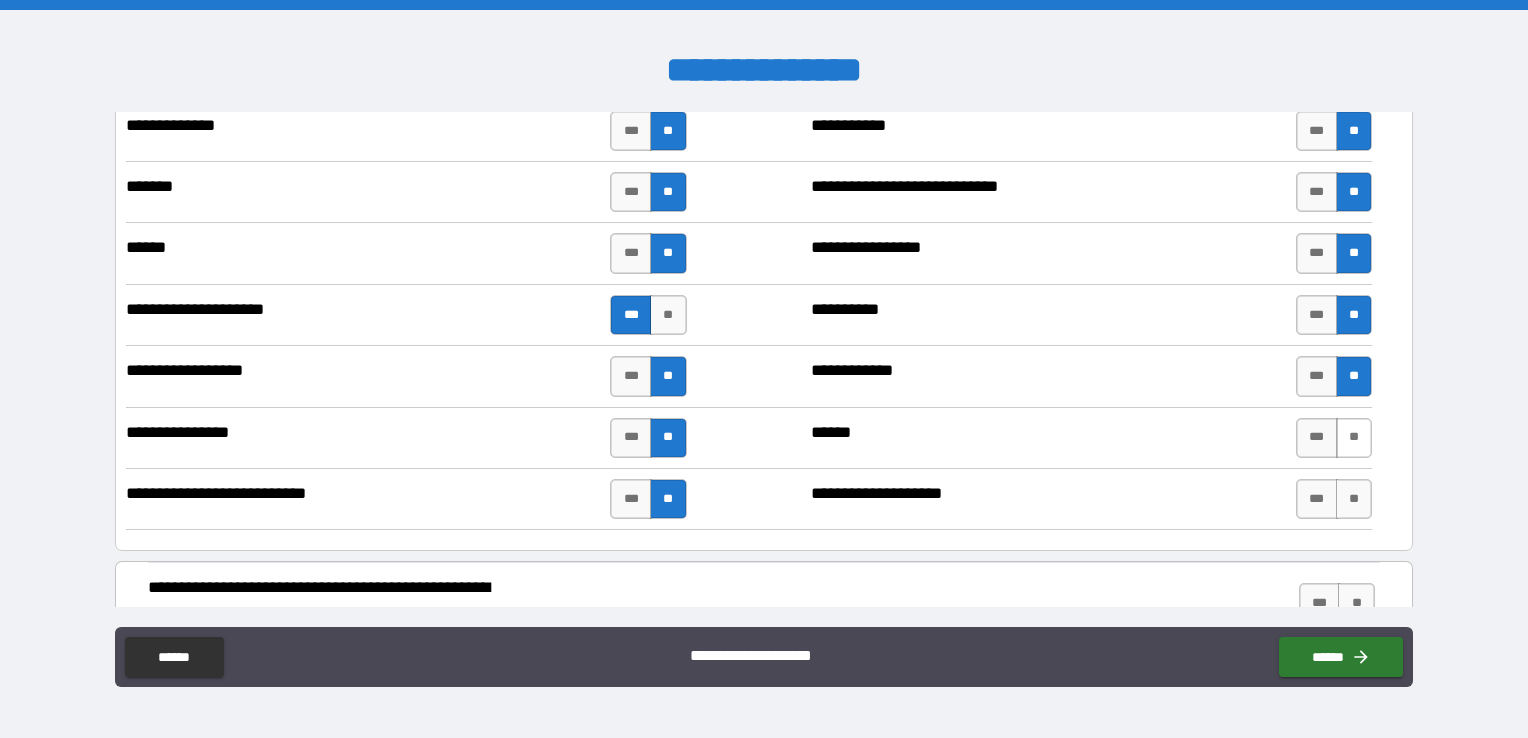 click on "**" at bounding box center (1354, 438) 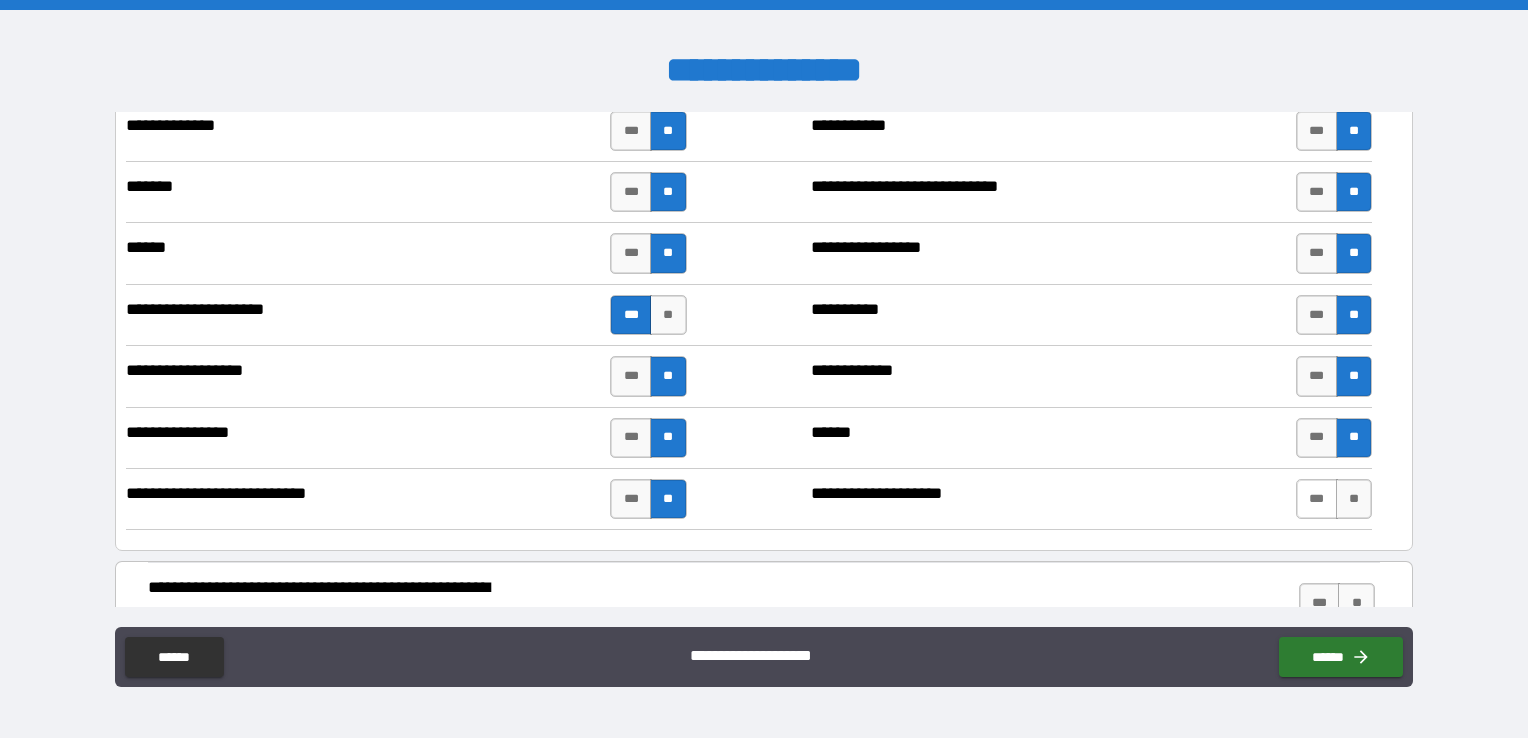 click on "***" at bounding box center (1317, 499) 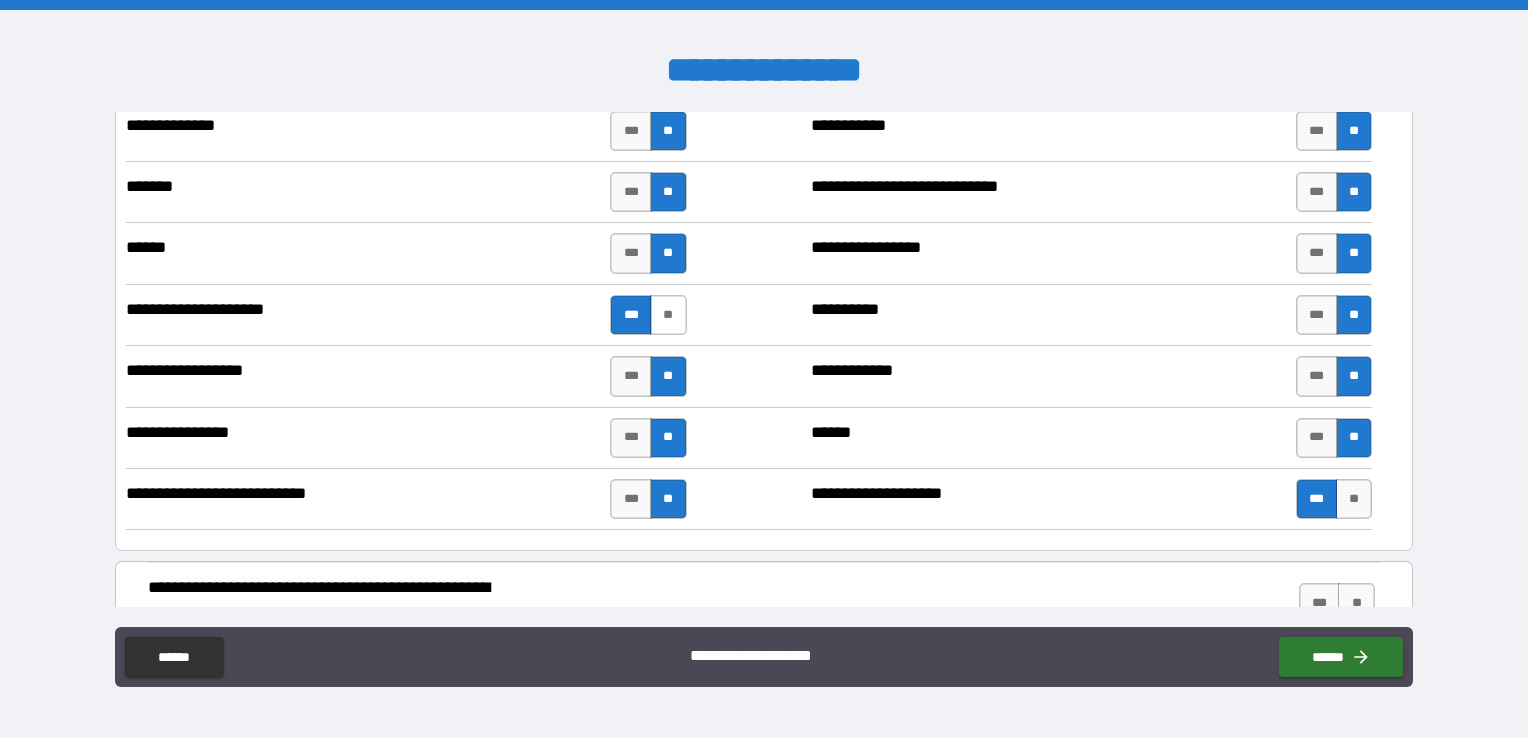 click on "**" at bounding box center (668, 315) 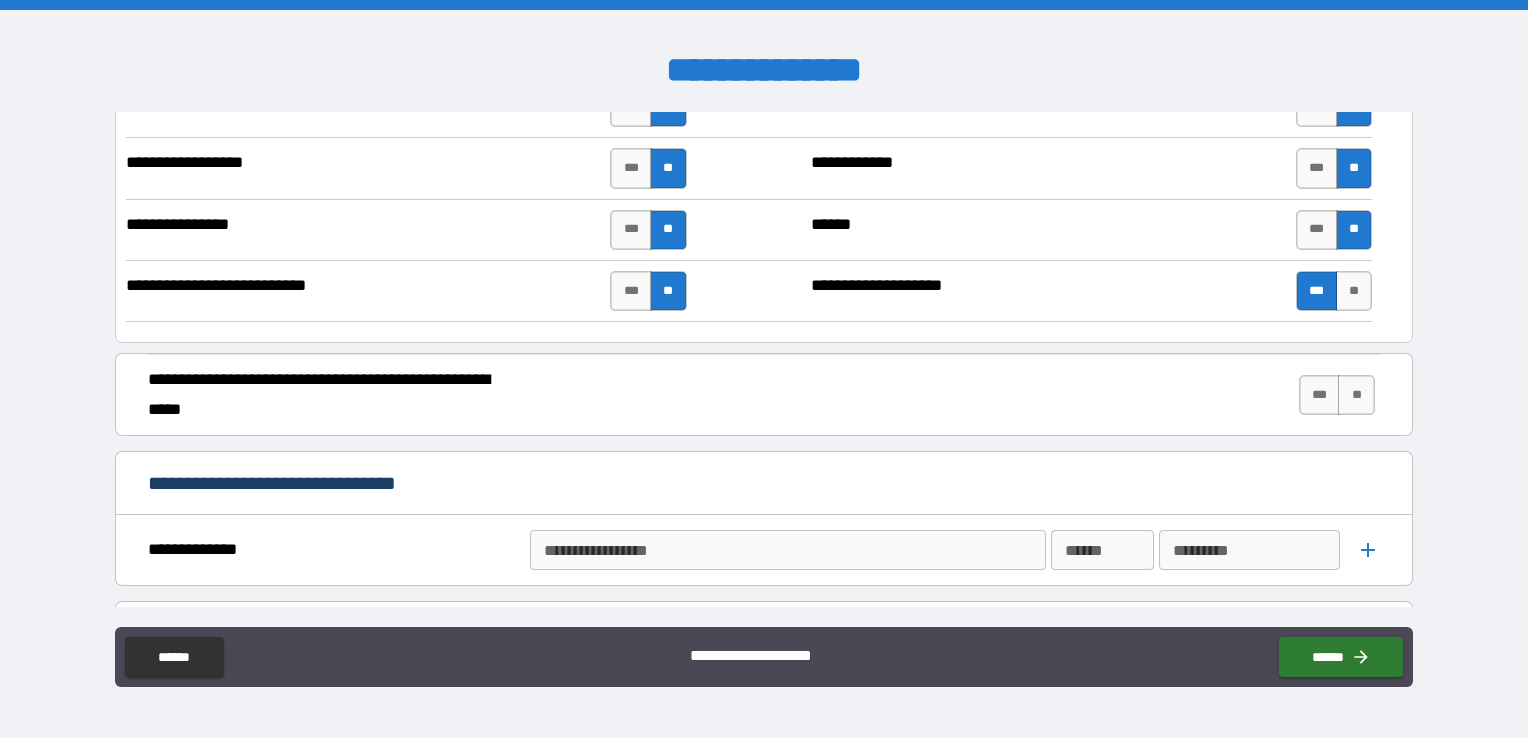 scroll, scrollTop: 4048, scrollLeft: 0, axis: vertical 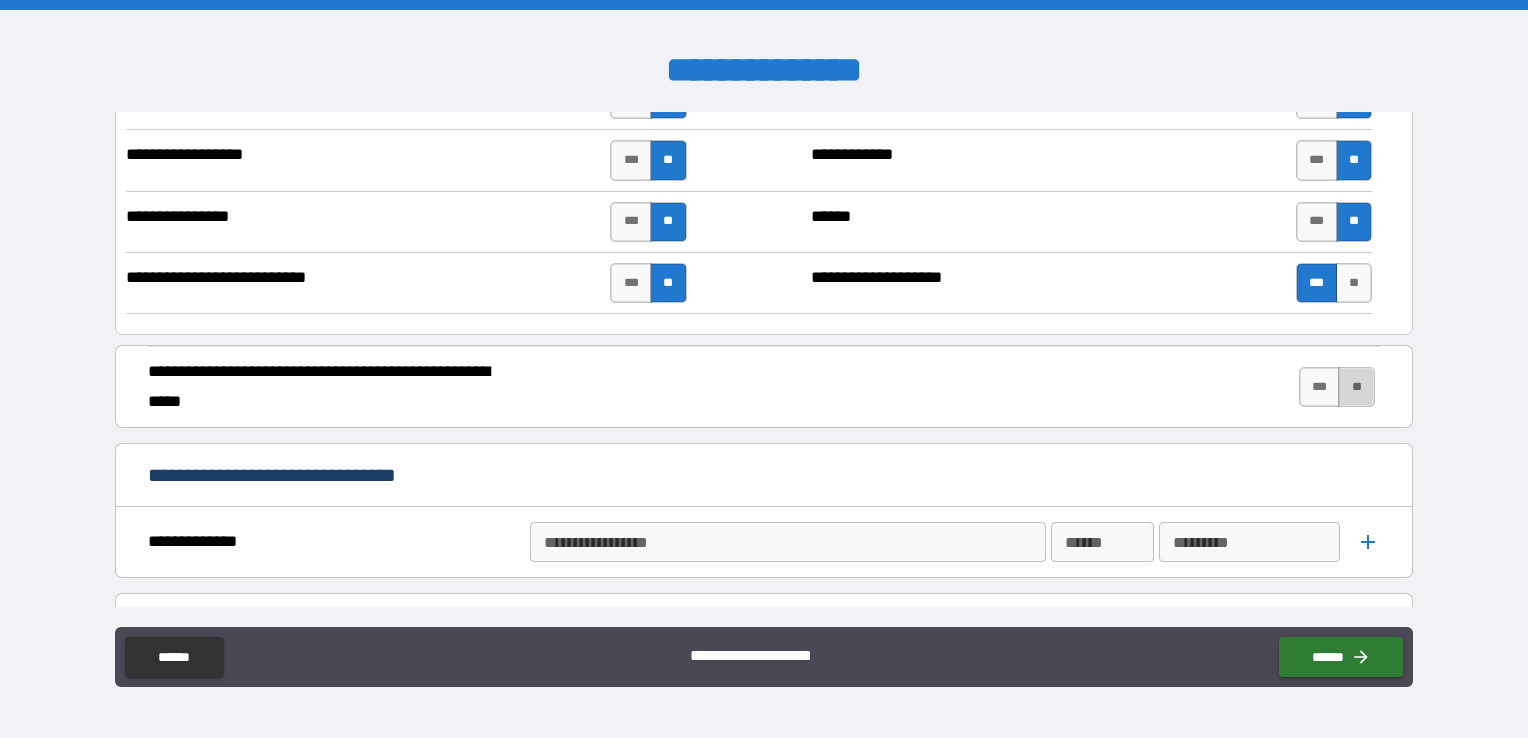 click on "**" at bounding box center [1356, 387] 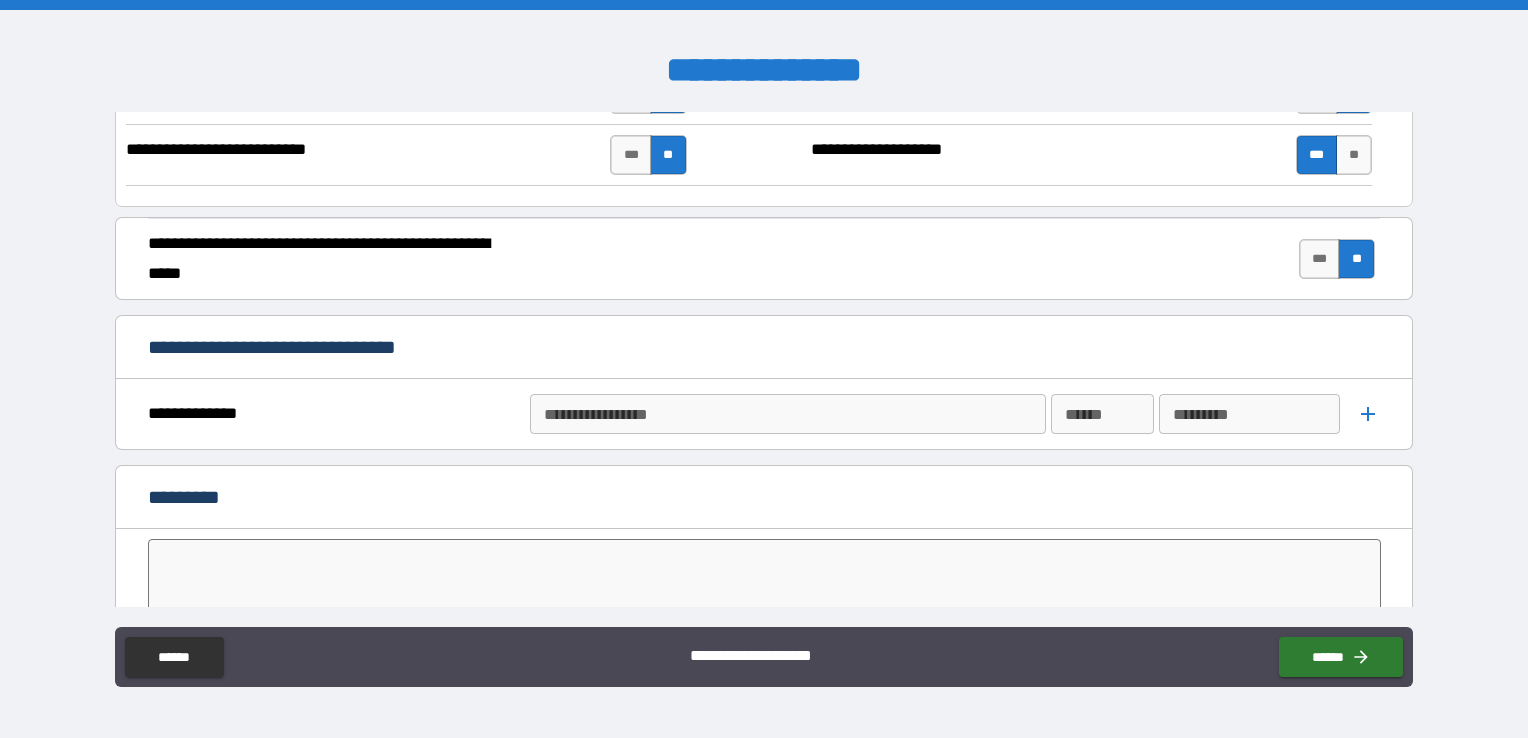 scroll, scrollTop: 4208, scrollLeft: 0, axis: vertical 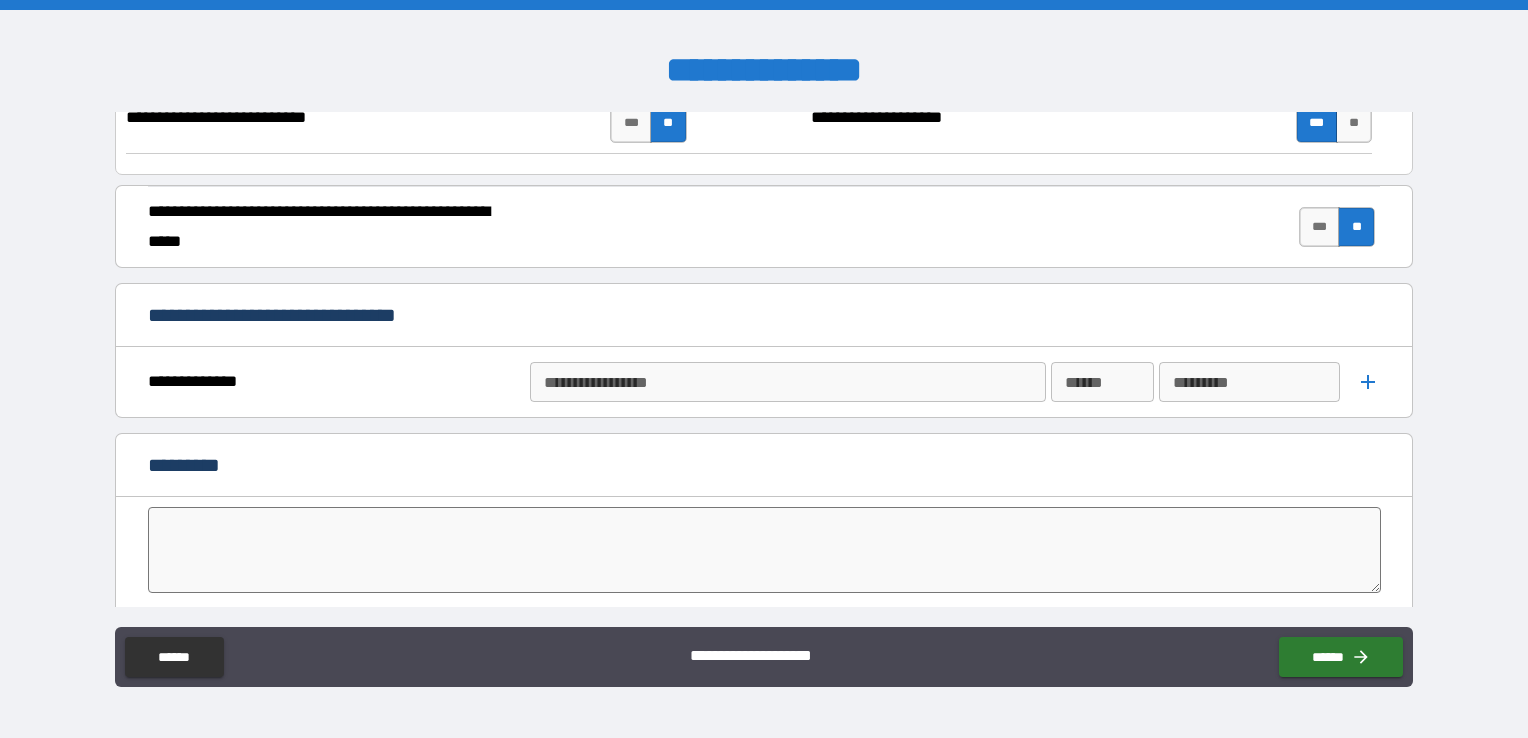 click on "**********" at bounding box center [786, 382] 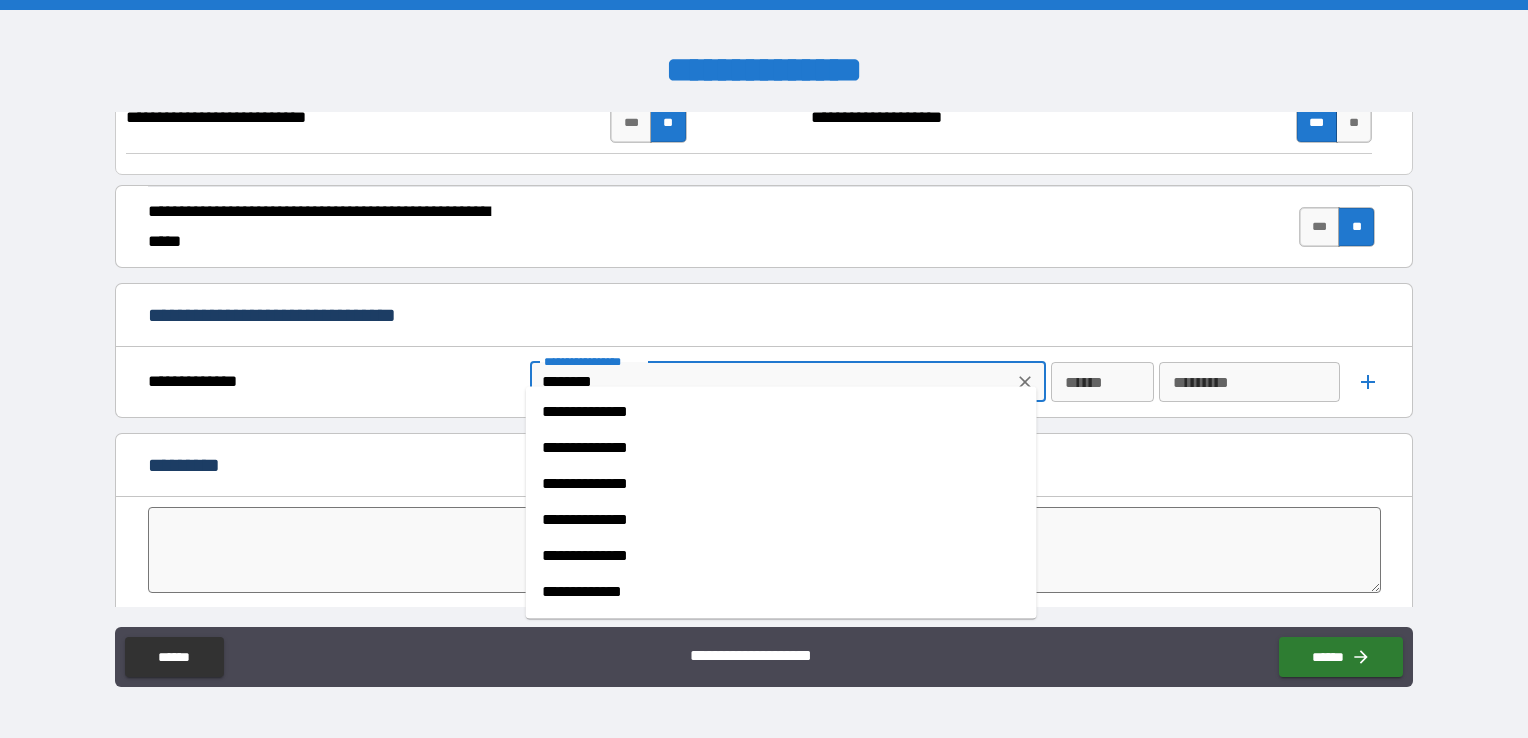 type on "********" 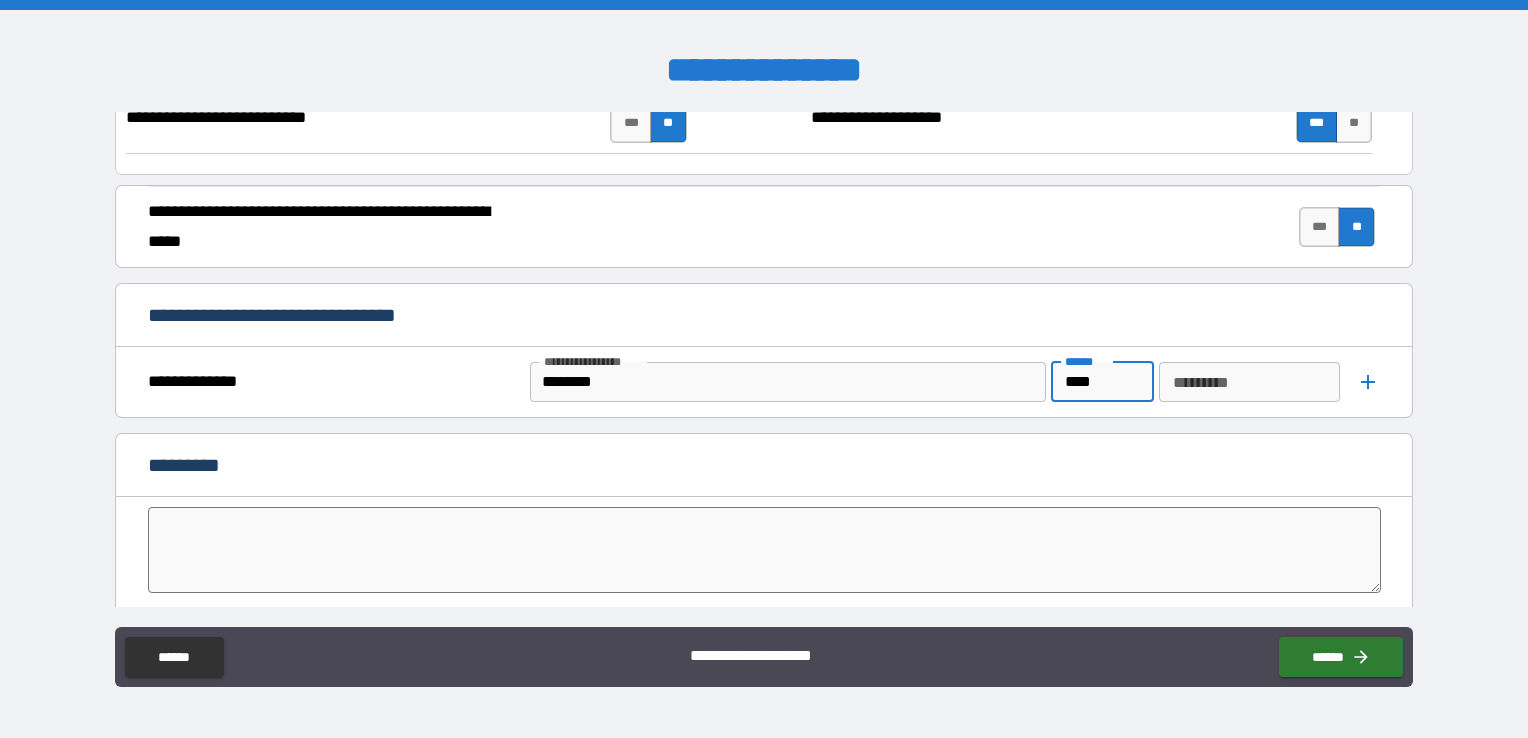 type on "****" 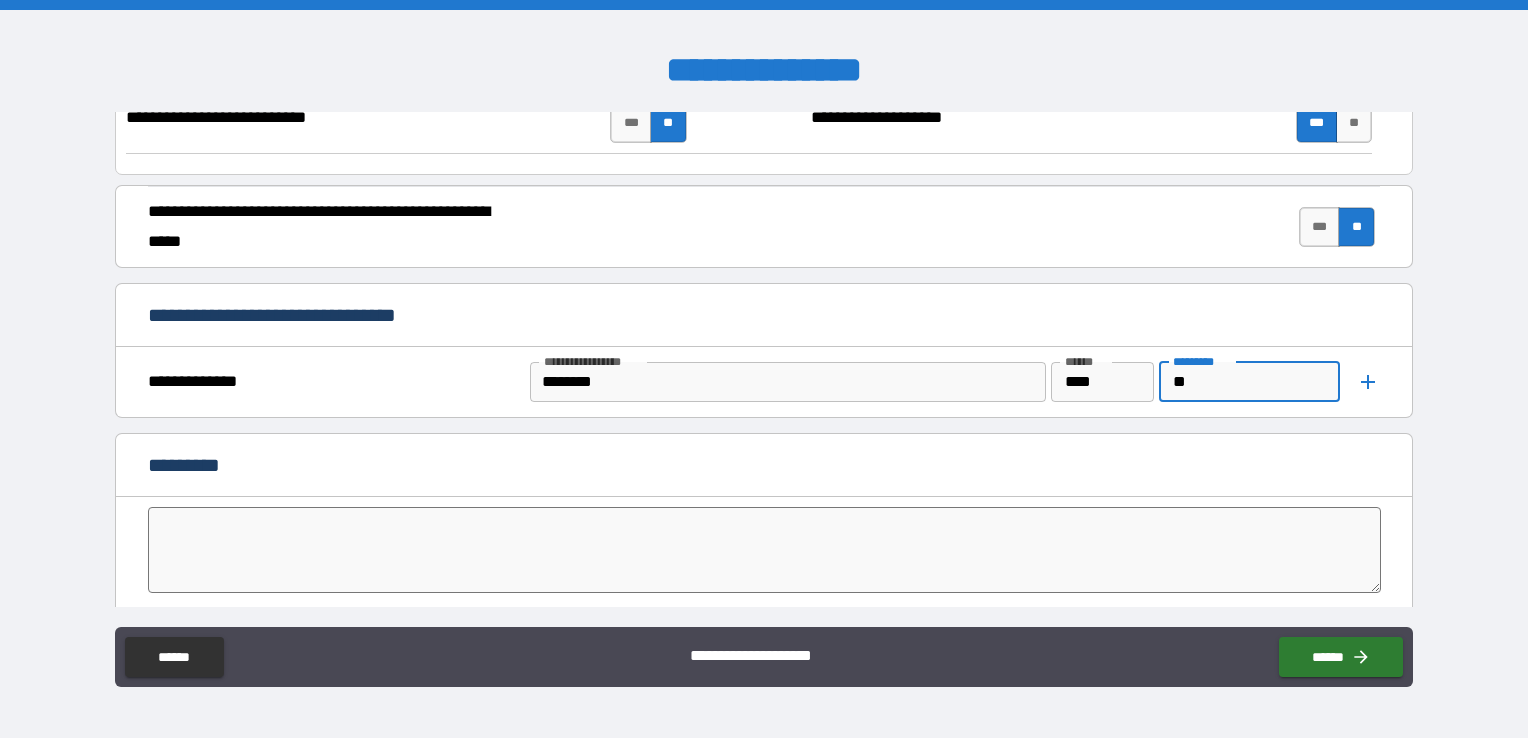 type on "*" 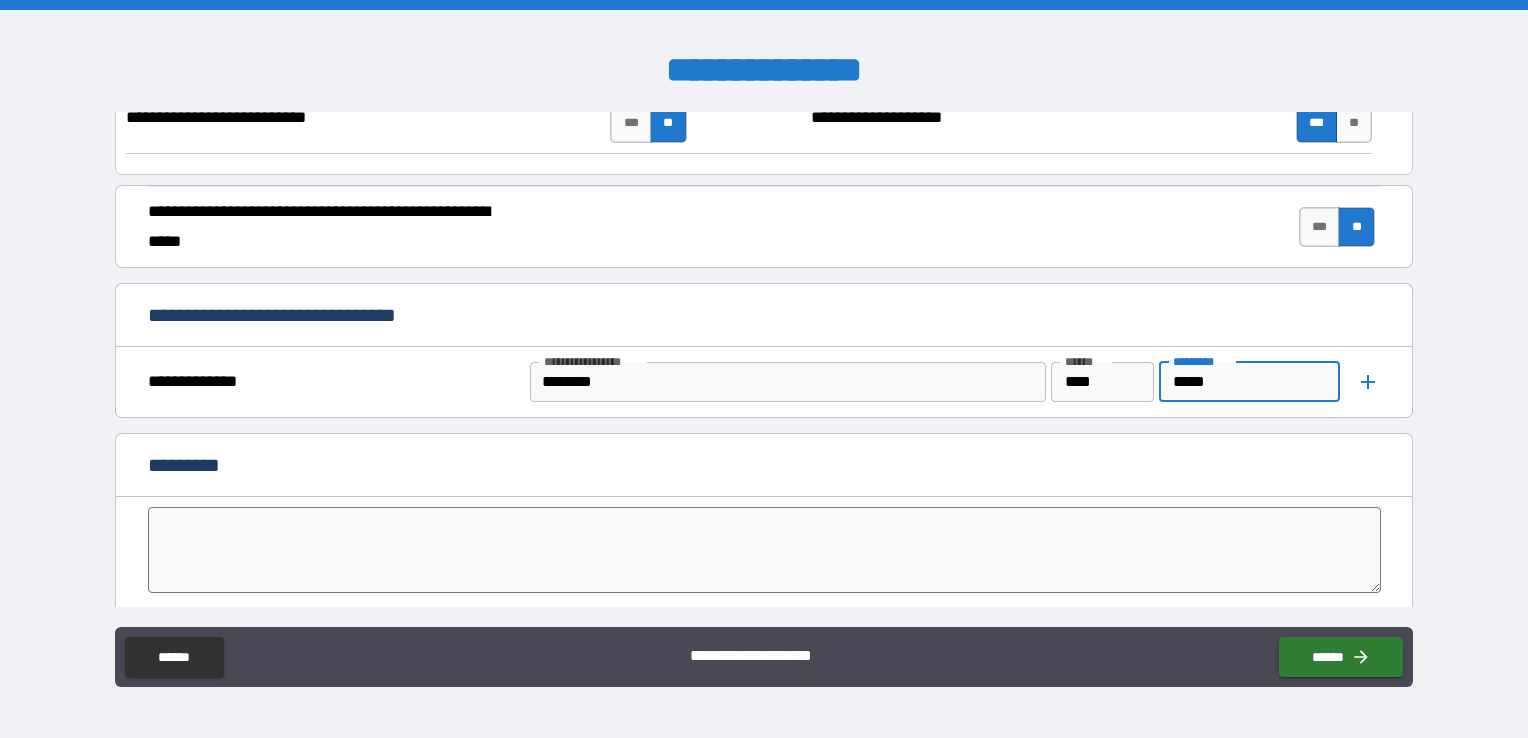 scroll, scrollTop: 4280, scrollLeft: 0, axis: vertical 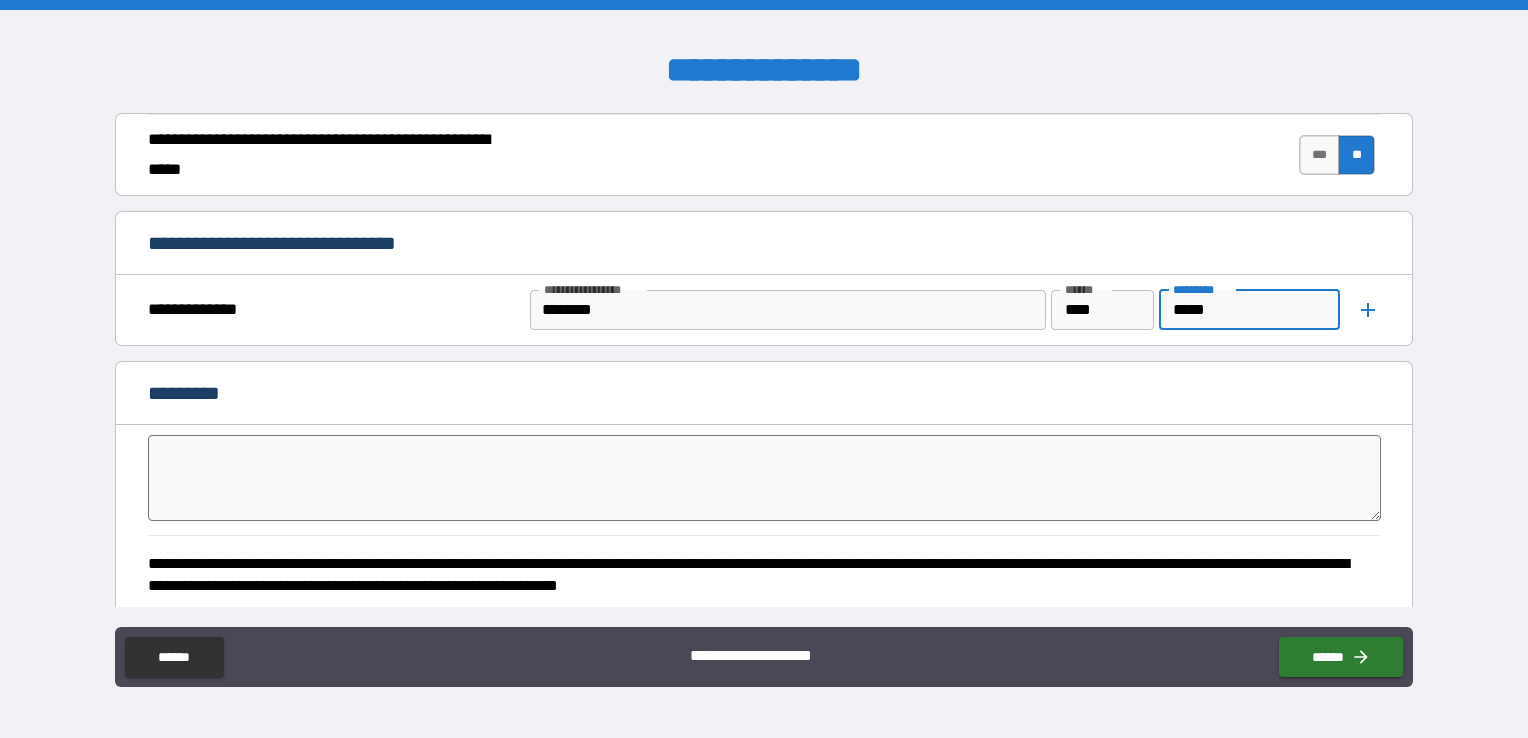 type on "*****" 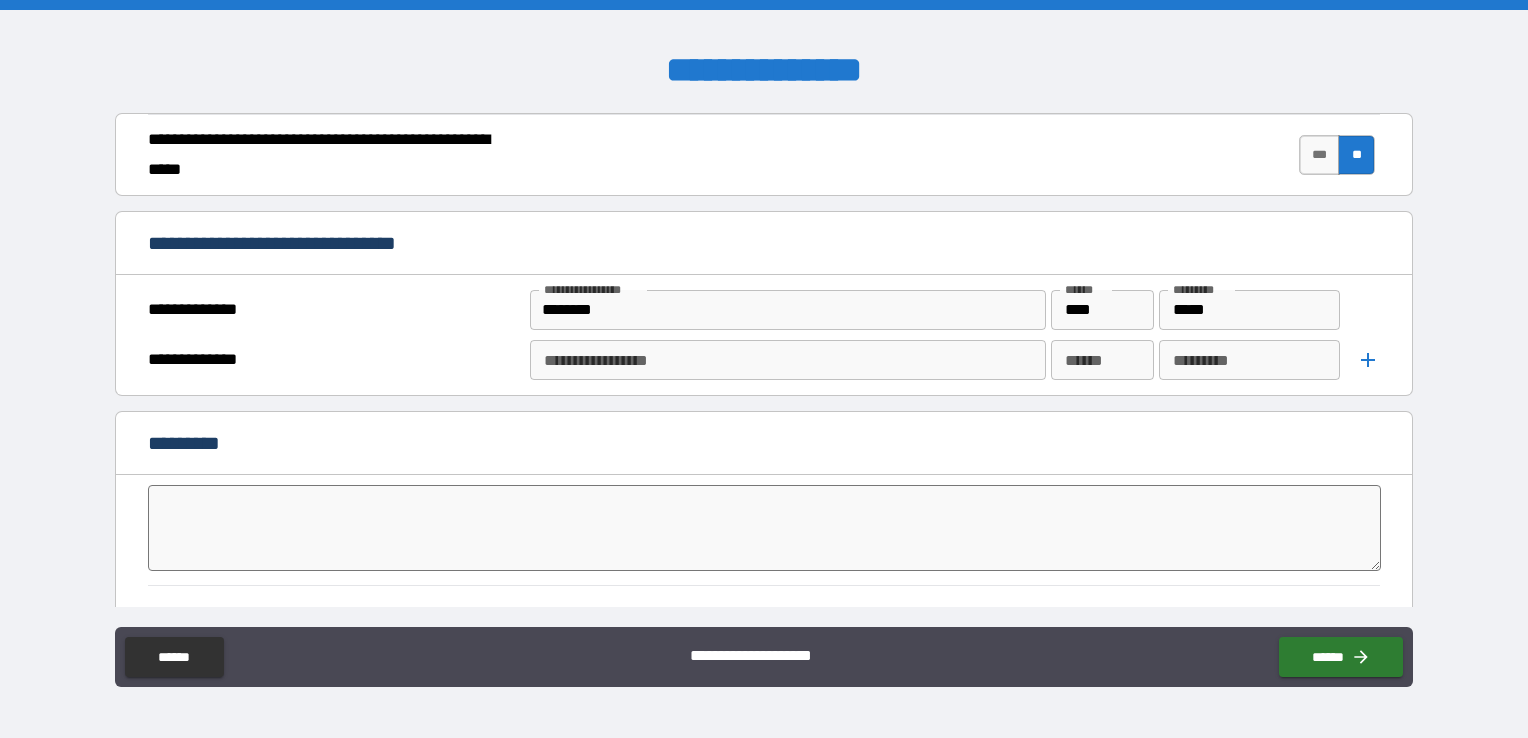 click on "**********" at bounding box center (786, 360) 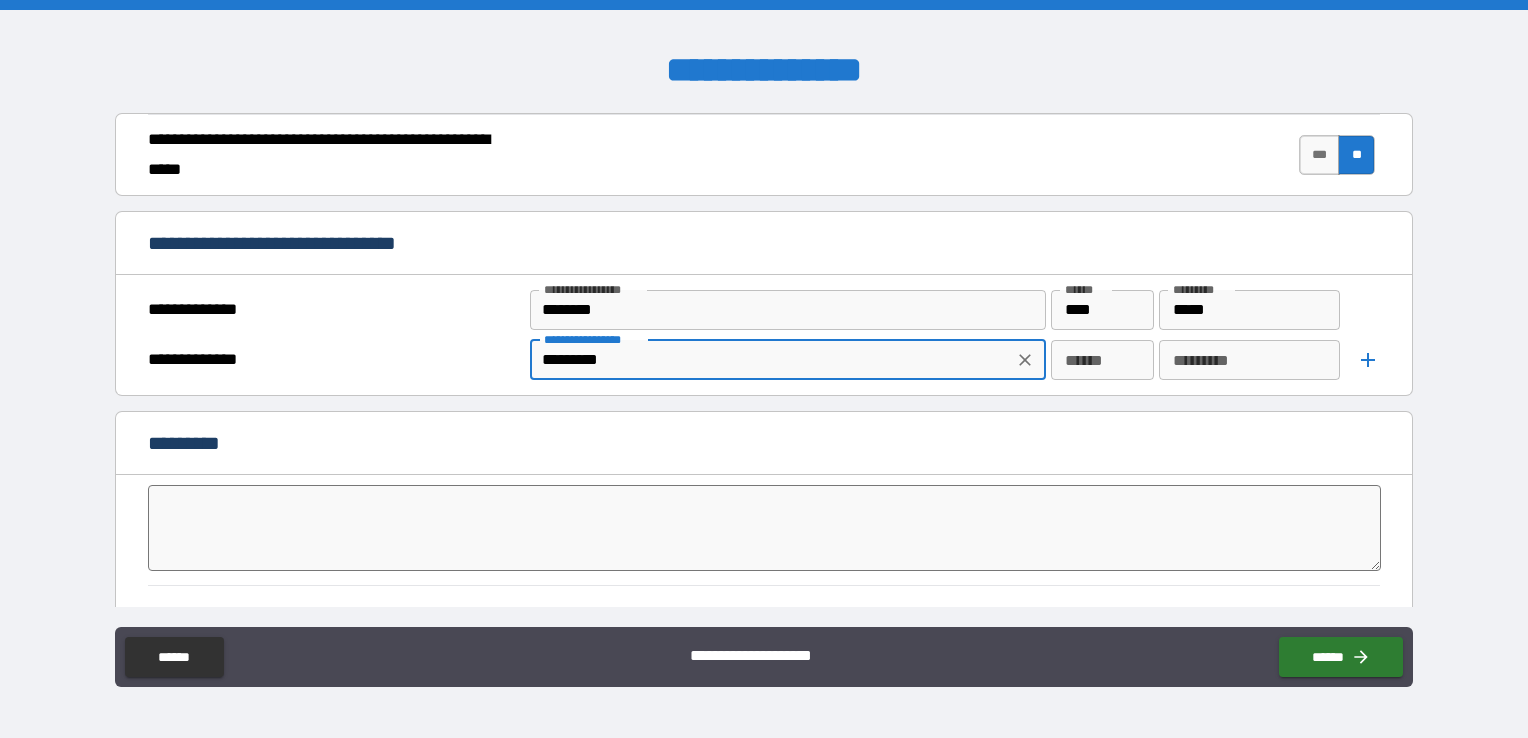 type on "*********" 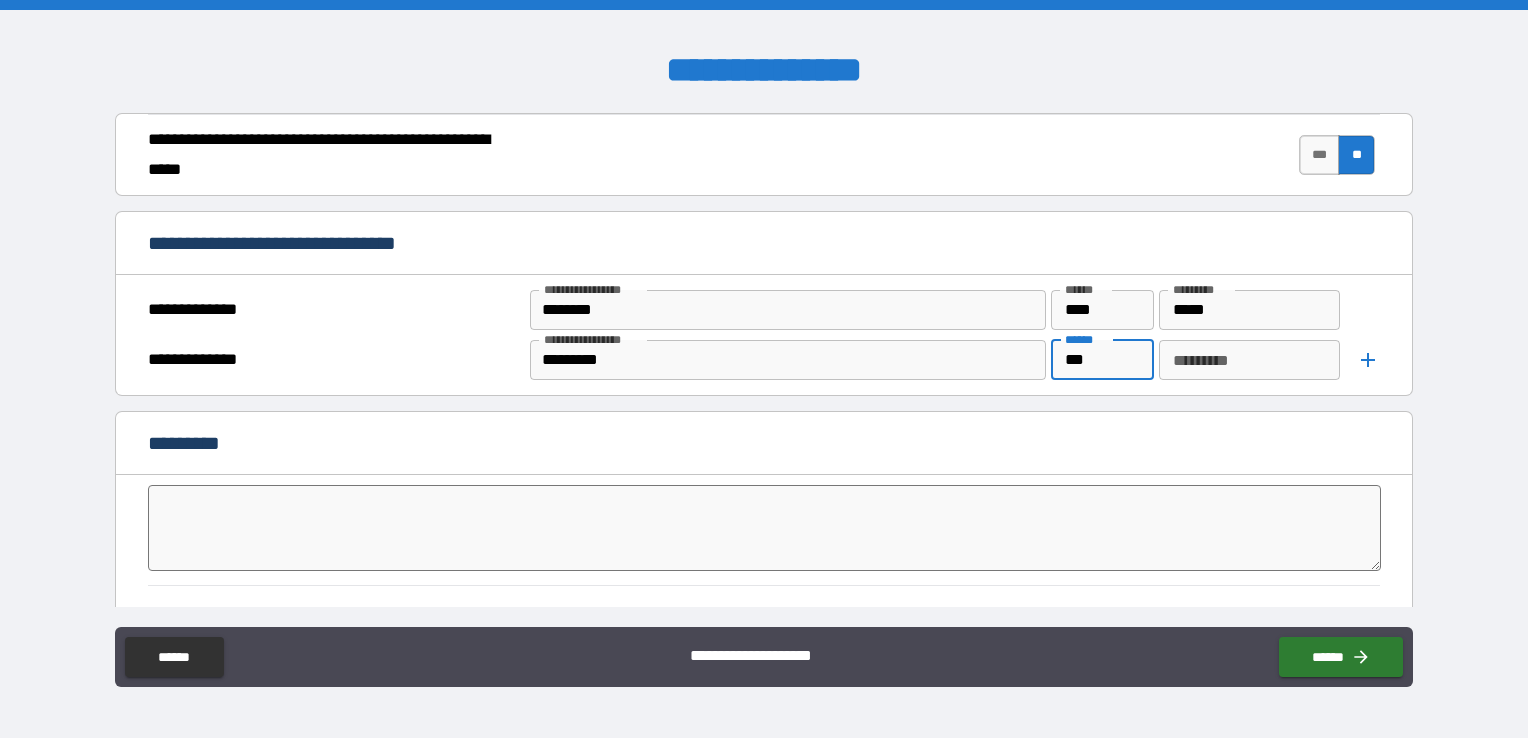 type on "***" 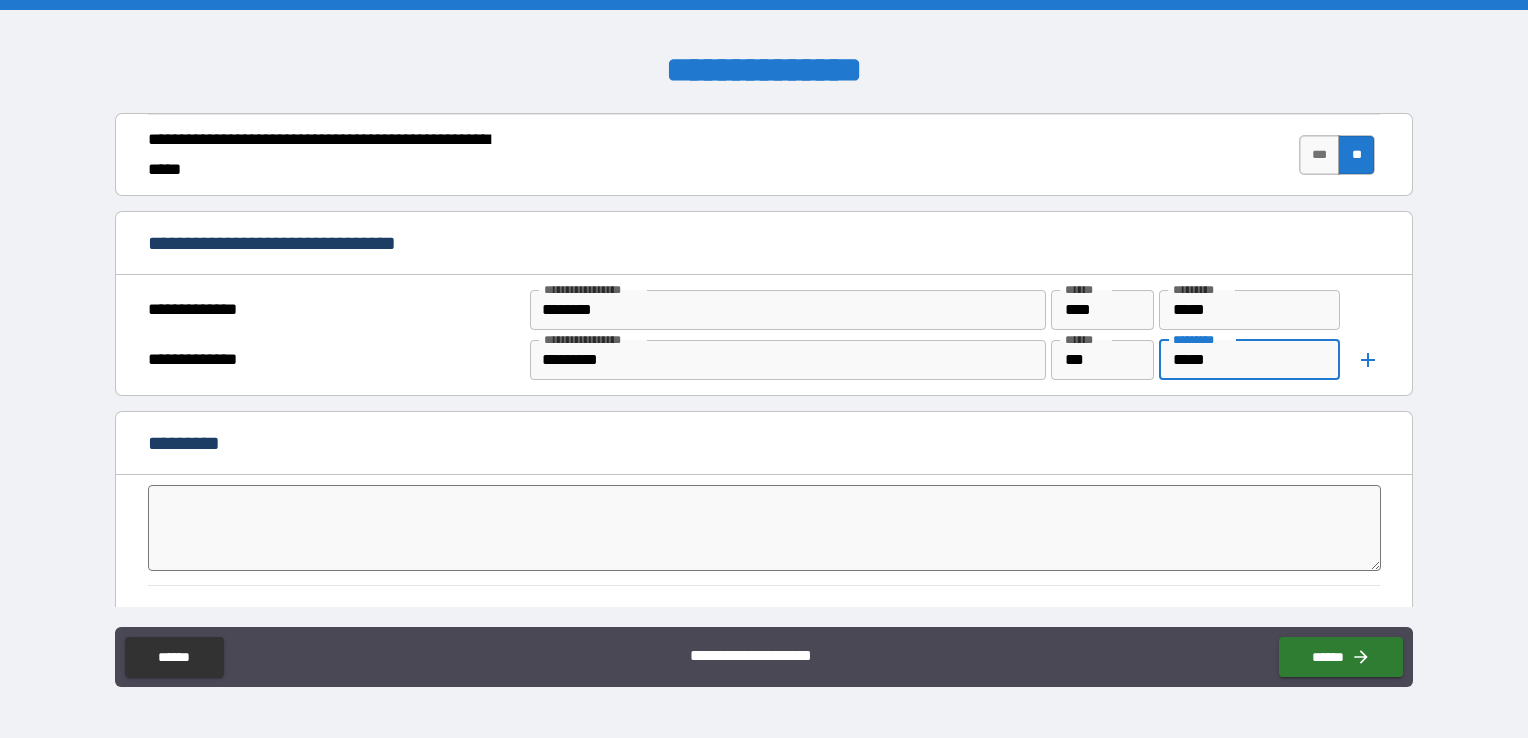 type on "*****" 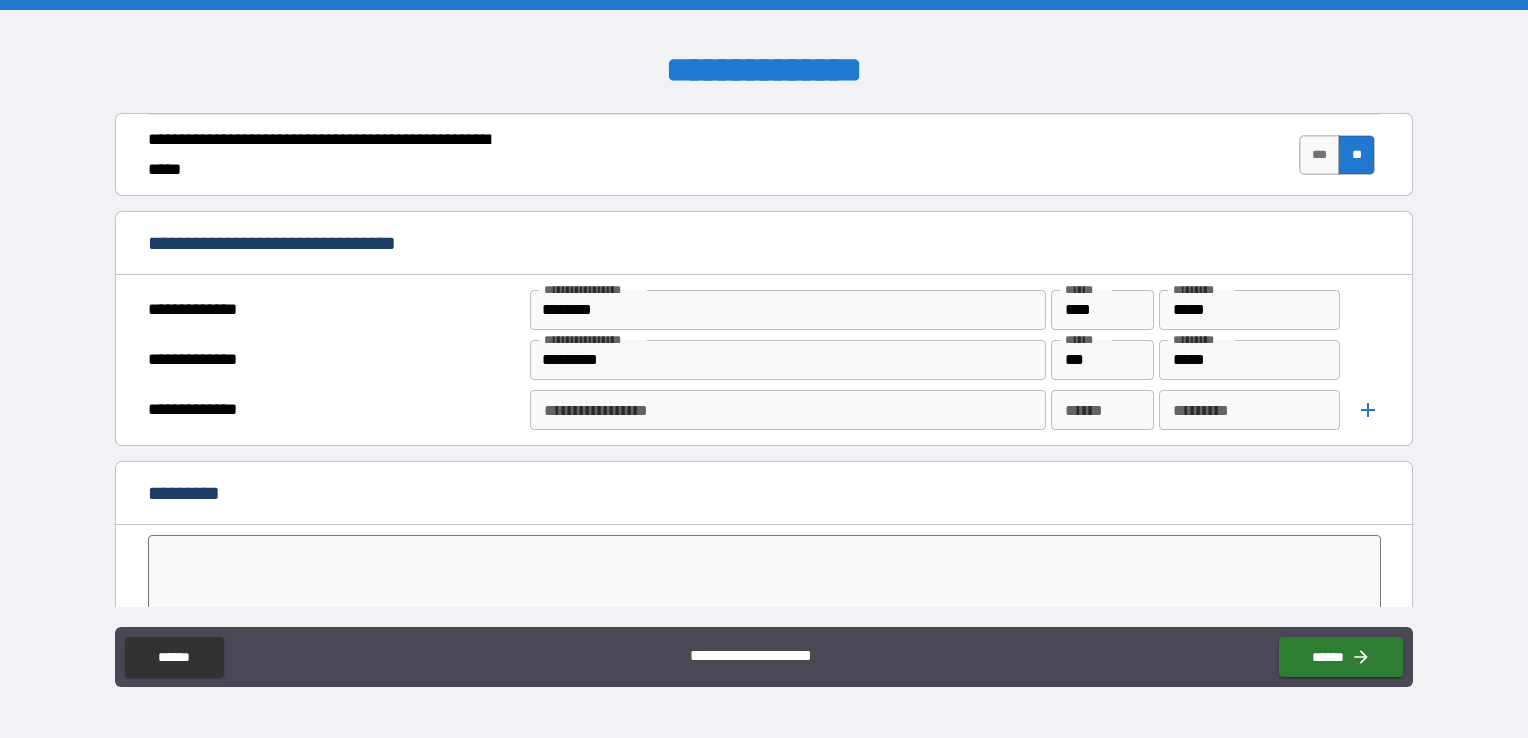 click on "**********" at bounding box center (786, 410) 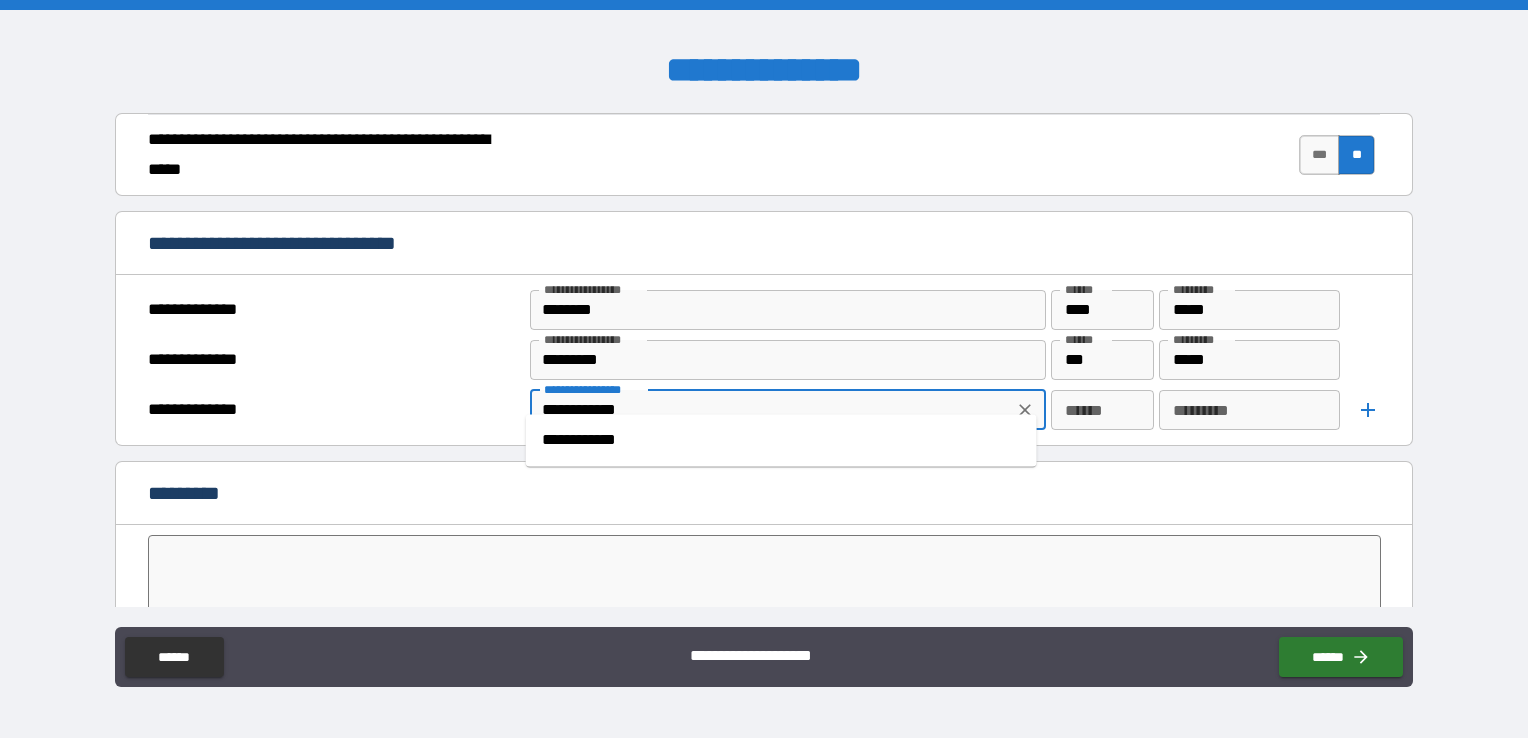 click on "**********" at bounding box center (781, 440) 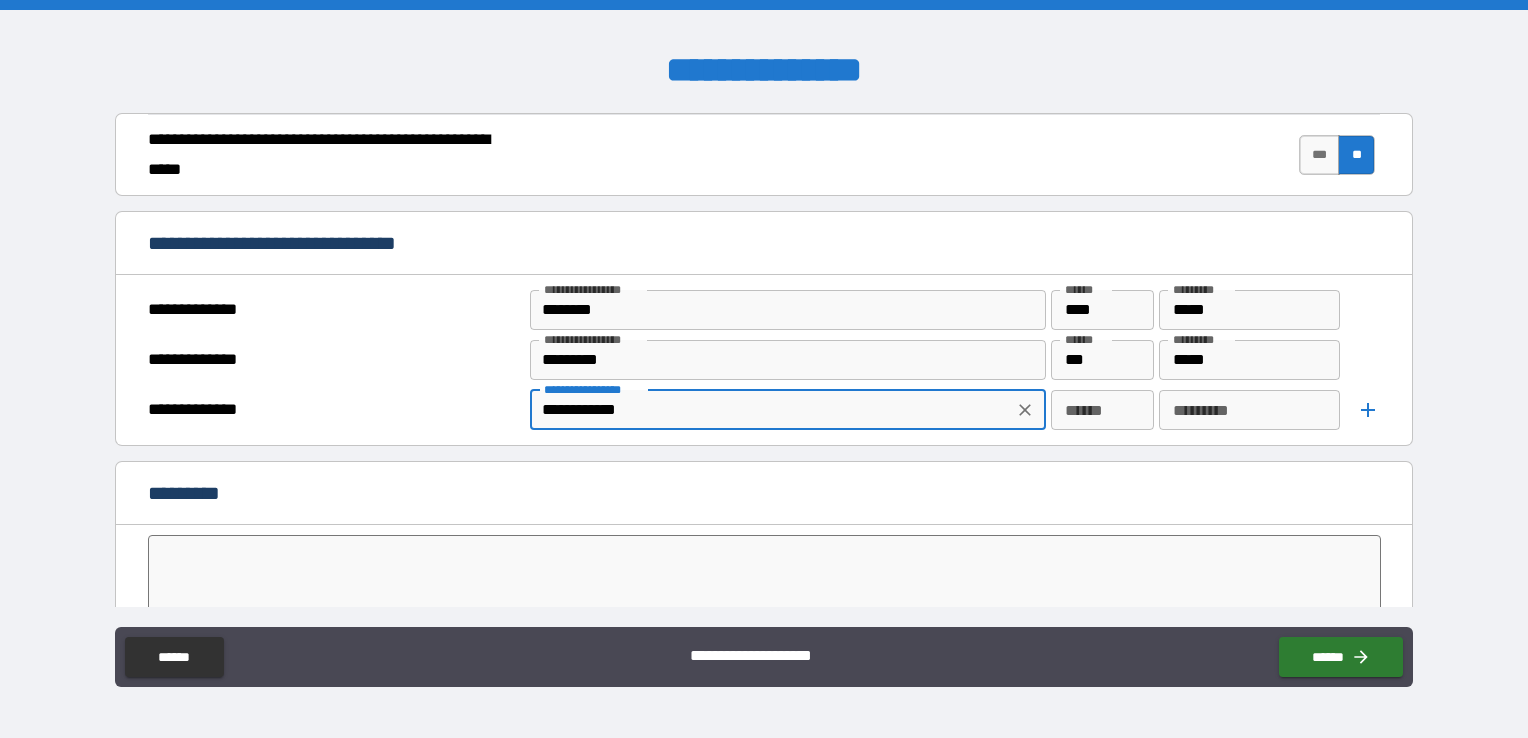 type on "**********" 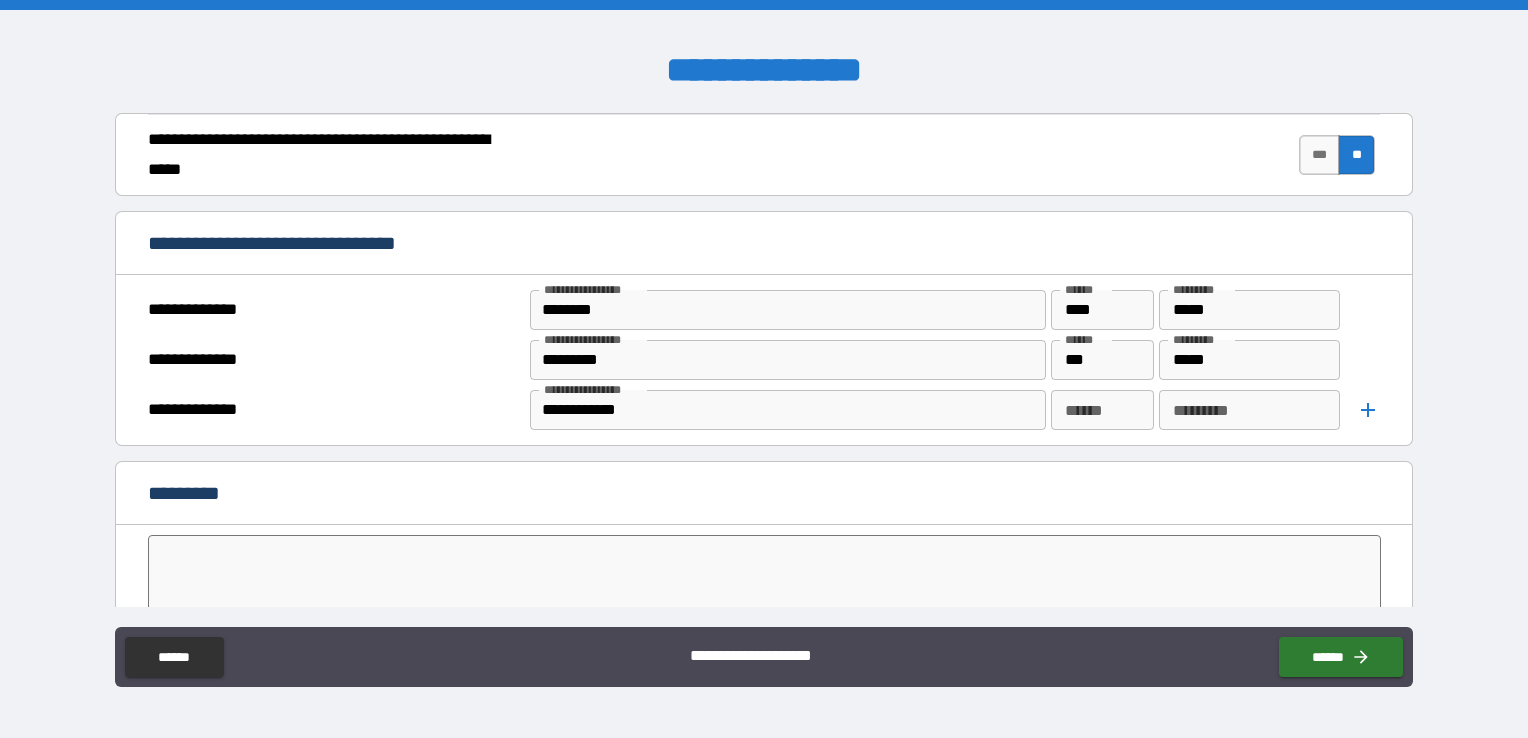 click on "**********" at bounding box center [764, 410] 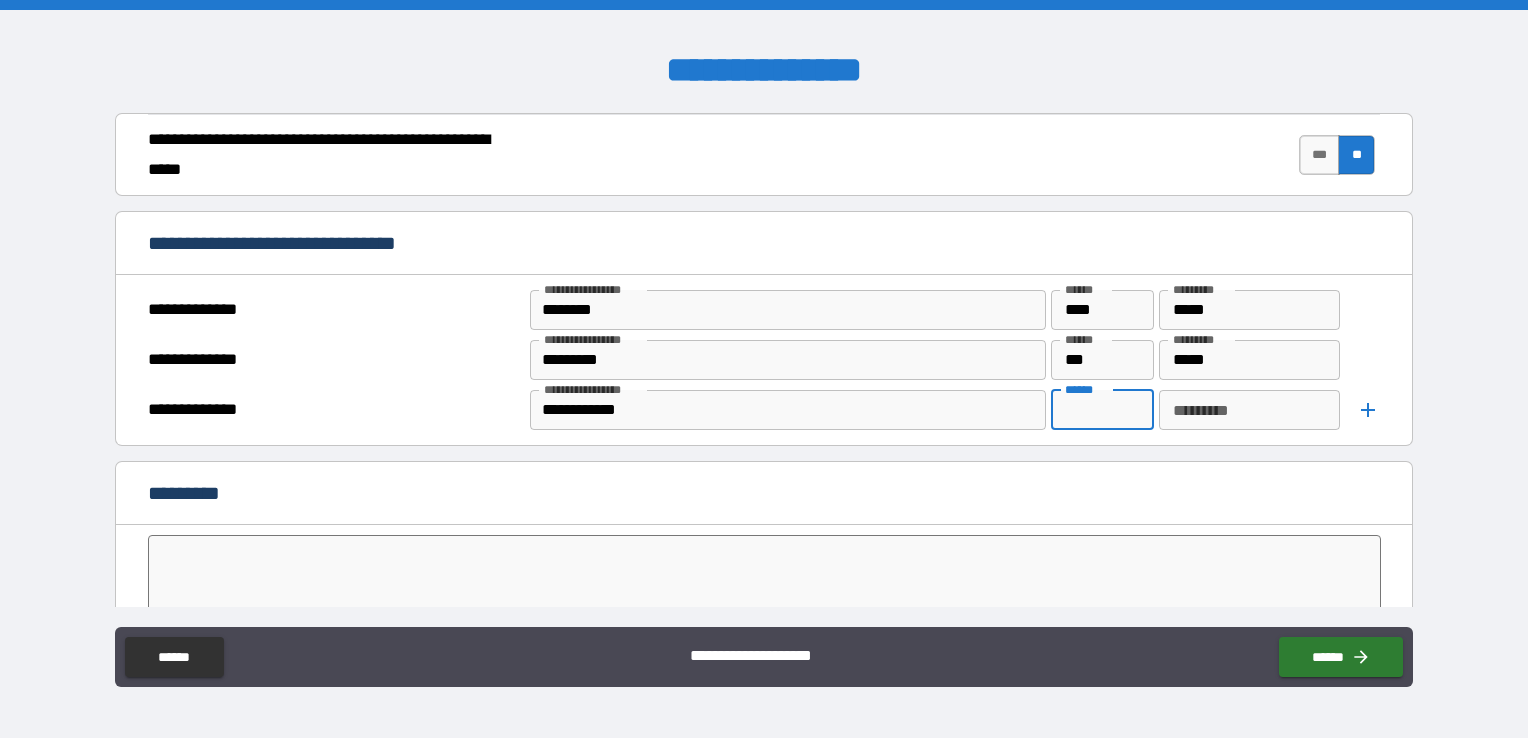 click on "******" at bounding box center [1102, 410] 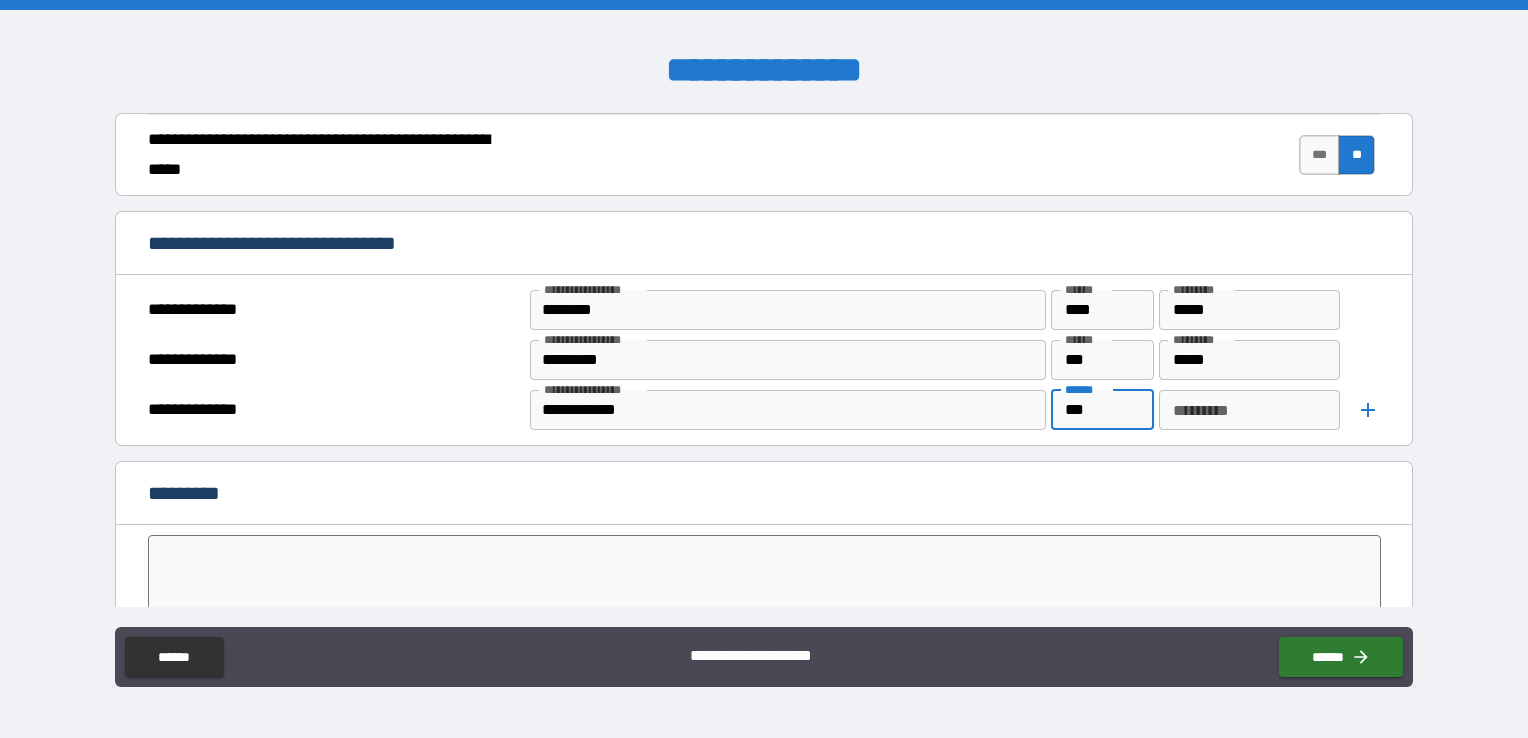 type on "***" 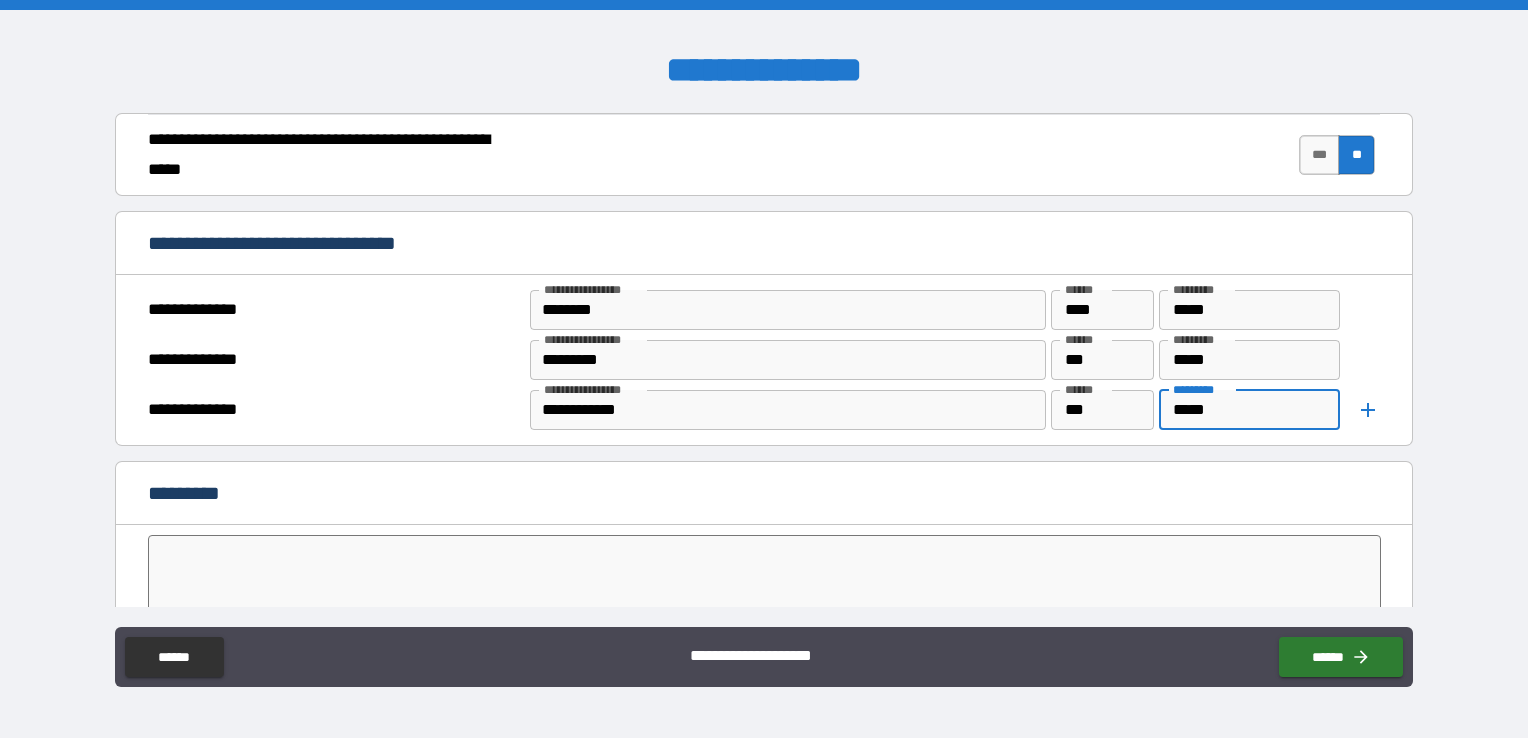 type on "*****" 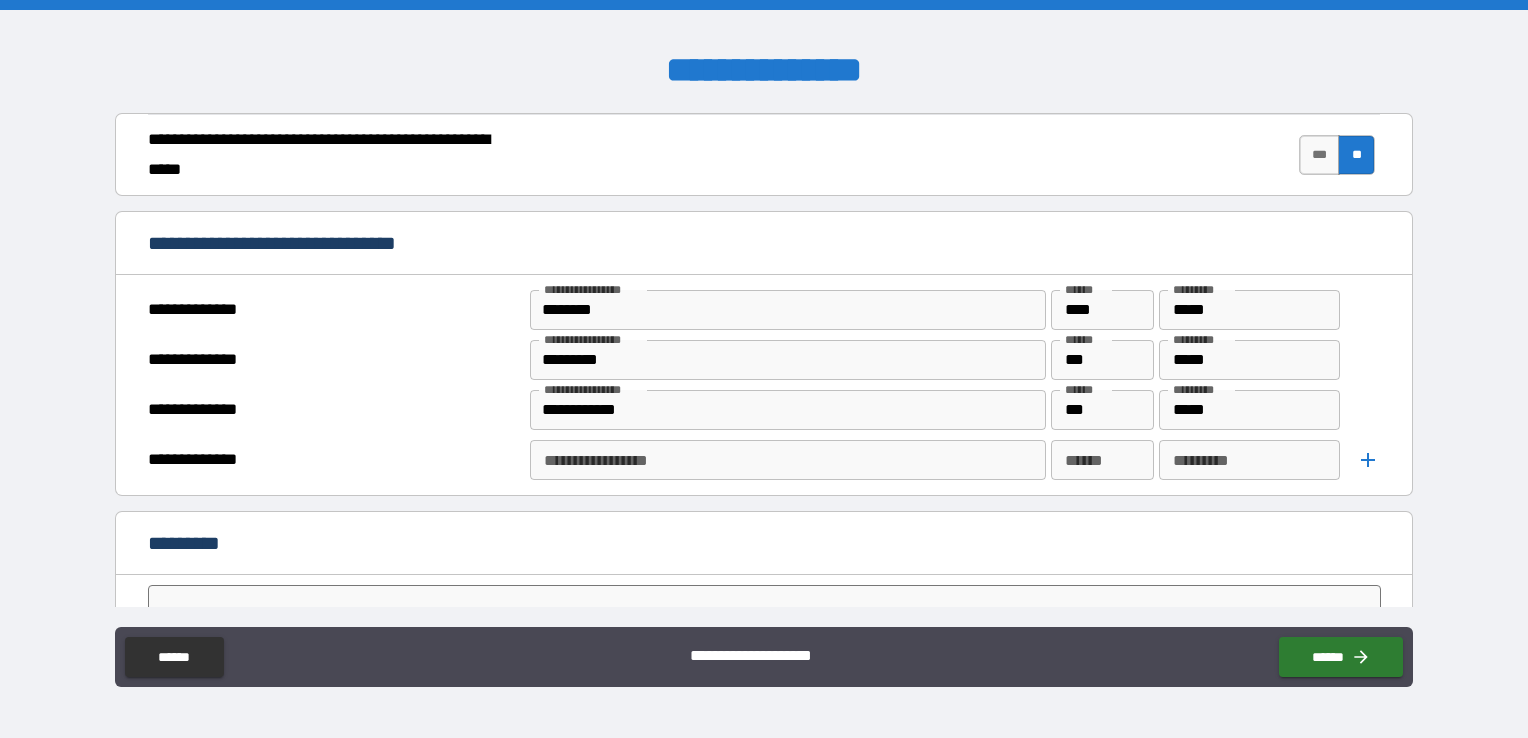 click on "**********" at bounding box center (764, 390) 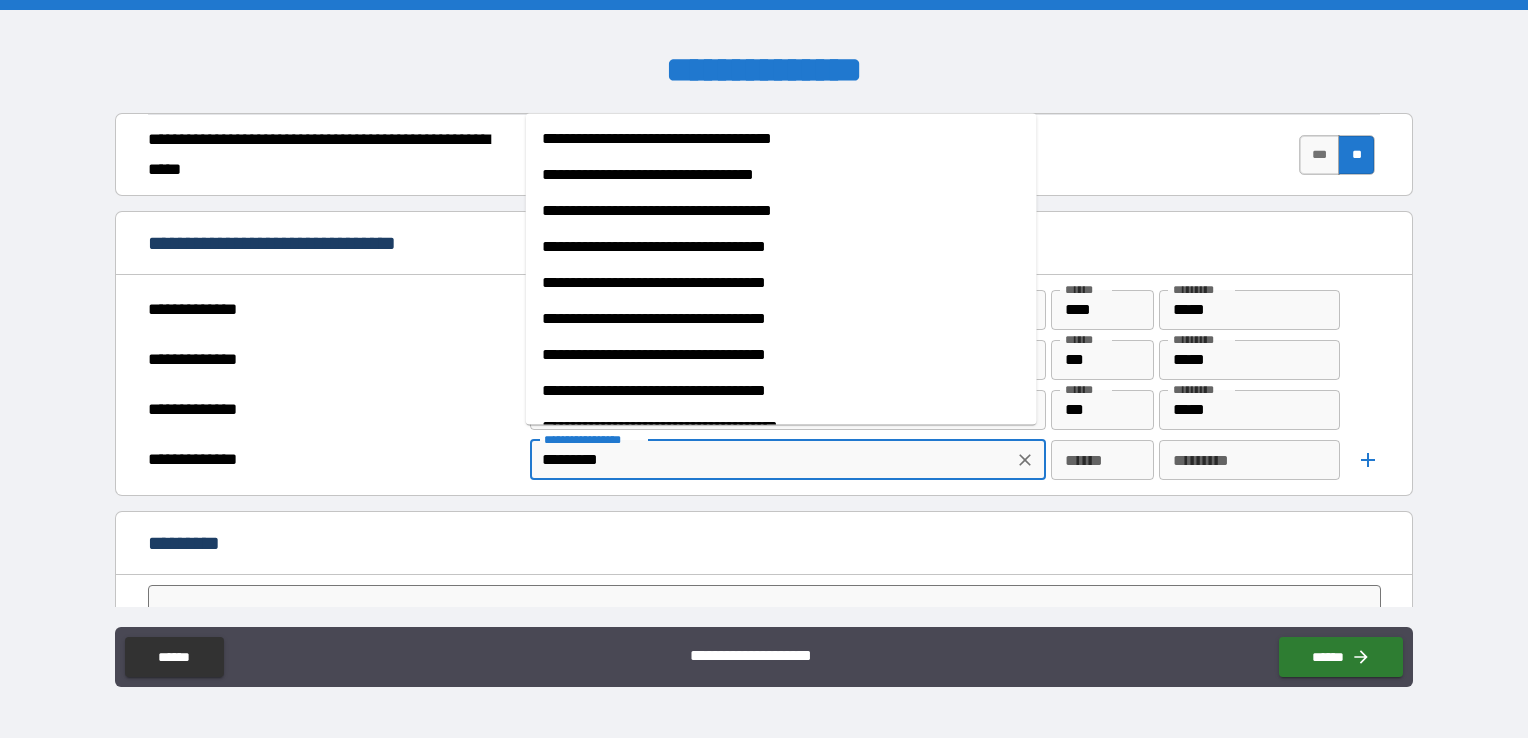 type on "*********" 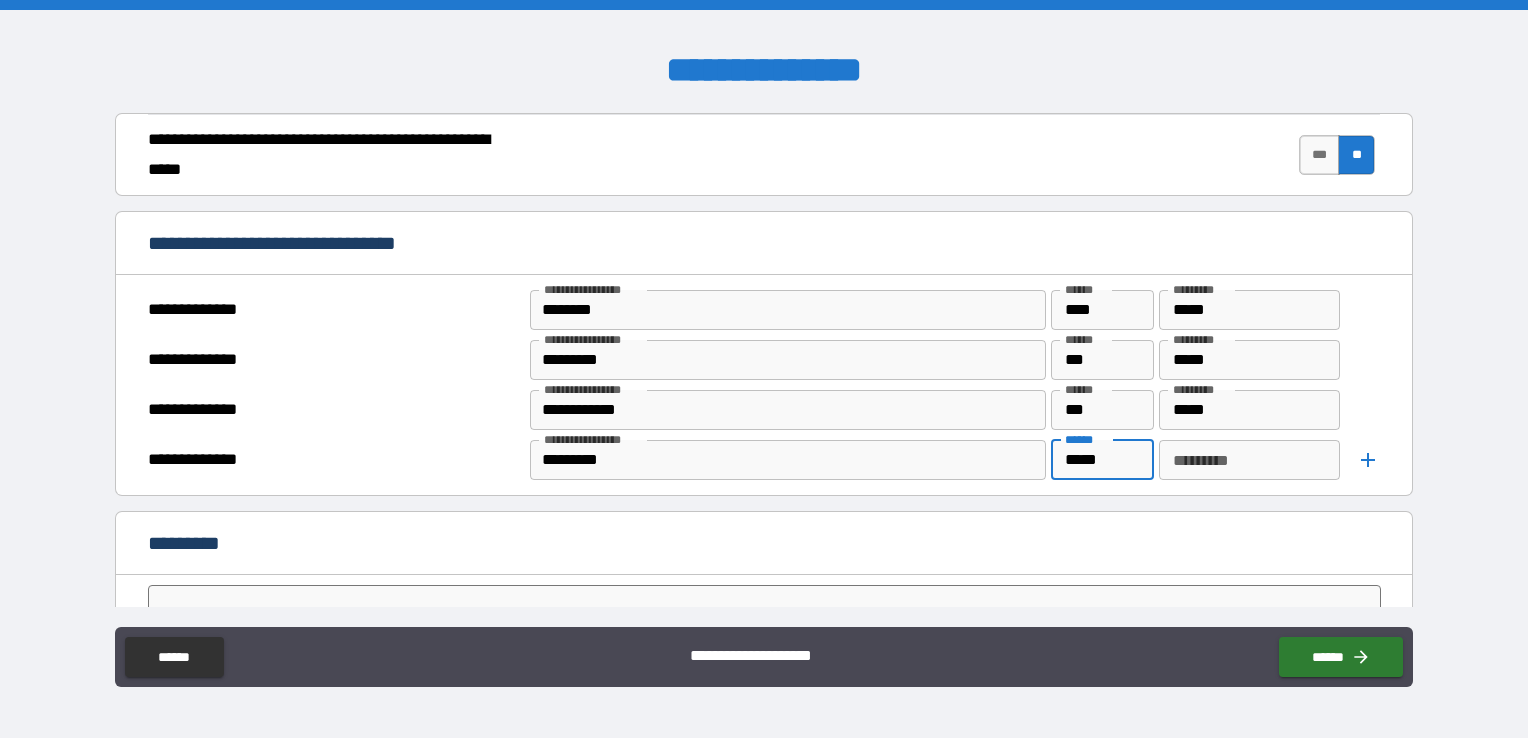 type on "*****" 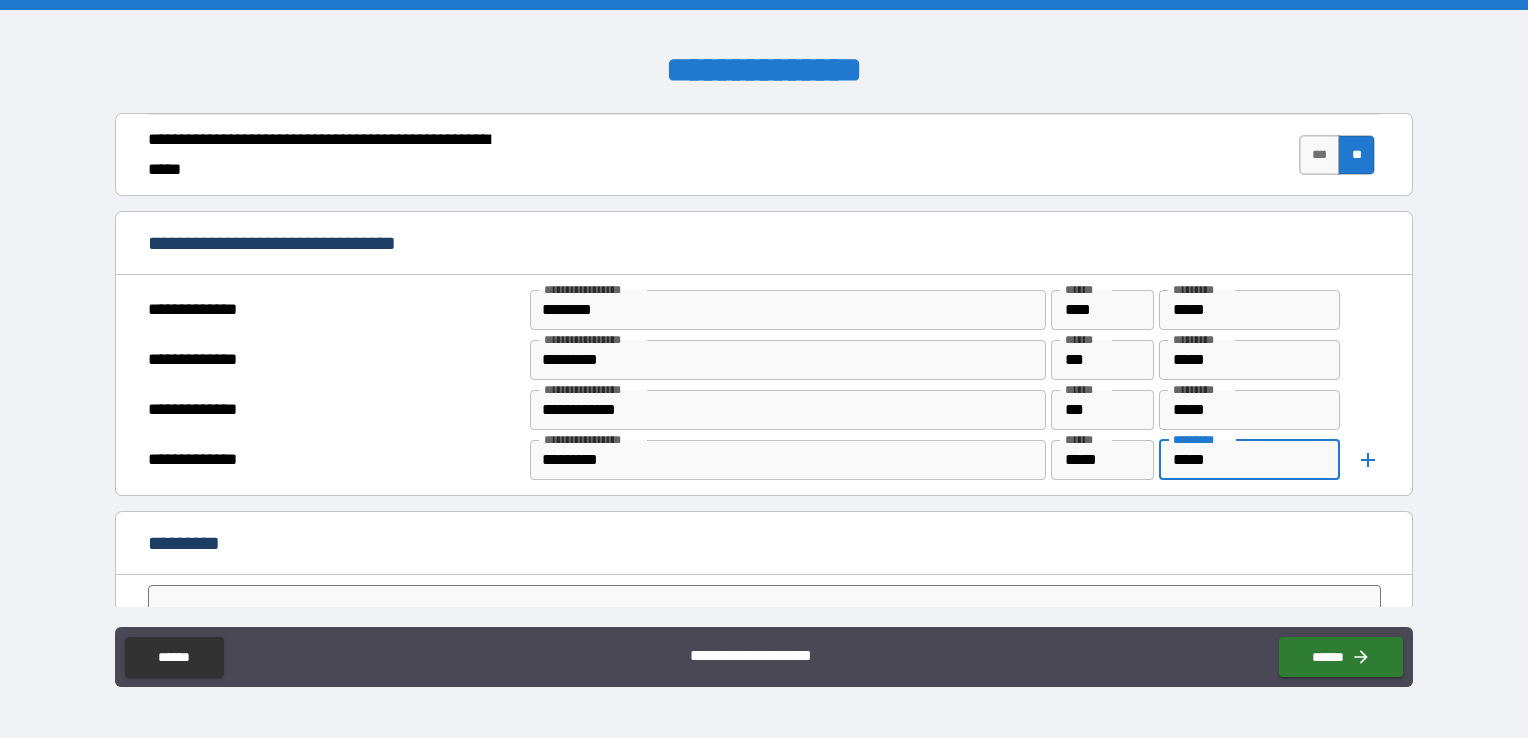 type on "*****" 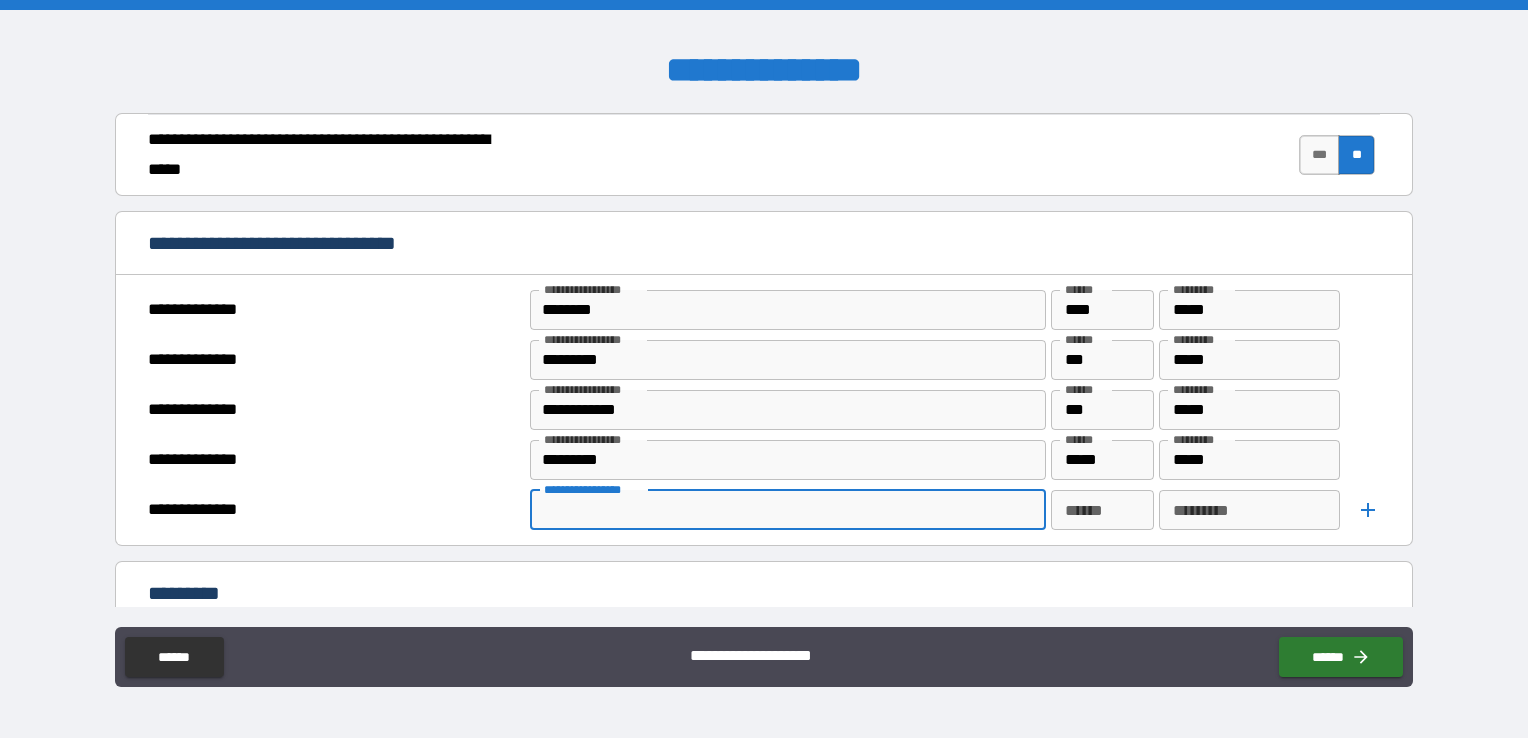 click on "**********" at bounding box center (786, 510) 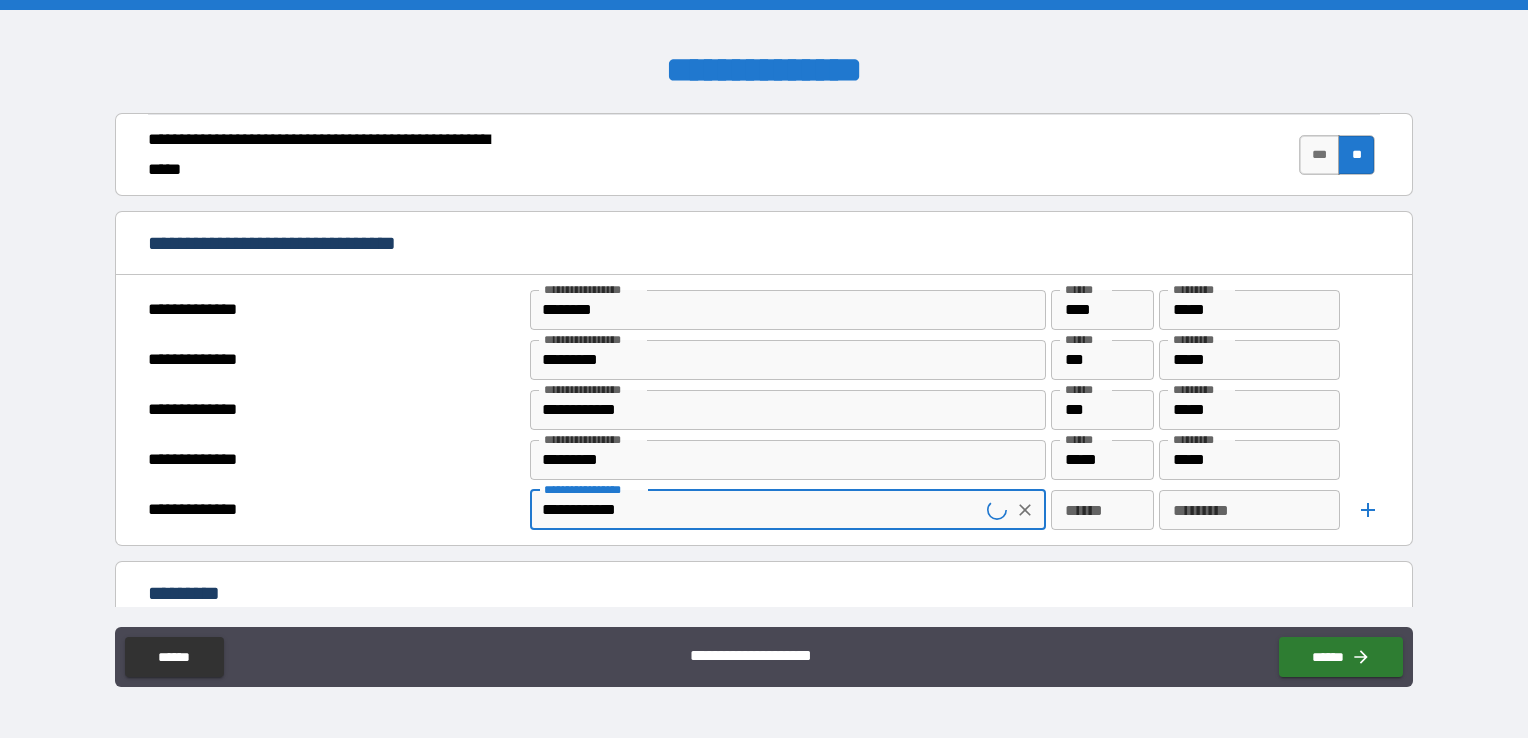 type on "**********" 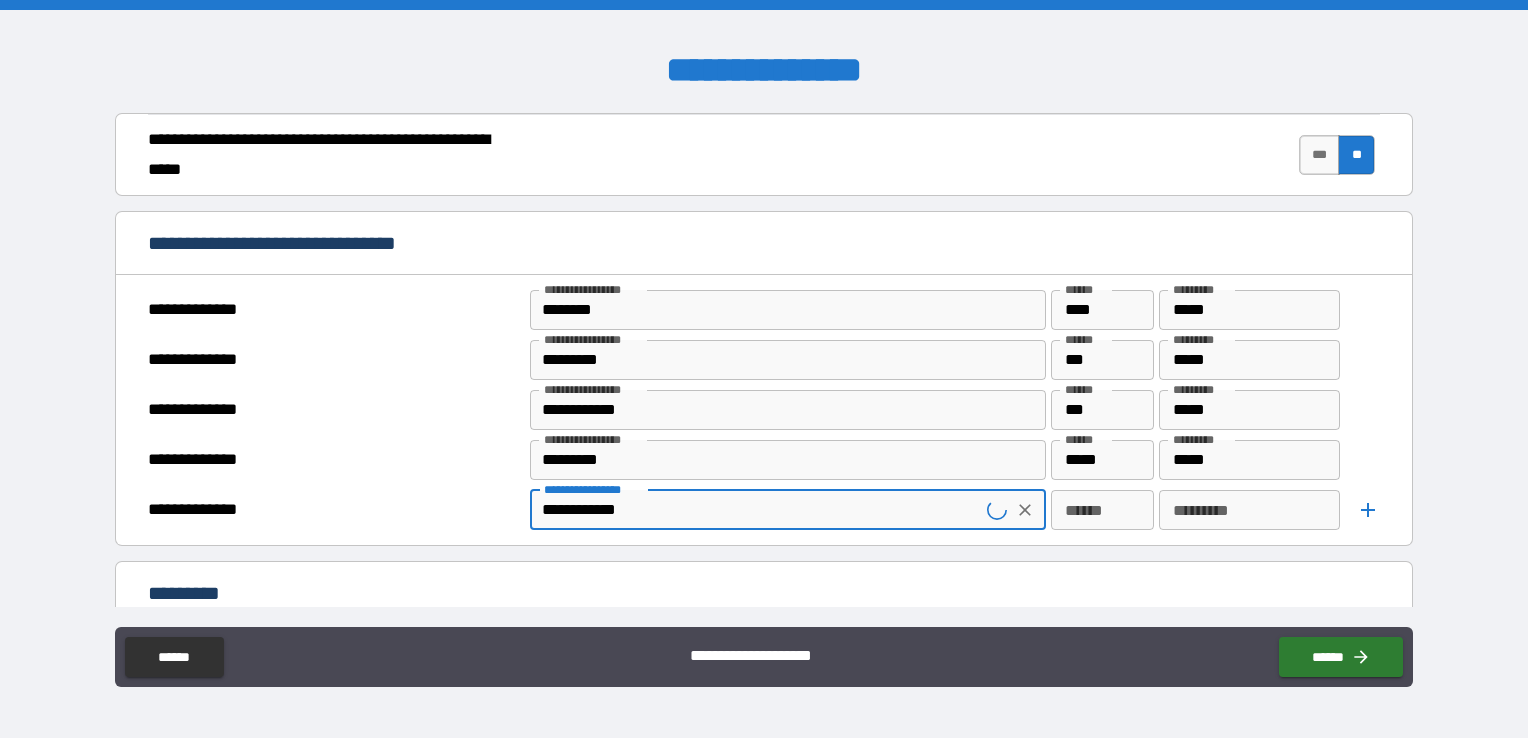 click on "****** ******" at bounding box center [1102, 510] 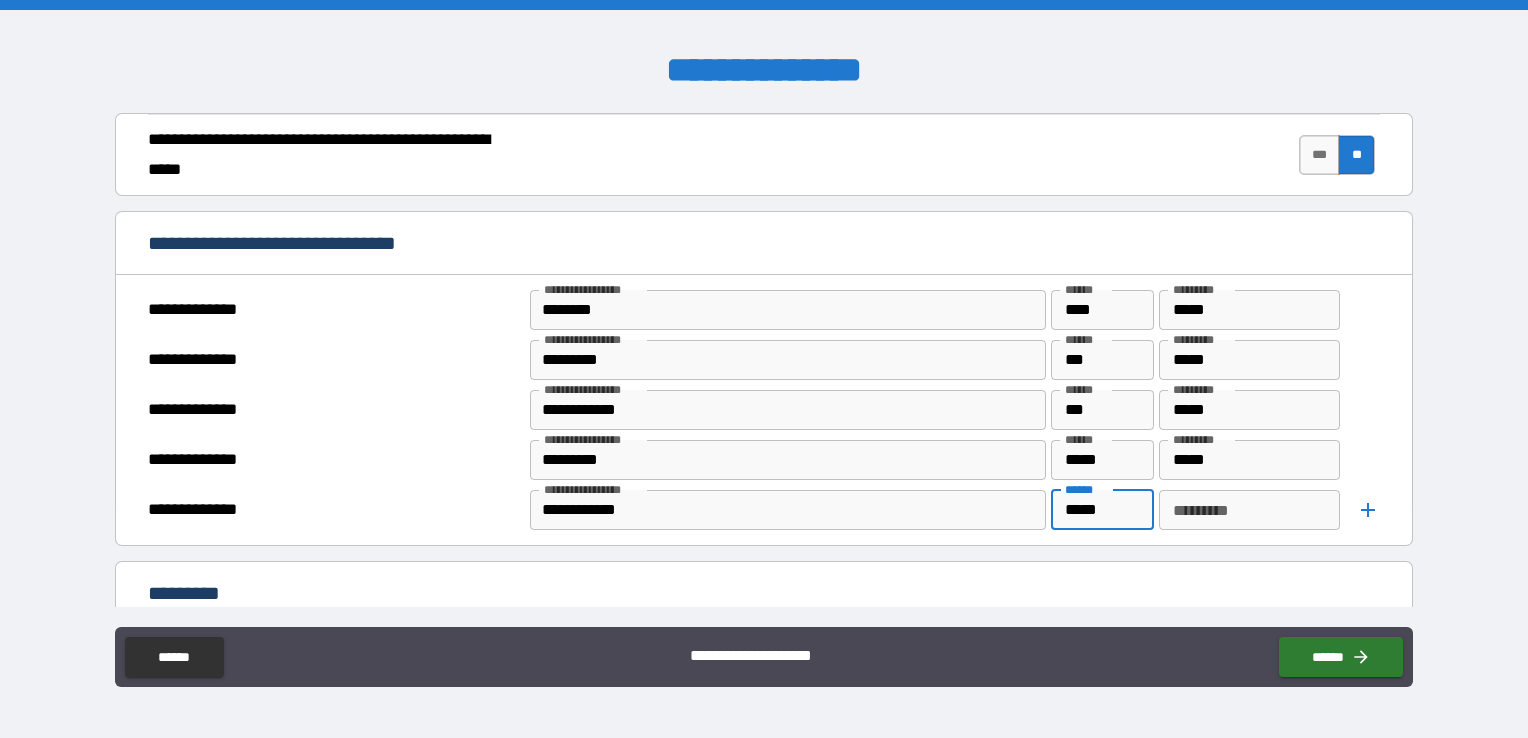 type on "*****" 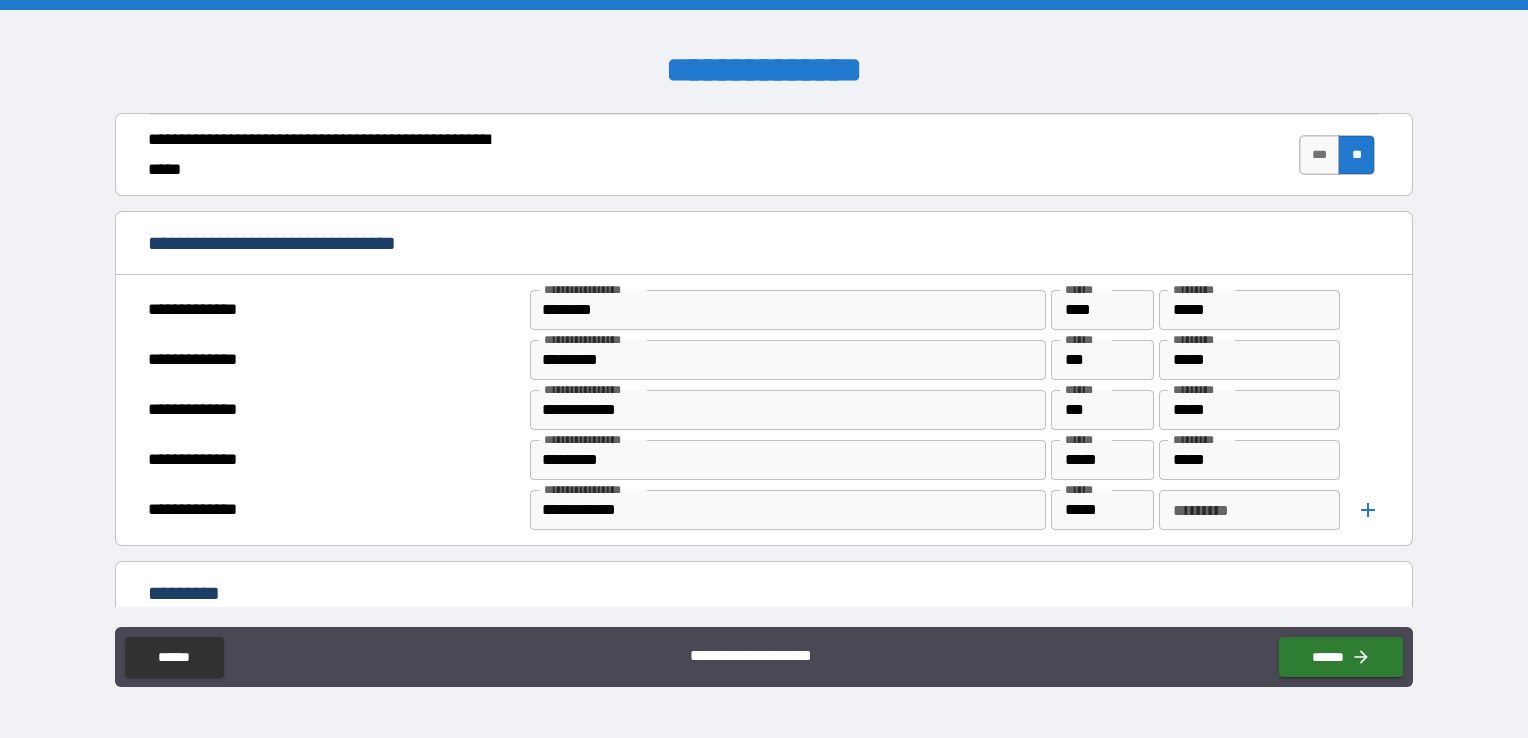 click on "*********" at bounding box center (1249, 510) 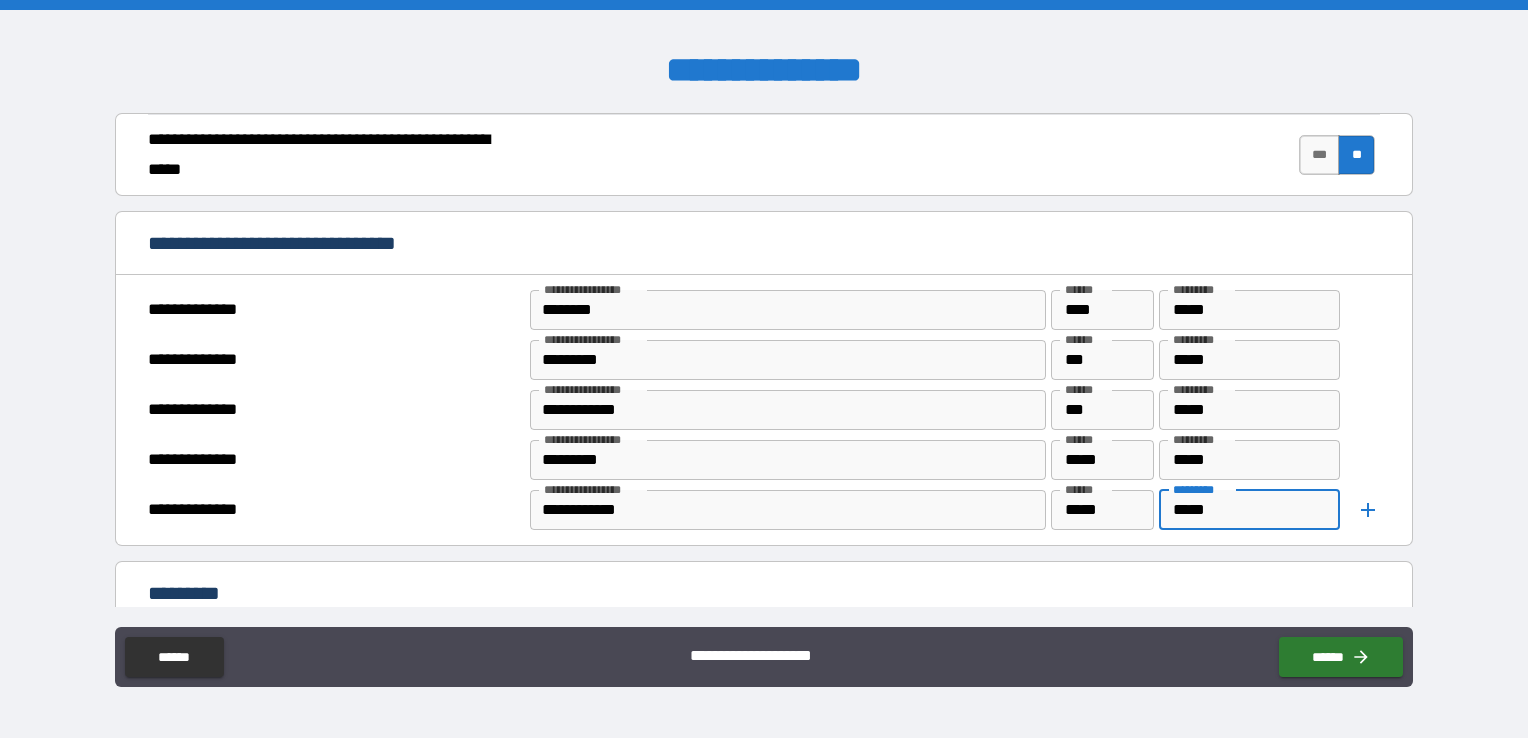 type on "*****" 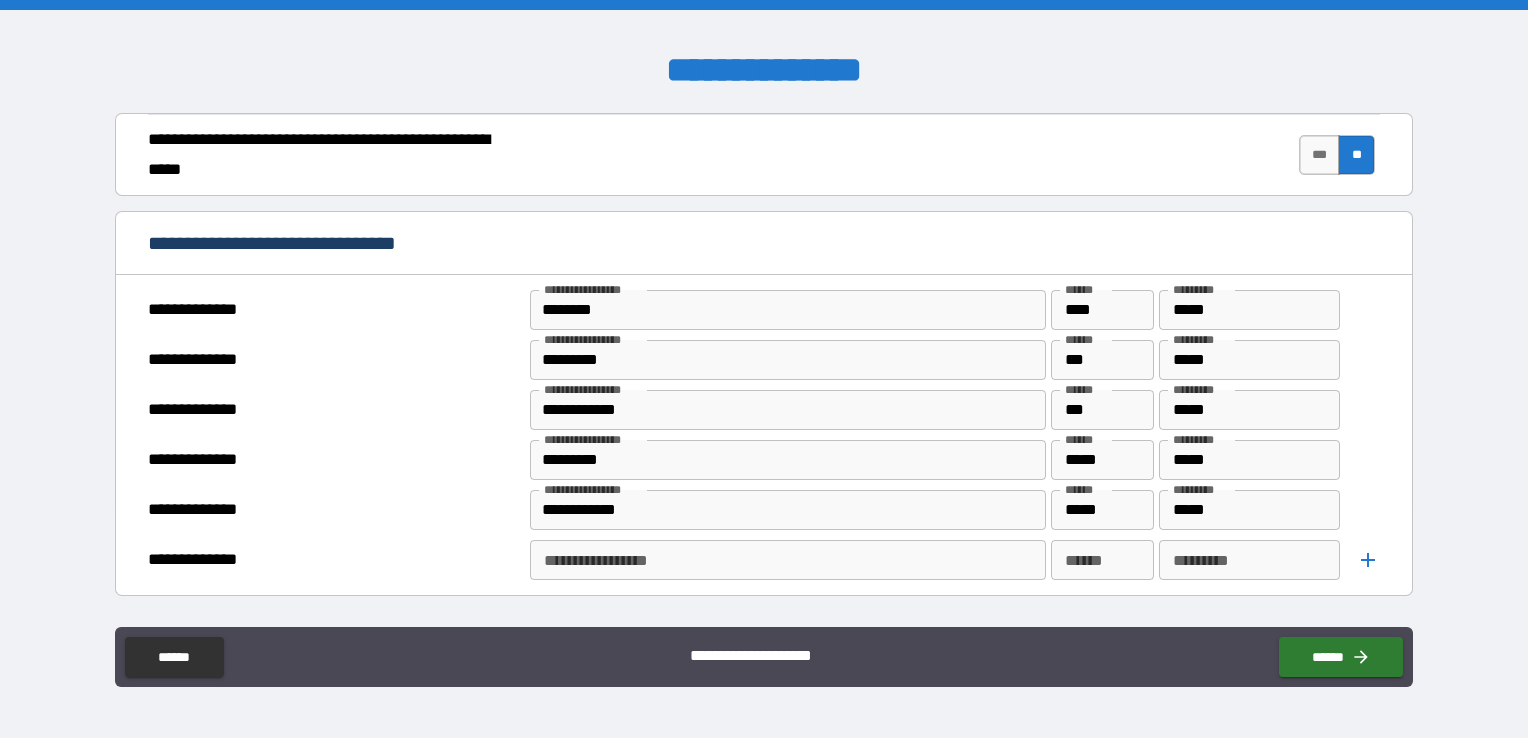 click on "**********" at bounding box center (788, 560) 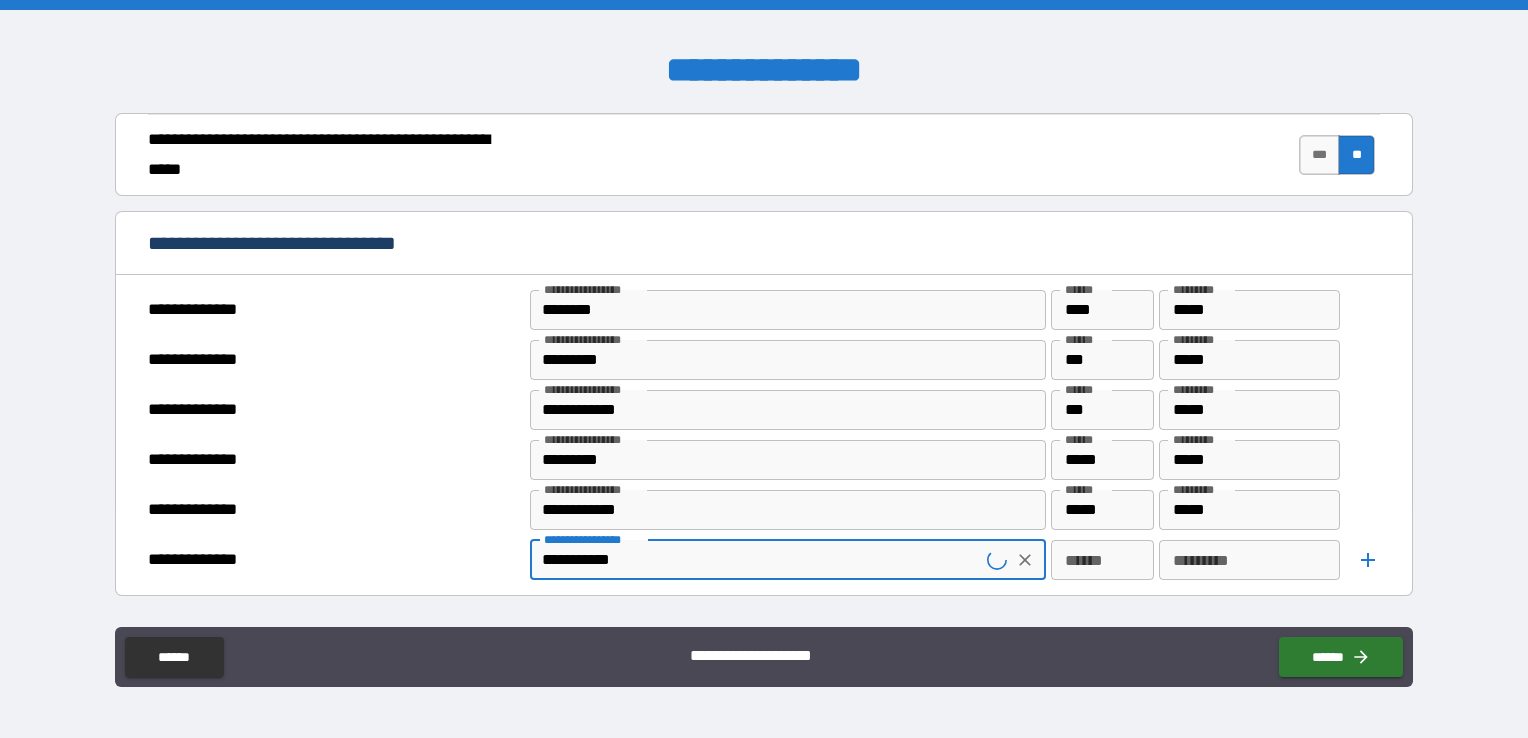type on "**********" 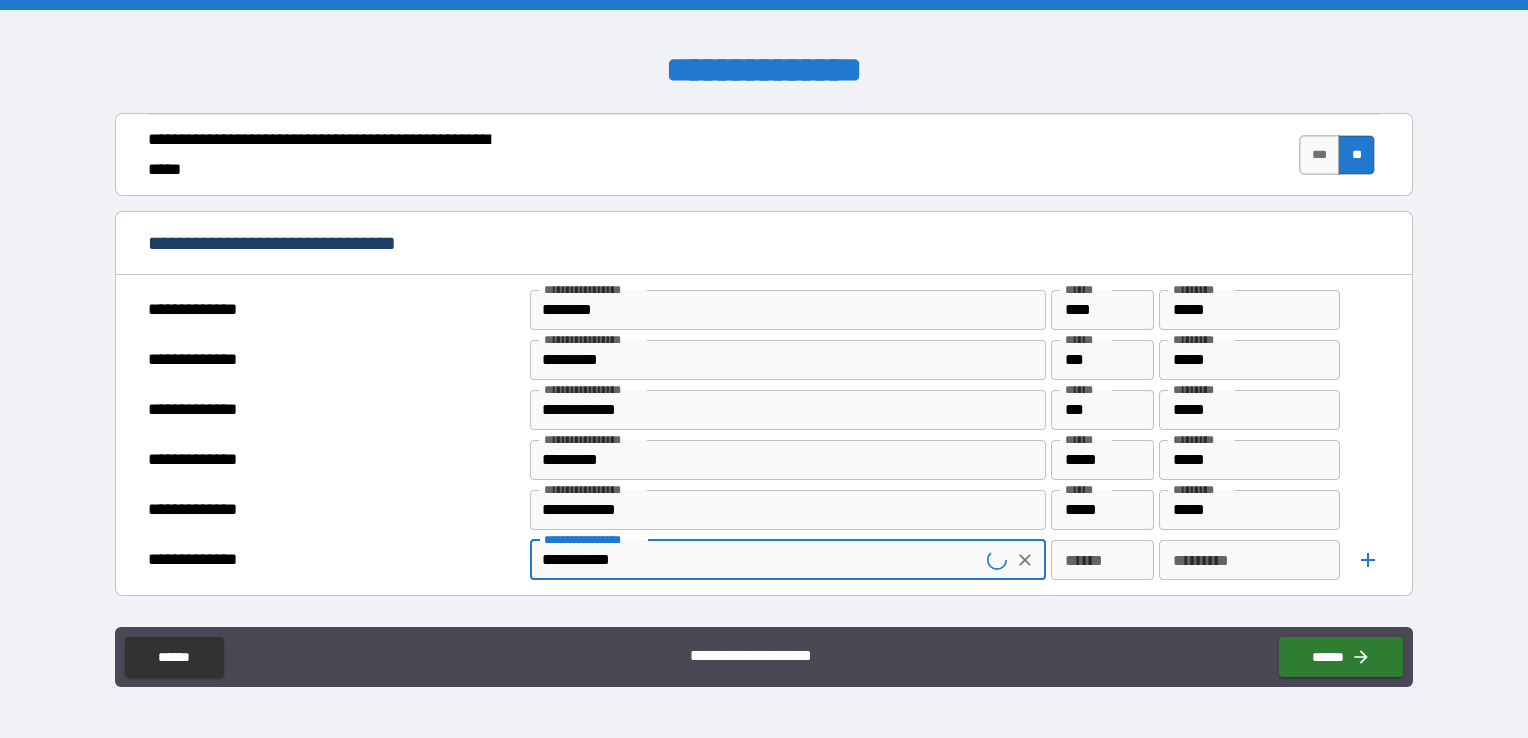 click on "******" at bounding box center [1102, 560] 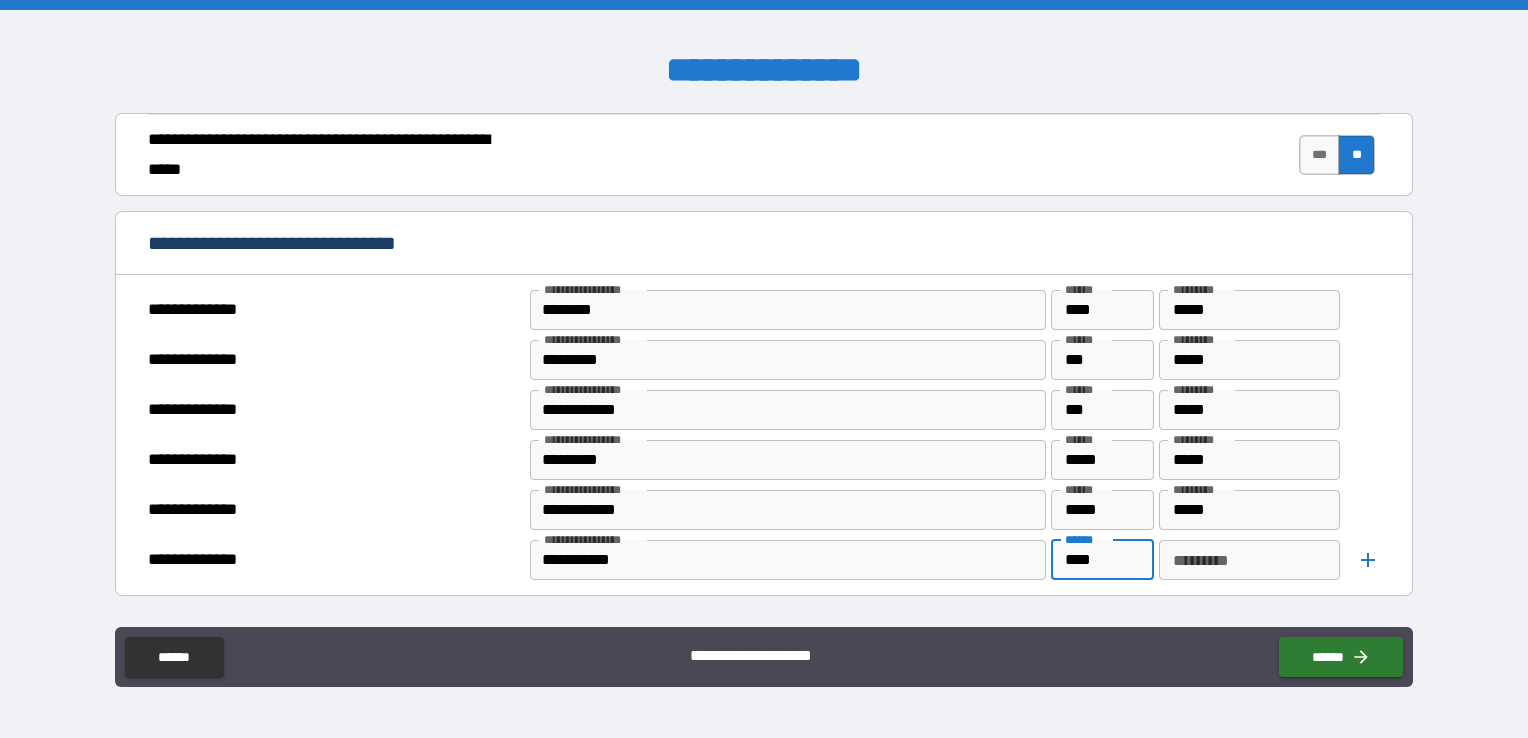 type on "****" 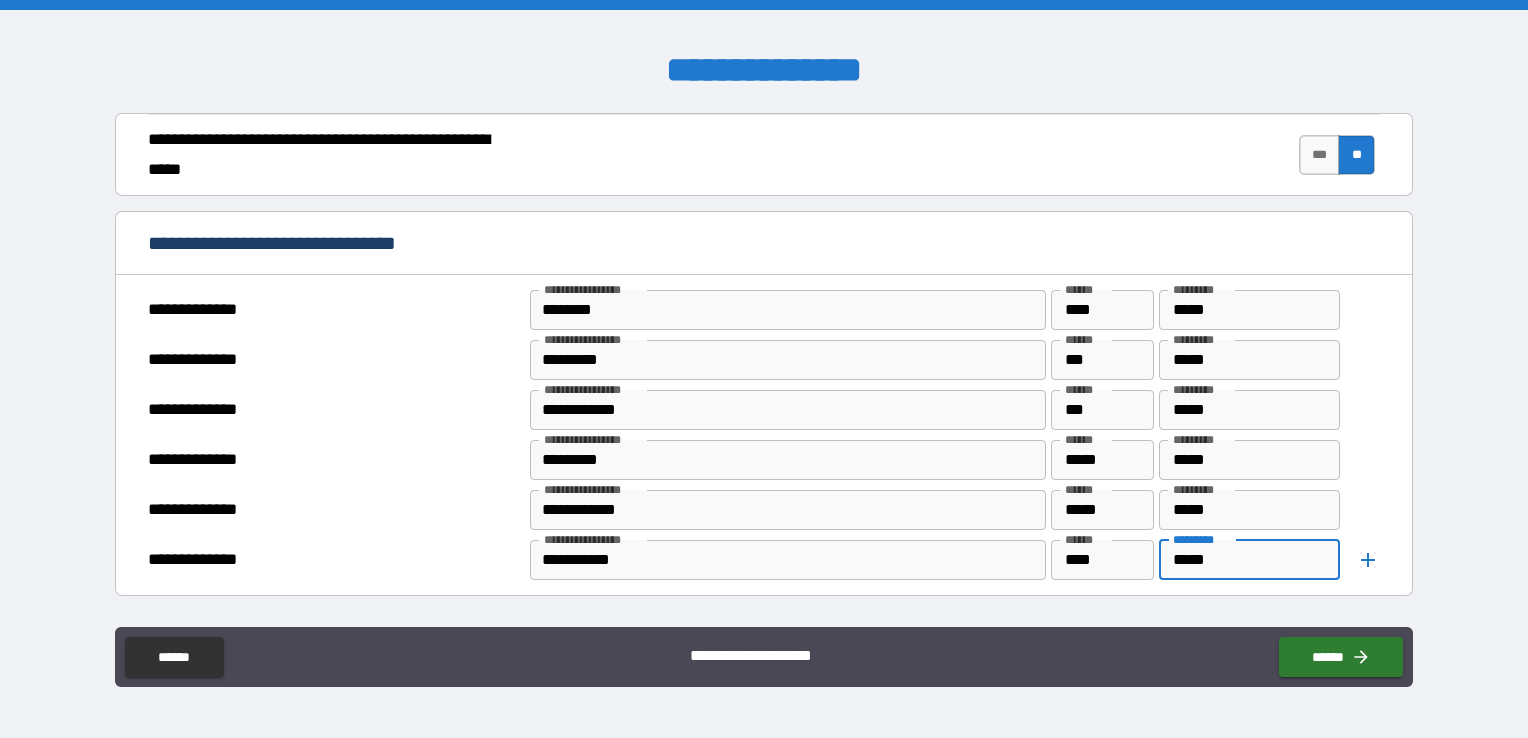 type on "*****" 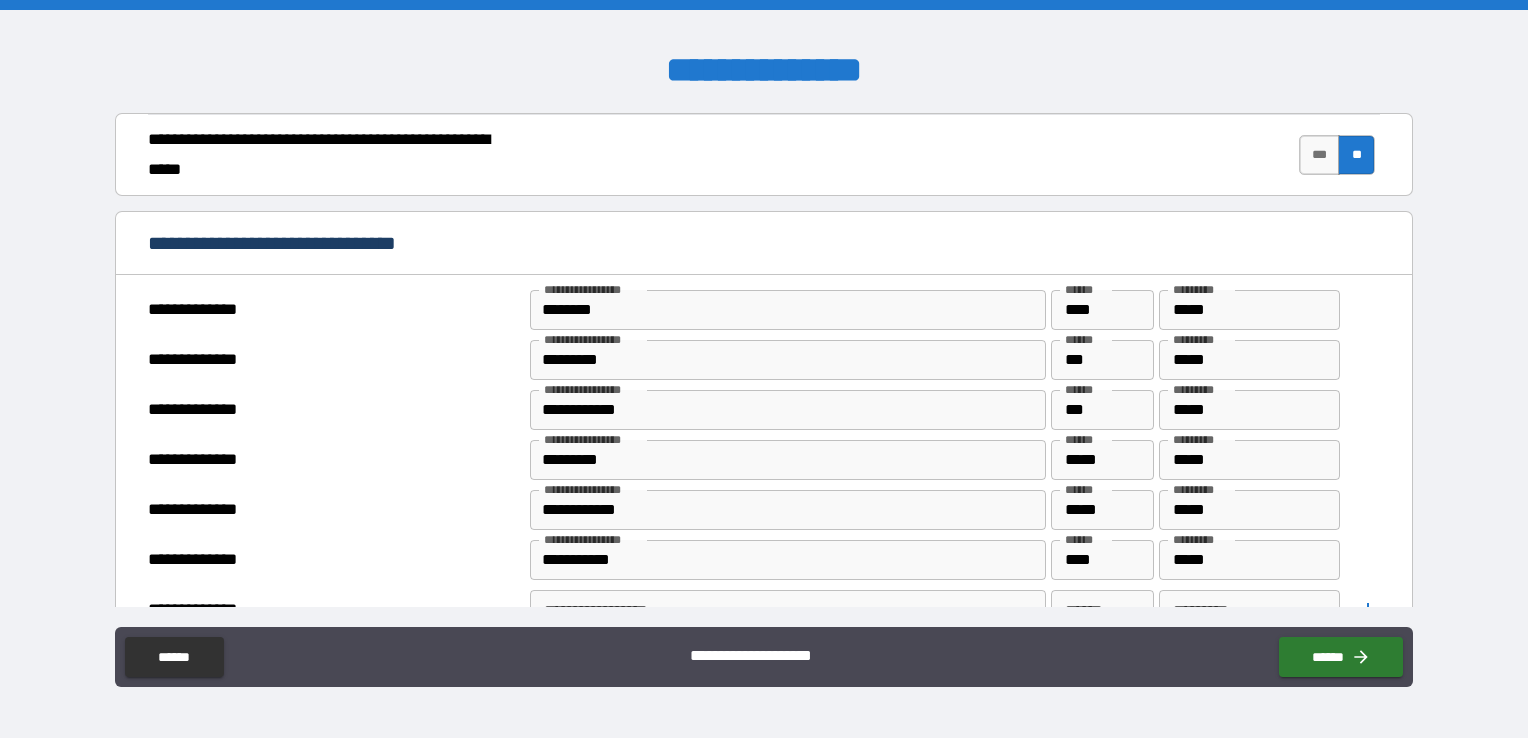 click on "**********" at bounding box center (786, 610) 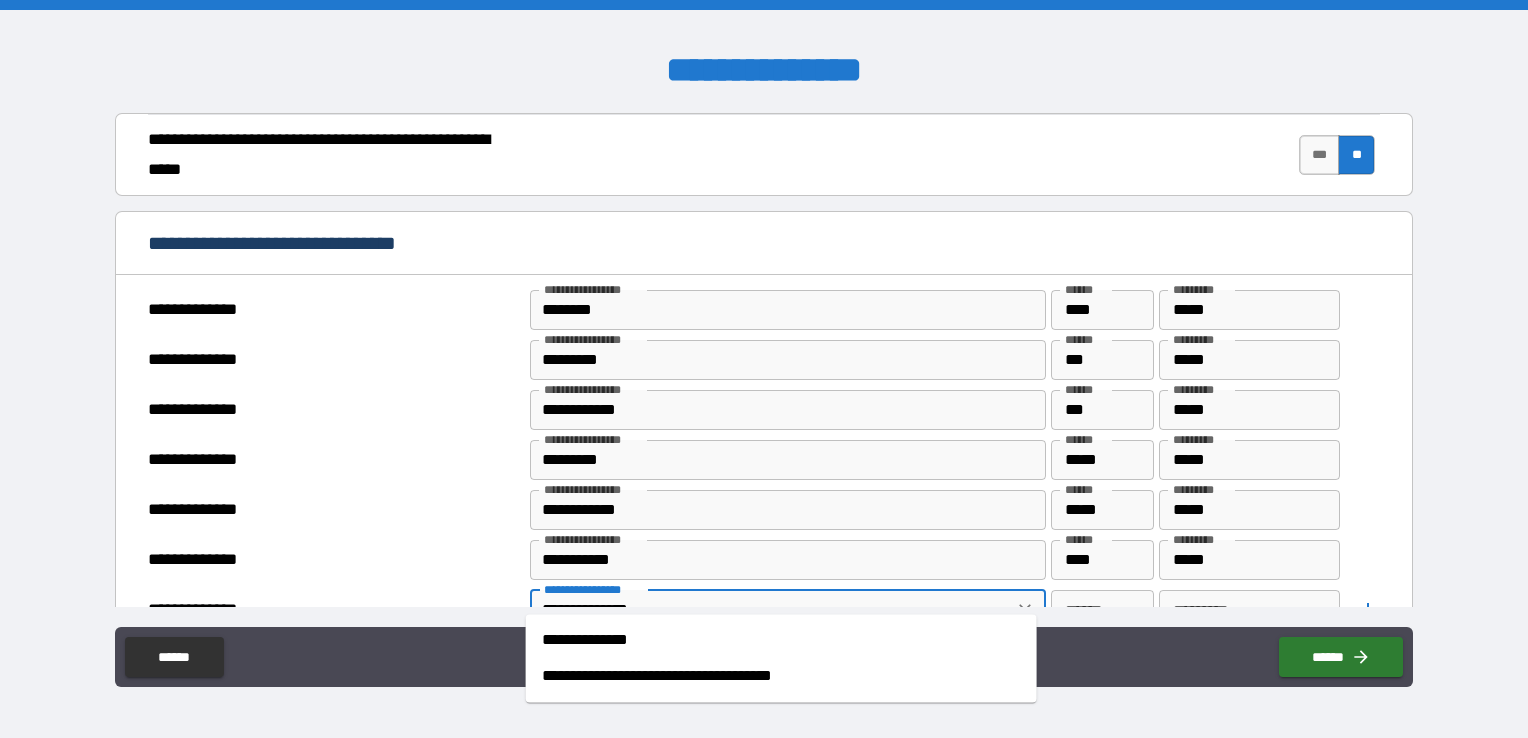 click on "**********" at bounding box center [781, 640] 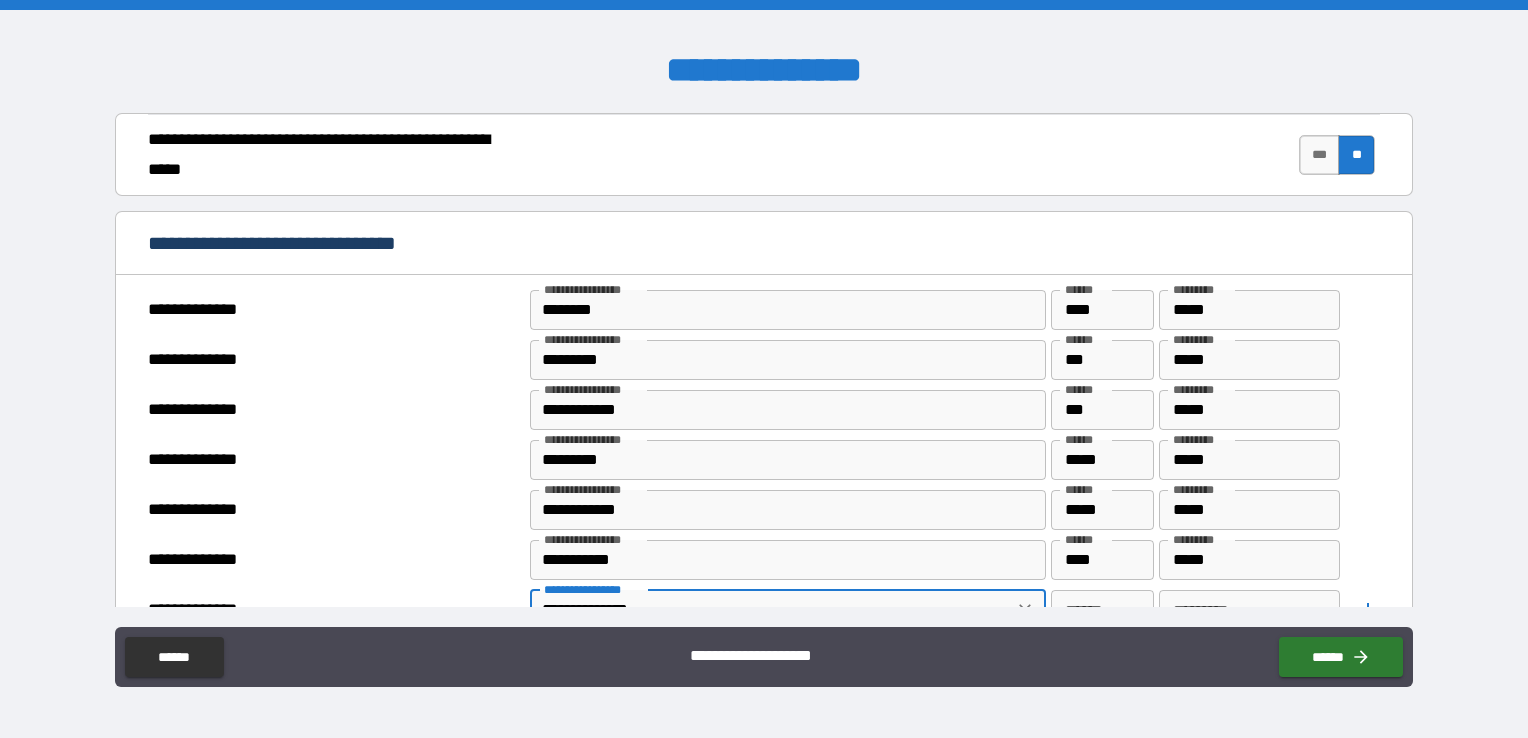 type on "**********" 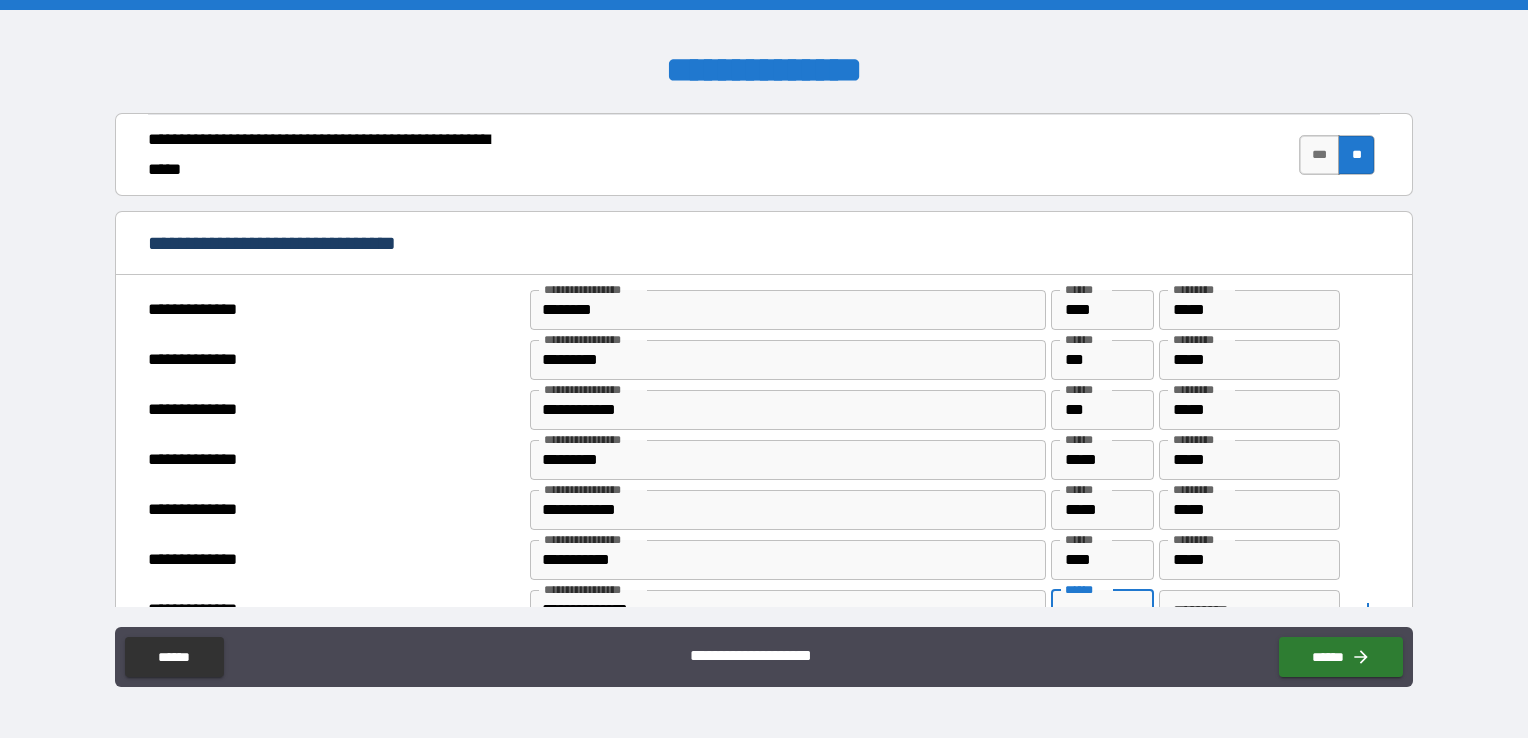 click on "****** ******" at bounding box center (1102, 610) 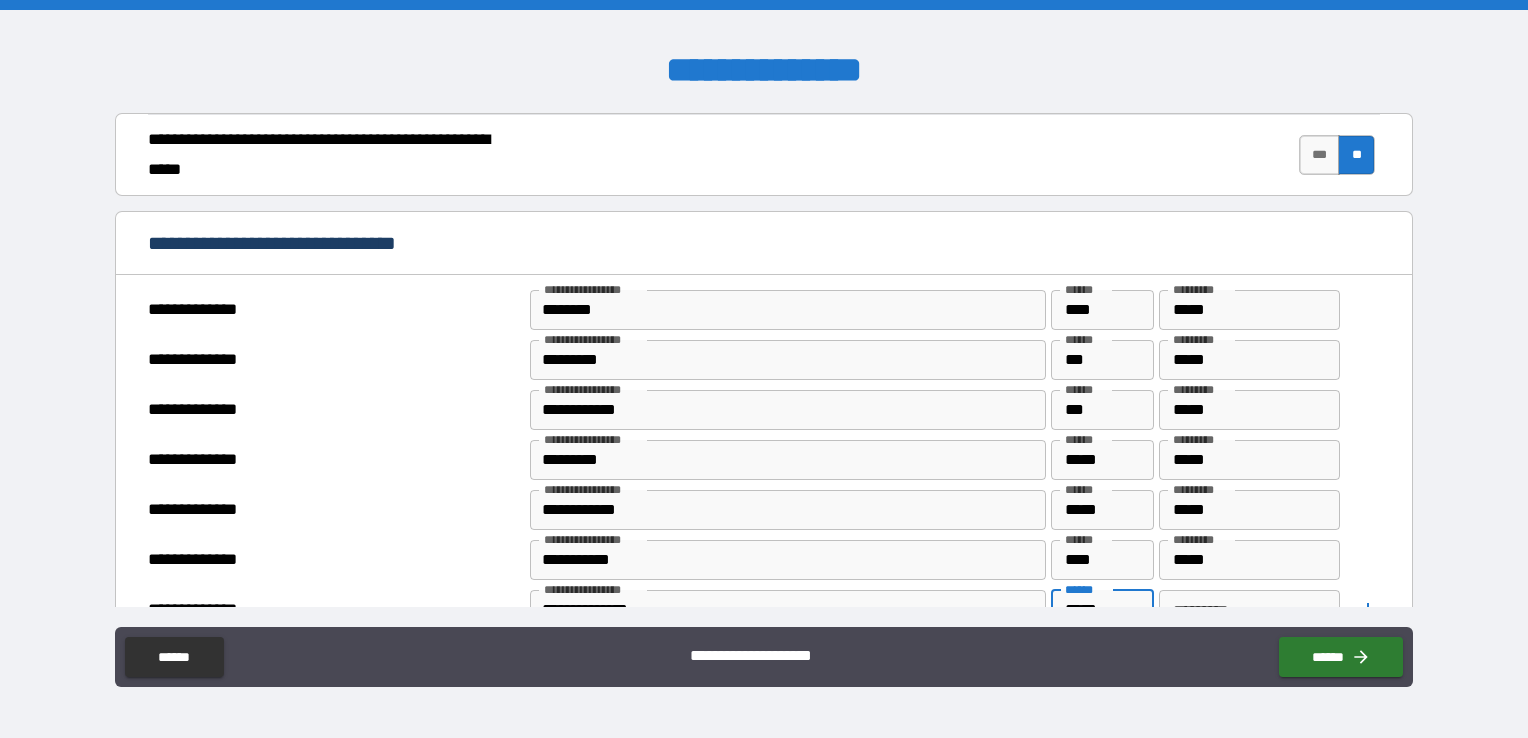 type on "*****" 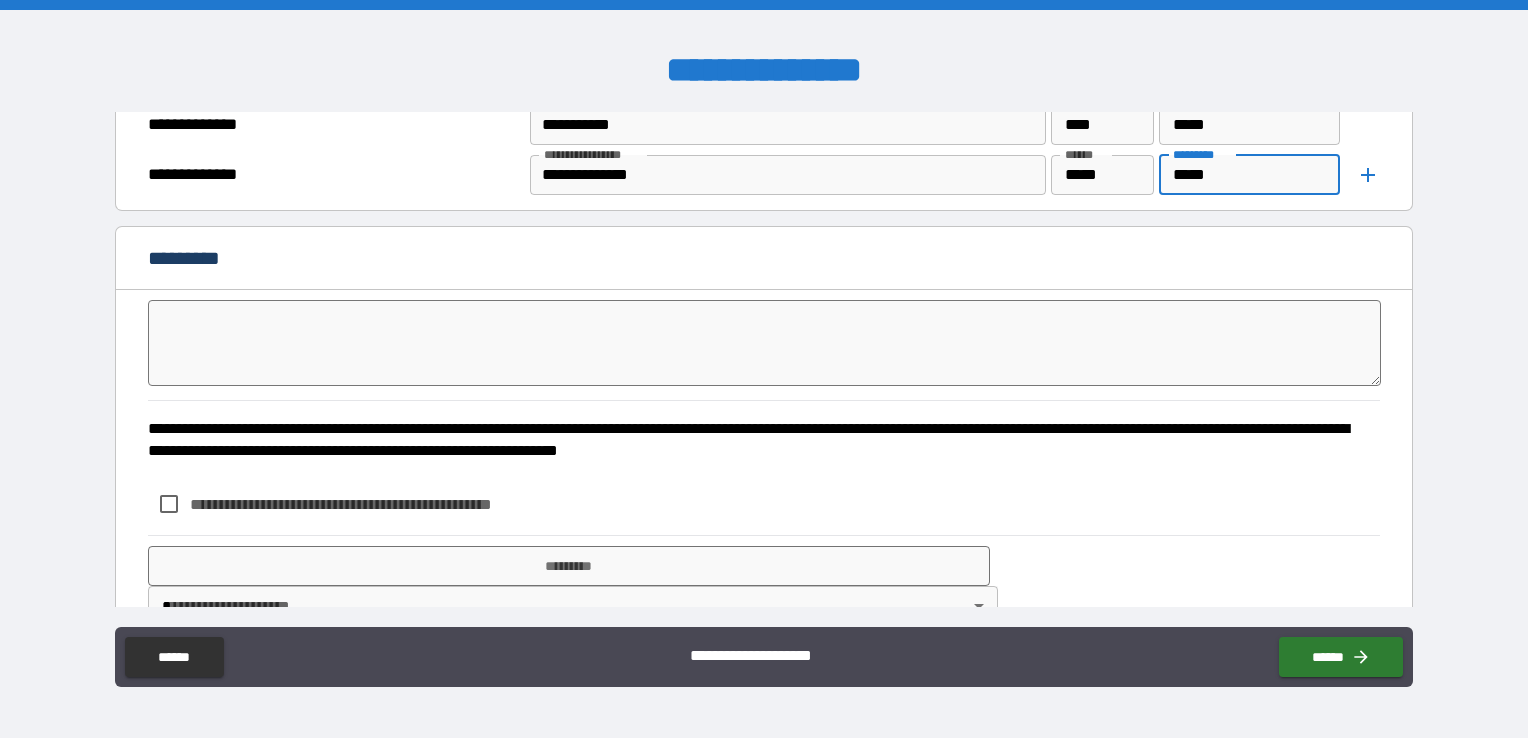 scroll, scrollTop: 4748, scrollLeft: 0, axis: vertical 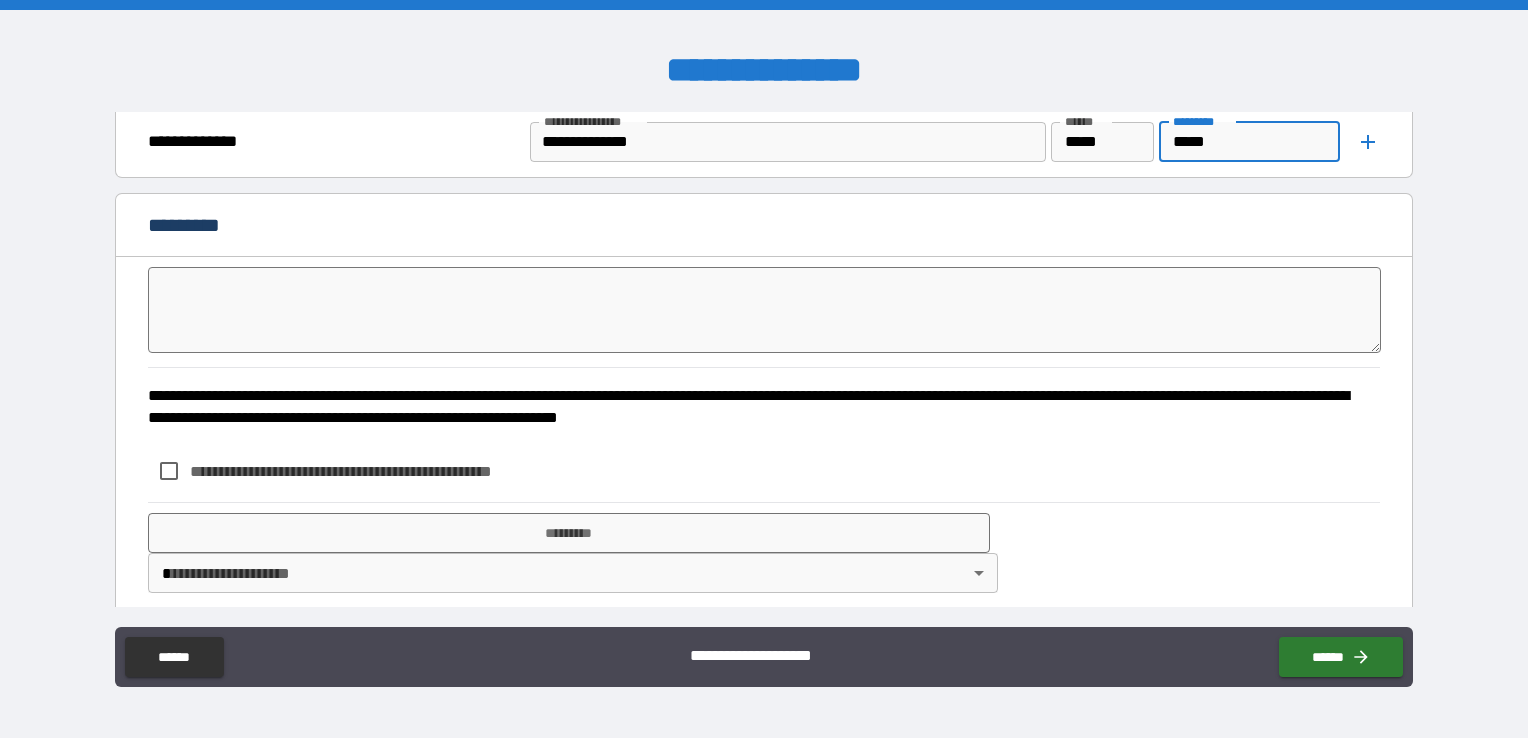type on "*****" 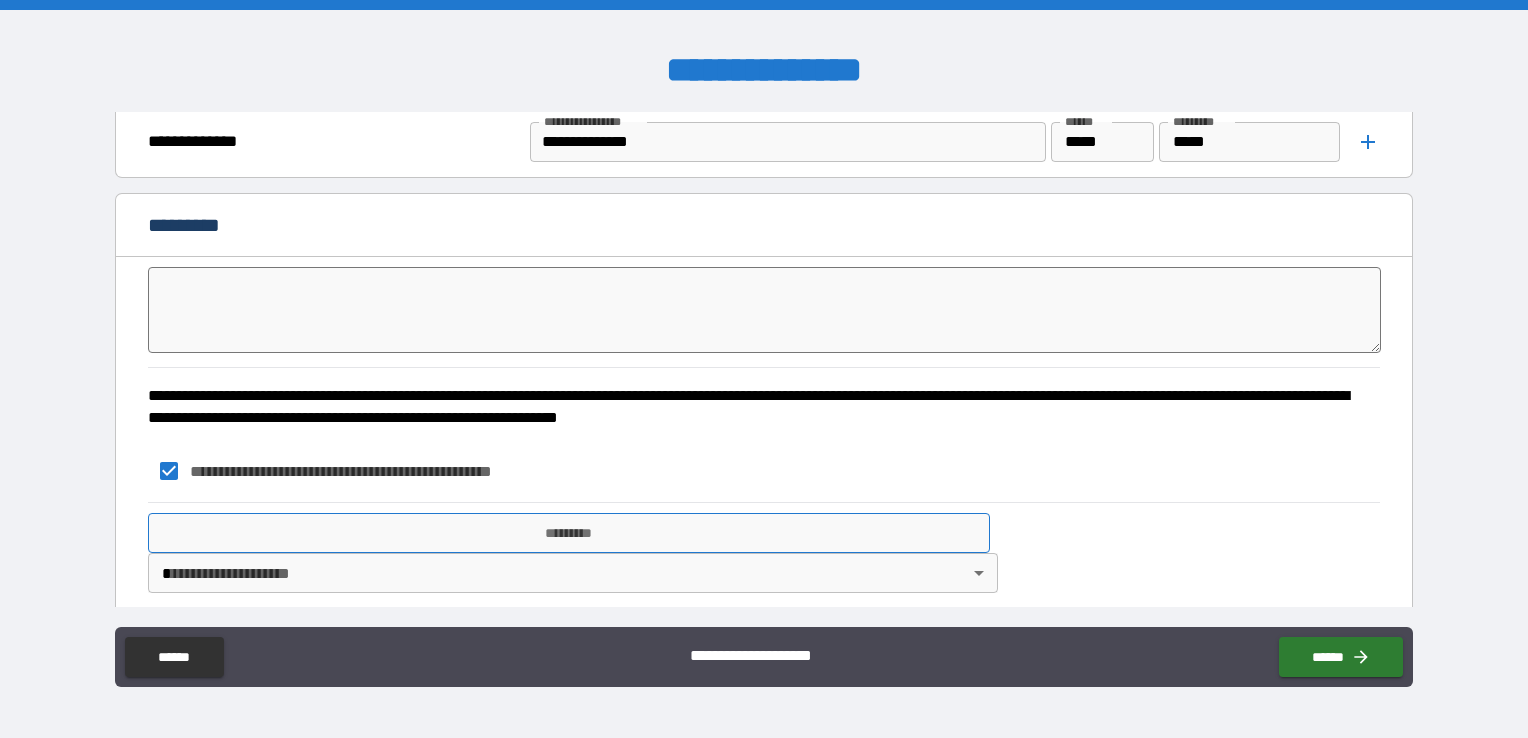 click on "*********" at bounding box center [569, 533] 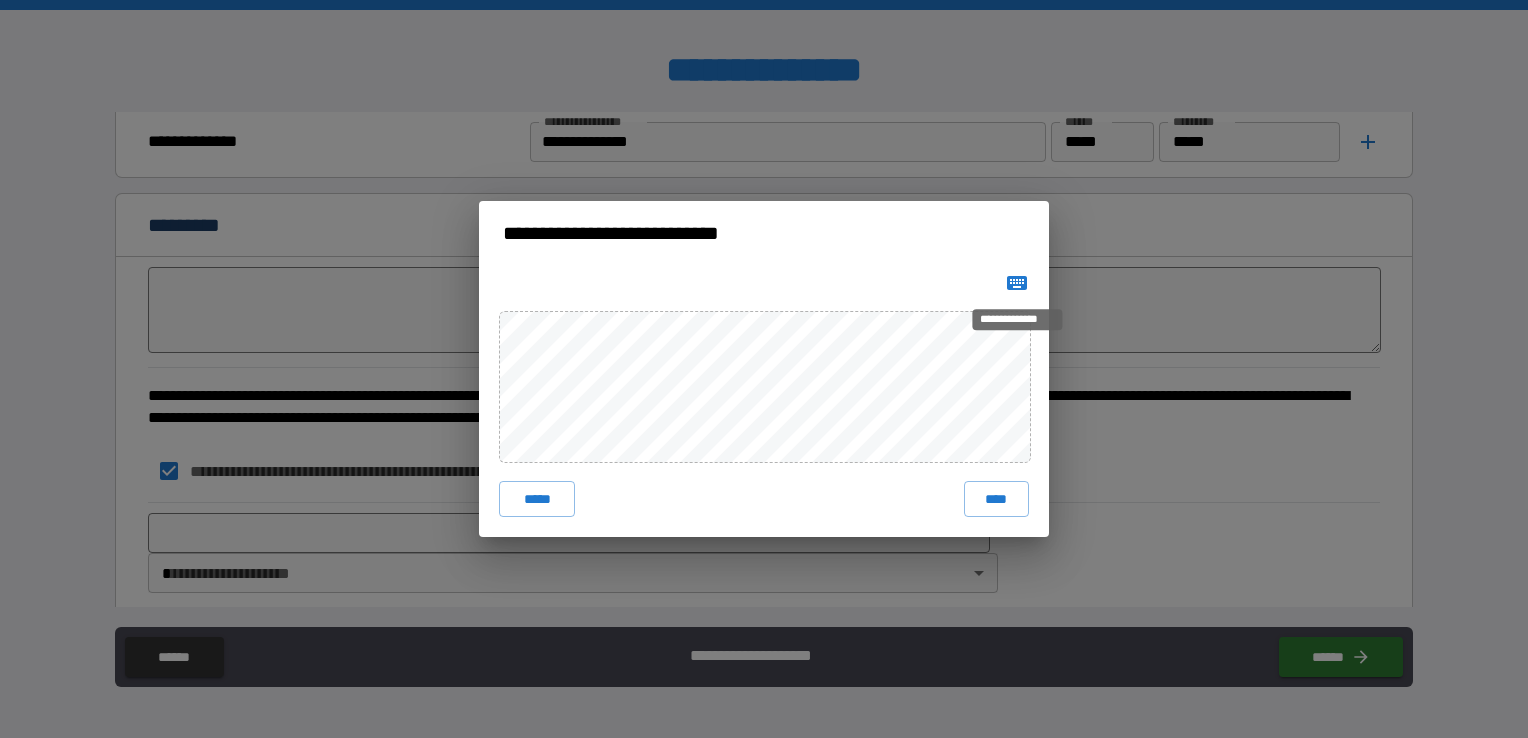click 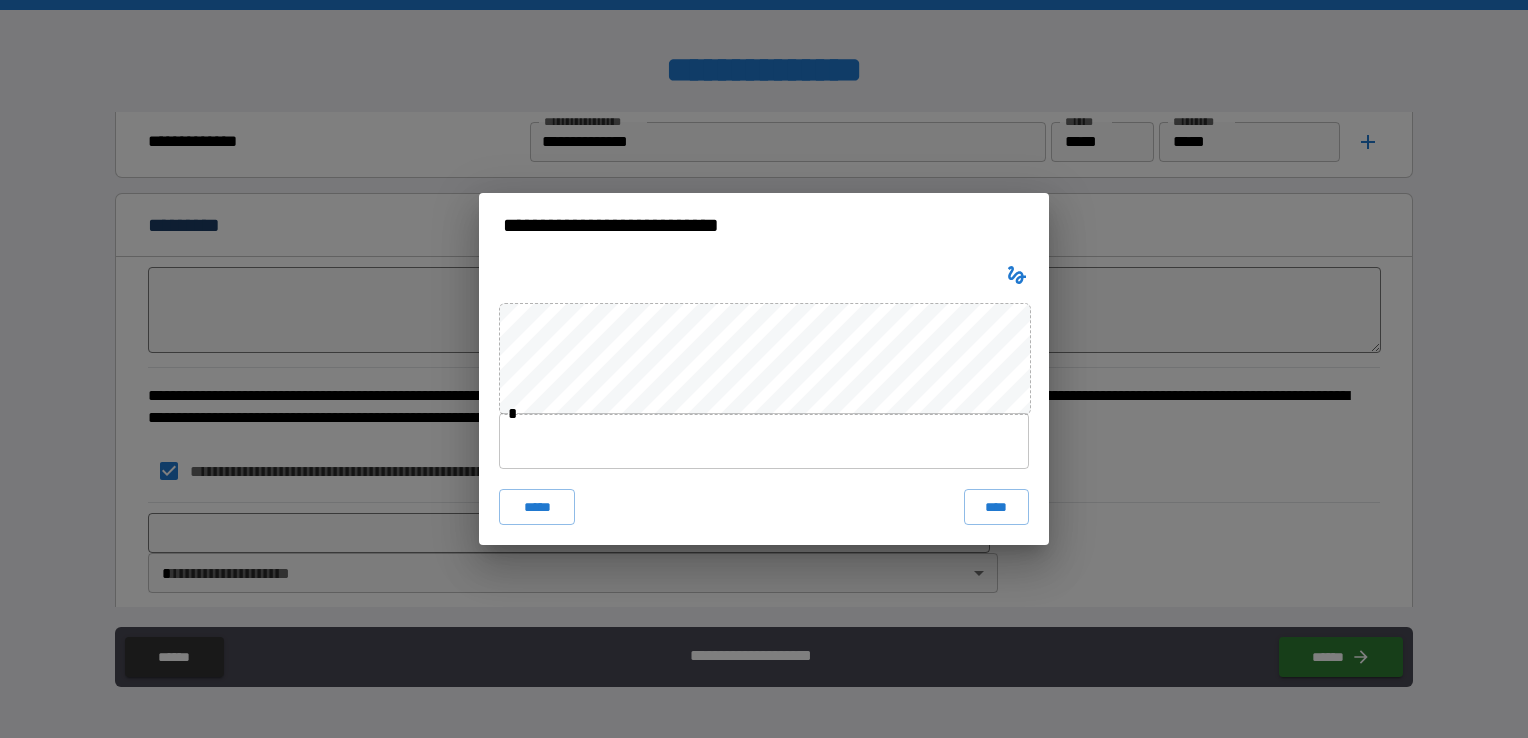 click at bounding box center [764, 441] 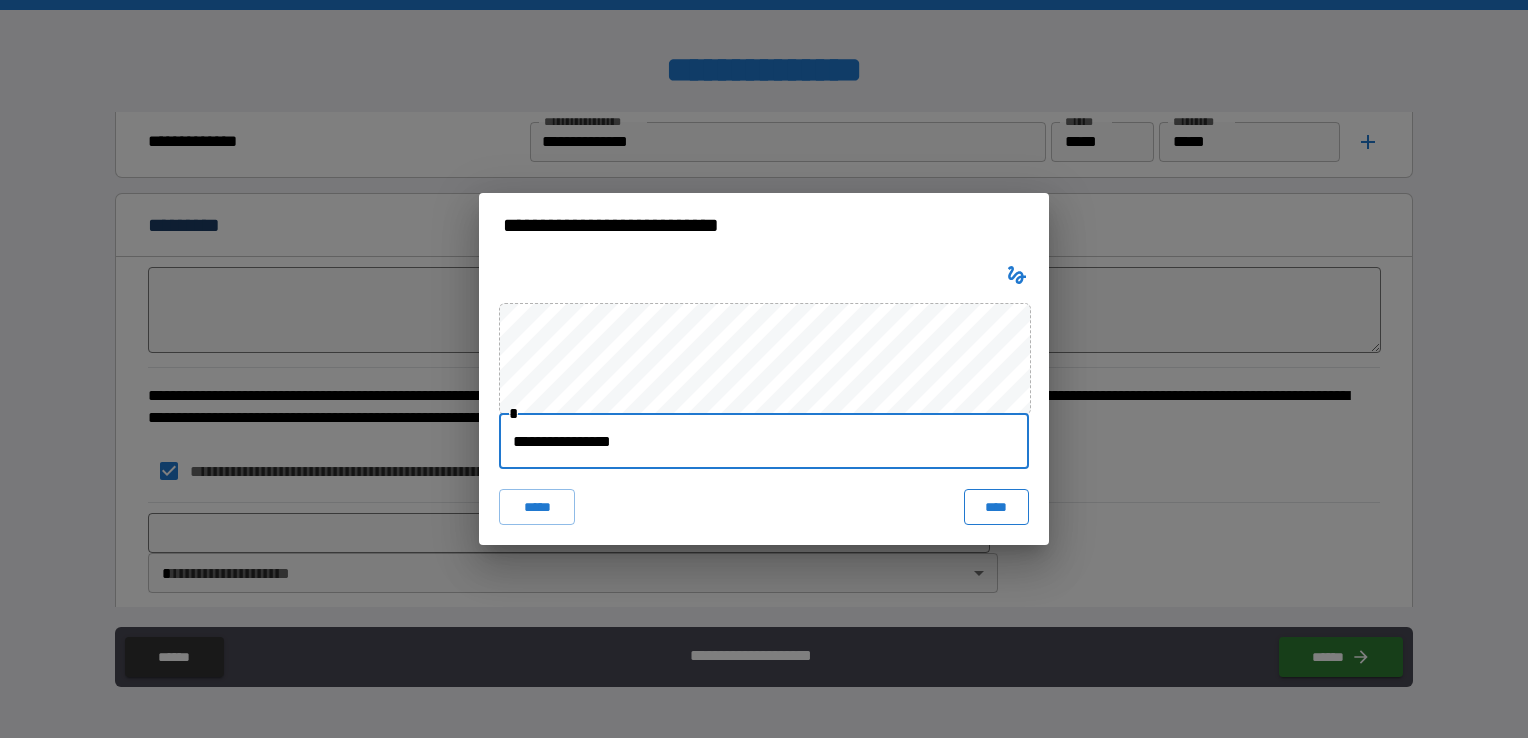 type on "**********" 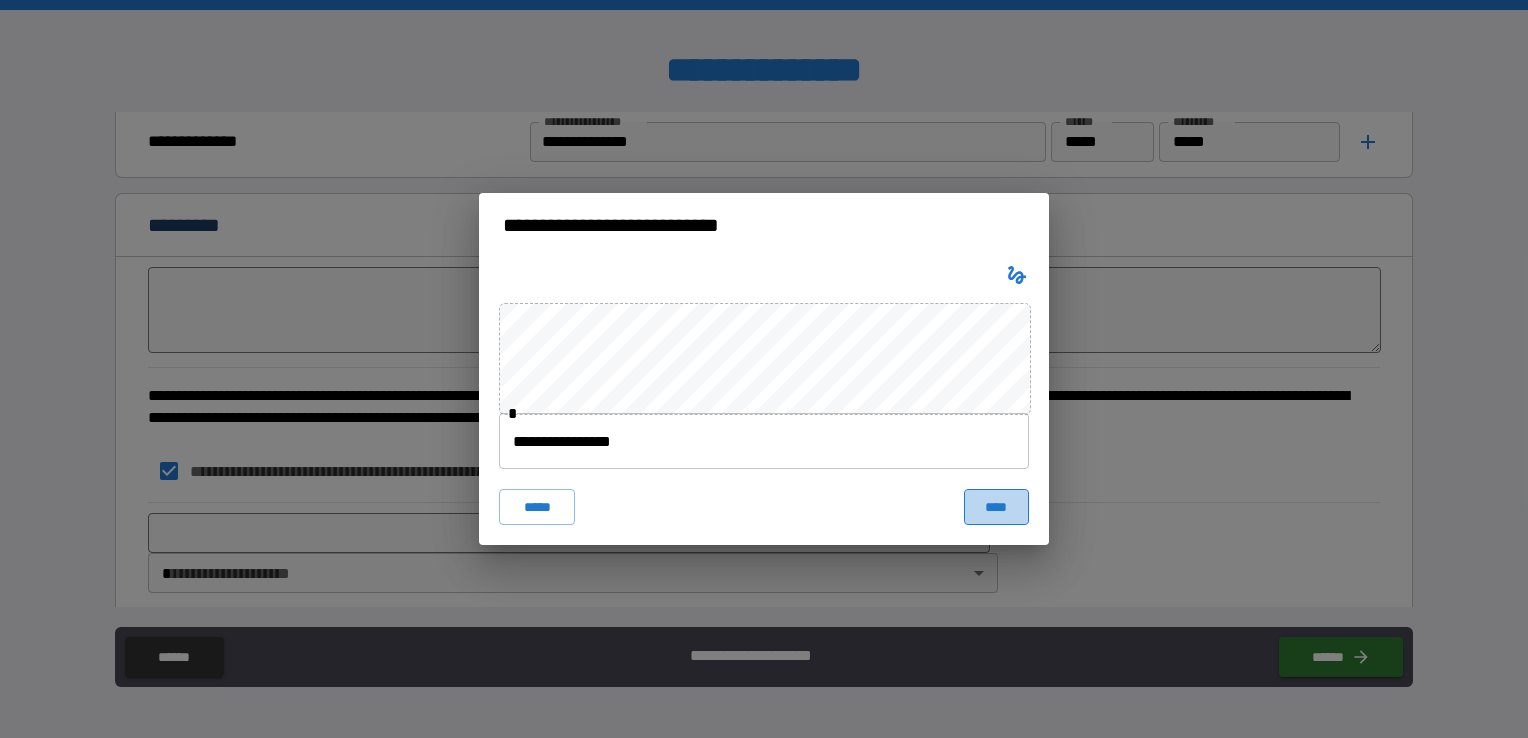 click on "****" at bounding box center [996, 507] 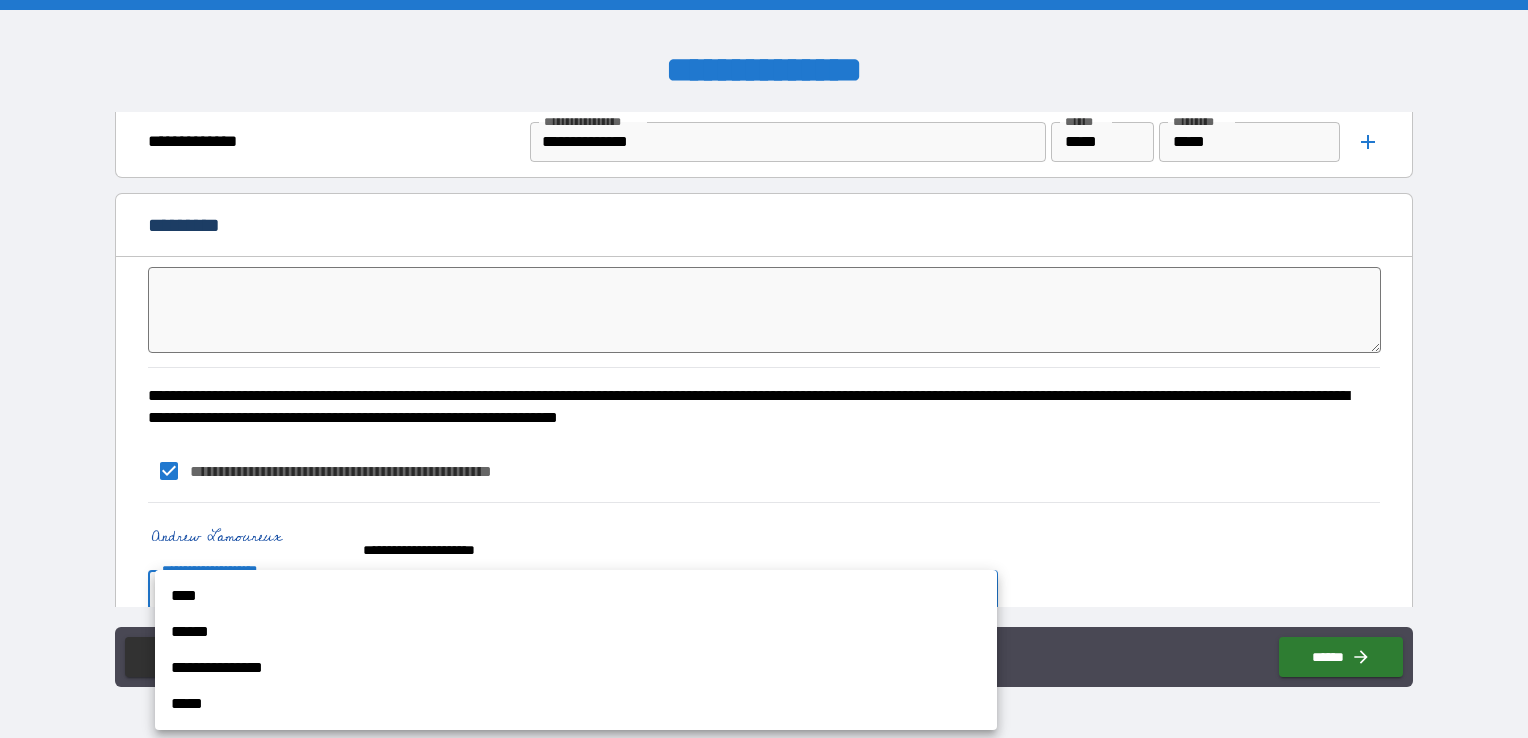 click on "**********" at bounding box center [764, 369] 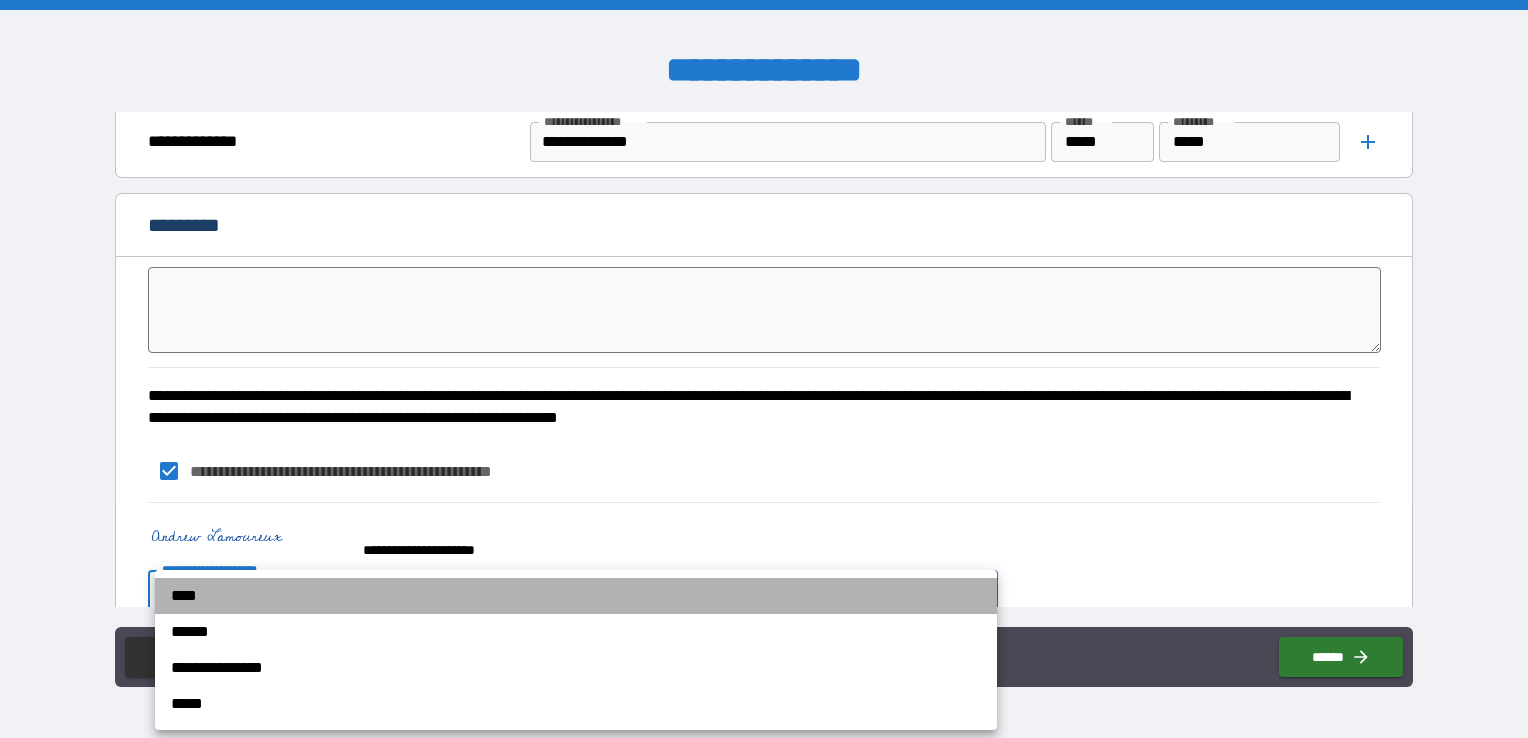 click on "****" at bounding box center [576, 596] 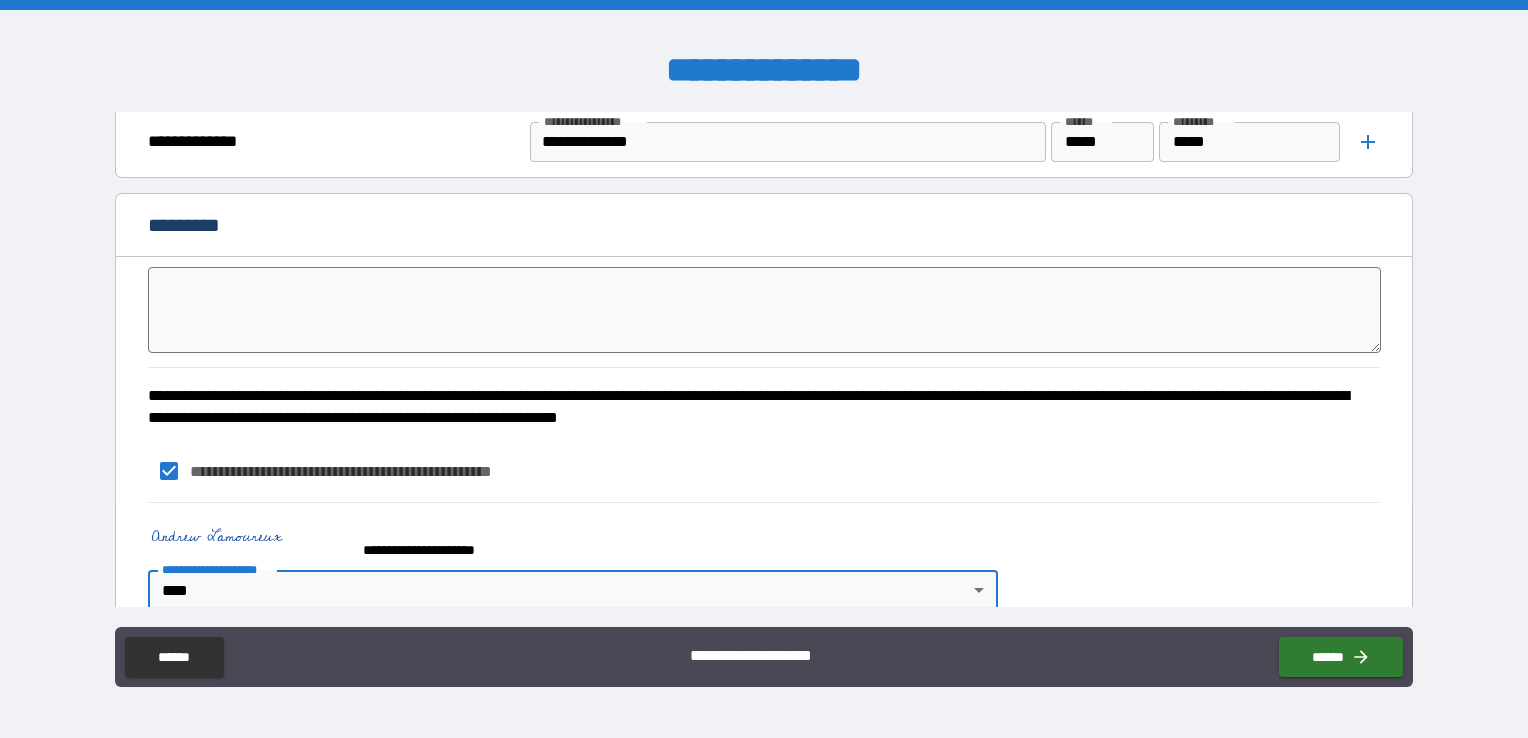 click on "**********" at bounding box center (764, 561) 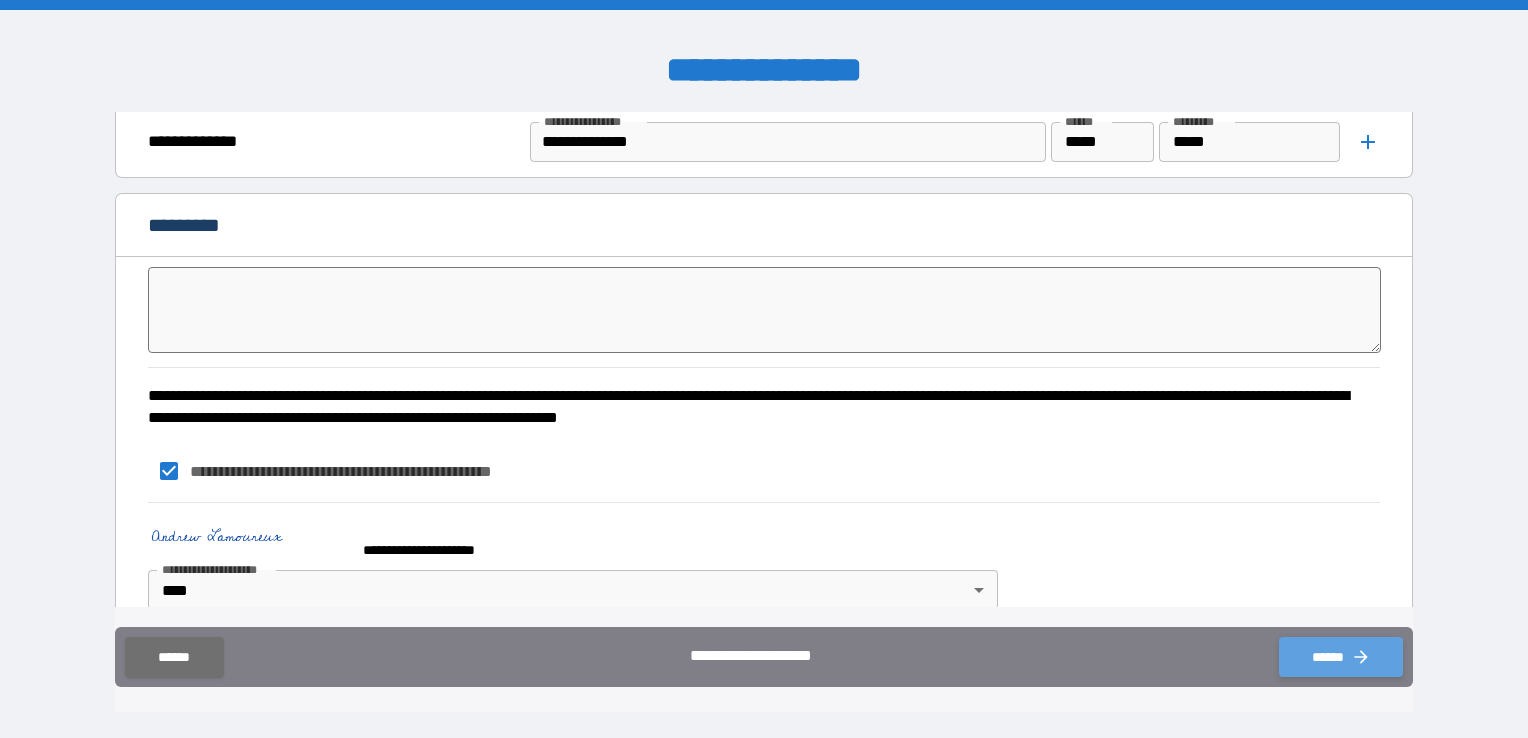 click on "******" at bounding box center (1341, 657) 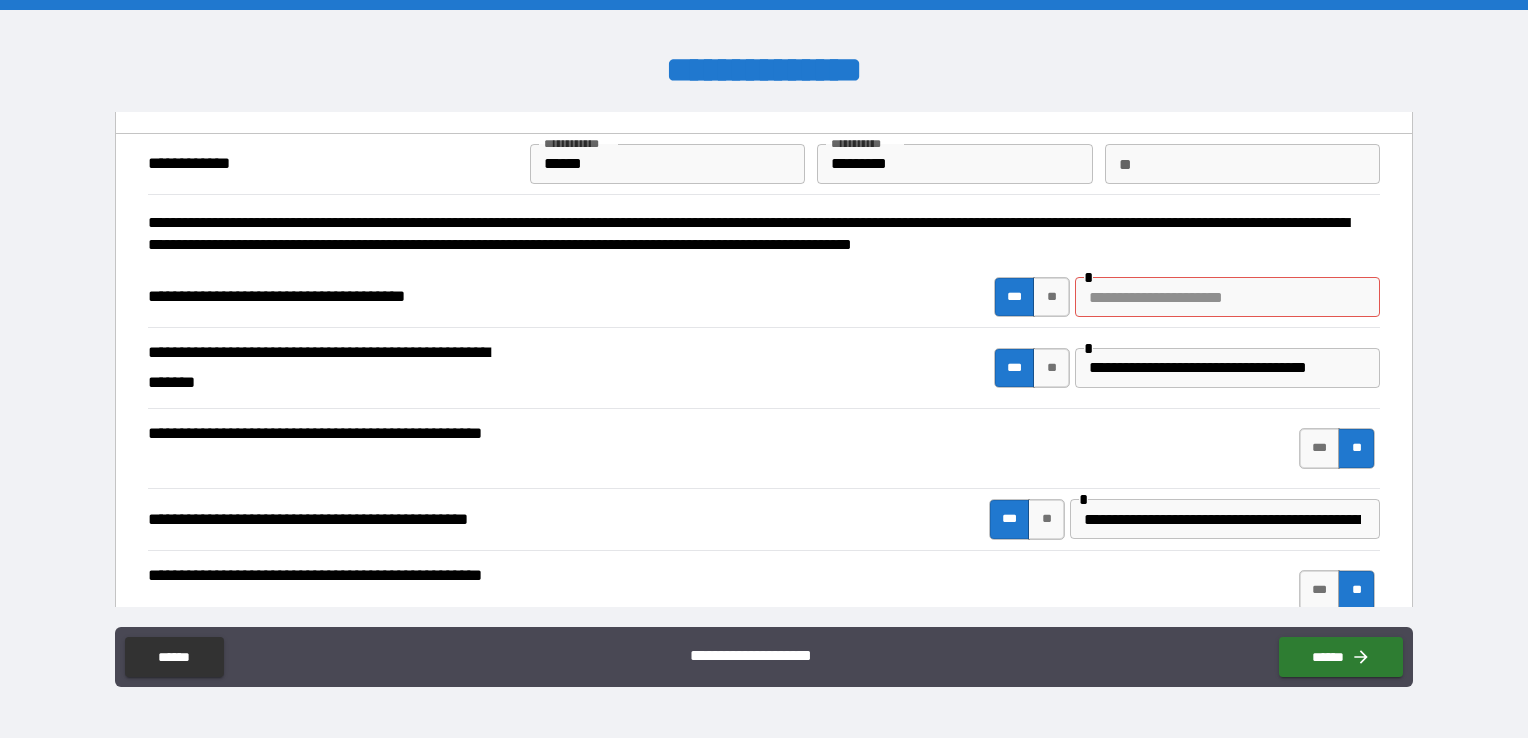 scroll, scrollTop: 0, scrollLeft: 0, axis: both 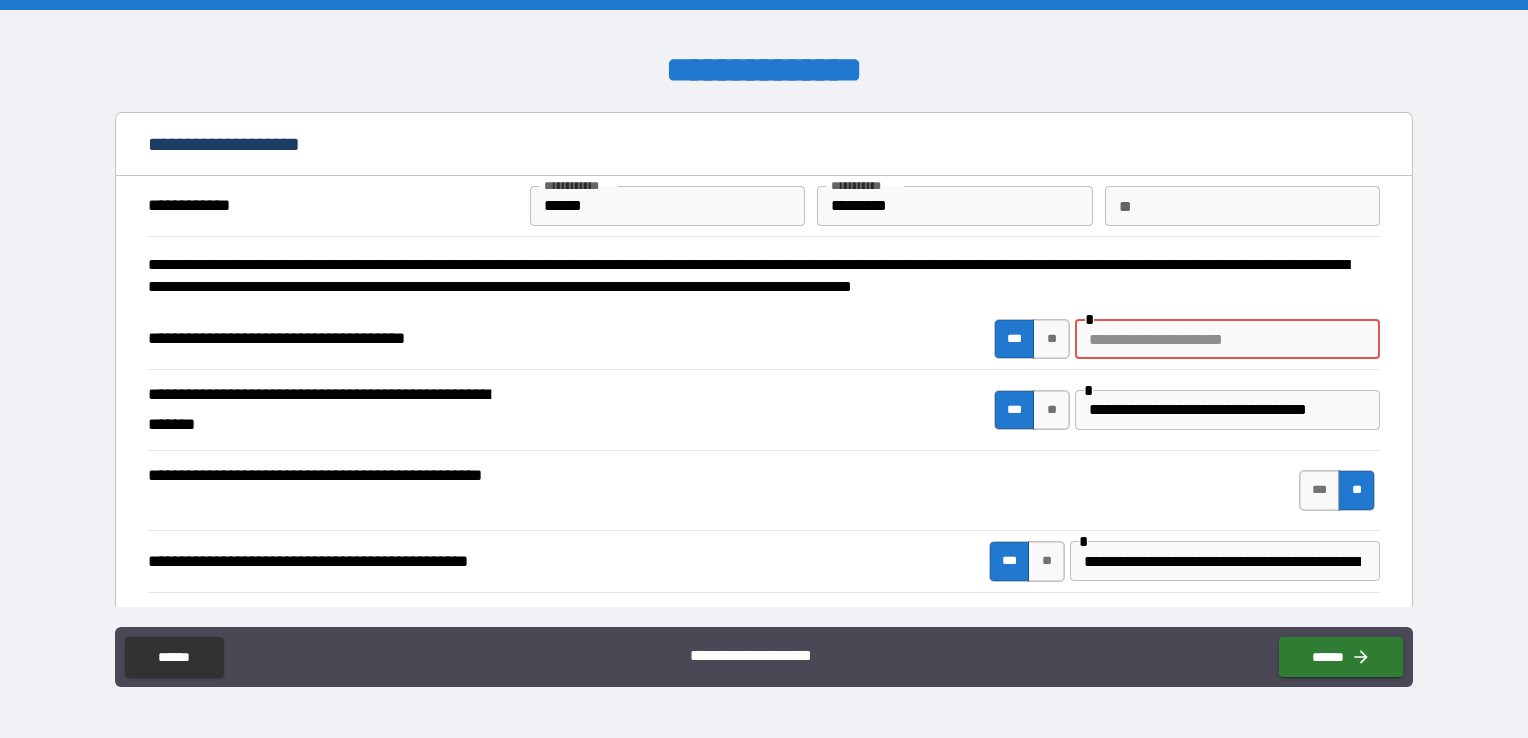 click at bounding box center (1227, 339) 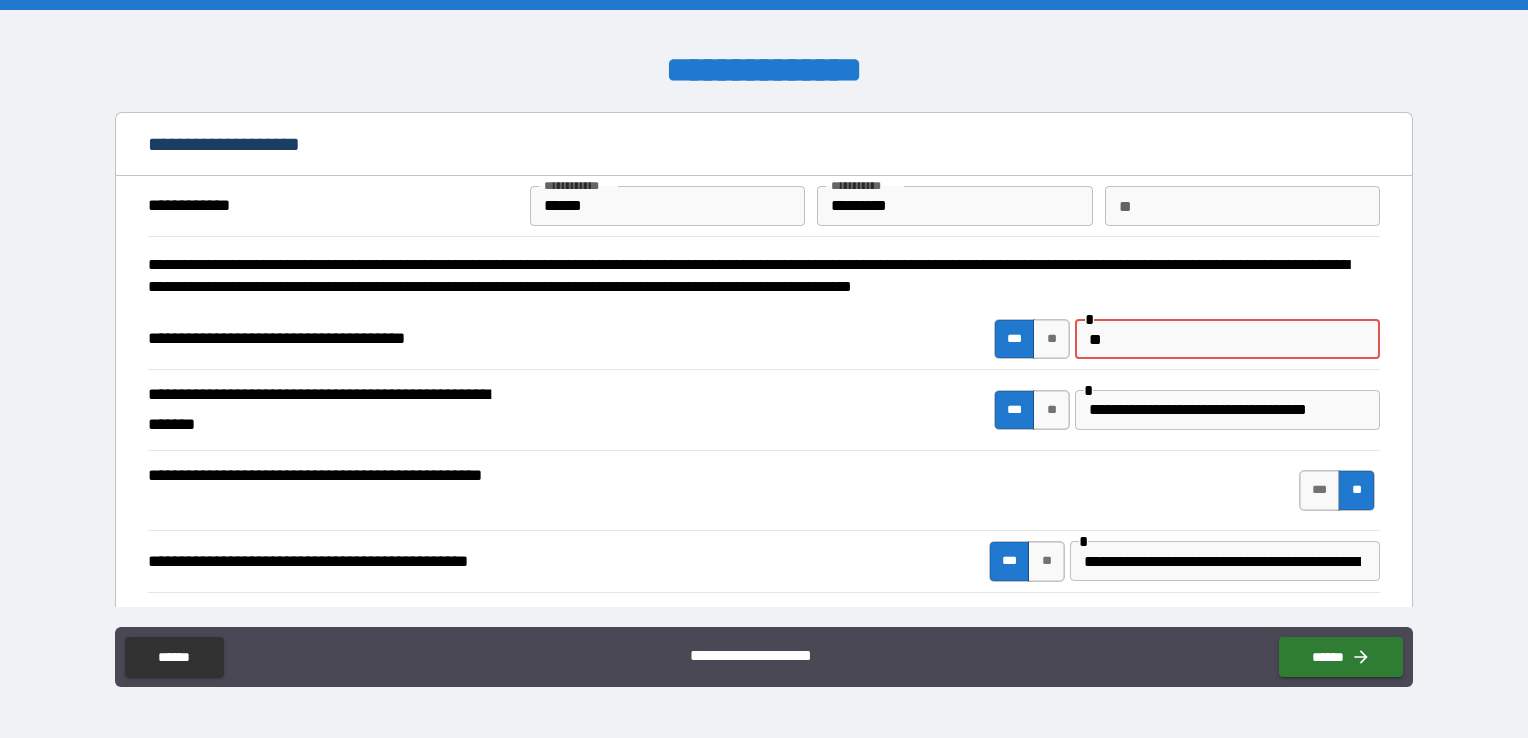 type on "*" 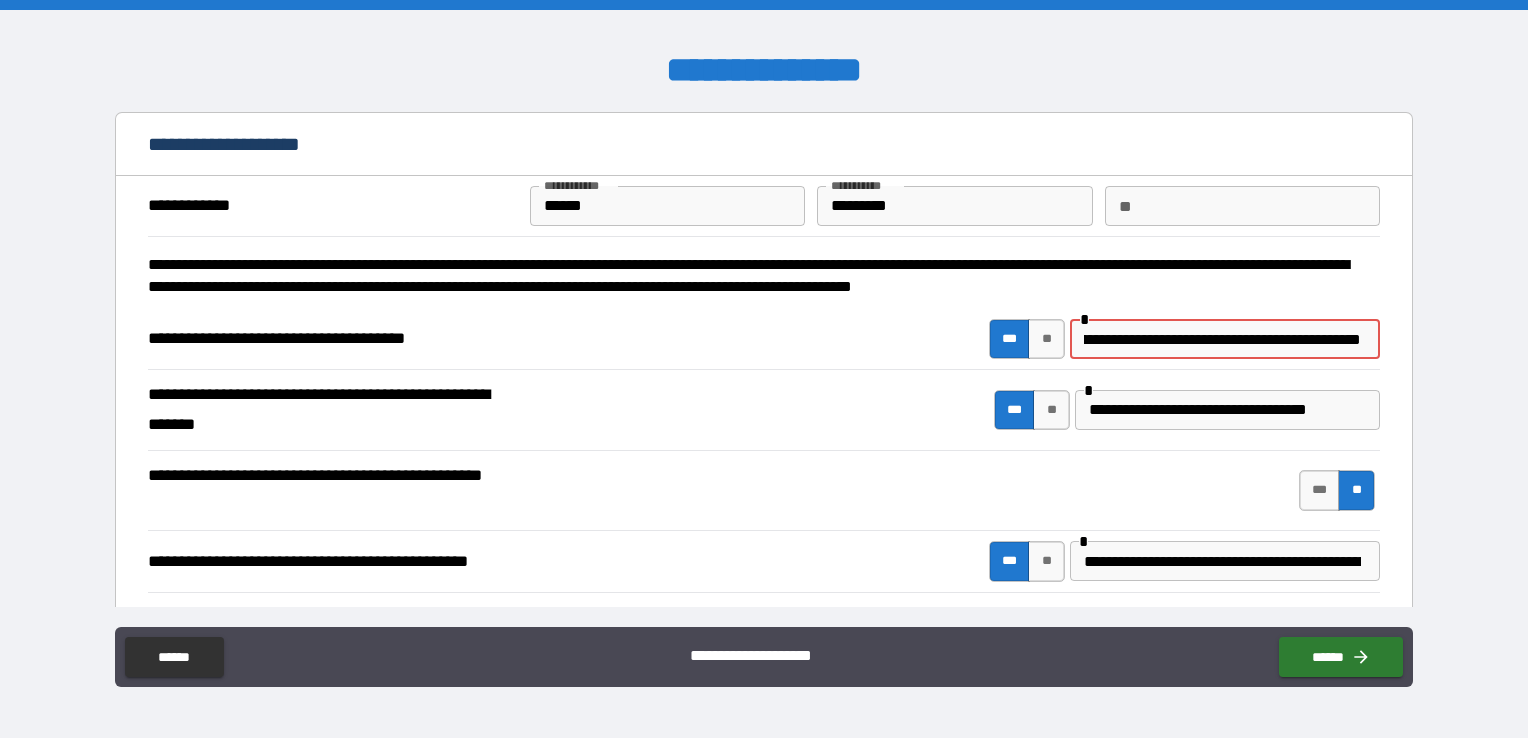 type on "**********" 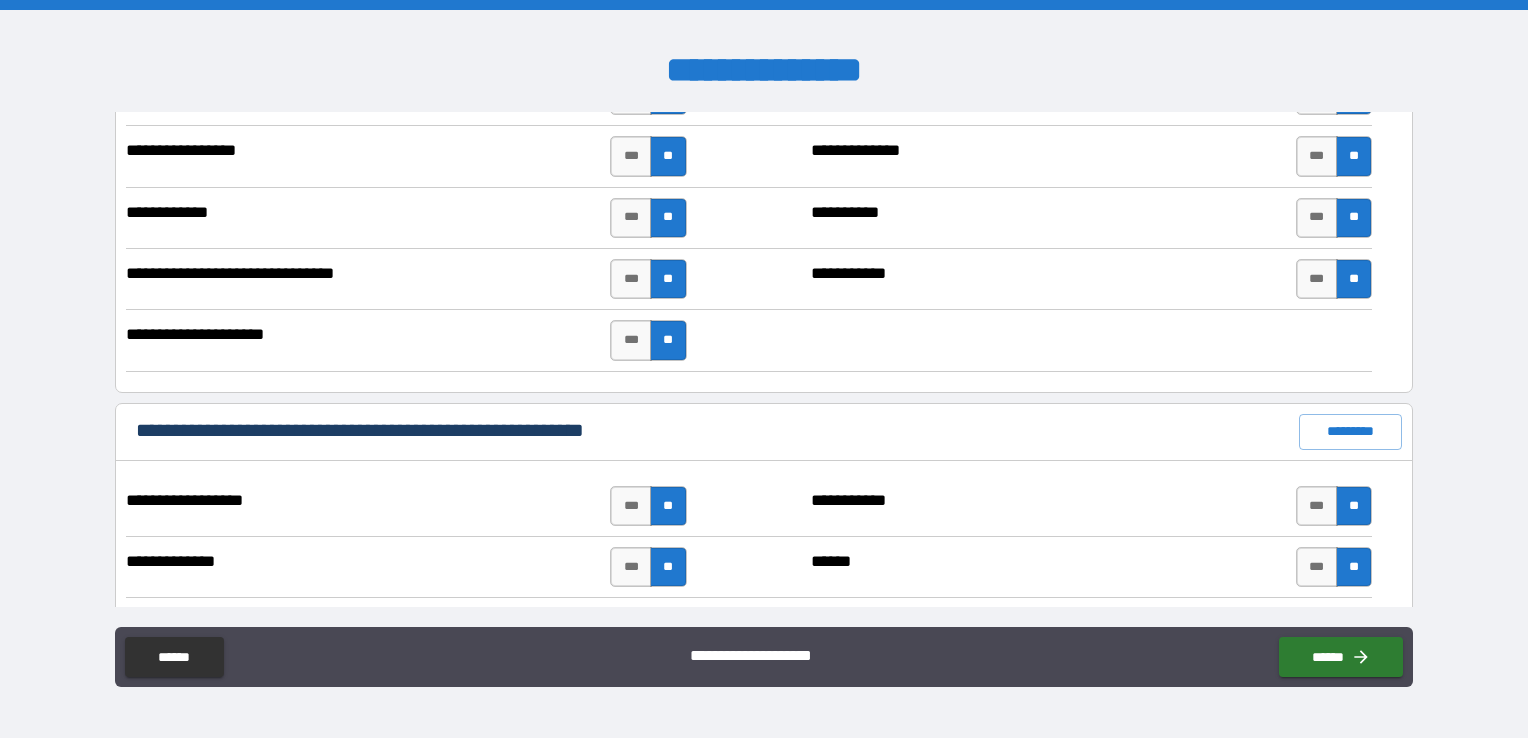 scroll, scrollTop: 0, scrollLeft: 0, axis: both 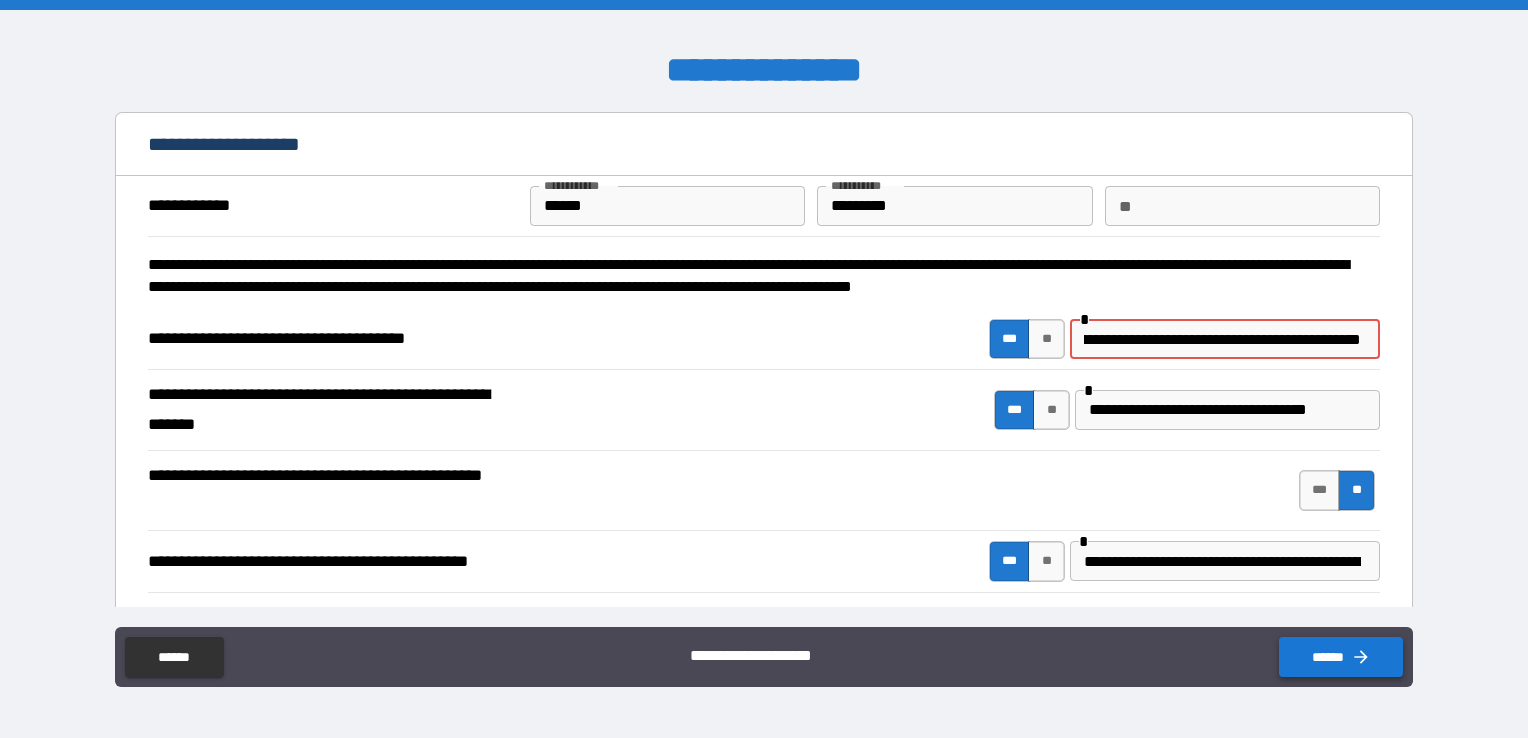 click on "******" at bounding box center (1341, 657) 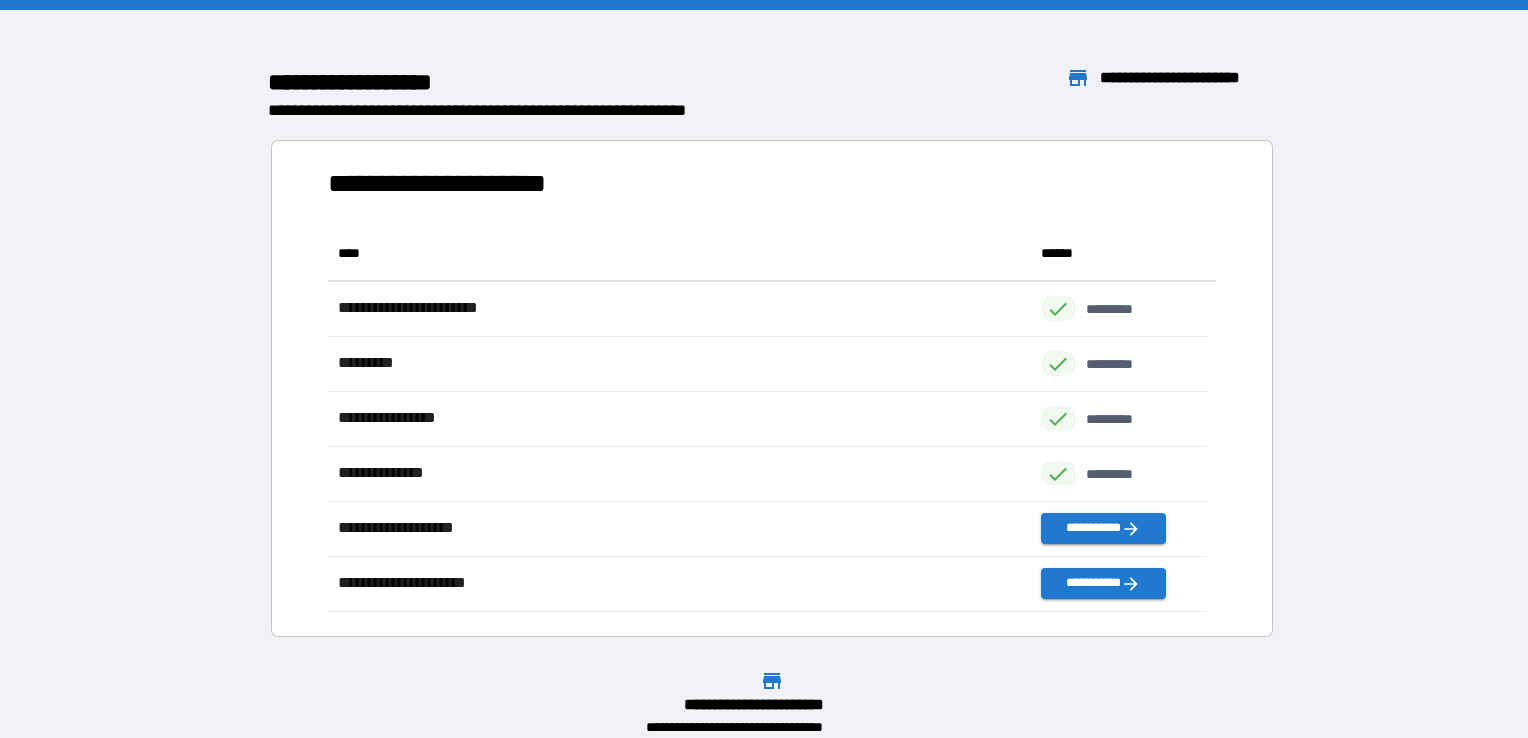 scroll, scrollTop: 16, scrollLeft: 16, axis: both 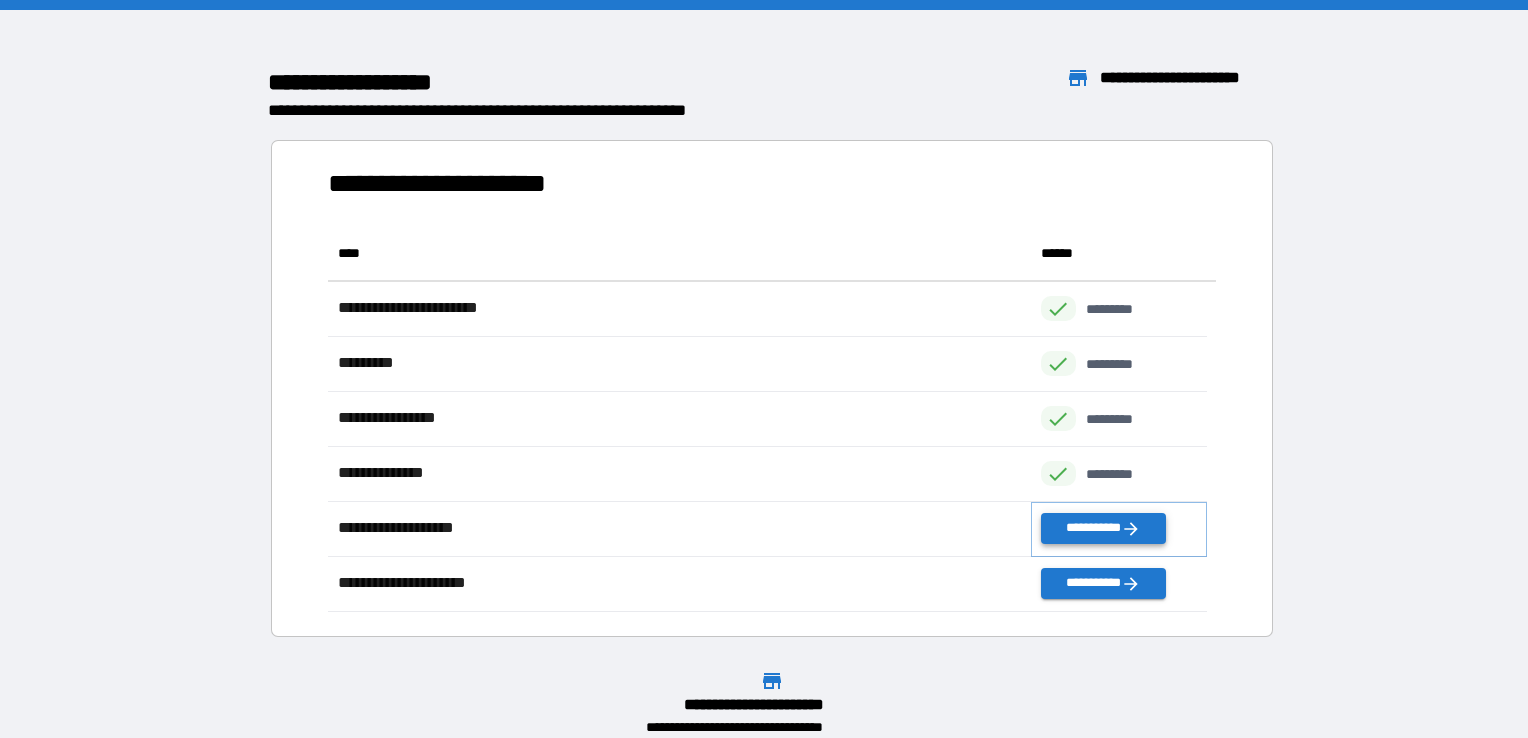 click on "**********" at bounding box center (1103, 528) 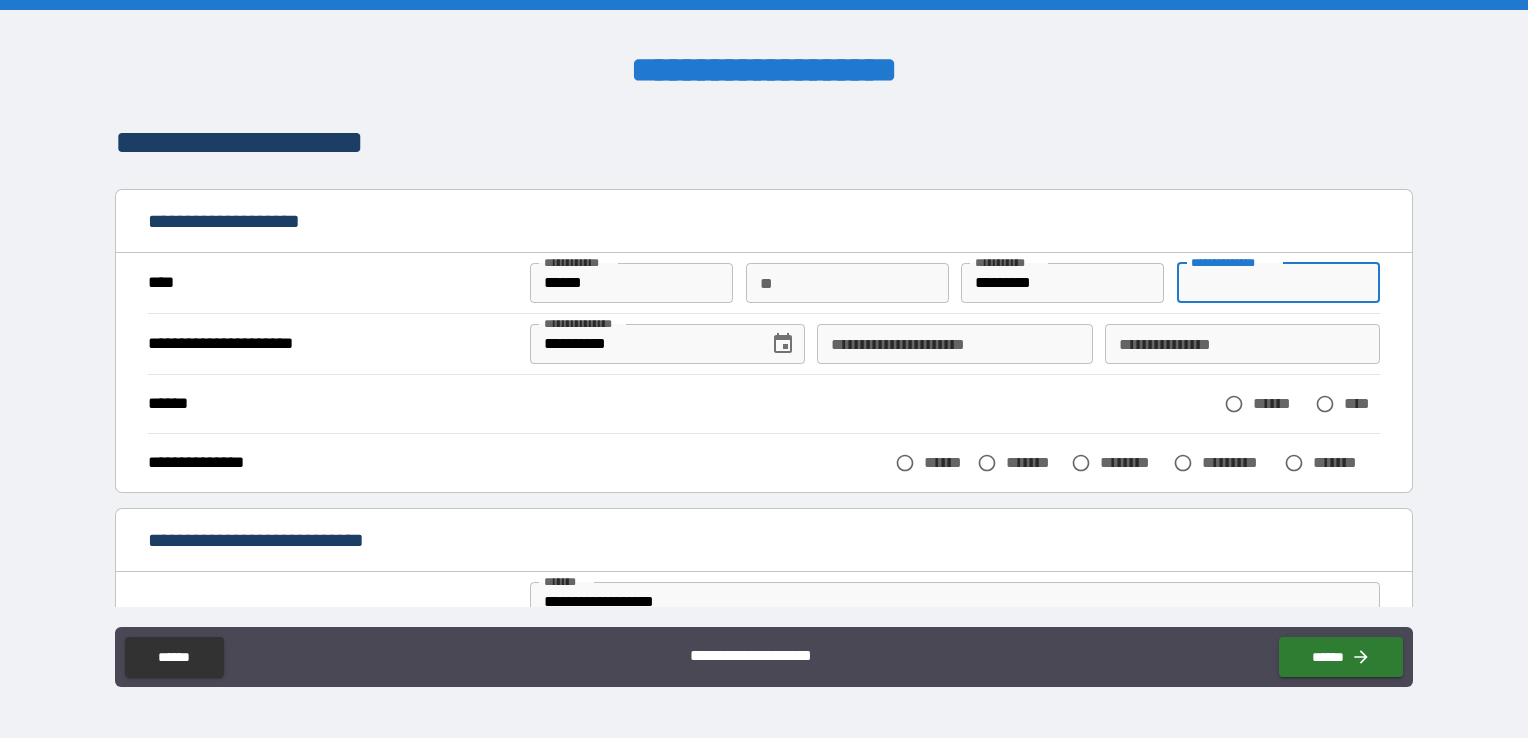 click on "**********" at bounding box center [1278, 283] 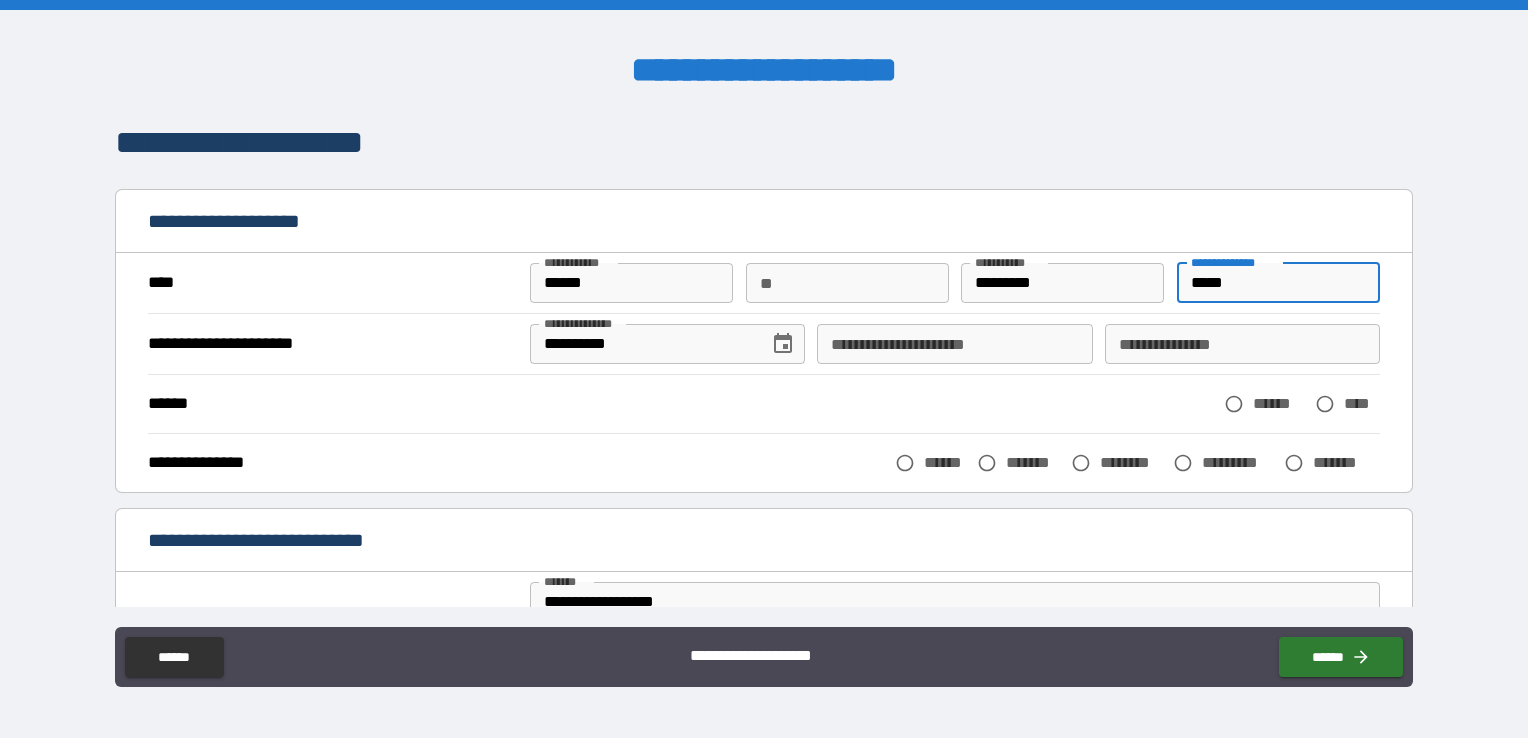 type on "*****" 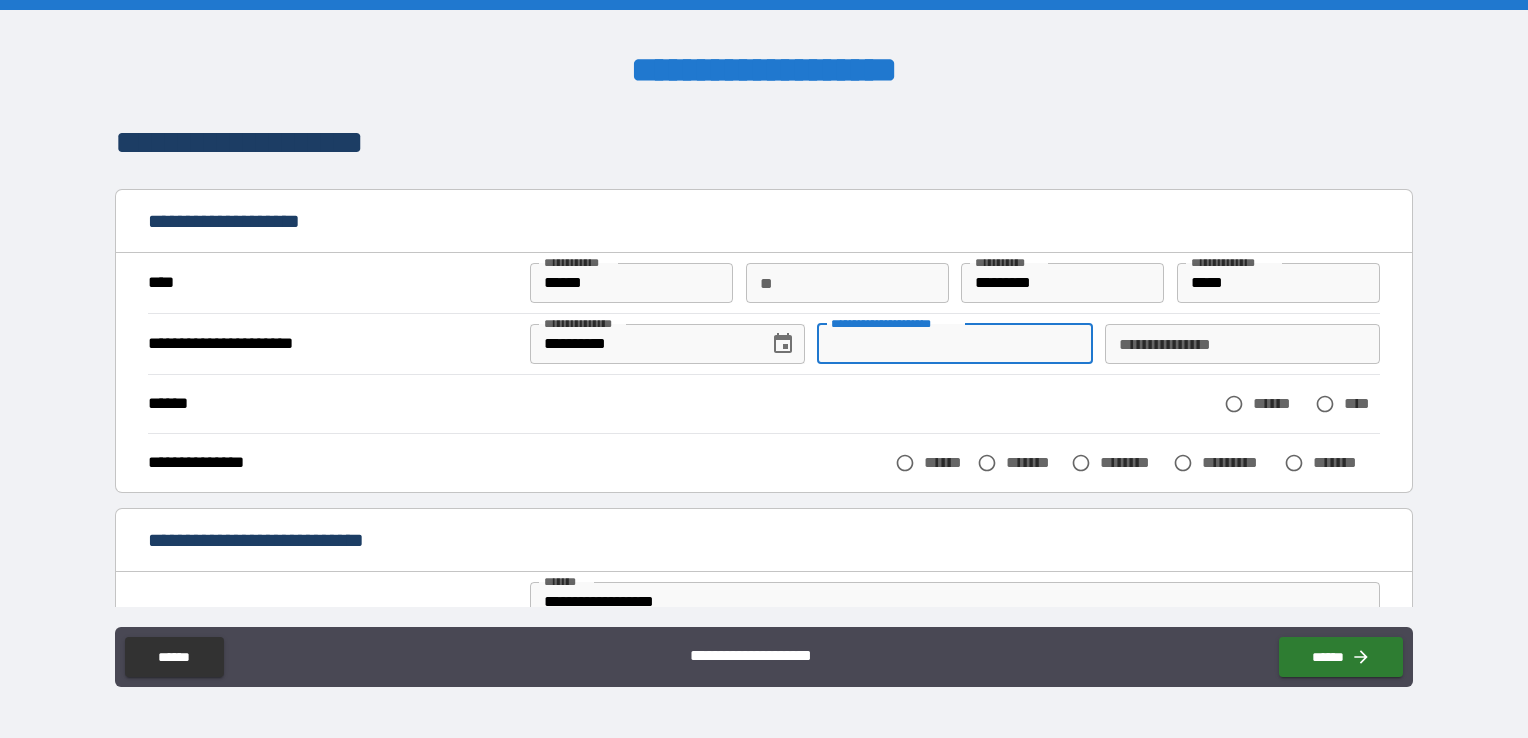 click on "**********" at bounding box center (954, 344) 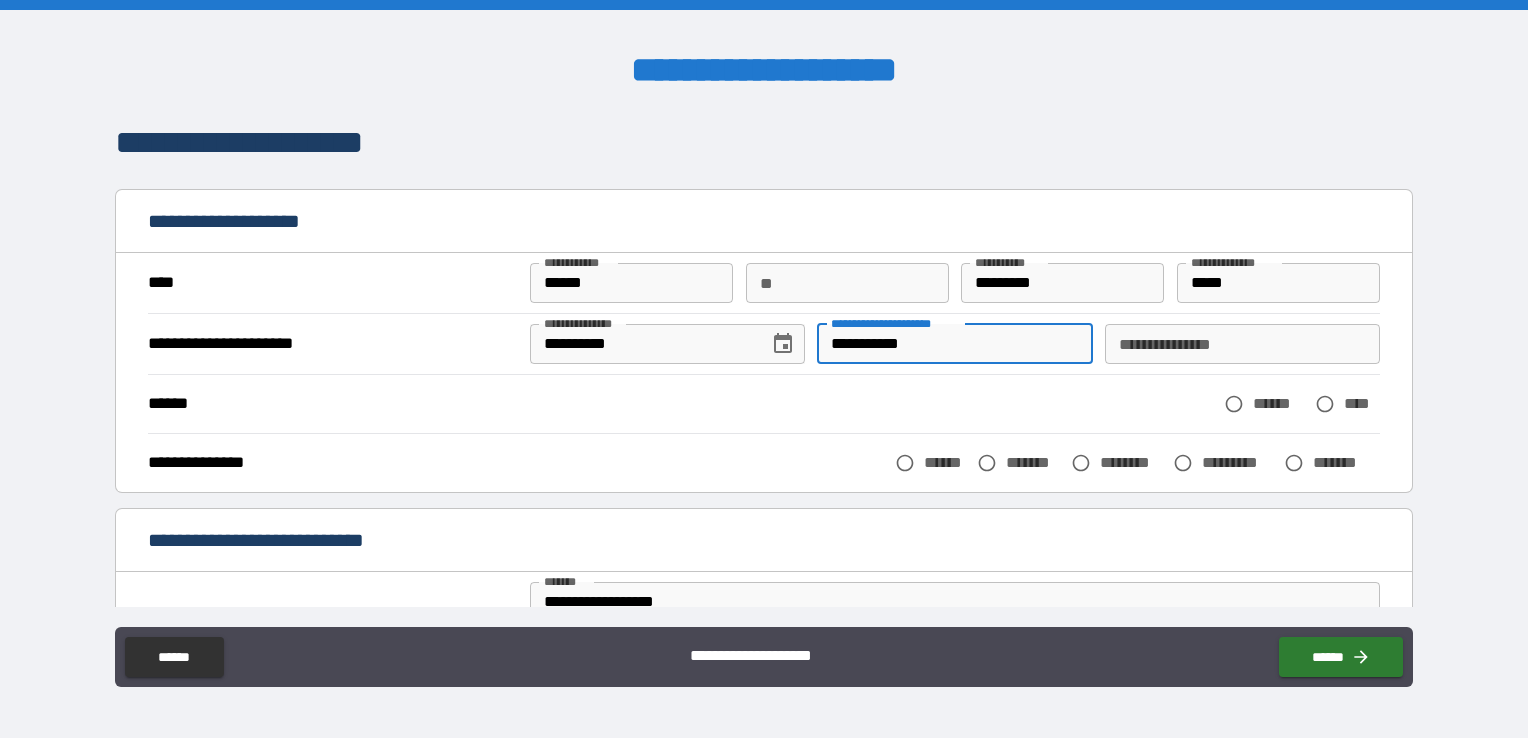 type on "**********" 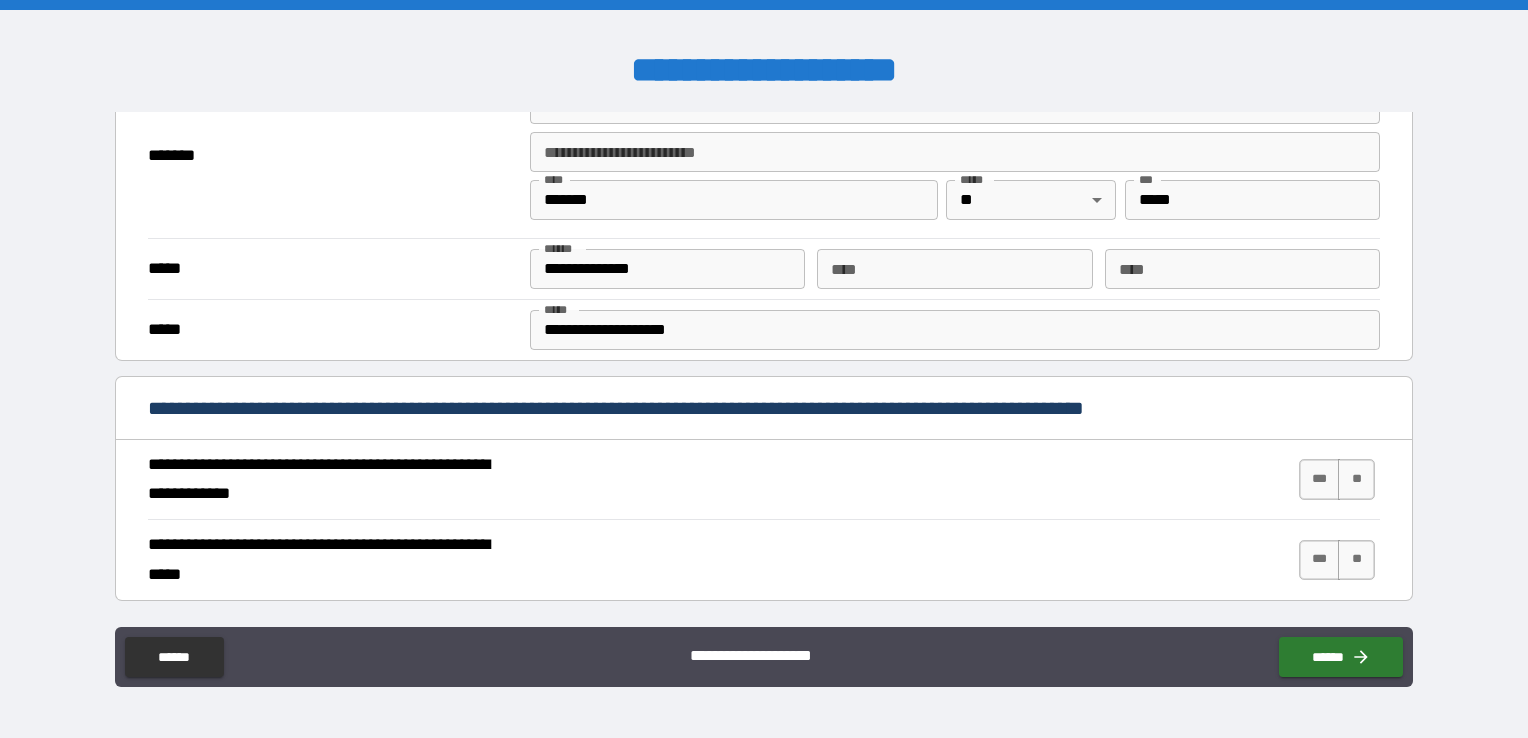 scroll, scrollTop: 503, scrollLeft: 0, axis: vertical 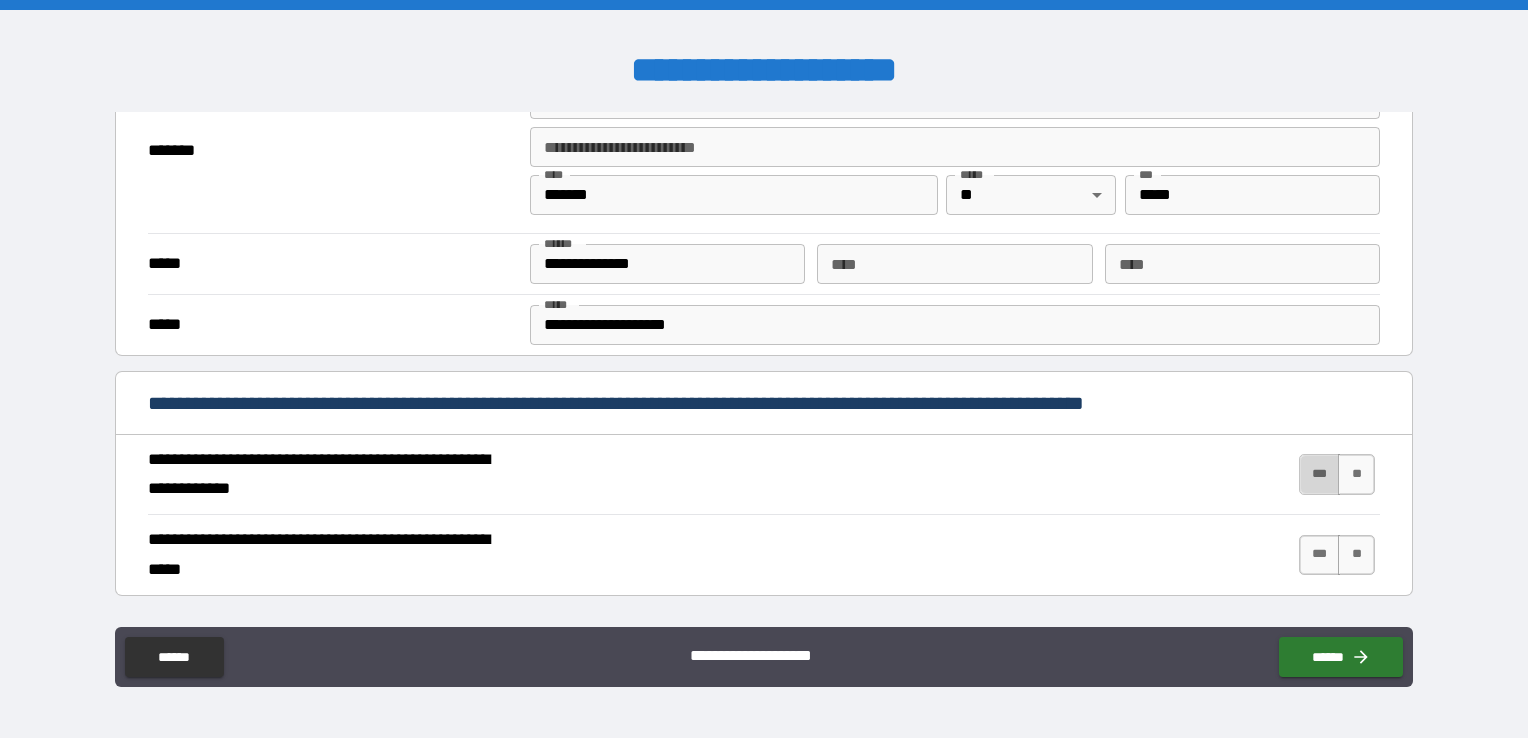 click on "***" at bounding box center (1320, 474) 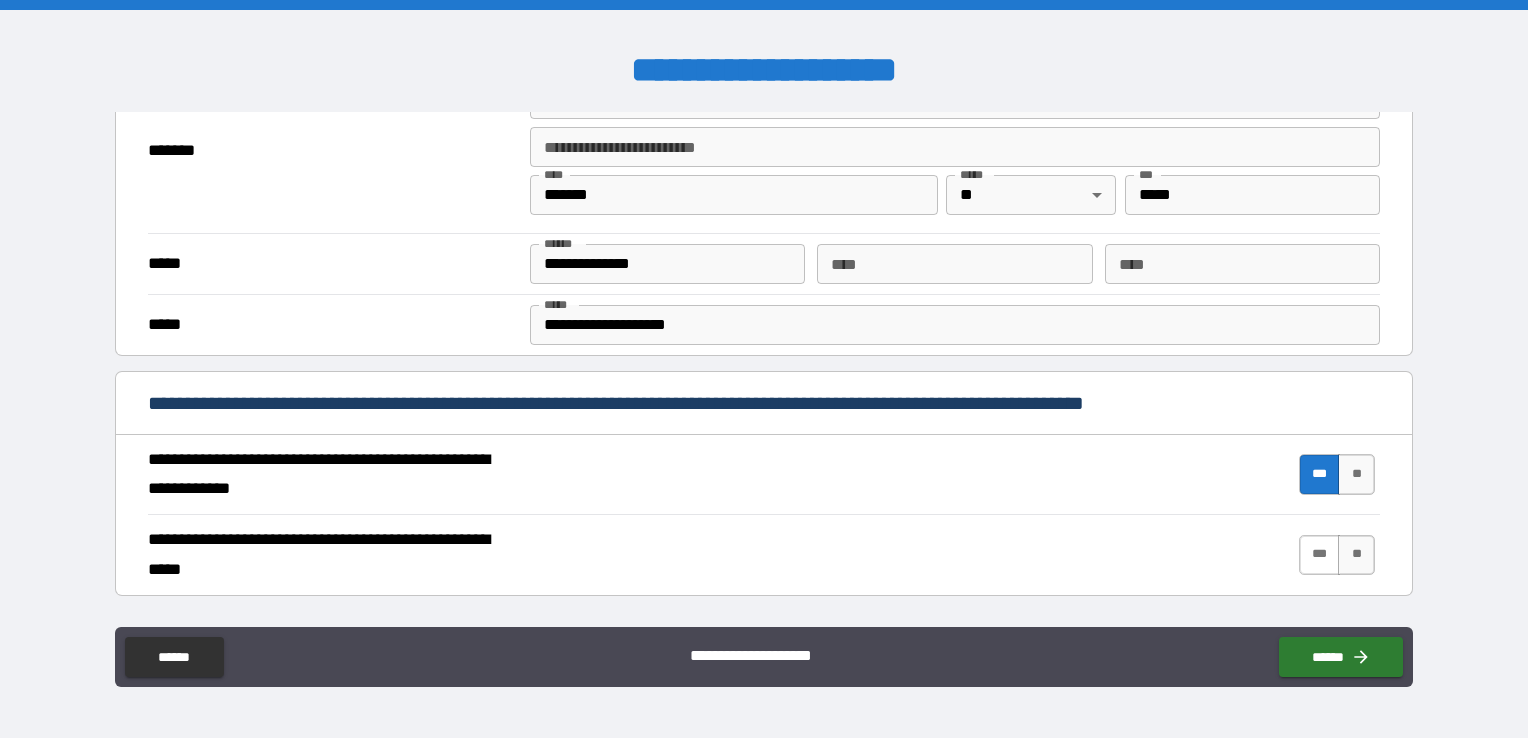 click on "***" at bounding box center [1320, 555] 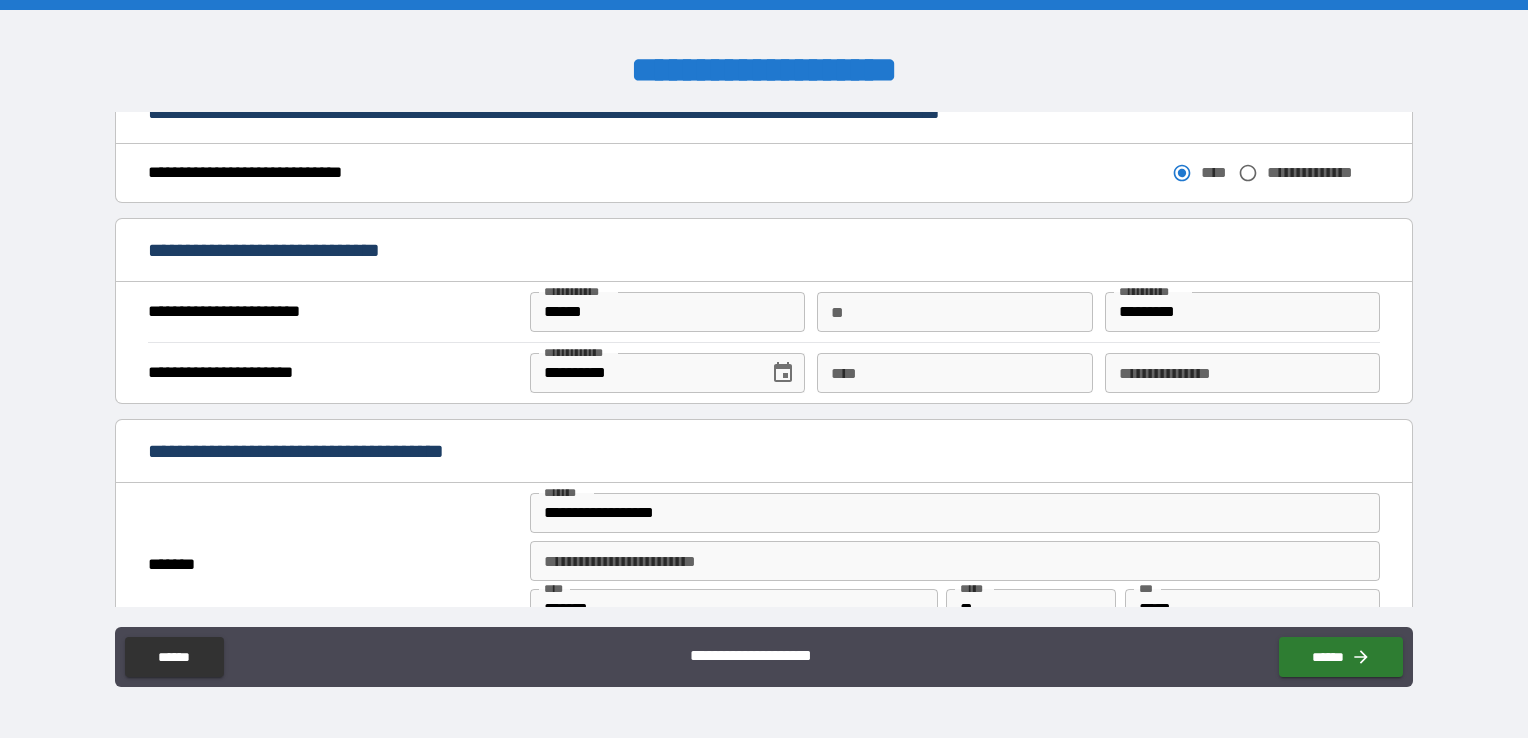 scroll, scrollTop: 1138, scrollLeft: 0, axis: vertical 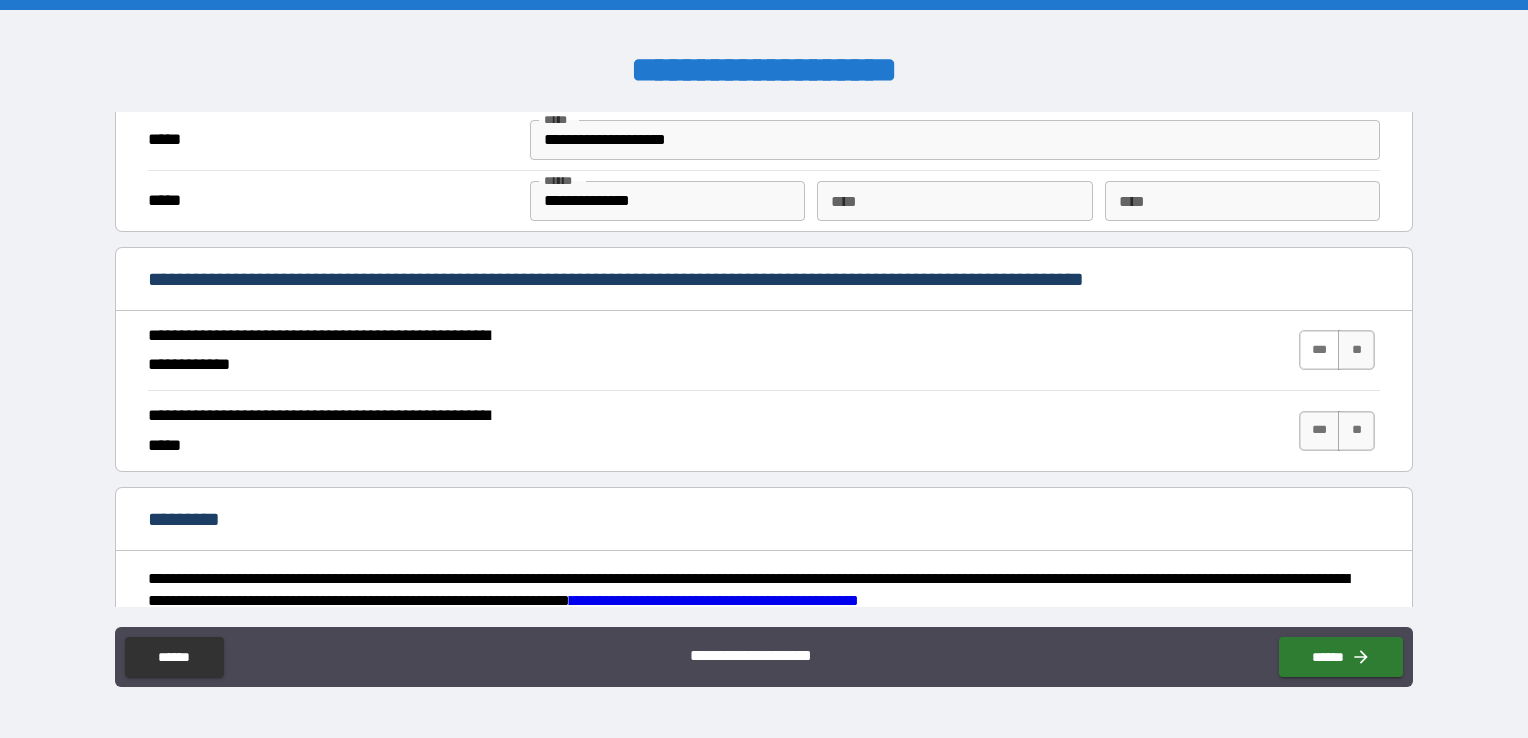 click on "***" at bounding box center (1320, 350) 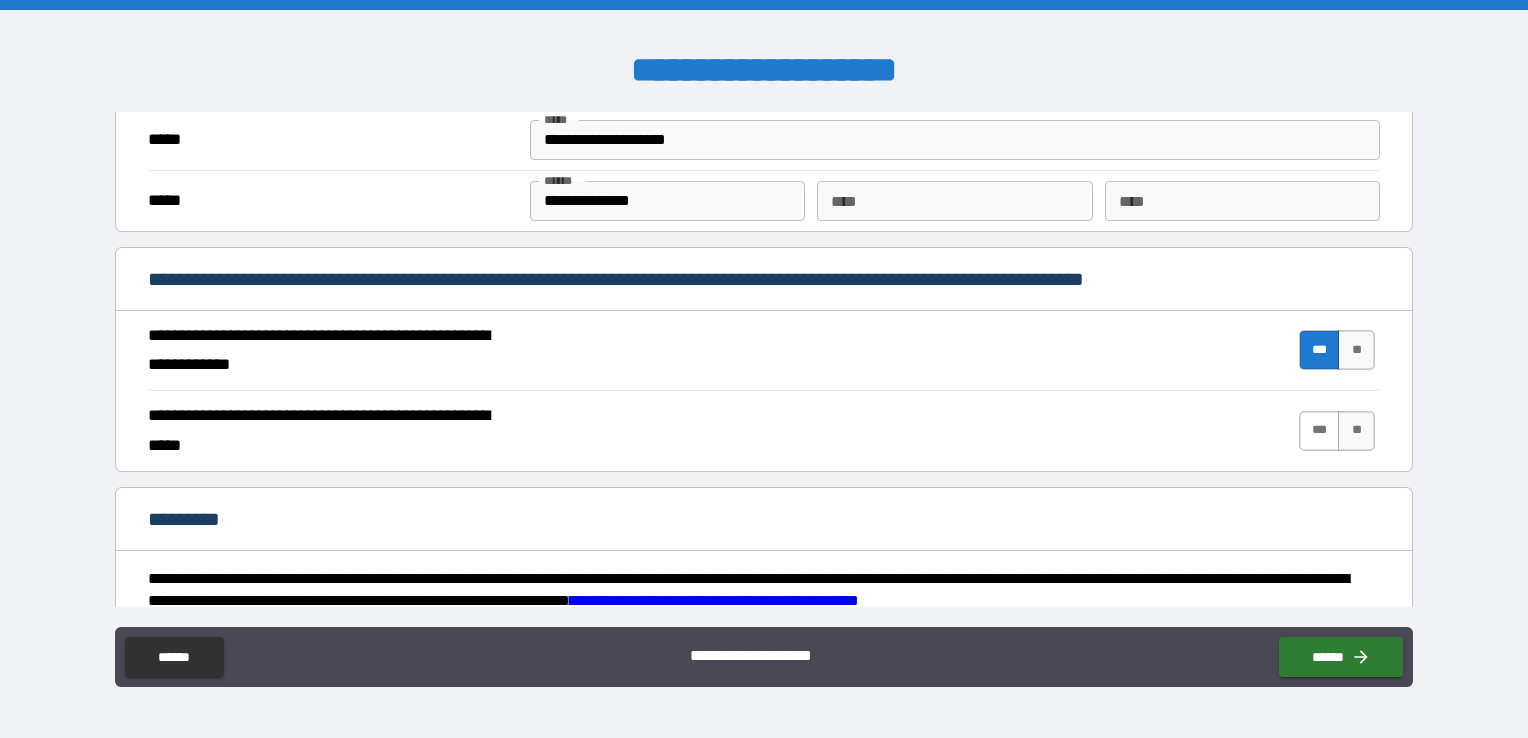 click on "***" at bounding box center [1320, 431] 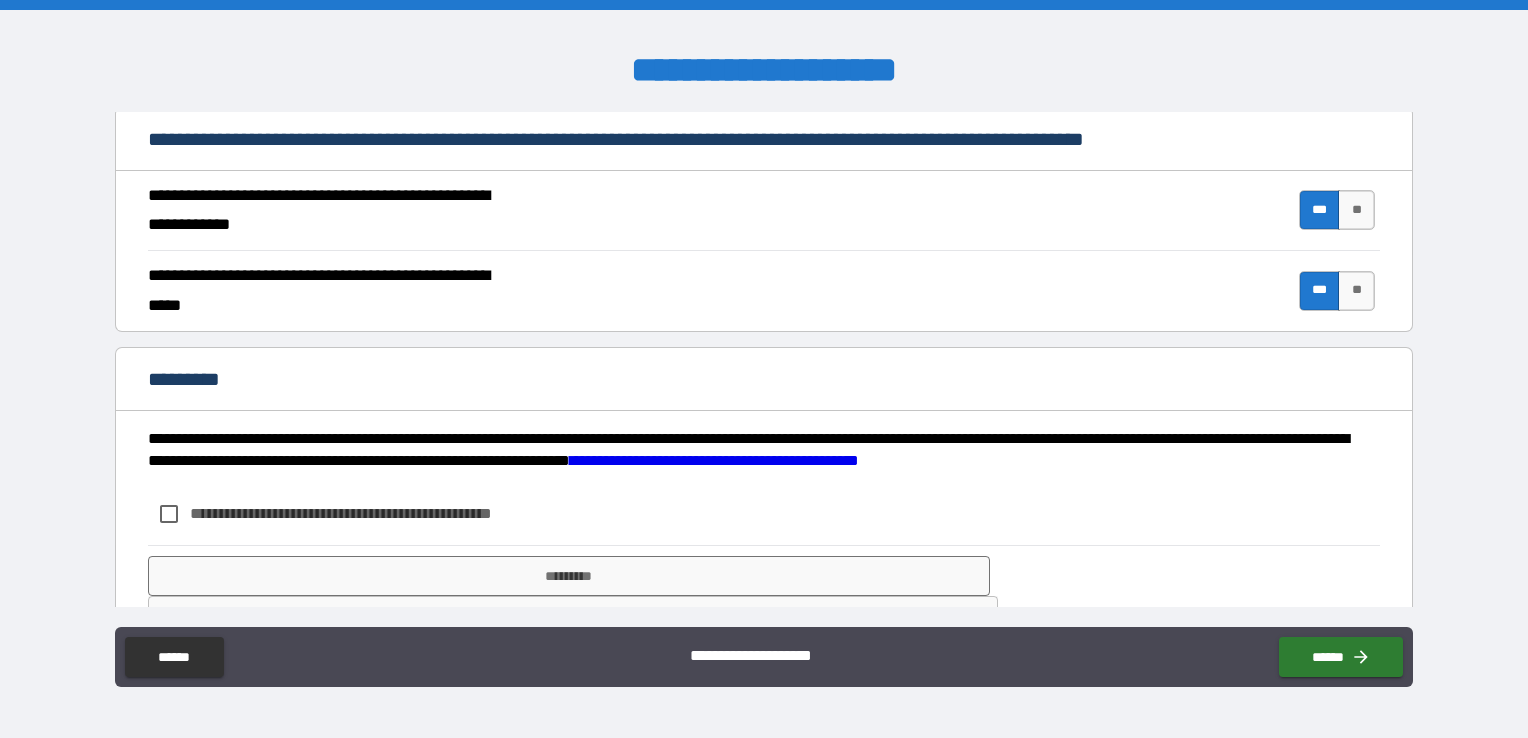 scroll, scrollTop: 1857, scrollLeft: 0, axis: vertical 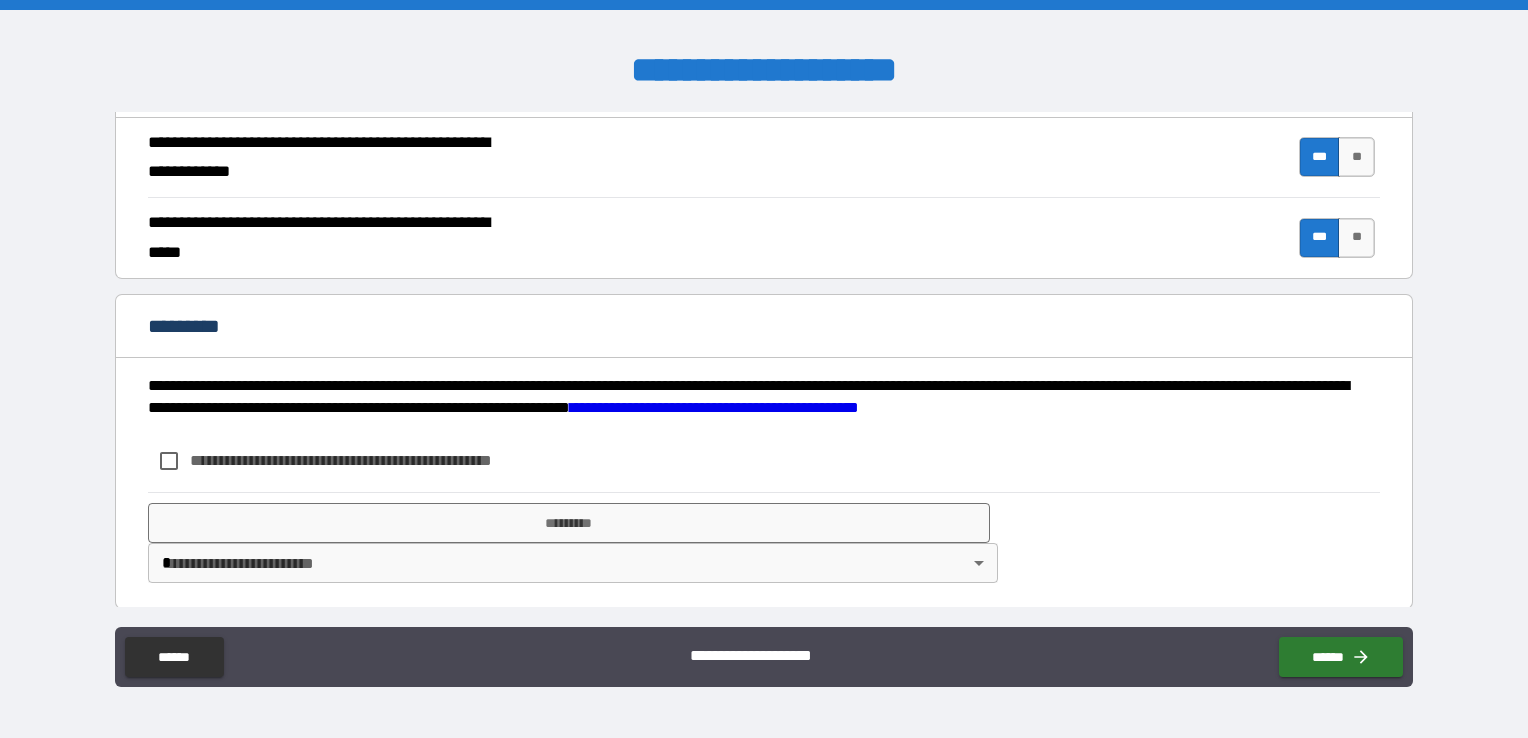 click on "**********" at bounding box center (374, 460) 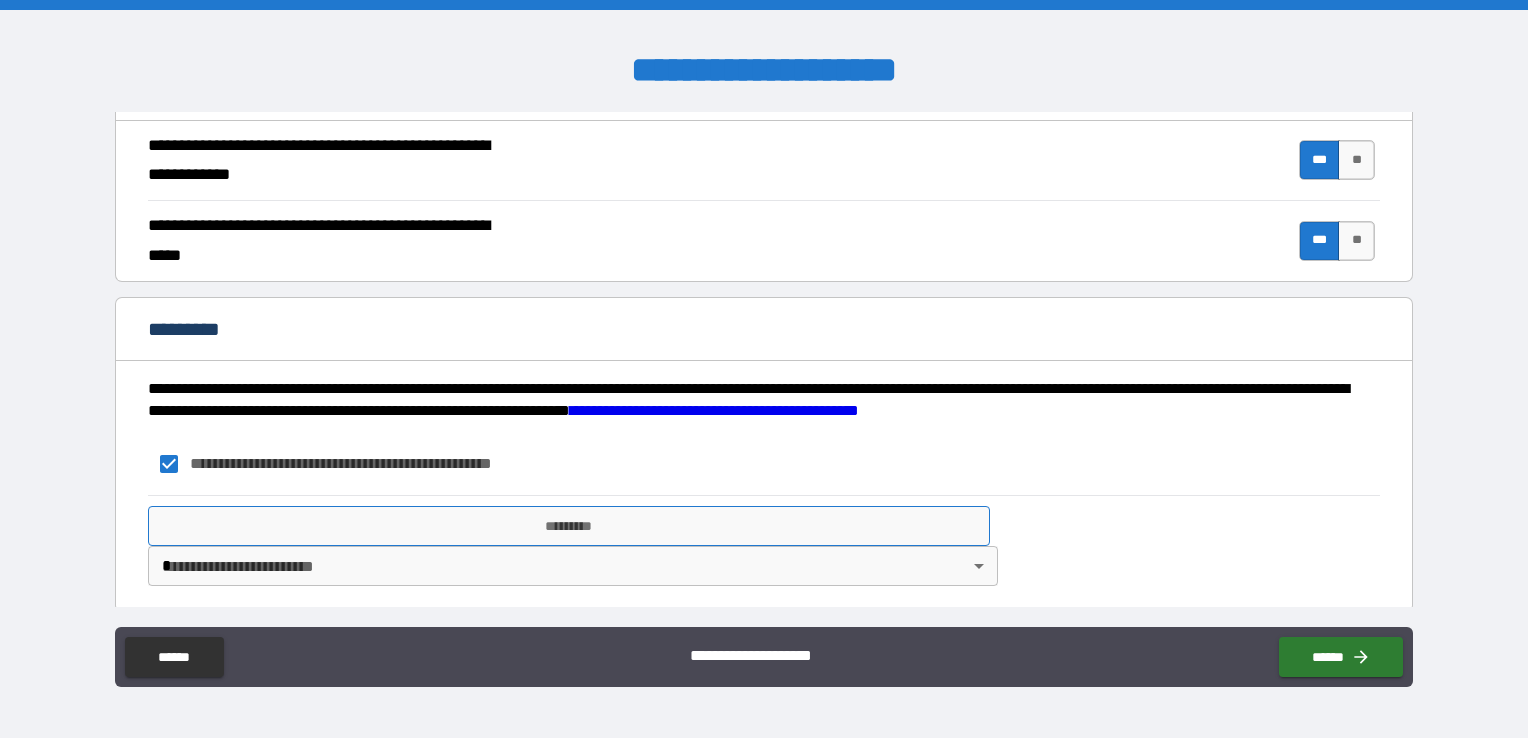 click on "*********" at bounding box center (569, 526) 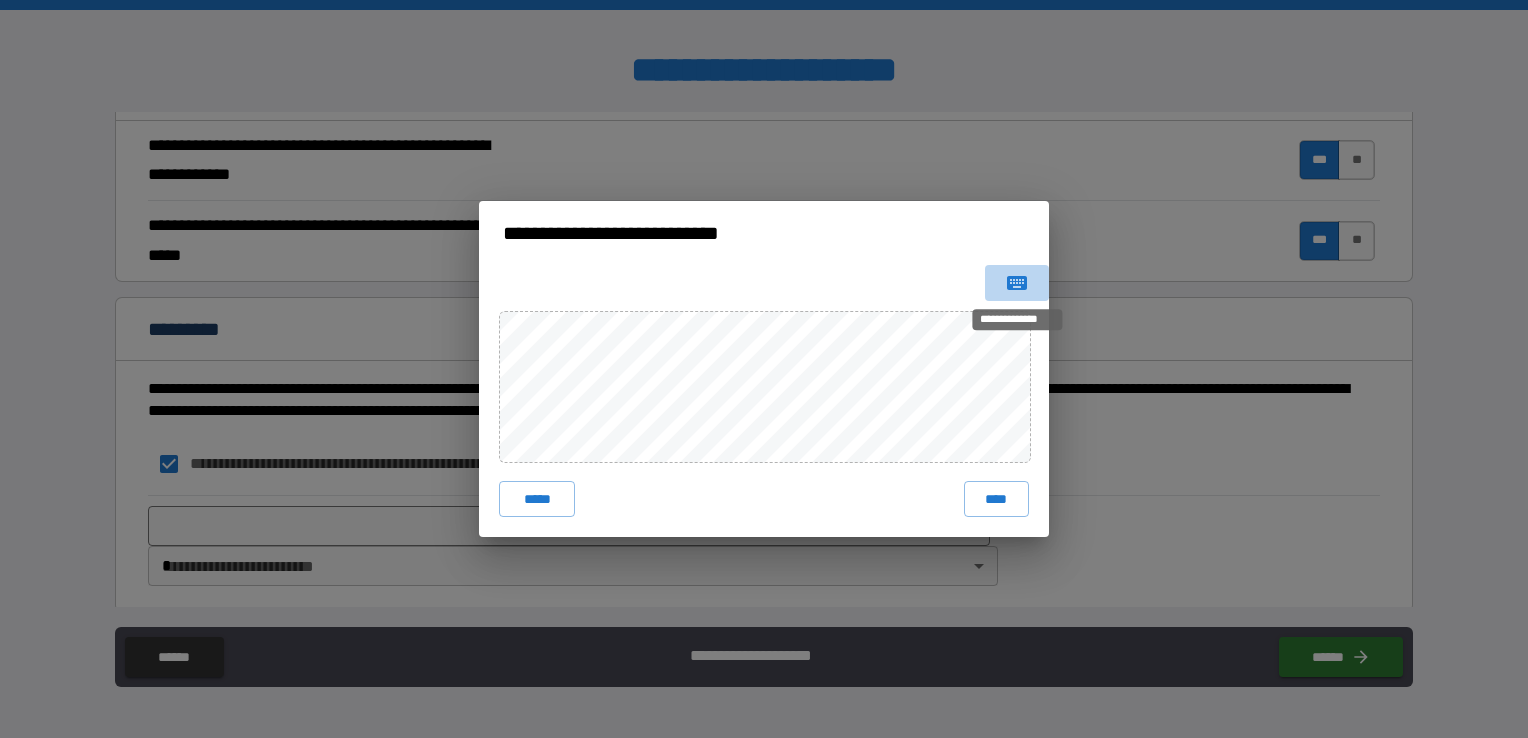 click 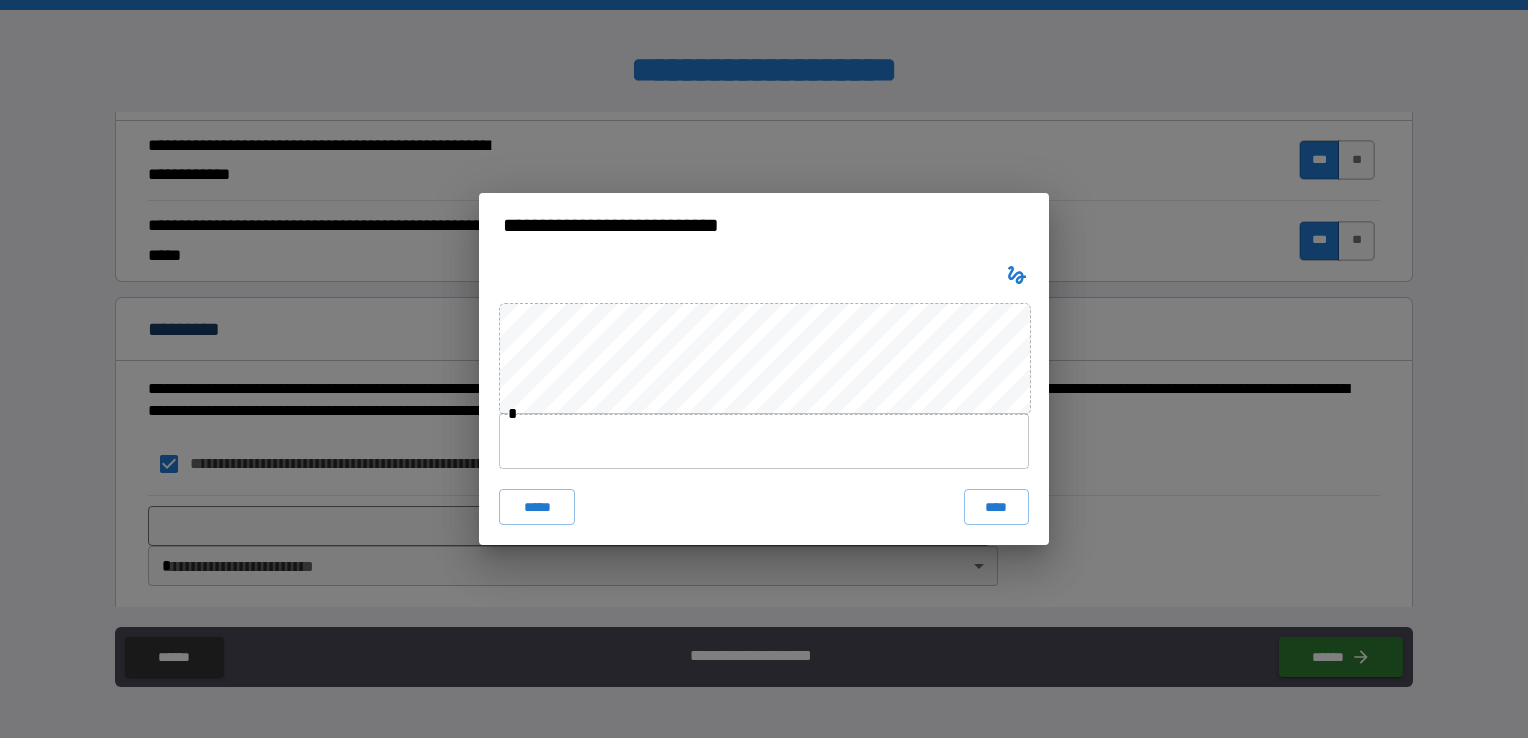 click at bounding box center (764, 441) 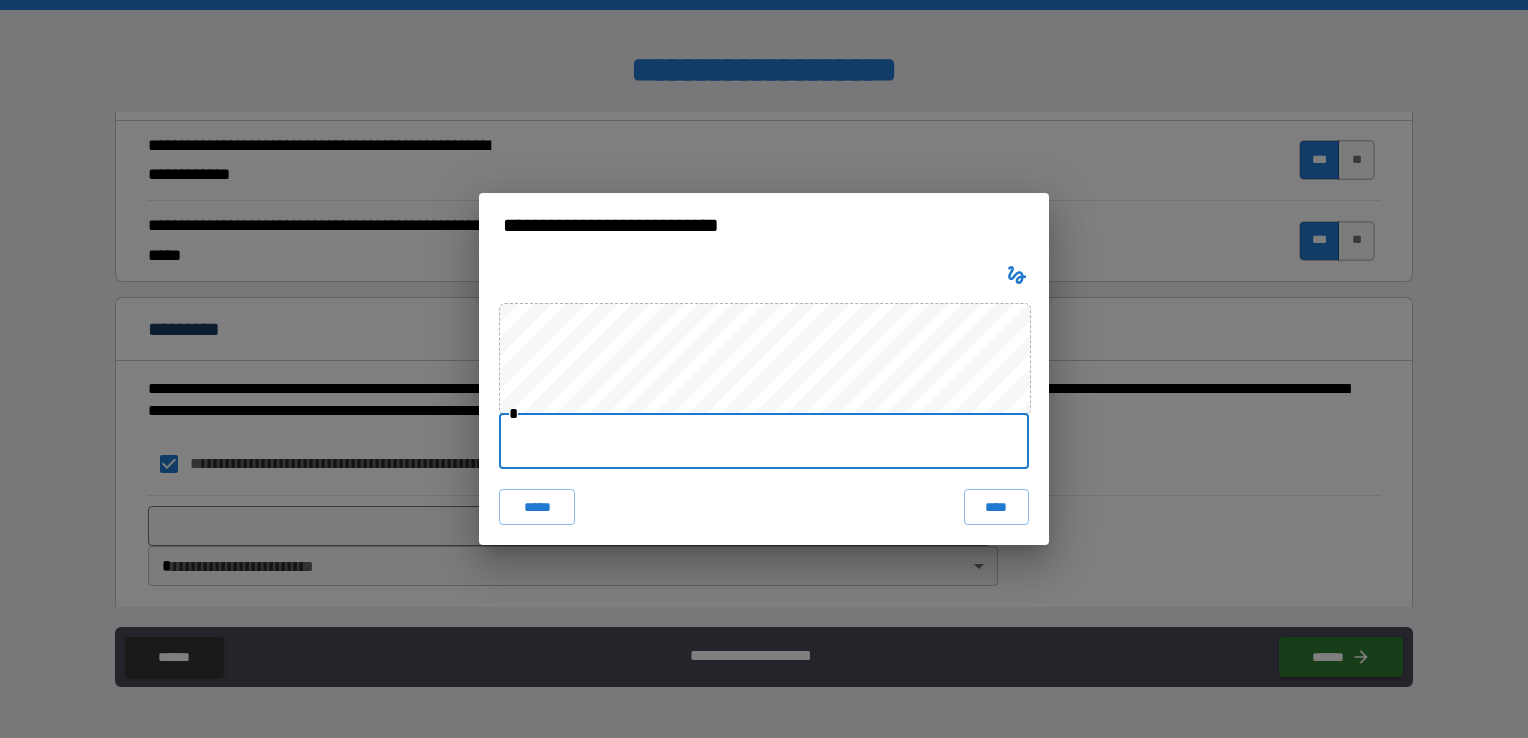 type on "*" 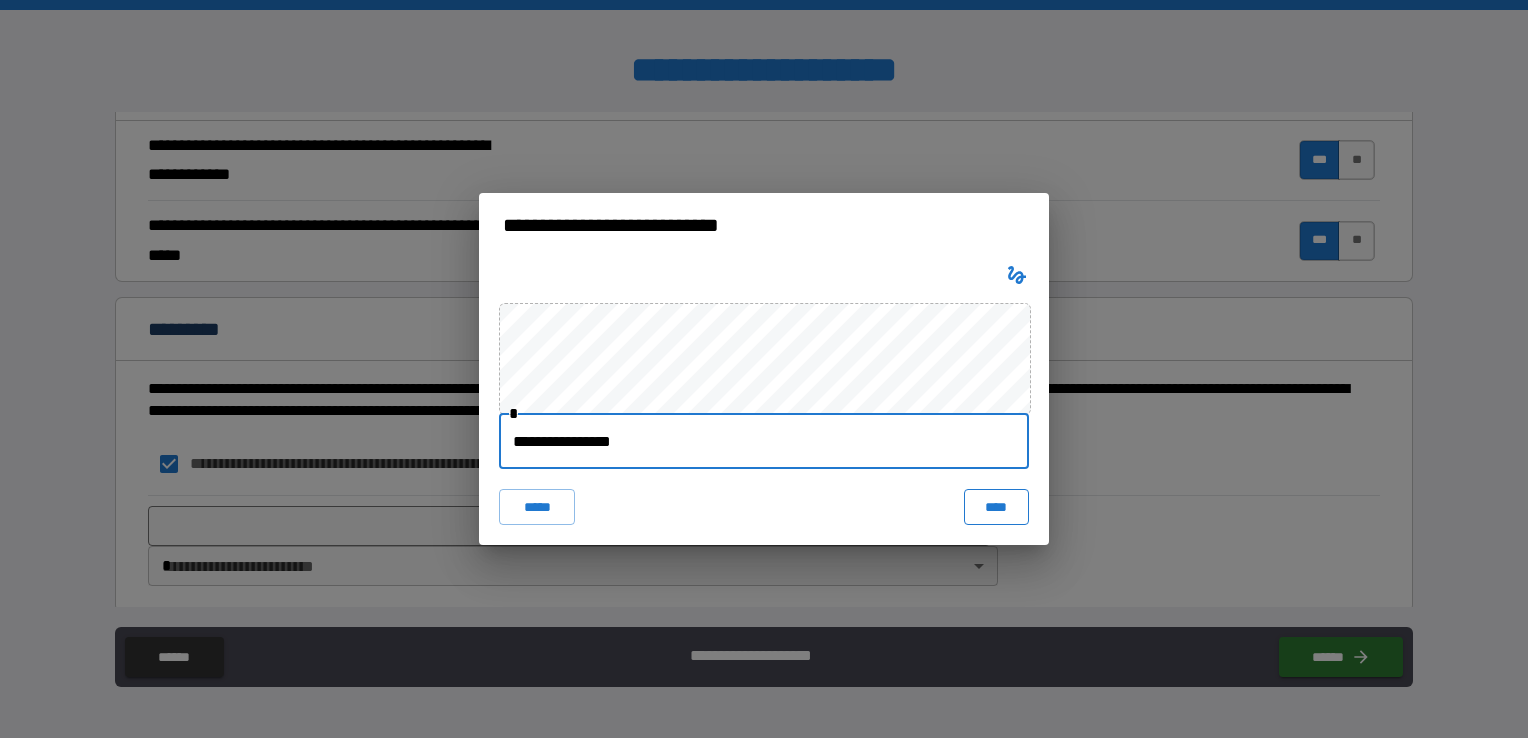 type on "**********" 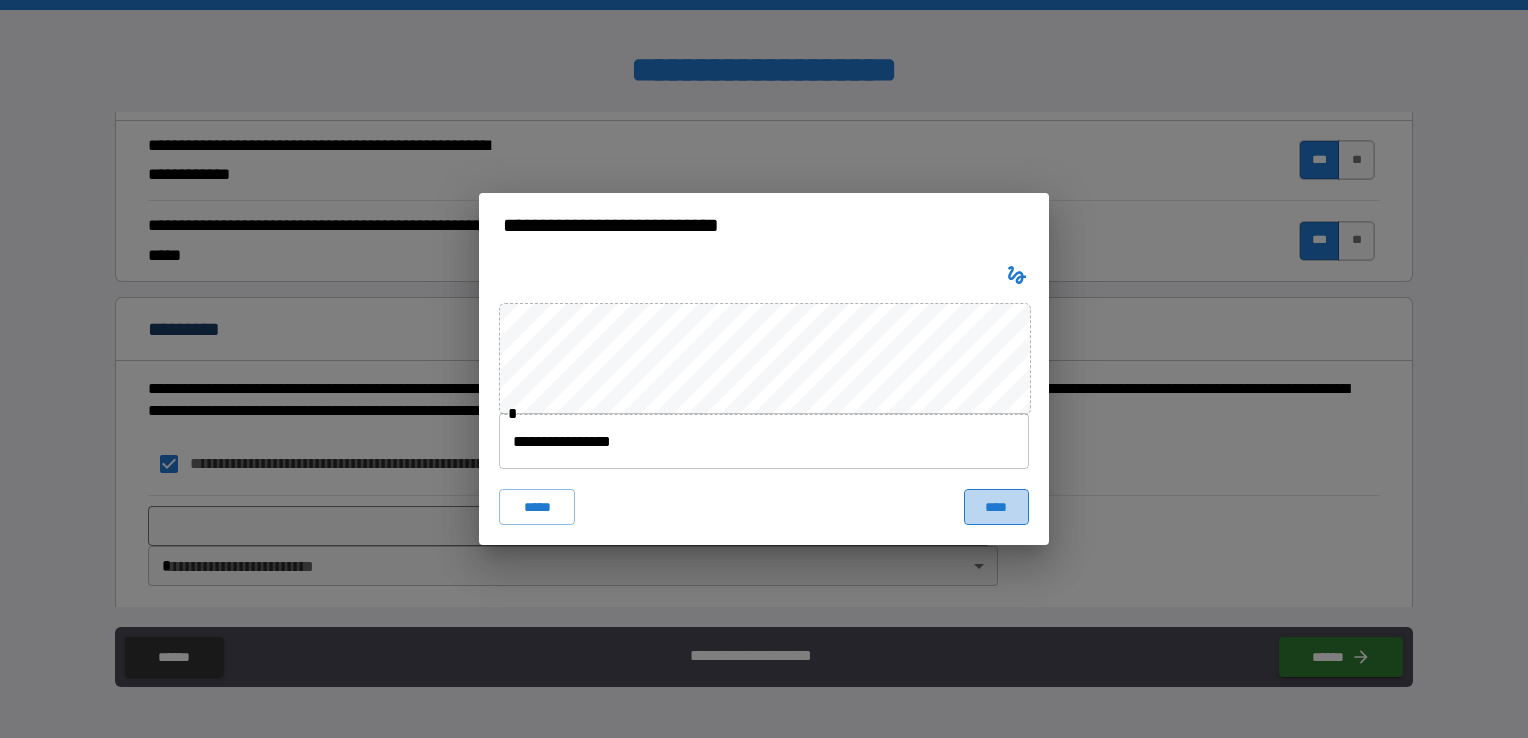 click on "****" at bounding box center [996, 507] 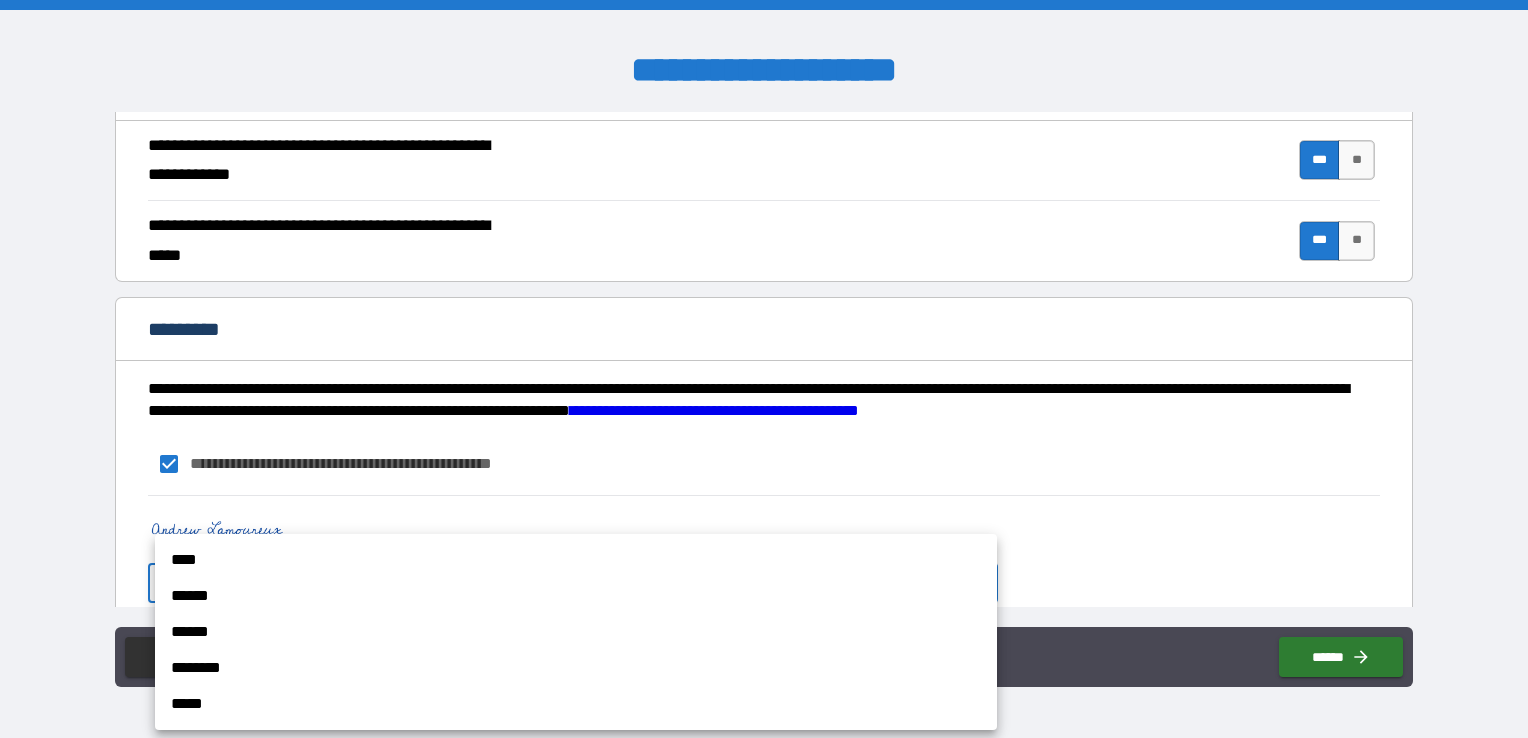 click on "**********" at bounding box center (764, 369) 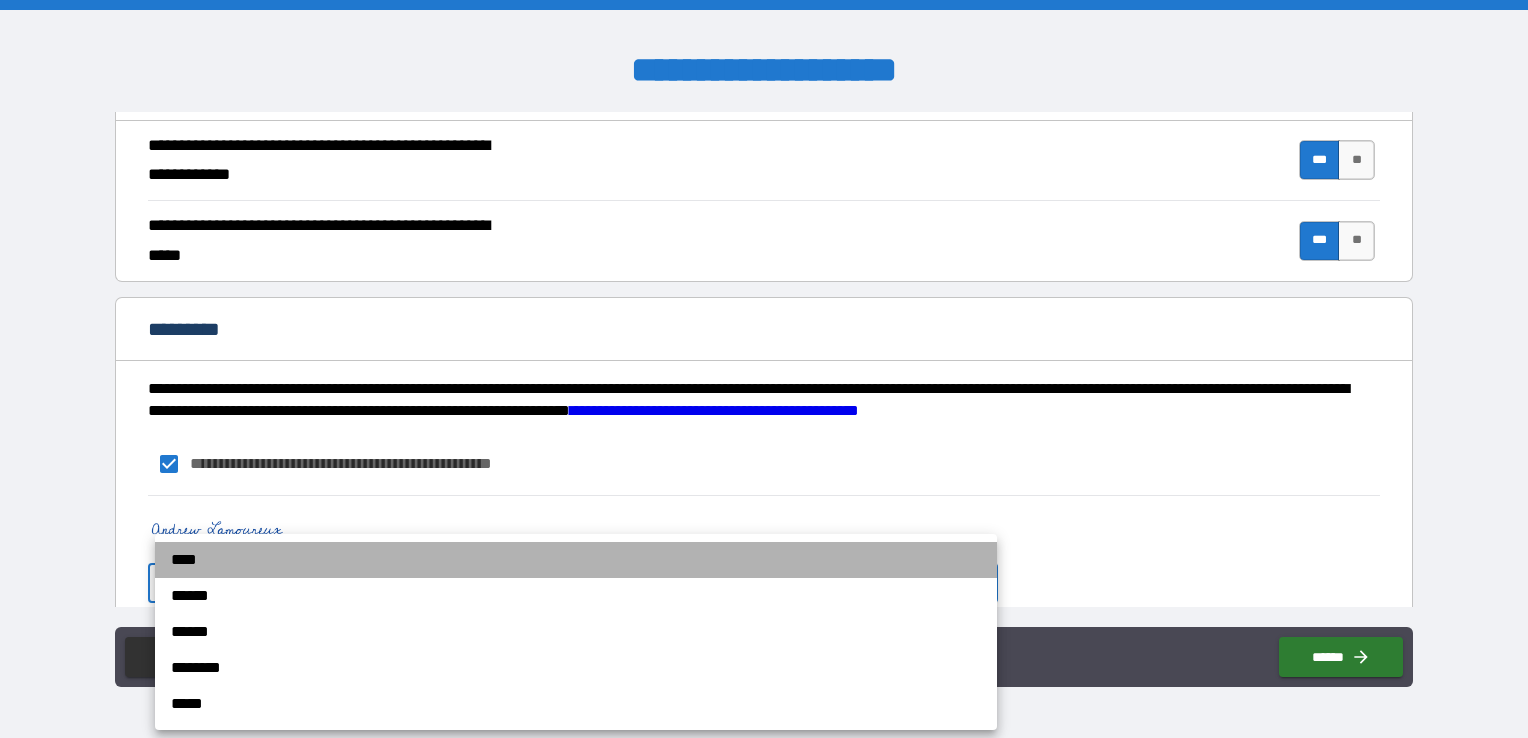 click on "****" at bounding box center (576, 560) 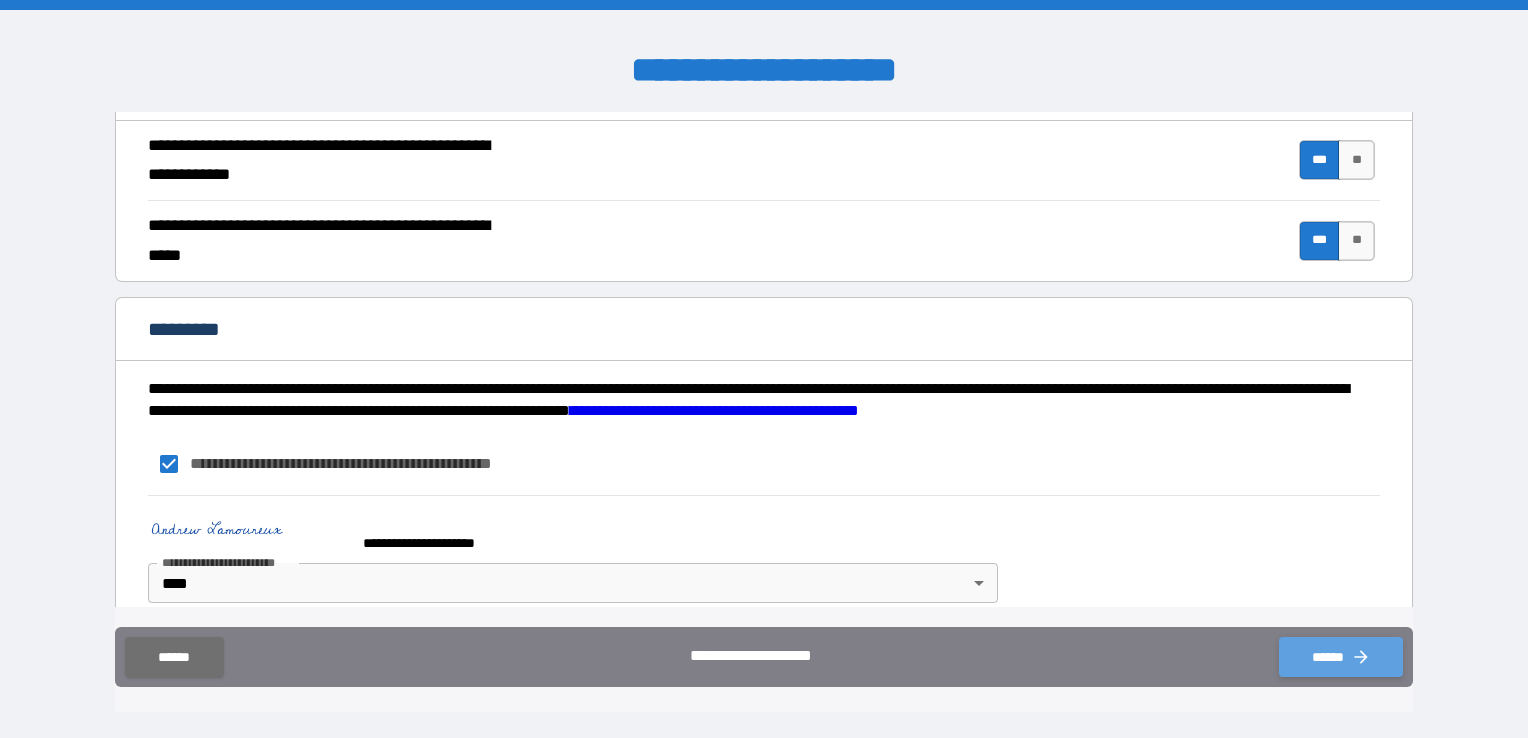 click on "******" at bounding box center (1341, 657) 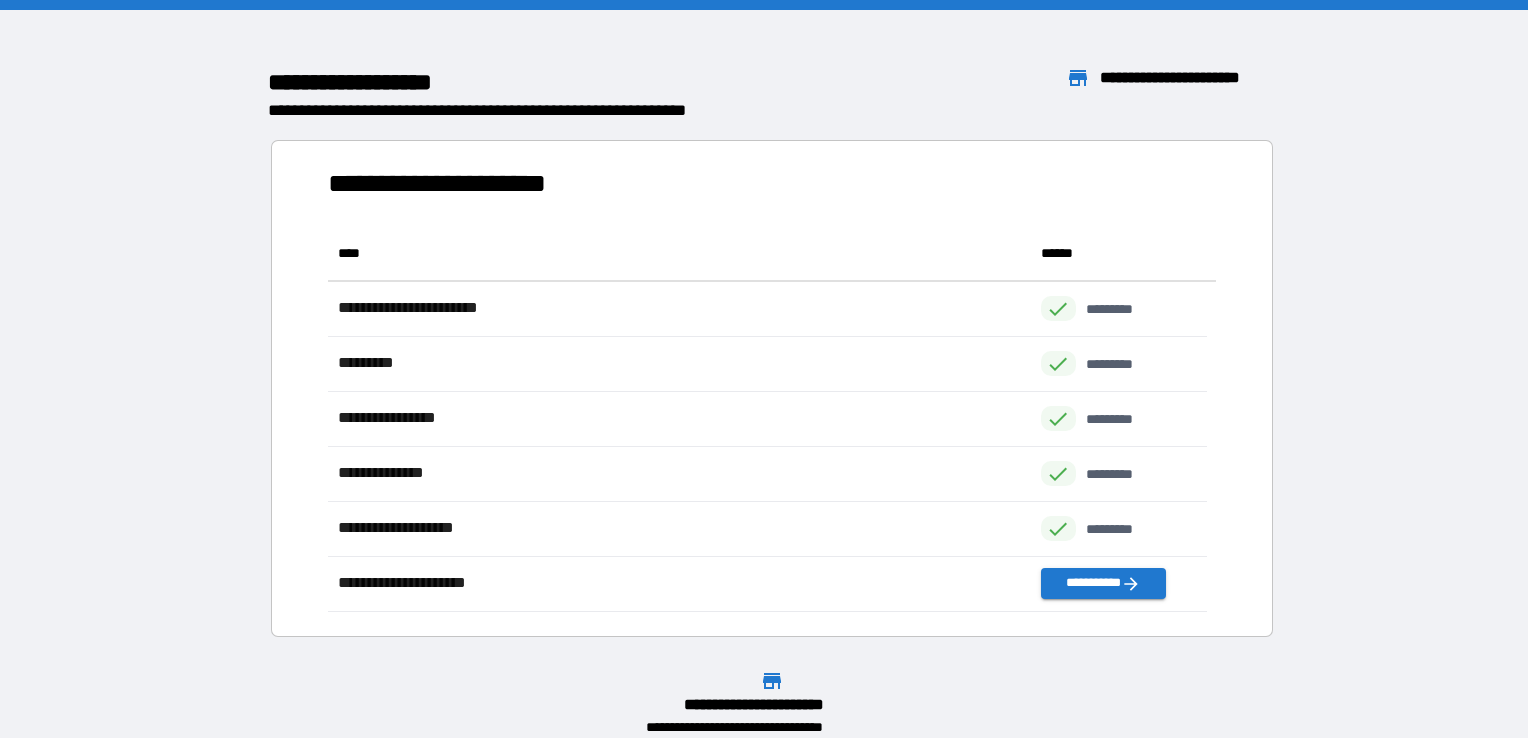 scroll, scrollTop: 16, scrollLeft: 16, axis: both 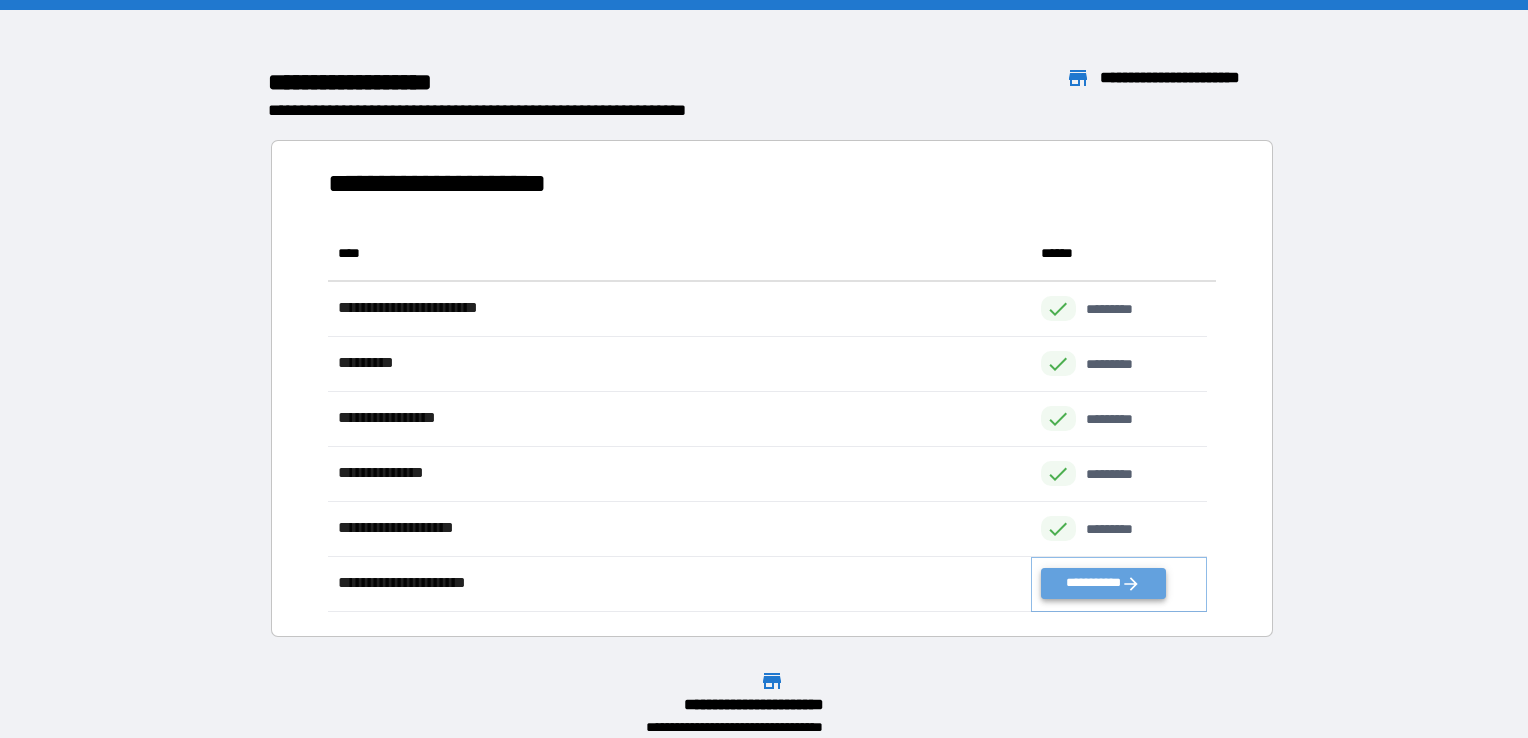 click on "**********" at bounding box center [1103, 583] 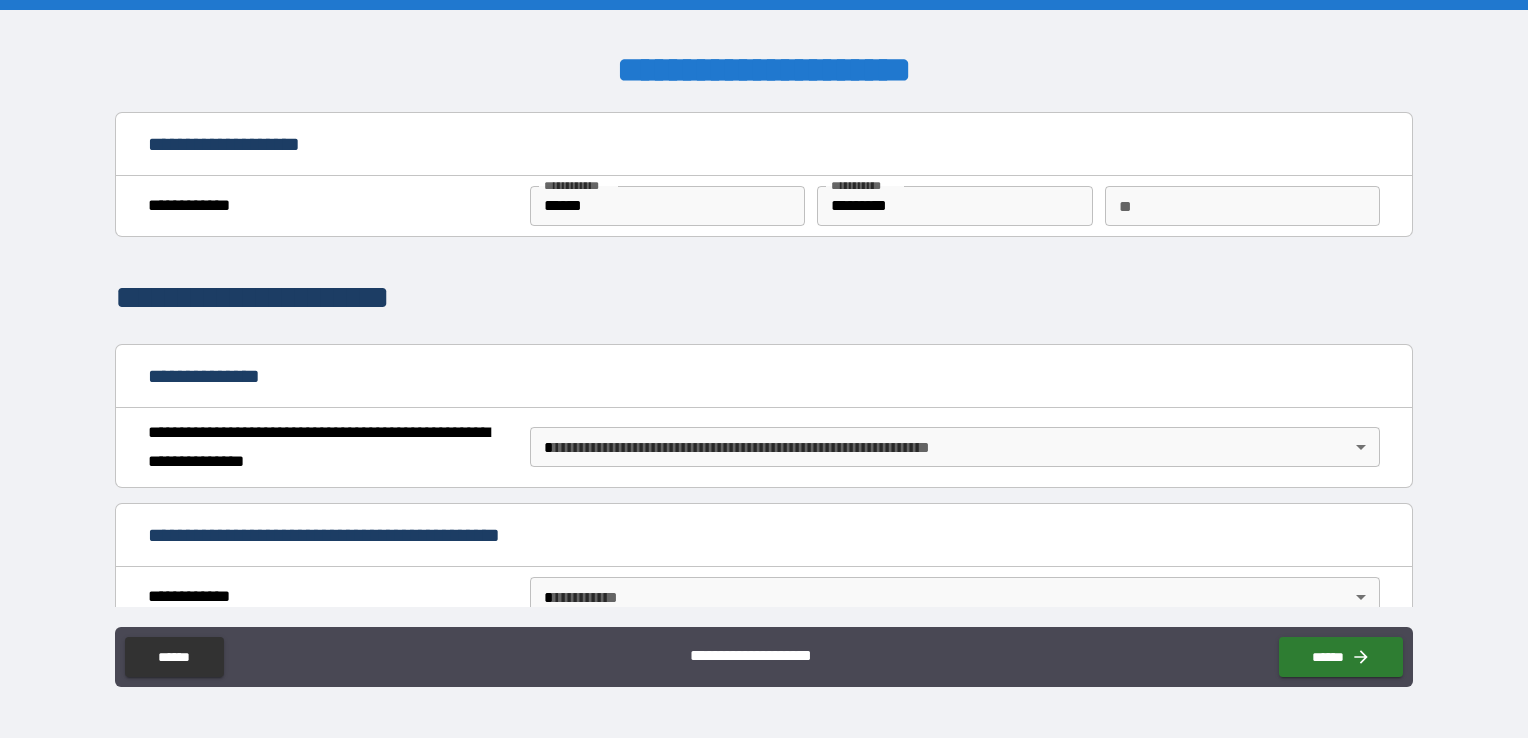 click on "**********" at bounding box center [764, 369] 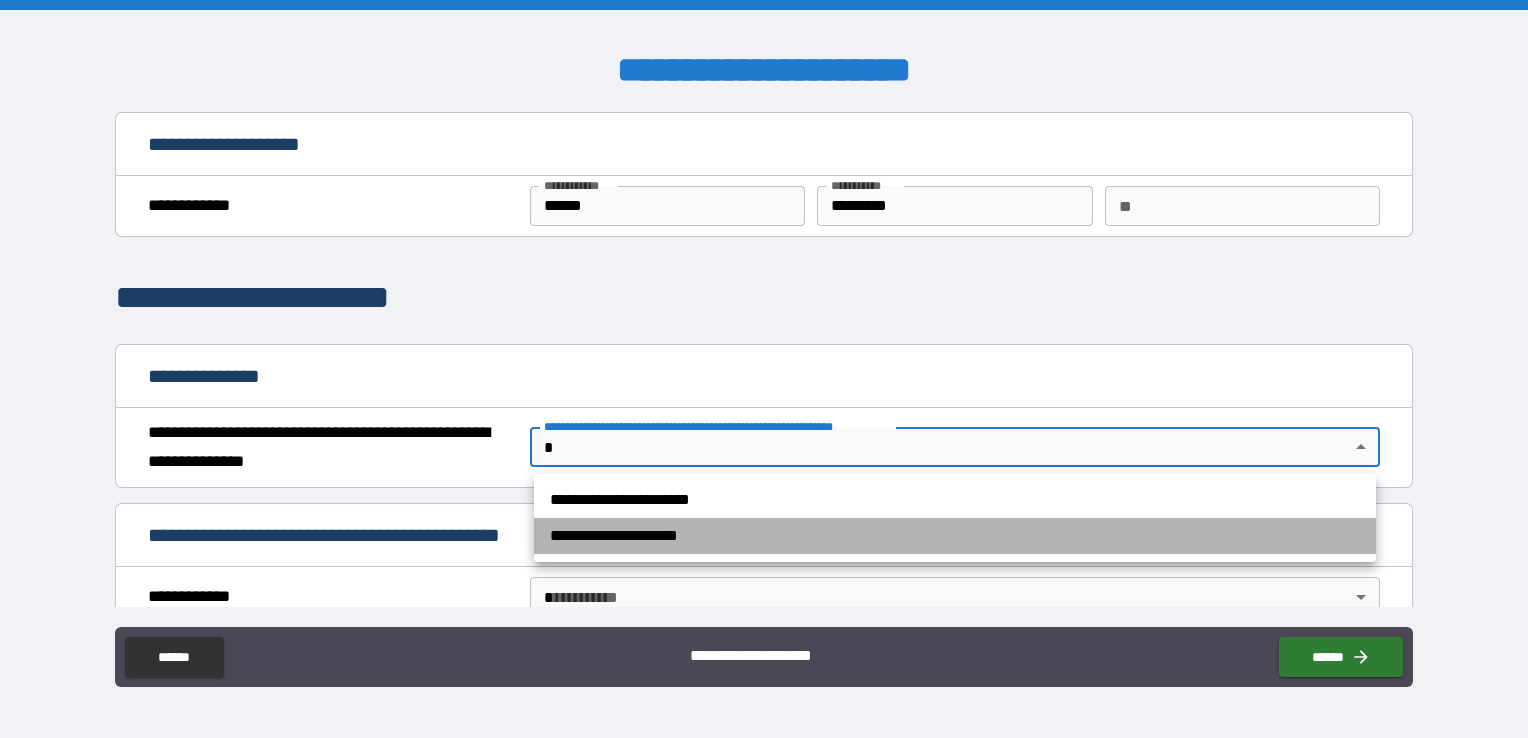 click on "**********" at bounding box center (955, 536) 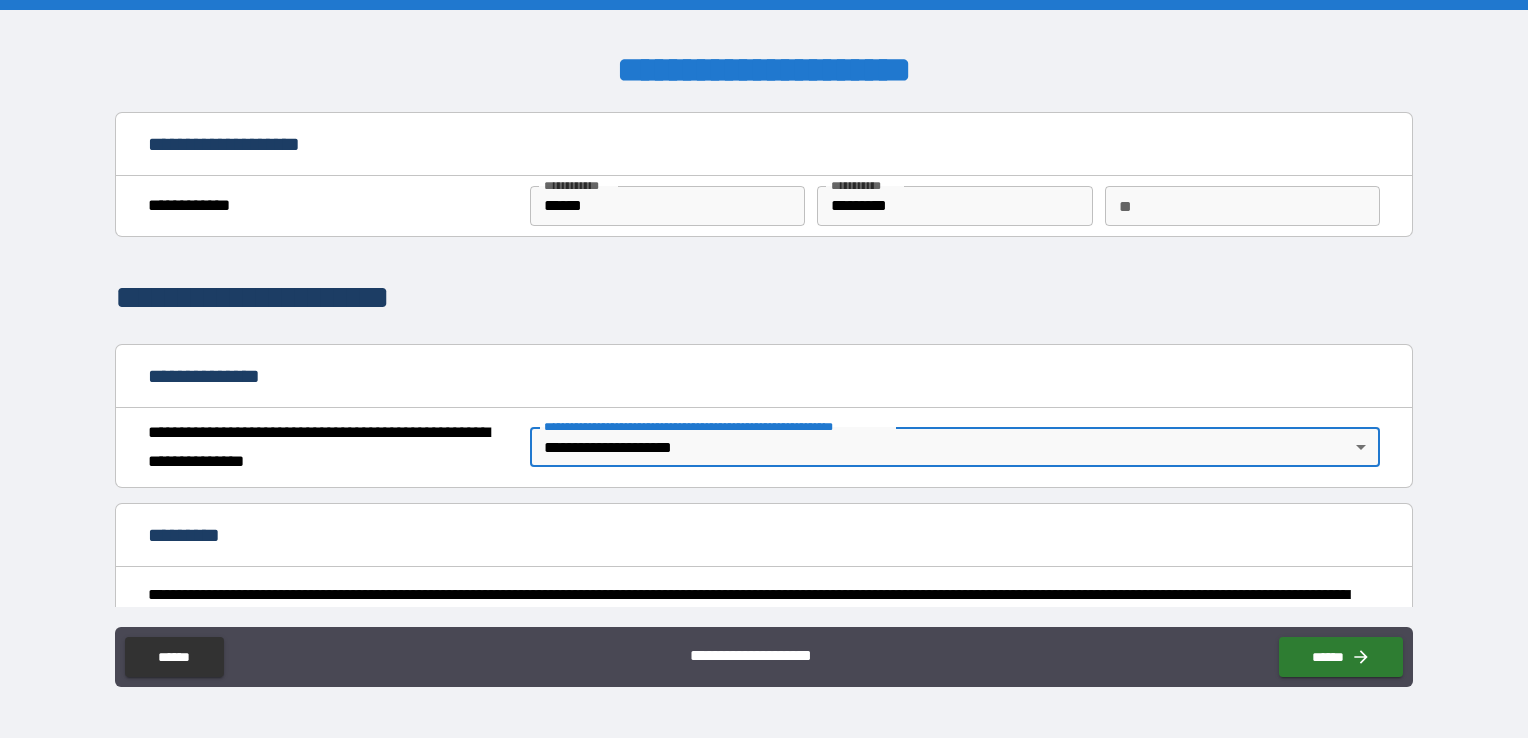 scroll, scrollTop: 214, scrollLeft: 0, axis: vertical 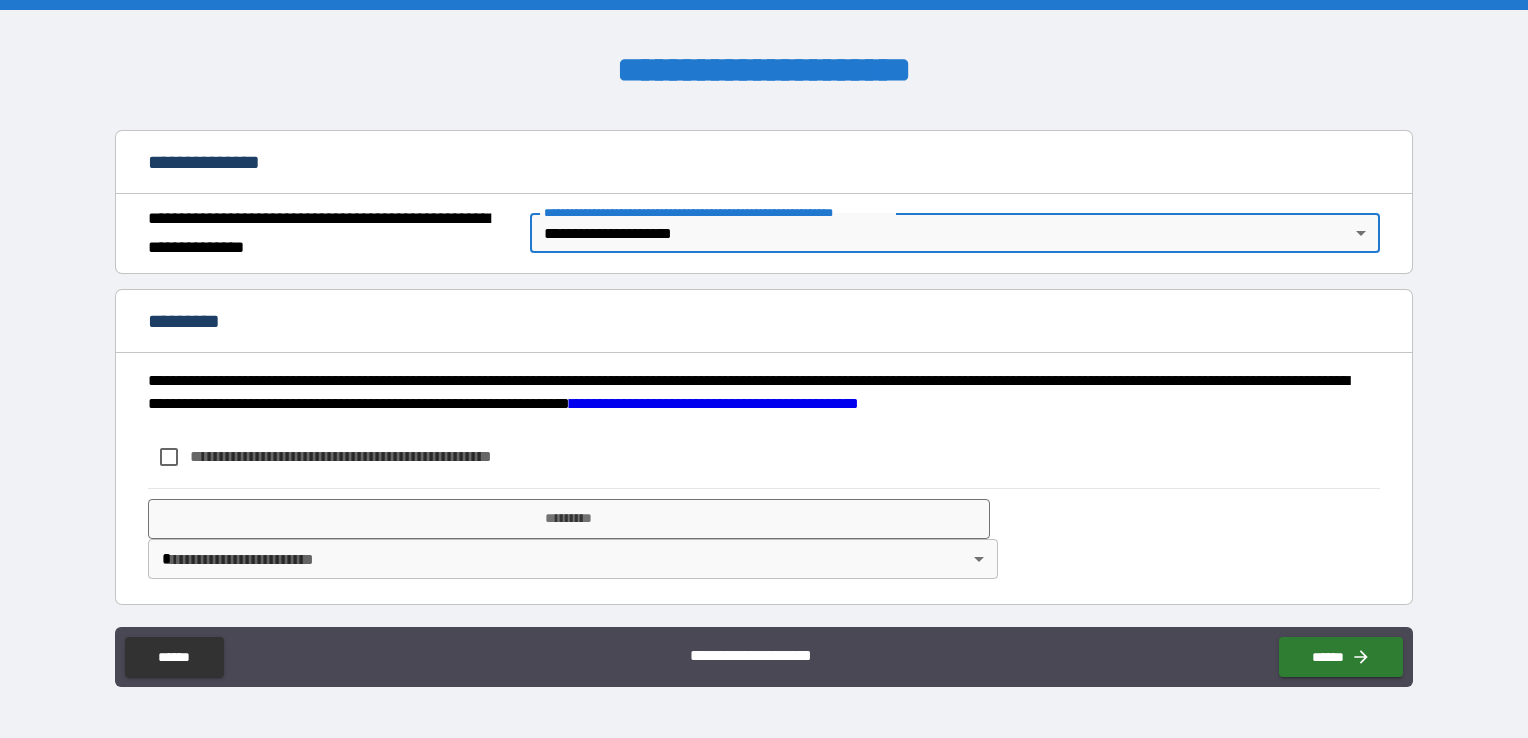 click on "**********" at bounding box center [374, 456] 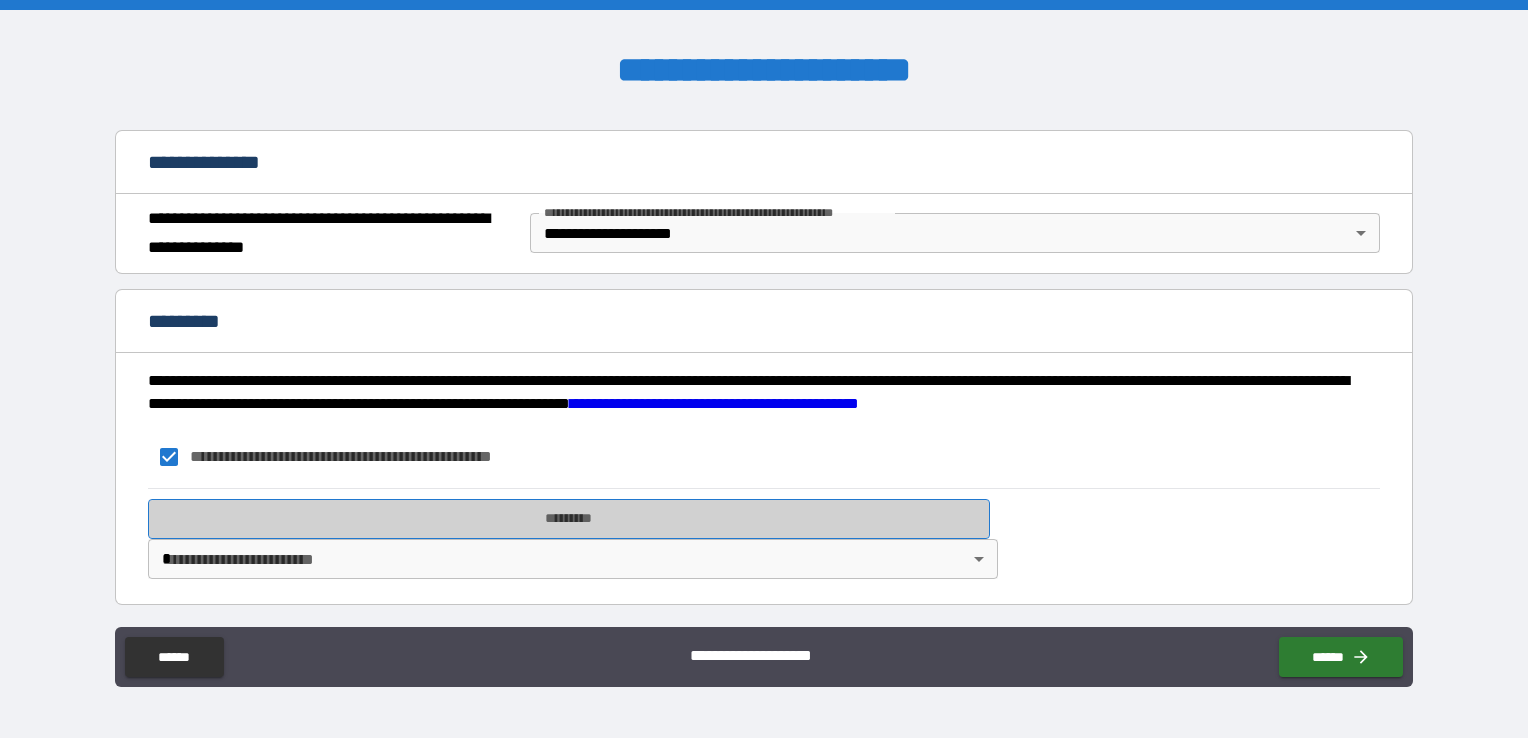 click on "*********" at bounding box center (569, 519) 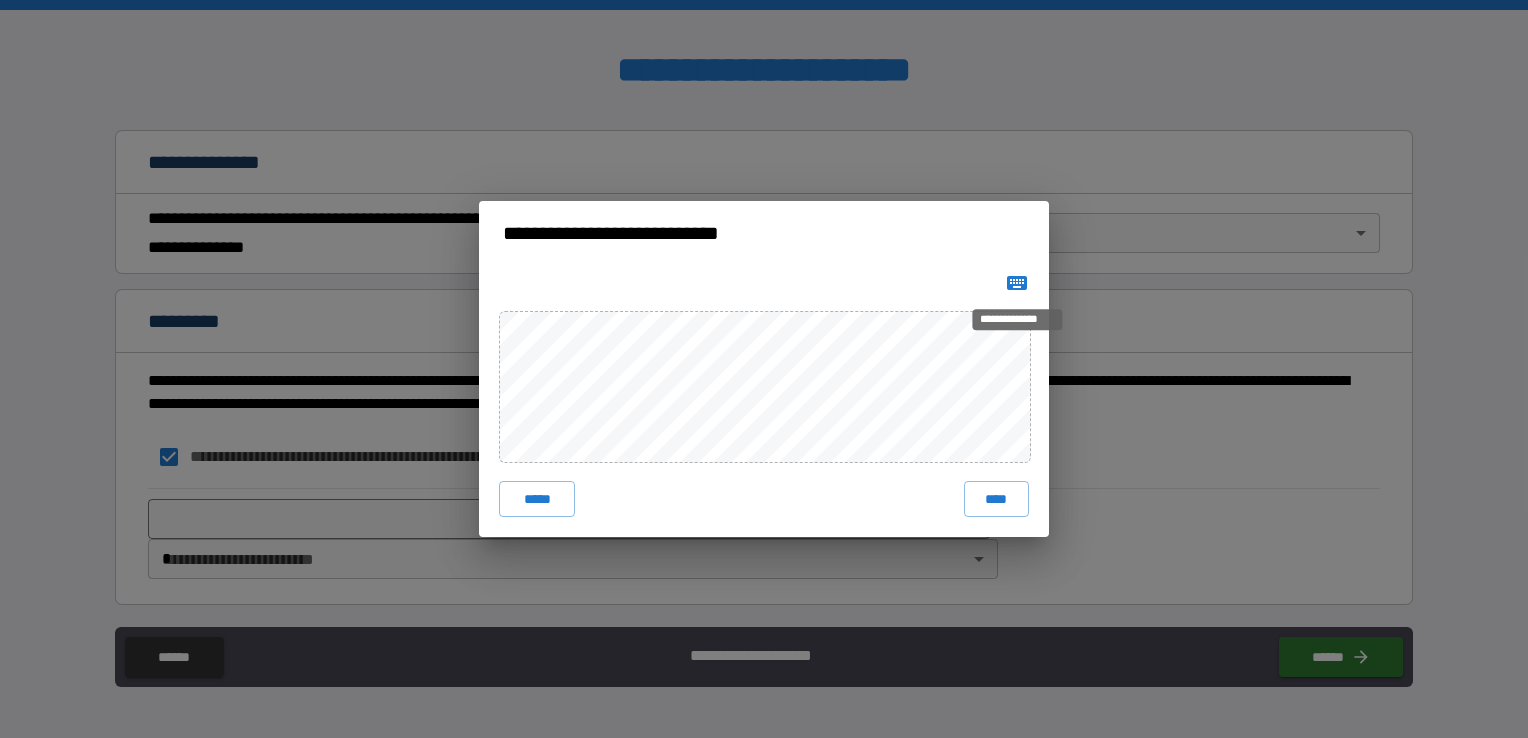 click 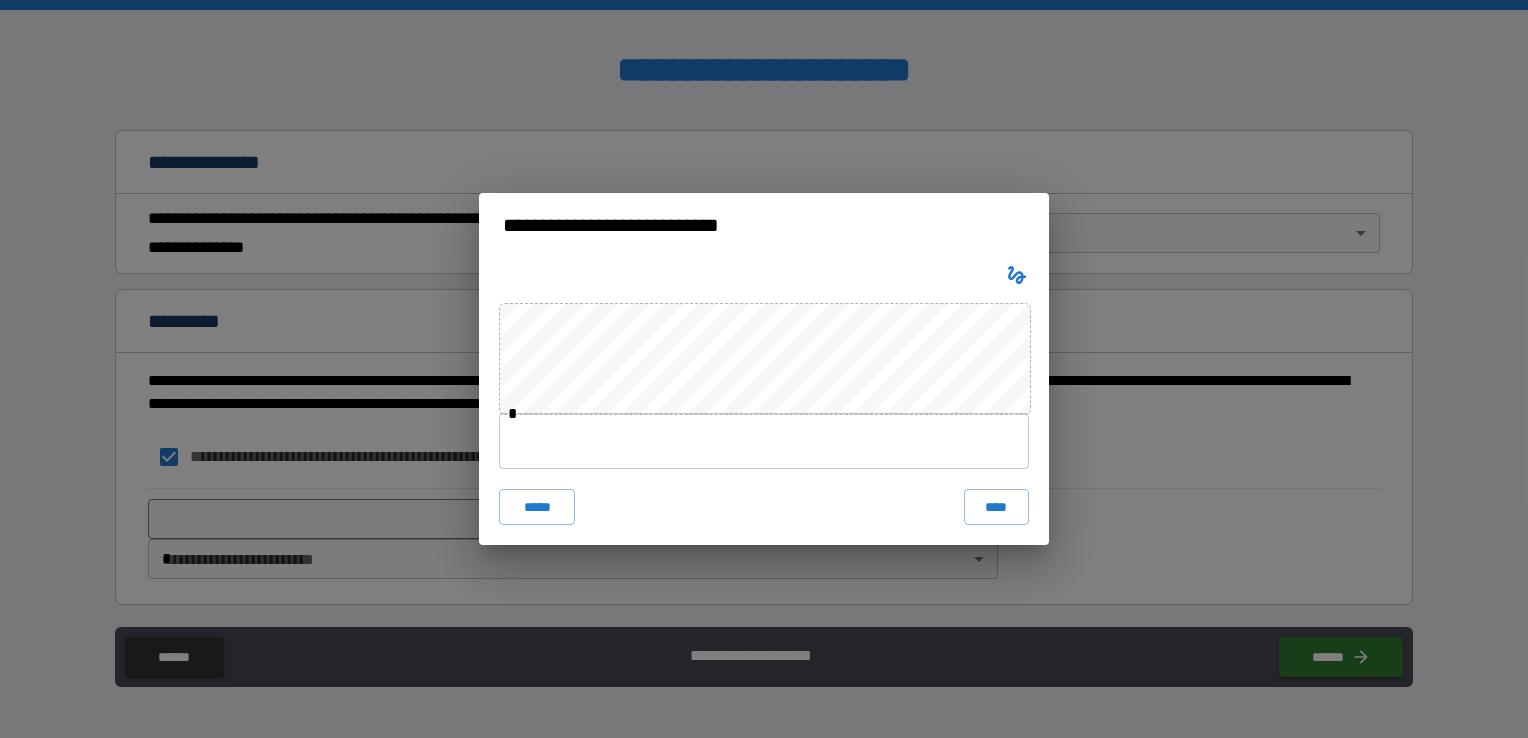 click at bounding box center (764, 441) 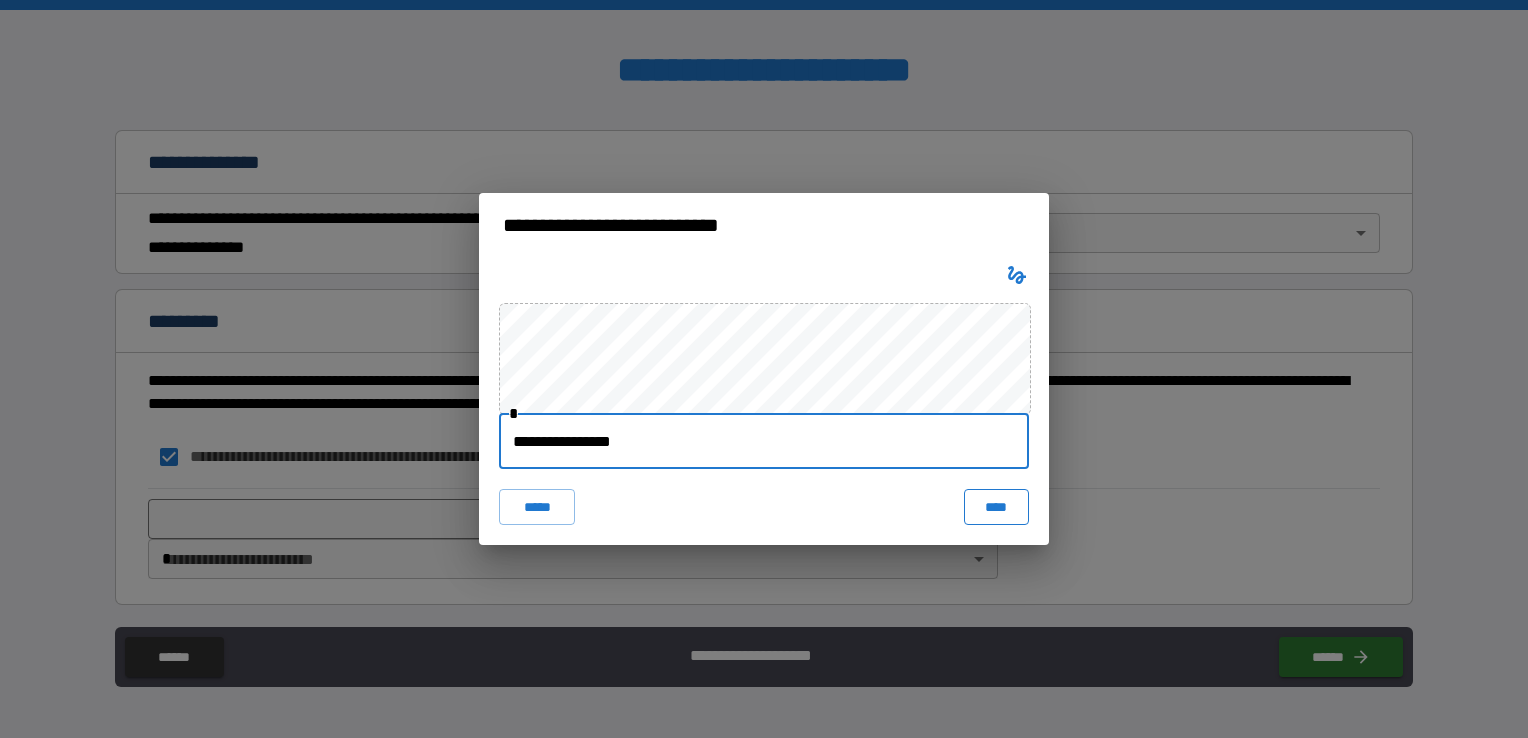type on "**********" 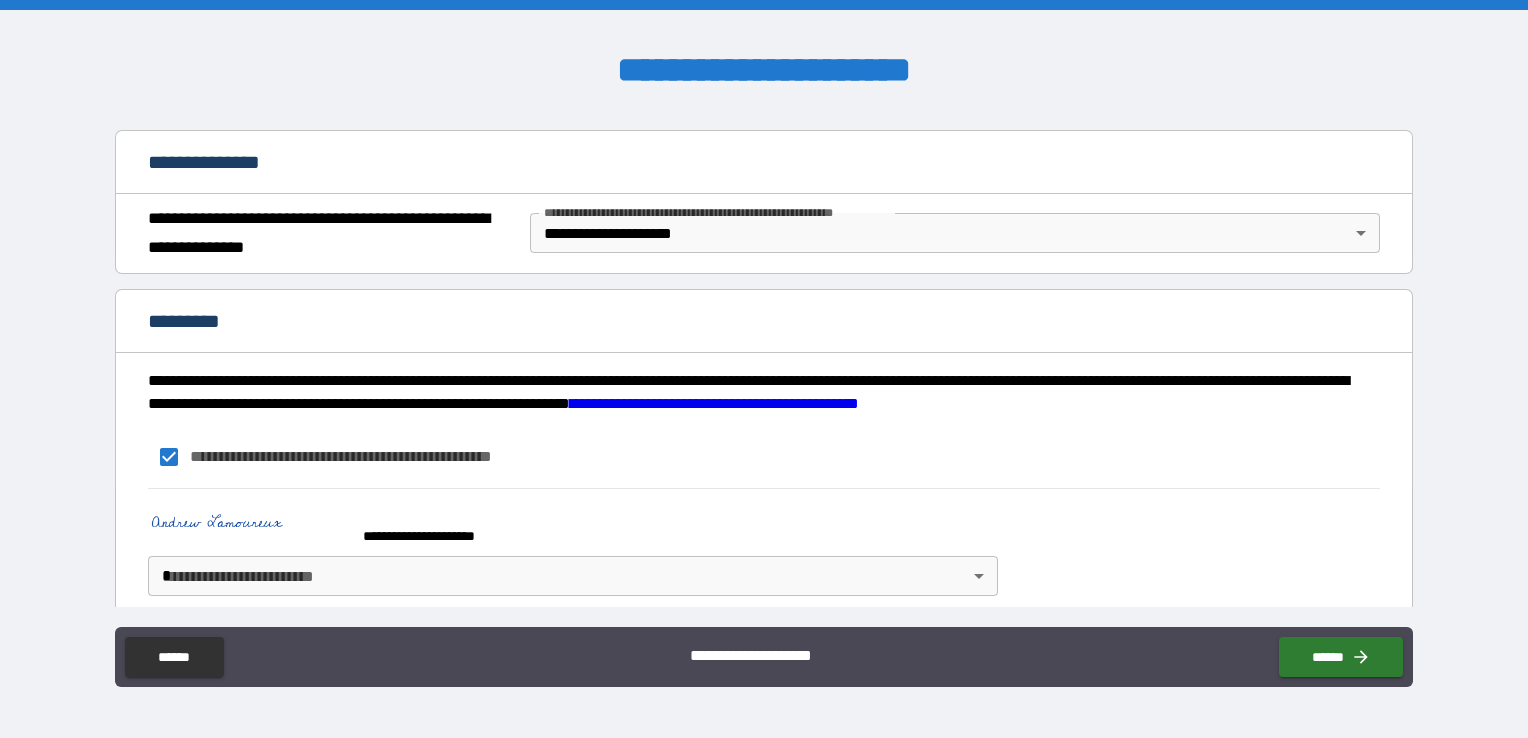 scroll, scrollTop: 232, scrollLeft: 0, axis: vertical 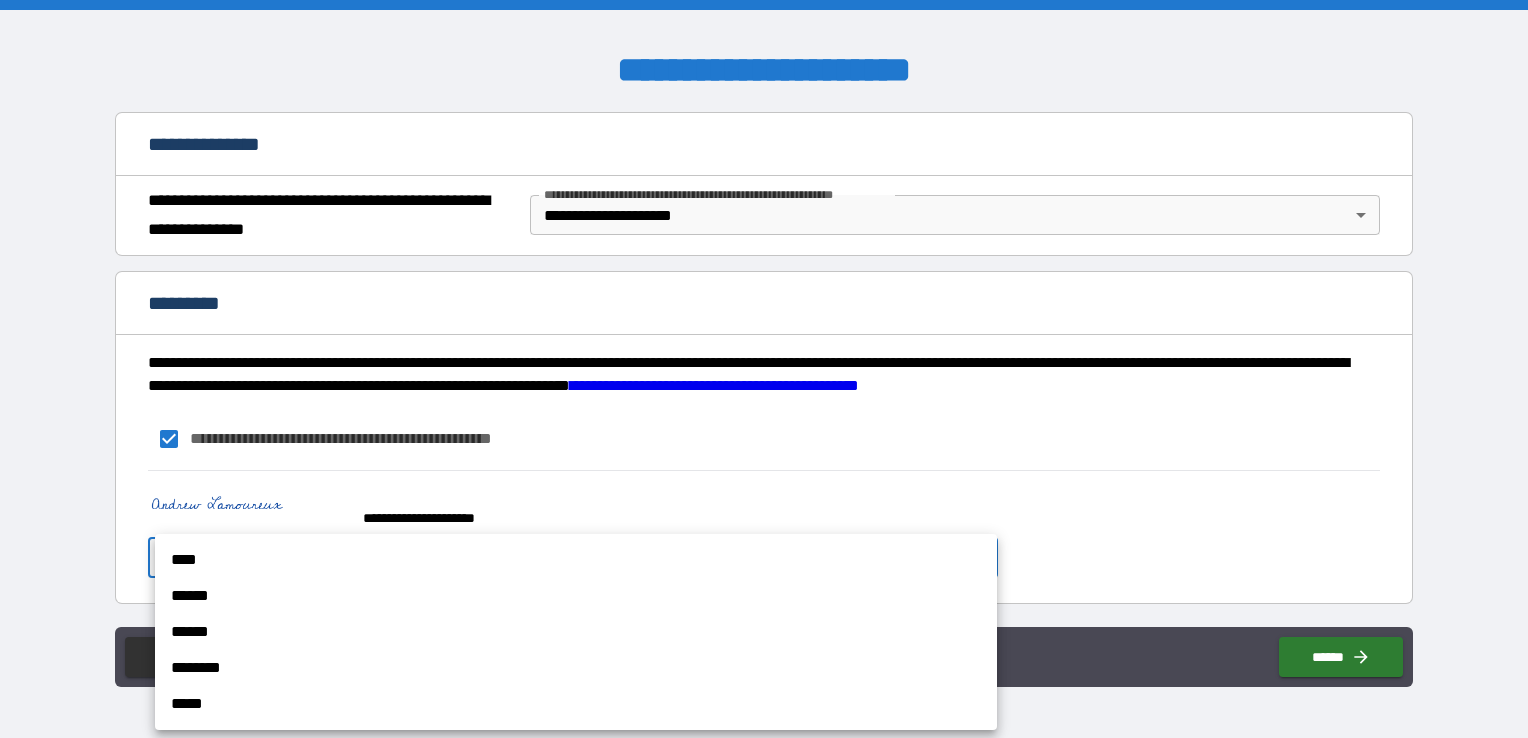 click on "**********" at bounding box center (764, 369) 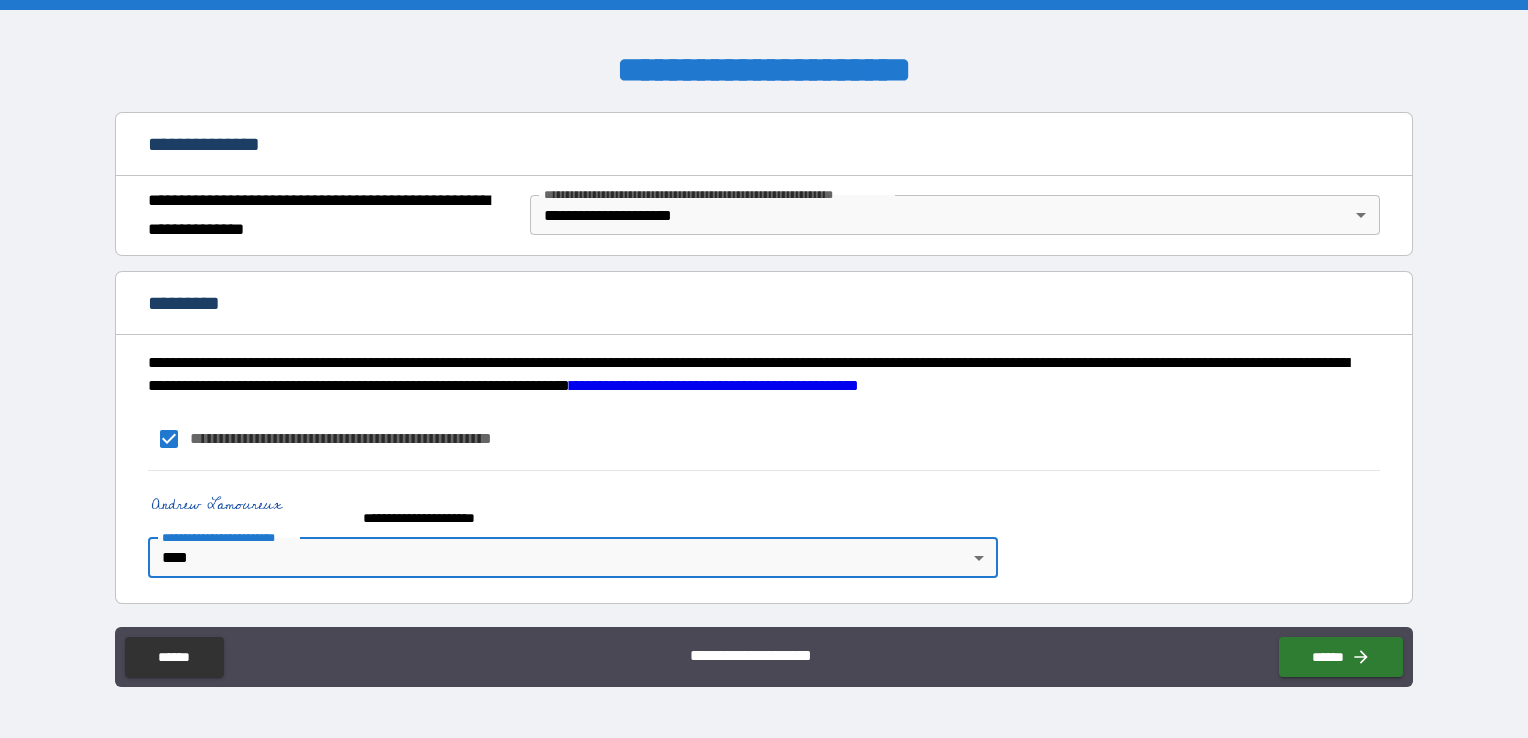 click on "**********" at bounding box center [764, 529] 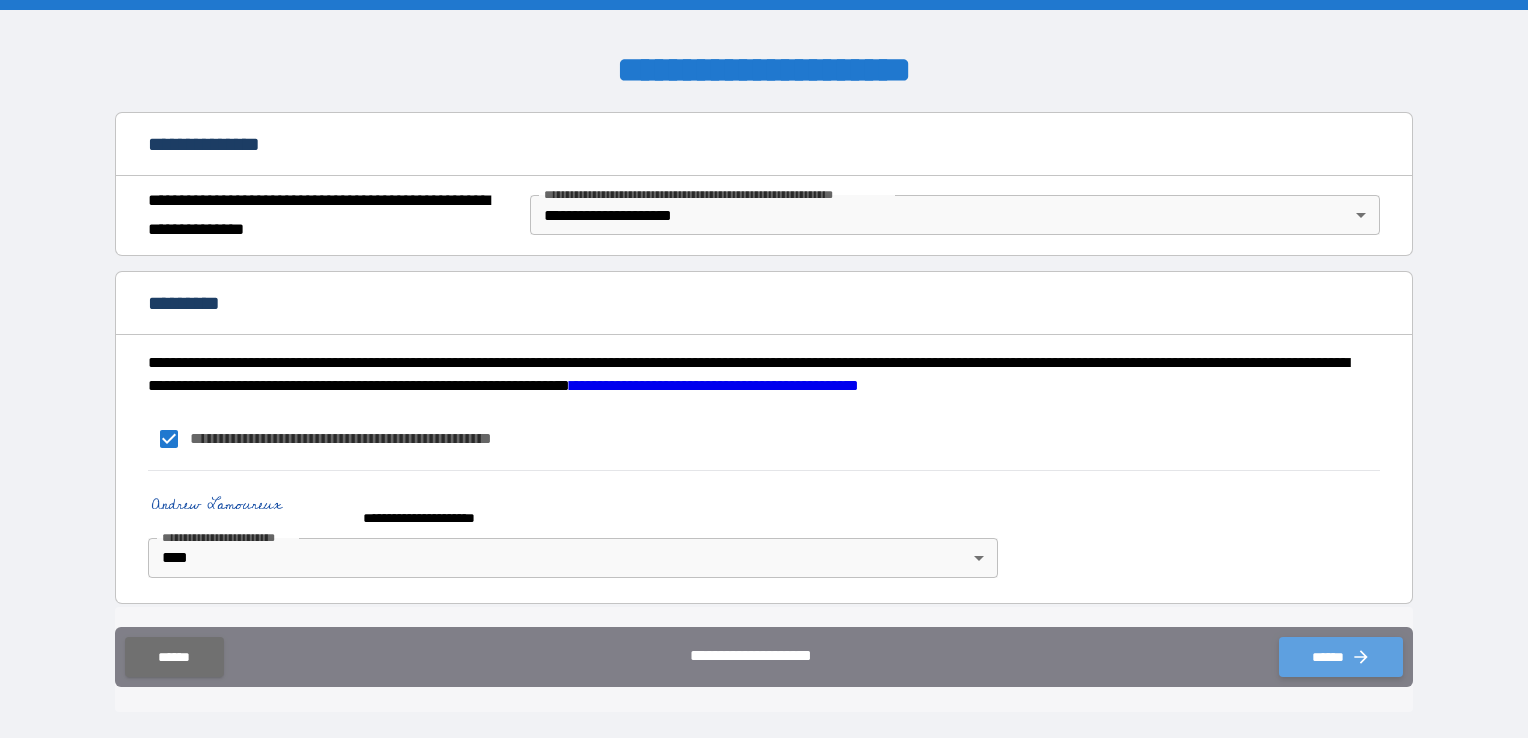 click 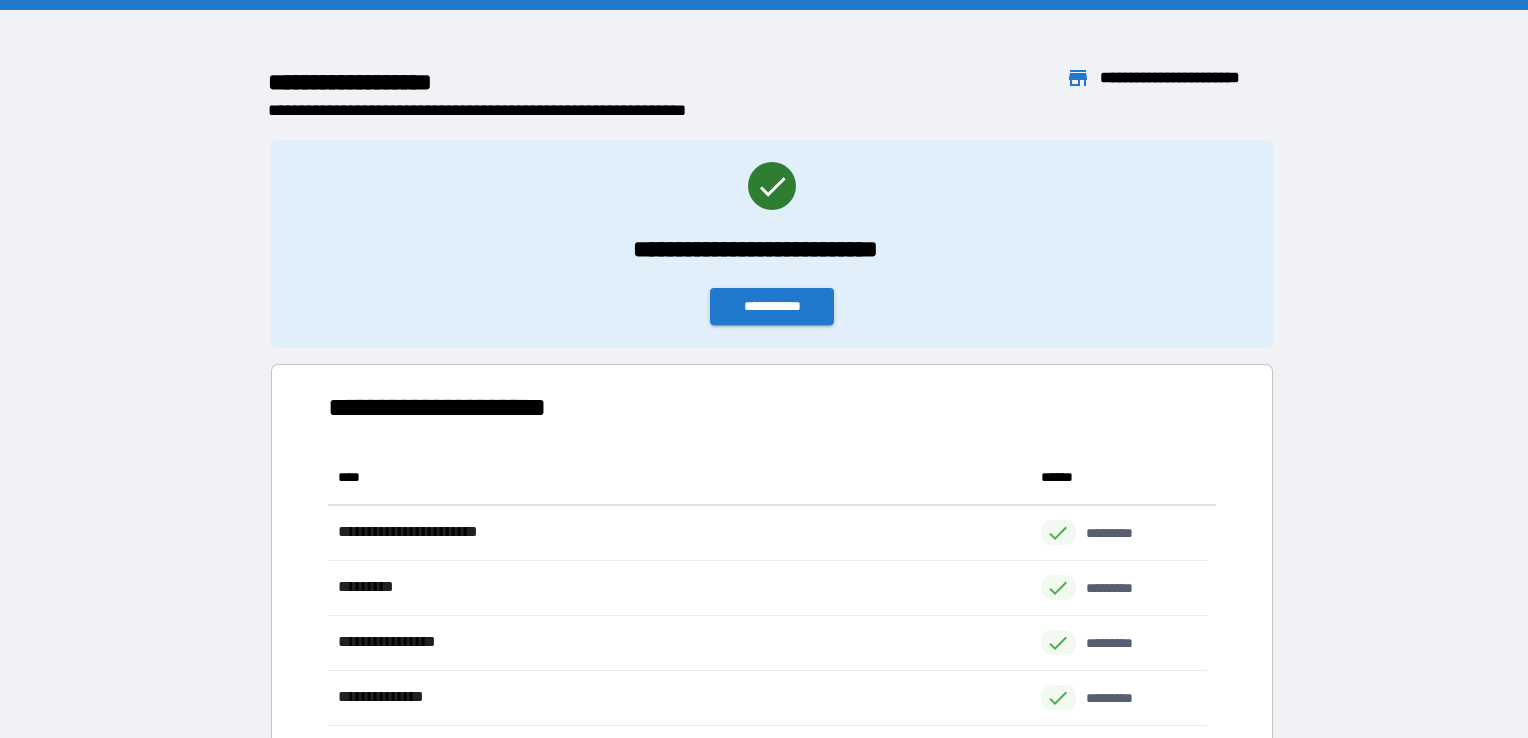 scroll, scrollTop: 16, scrollLeft: 16, axis: both 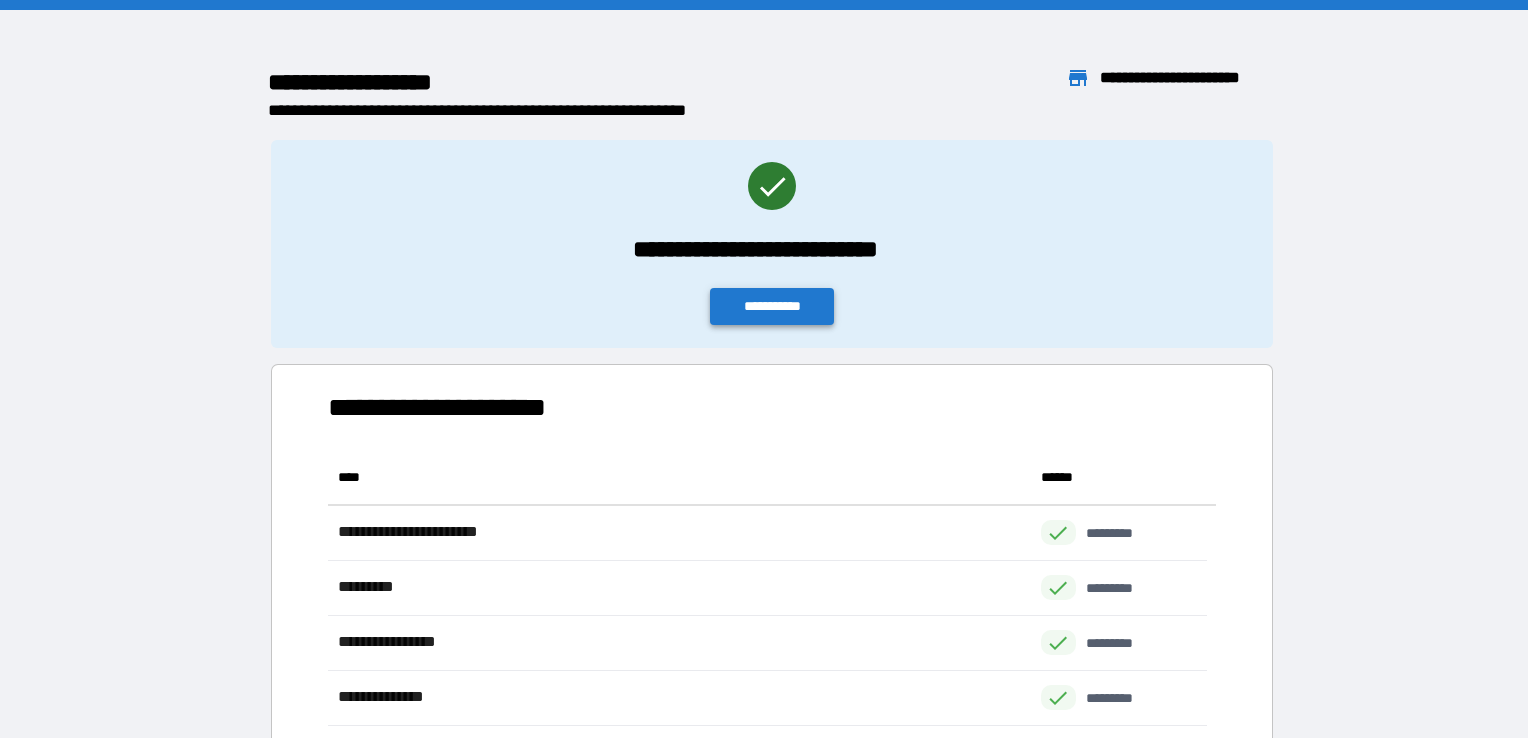 click on "**********" at bounding box center (772, 306) 